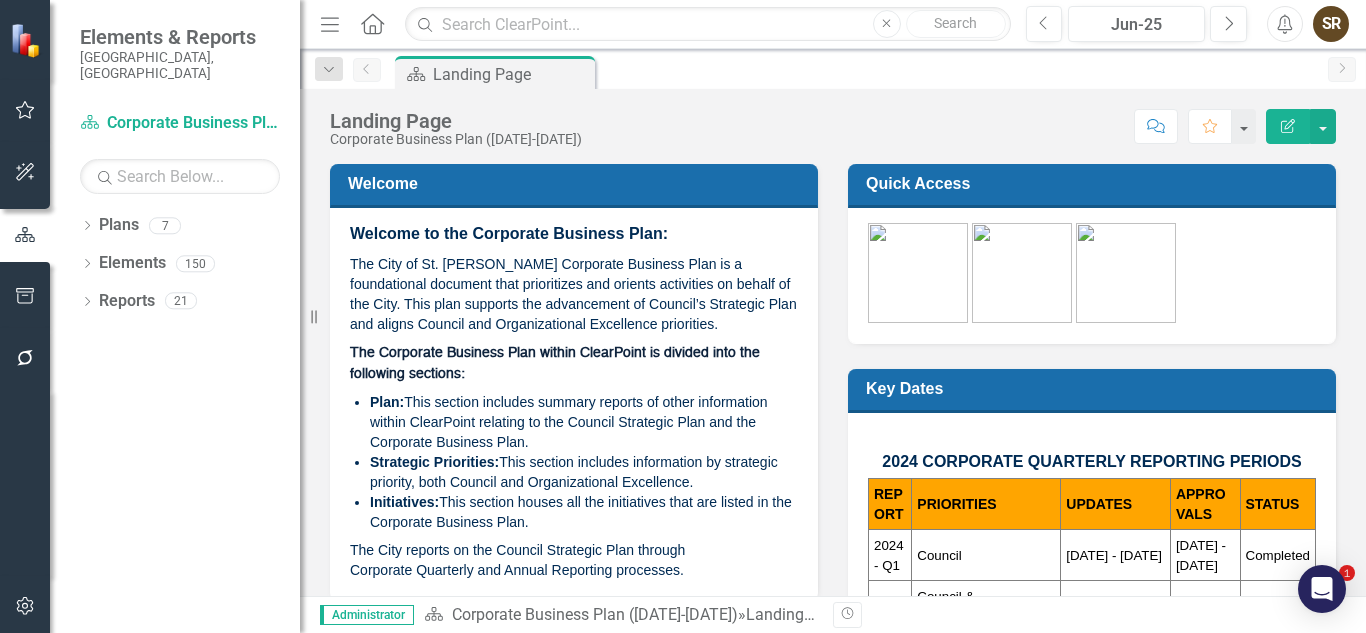scroll, scrollTop: 0, scrollLeft: 0, axis: both 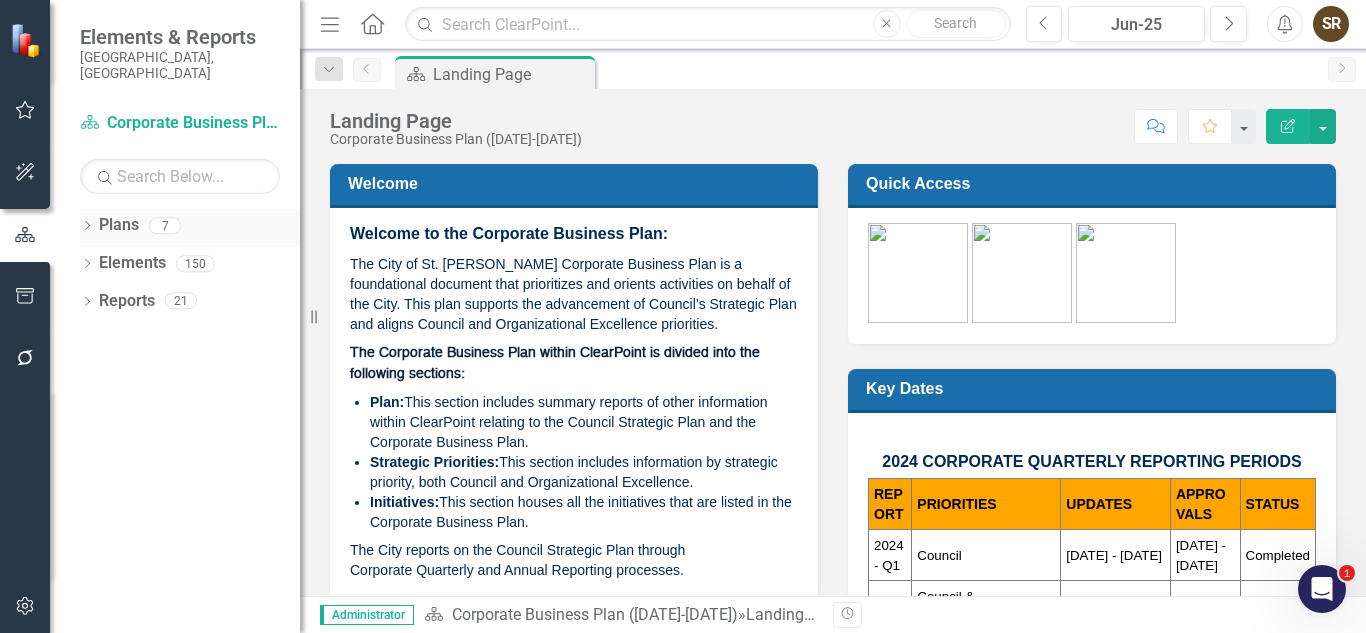 click on "Dropdown" 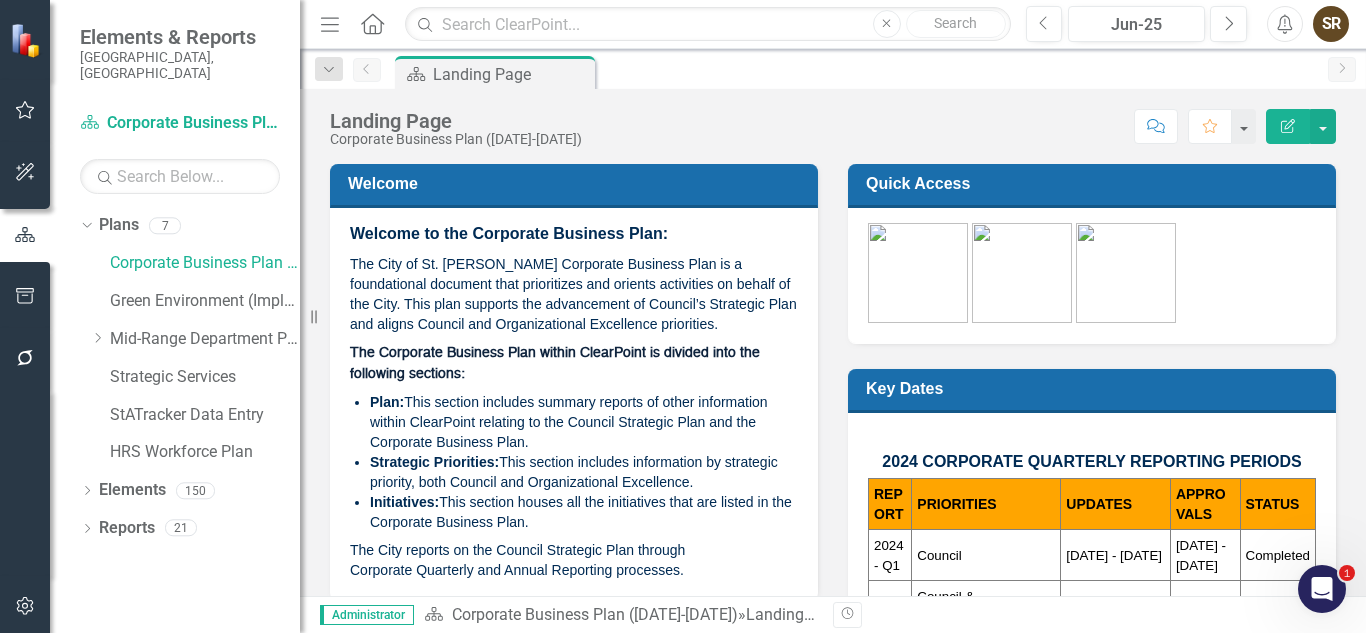 click 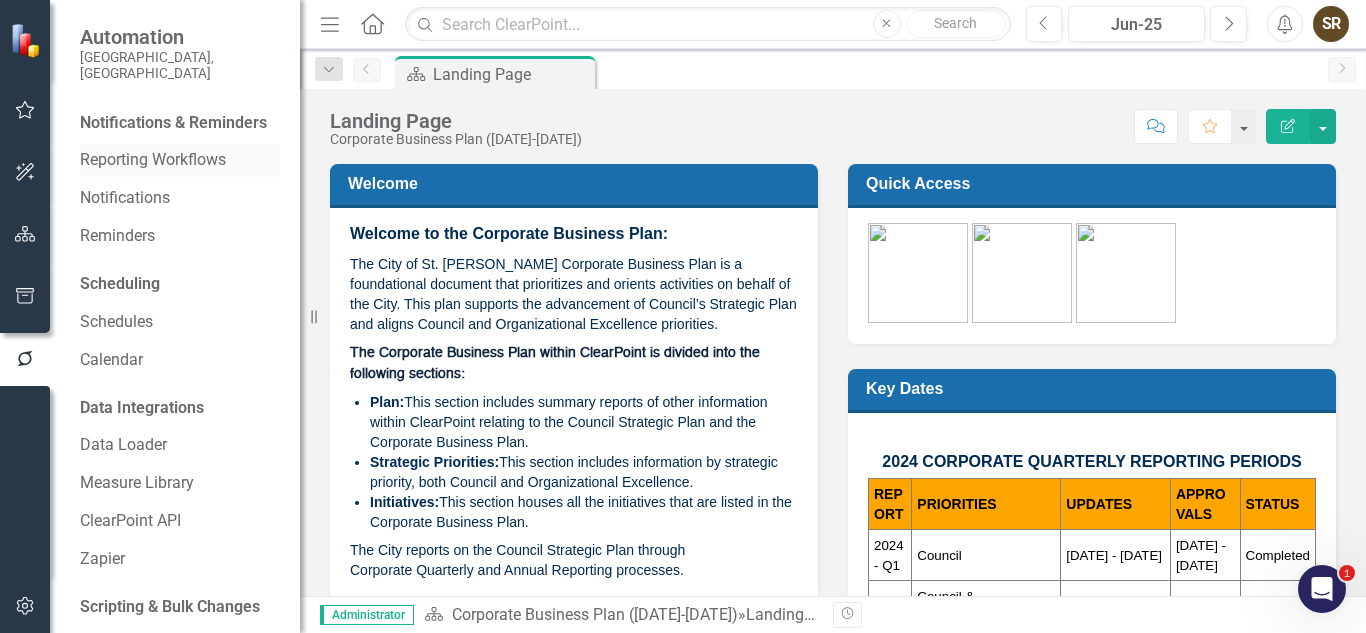 click on "Reporting Workflows" at bounding box center (180, 160) 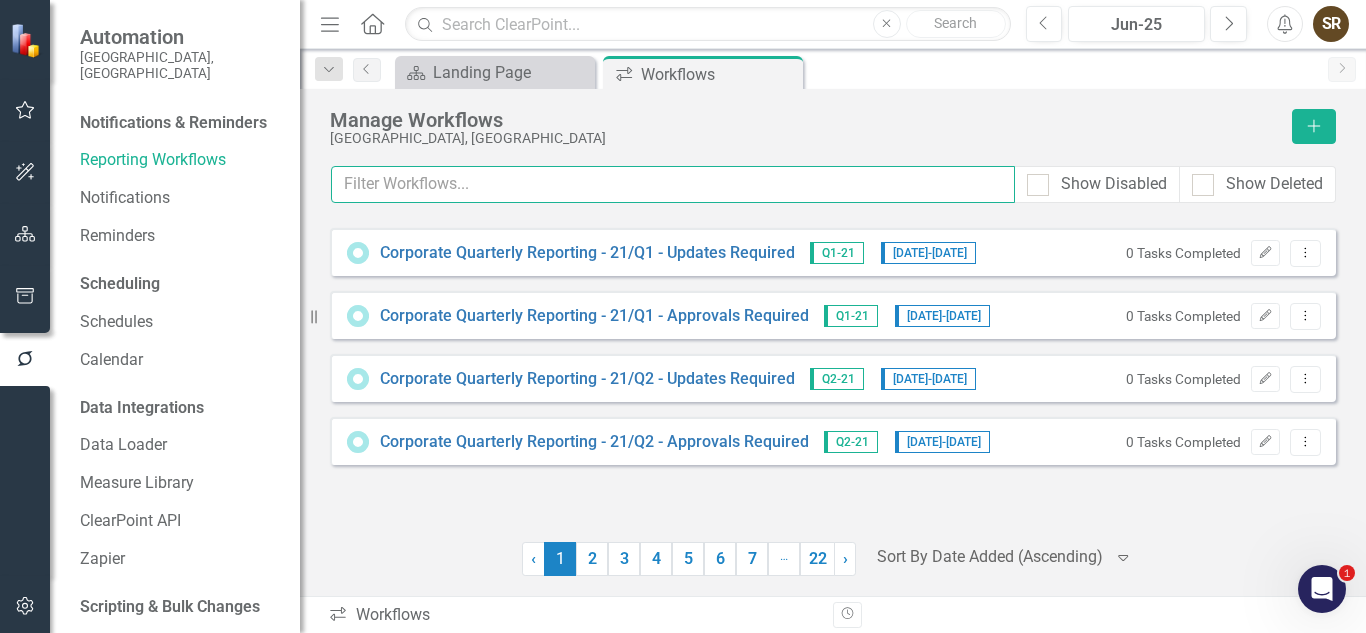 click at bounding box center [673, 184] 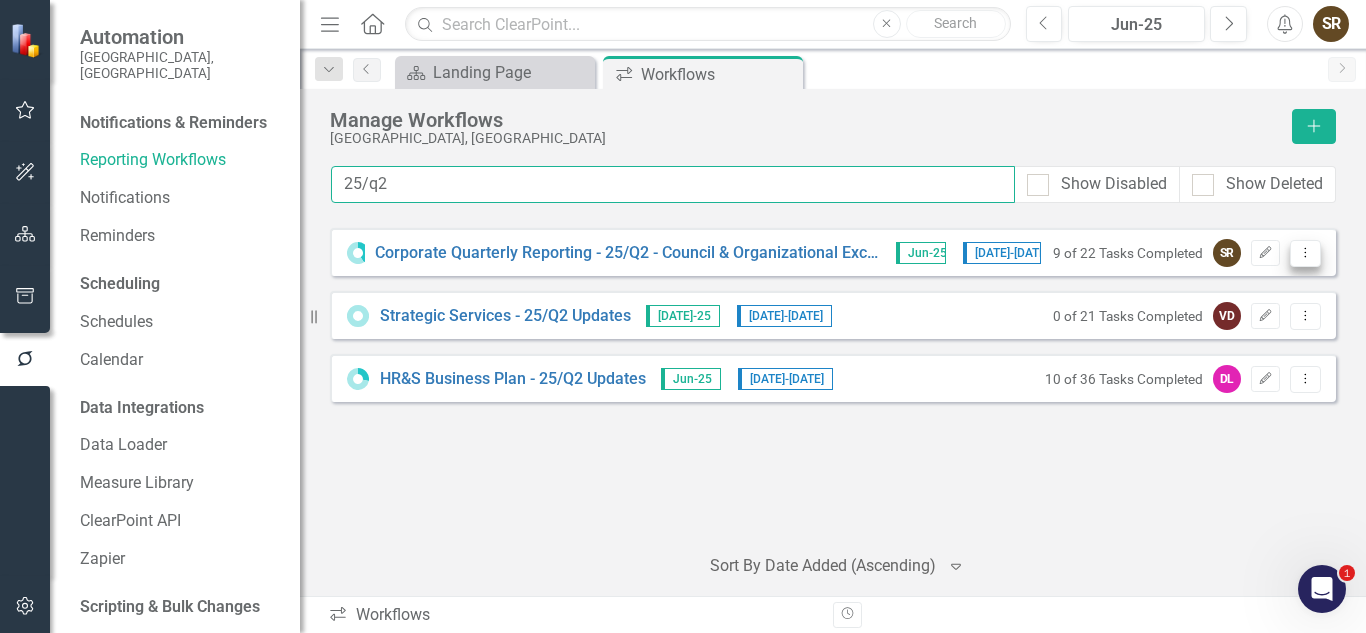 type on "25/q2" 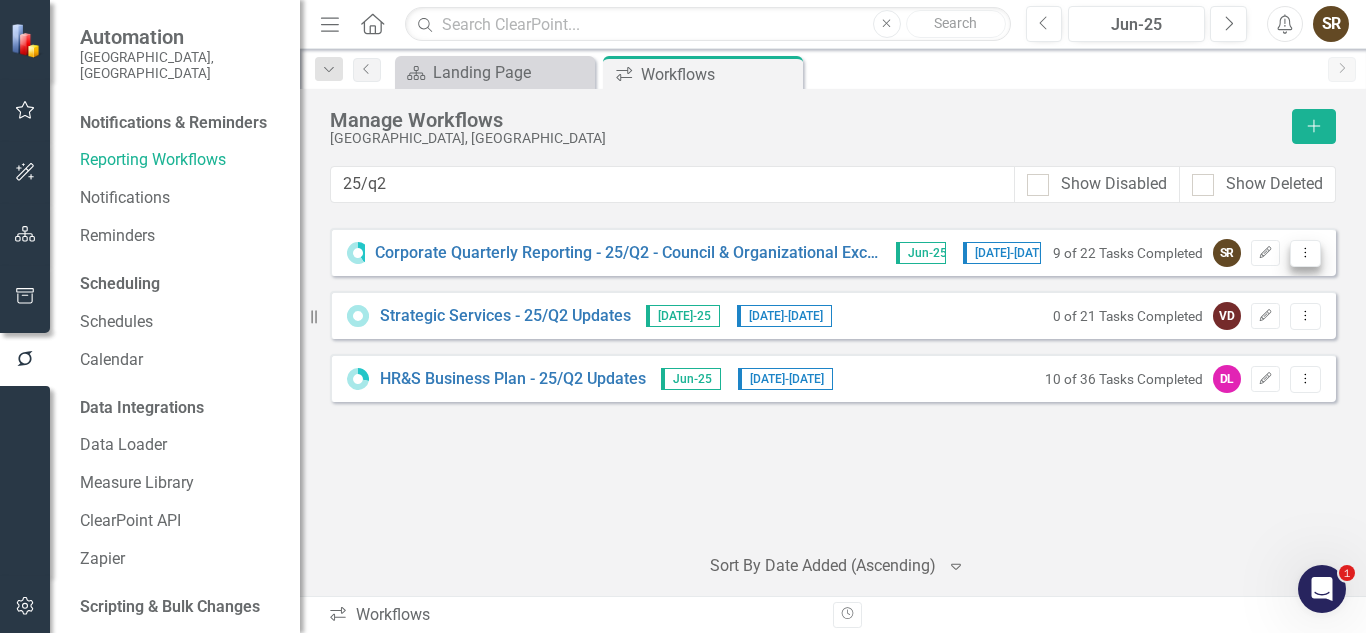click on "Dropdown Menu" 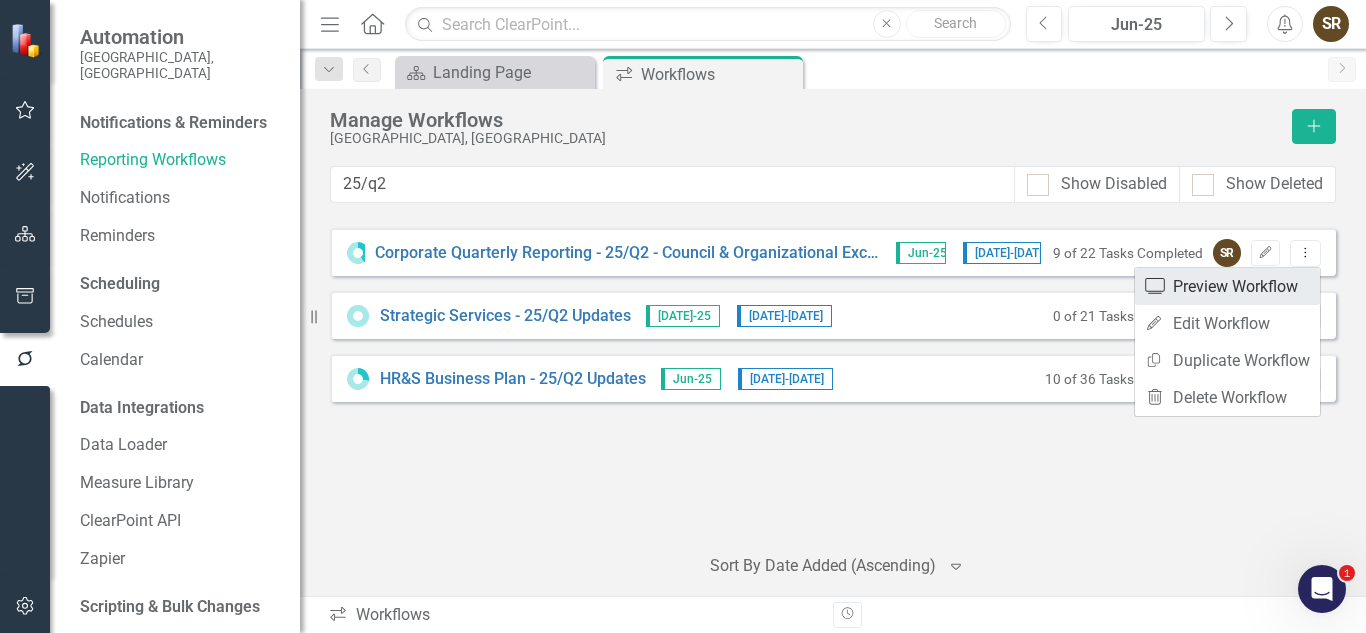 click on "Preview Preview Workflow" at bounding box center (1227, 286) 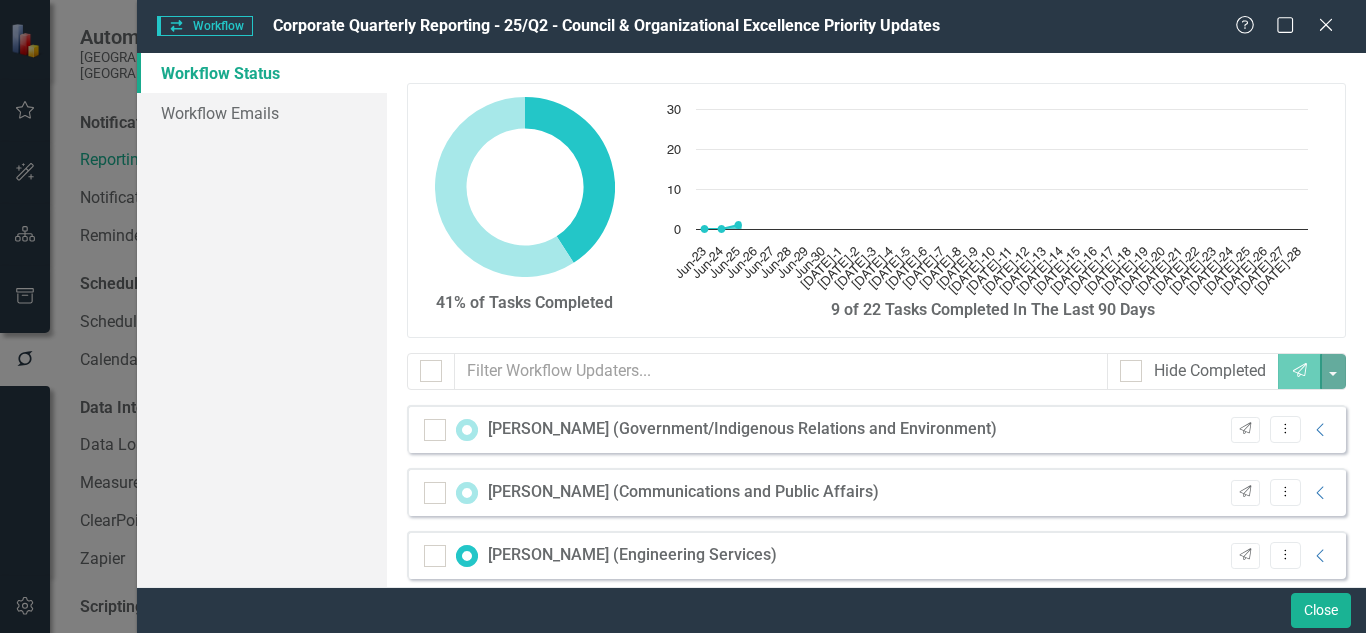 checkbox on "false" 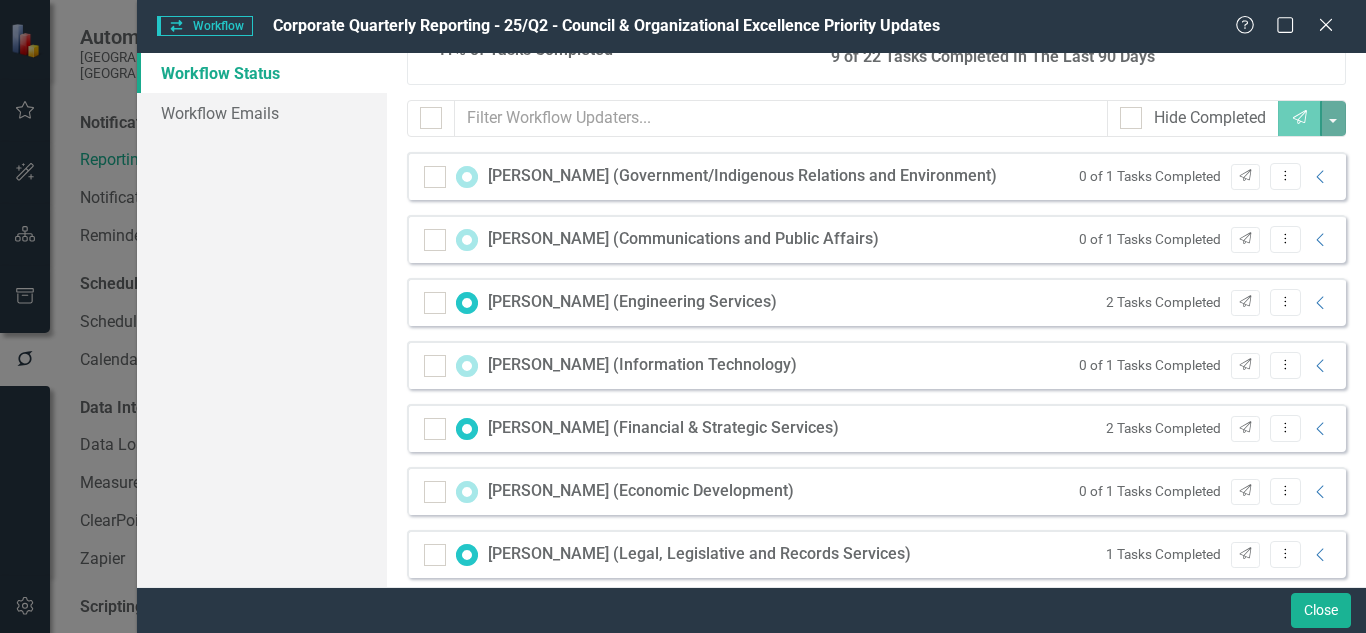 scroll, scrollTop: 271, scrollLeft: 0, axis: vertical 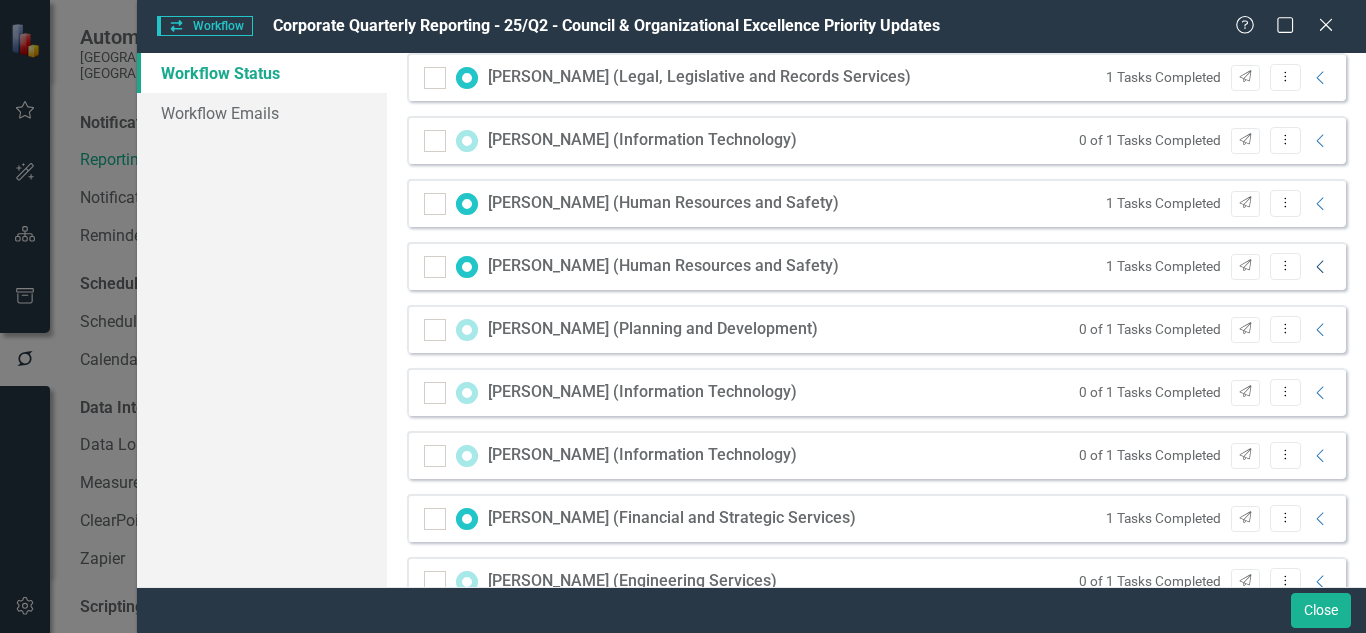 click on "Collapse" 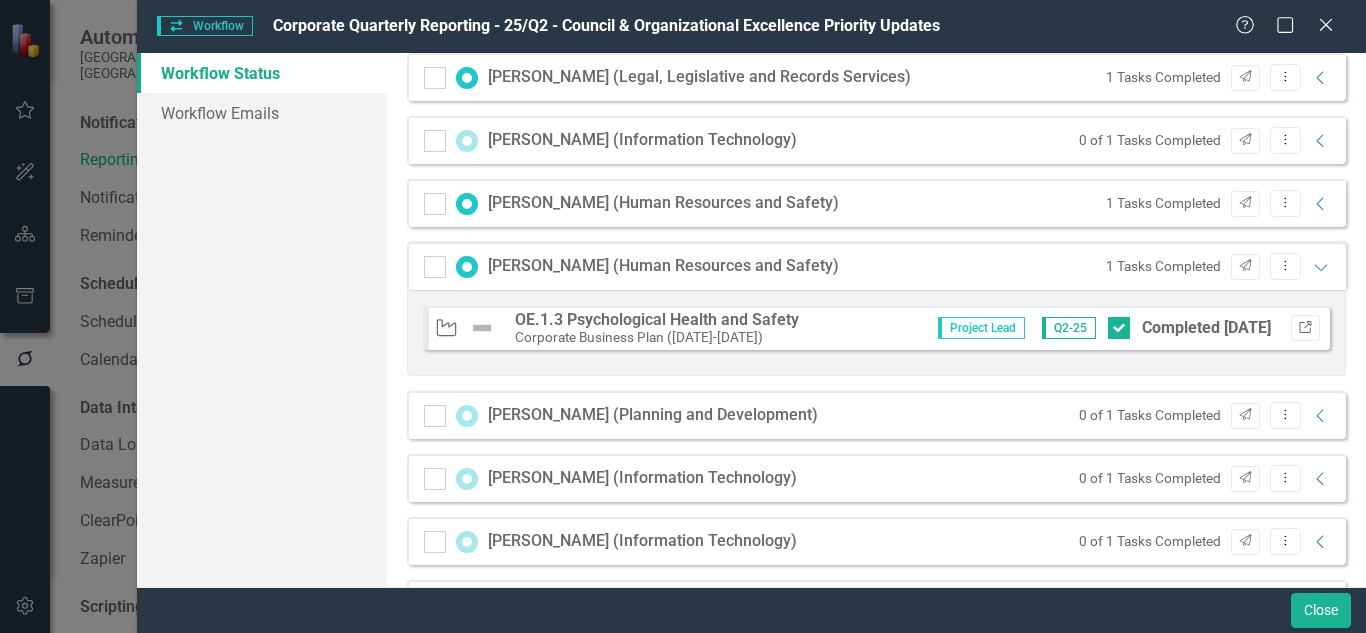 click on "Link" 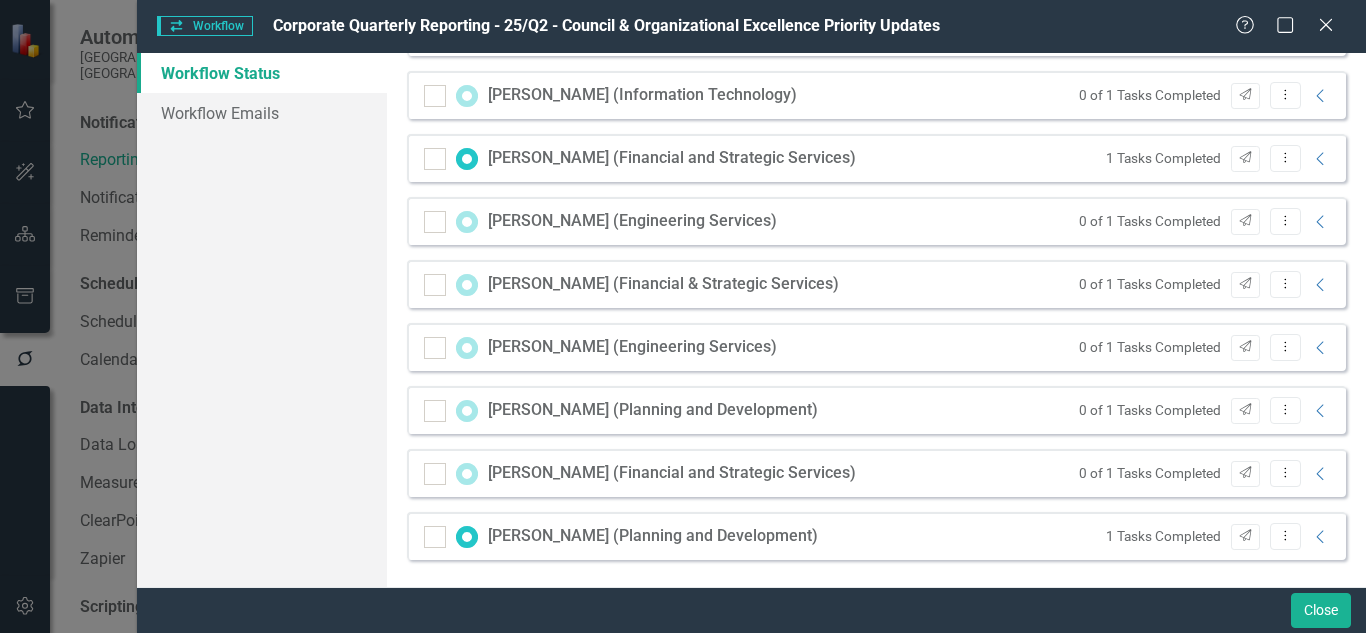 scroll, scrollTop: 1179, scrollLeft: 0, axis: vertical 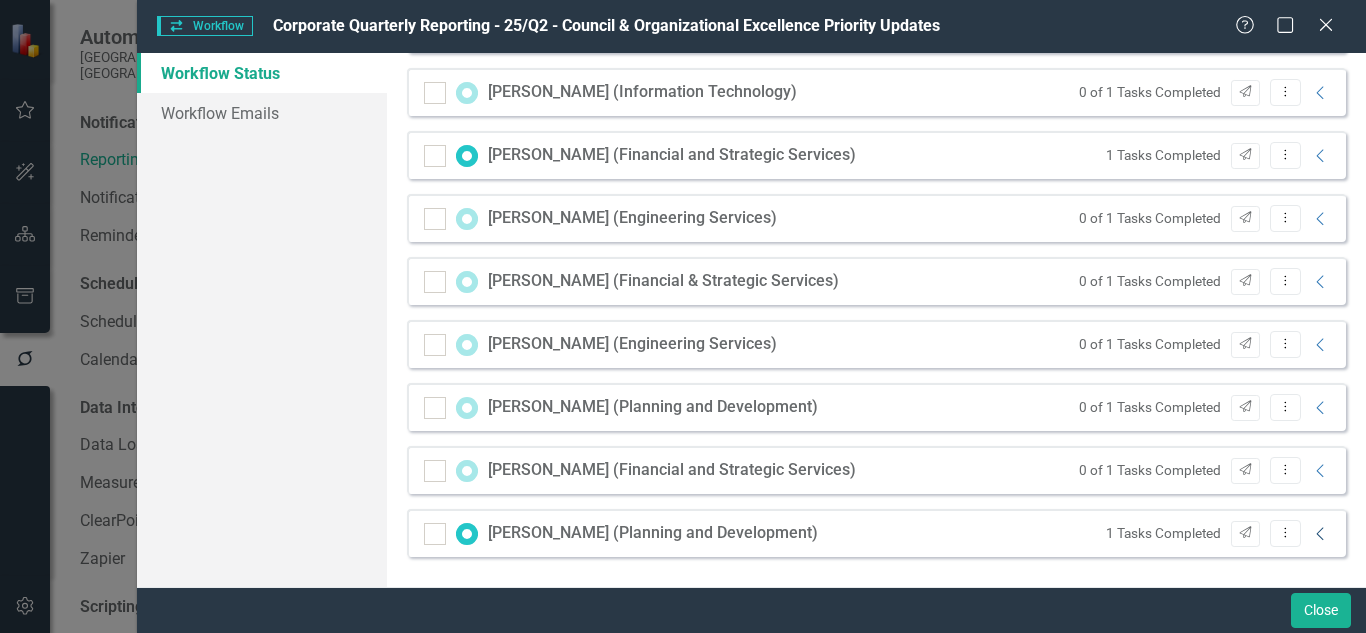 click on "Collapse" 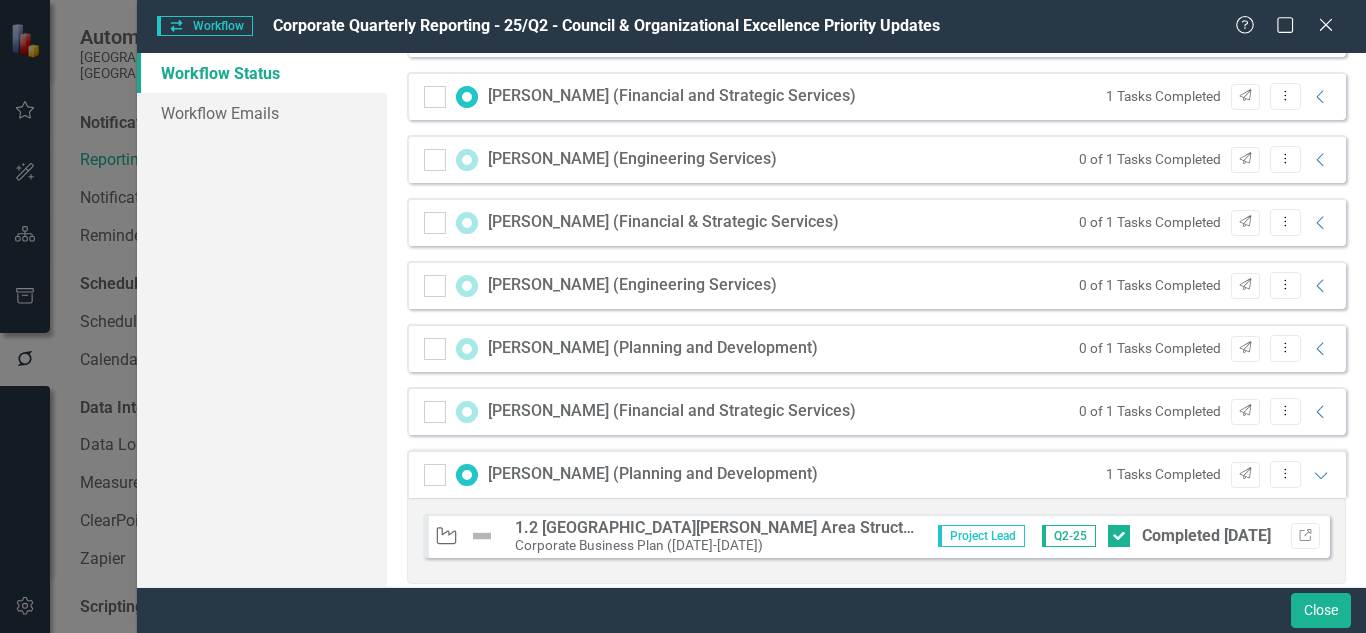 scroll, scrollTop: 1265, scrollLeft: 0, axis: vertical 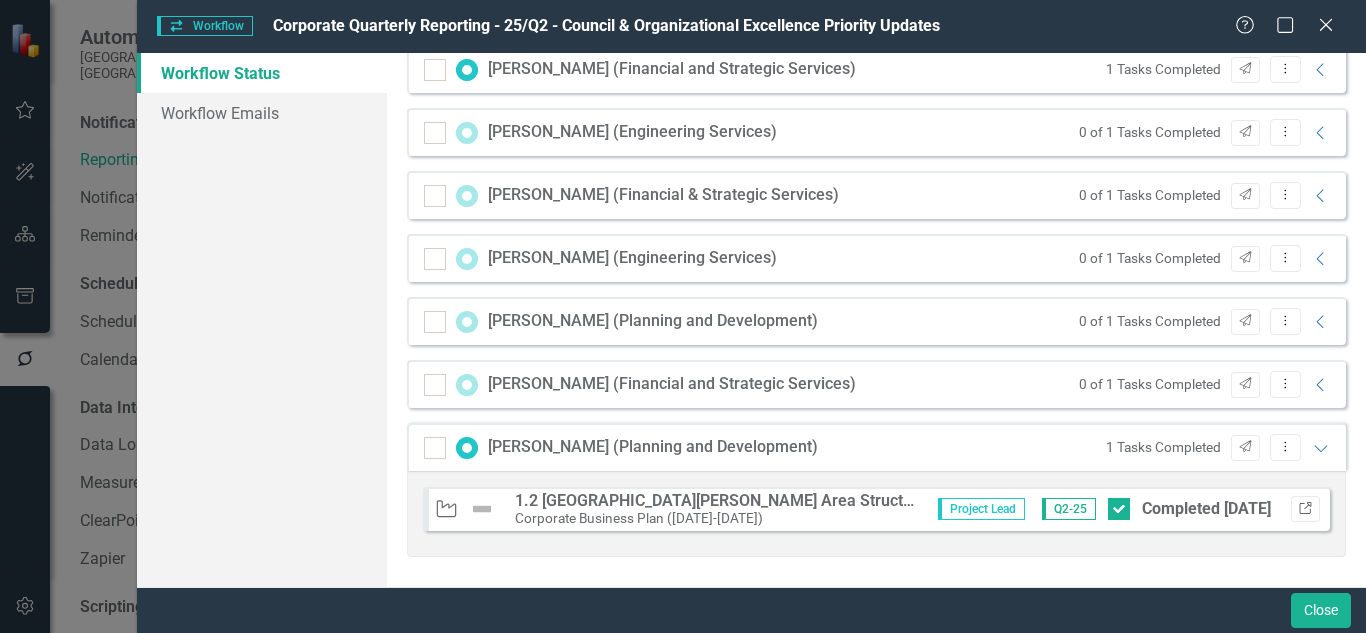 click on "Link" 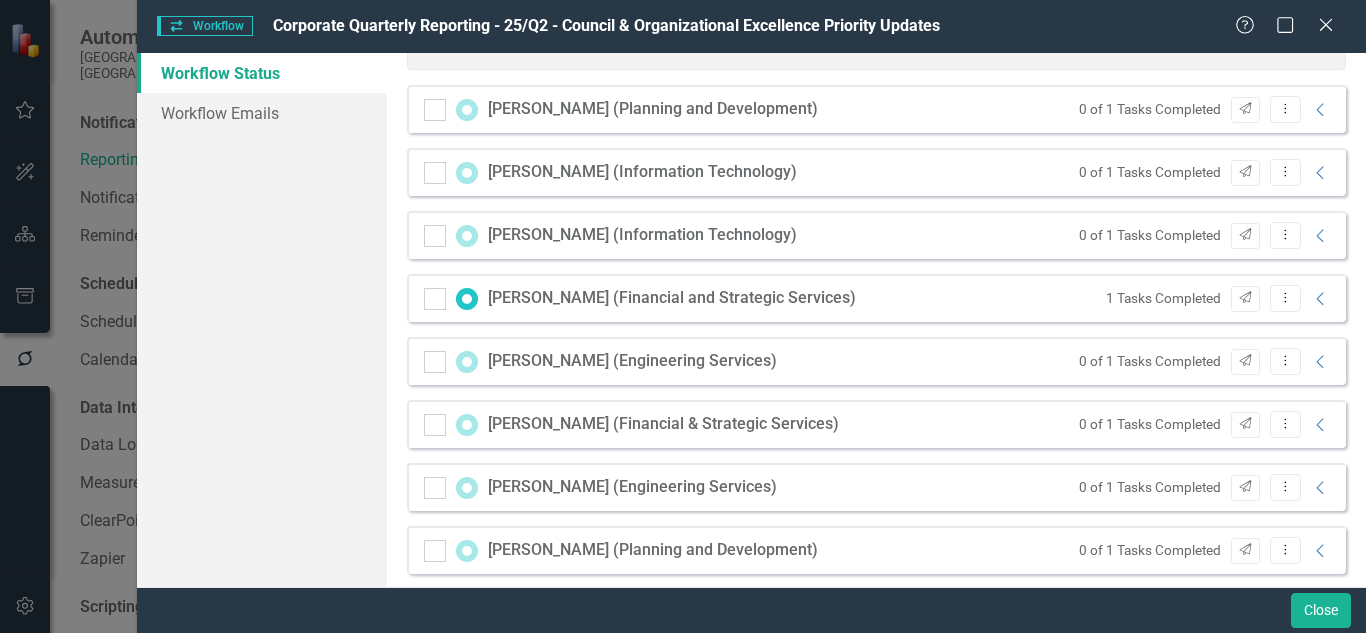 scroll, scrollTop: 1012, scrollLeft: 0, axis: vertical 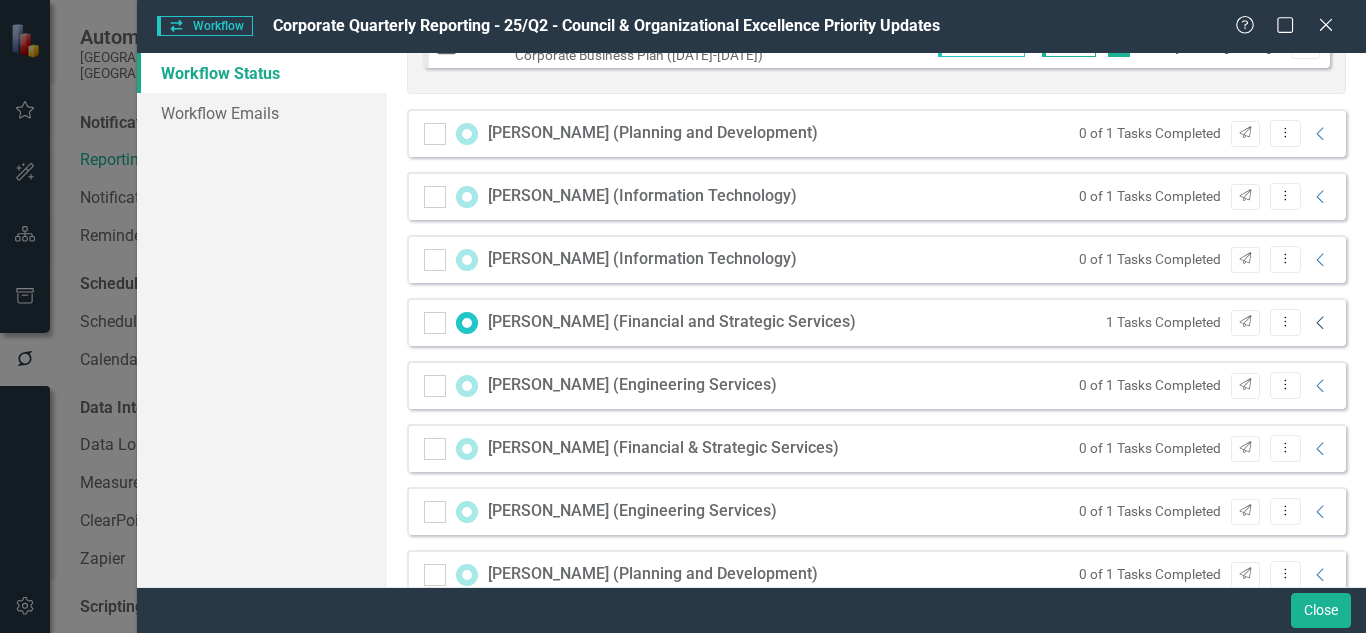 click on "Collapse" 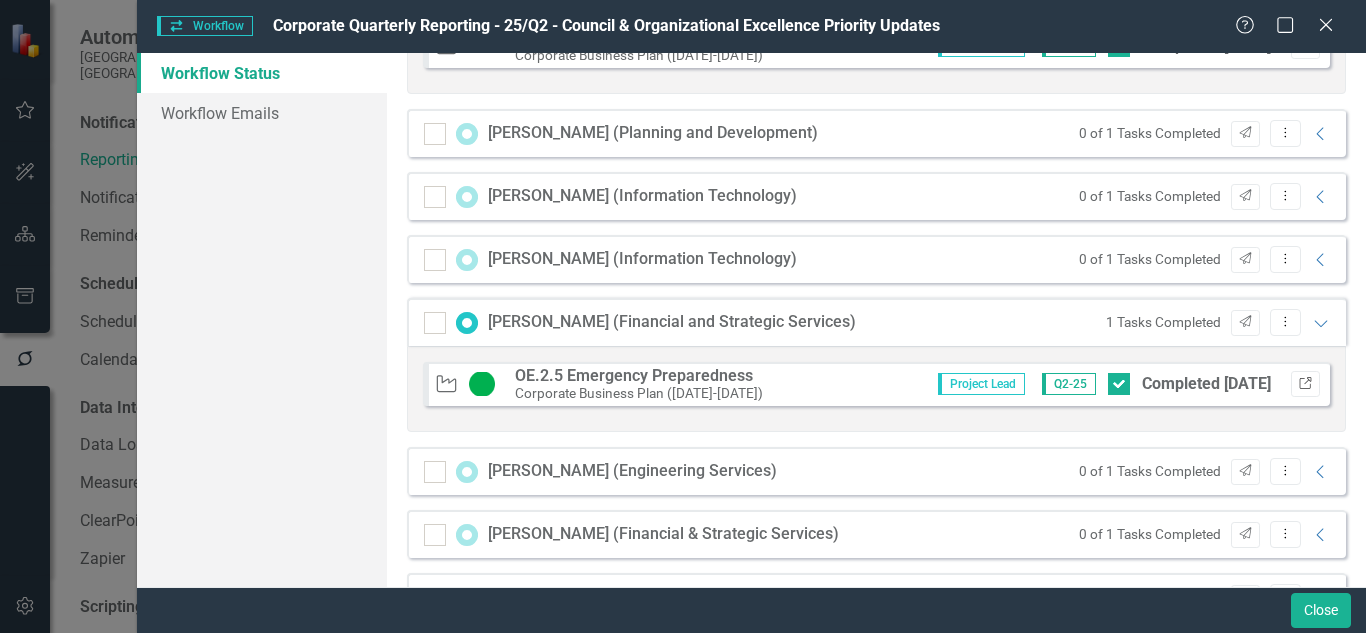 click on "Link" 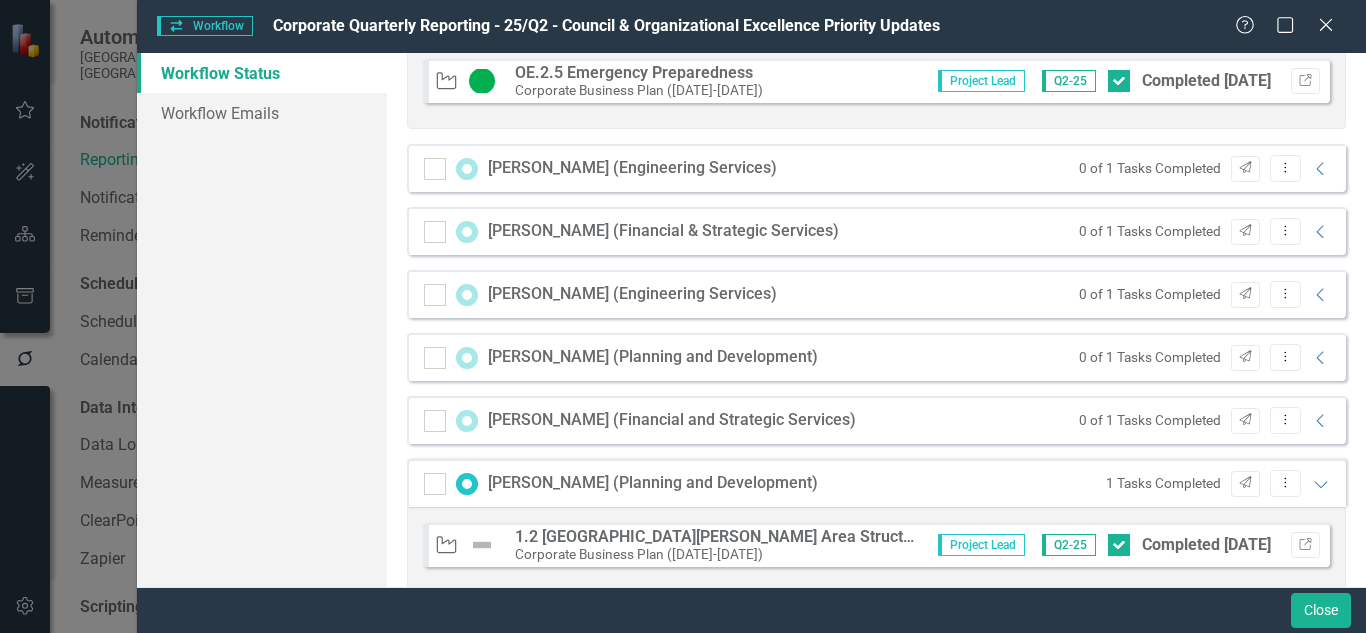 scroll, scrollTop: 1351, scrollLeft: 0, axis: vertical 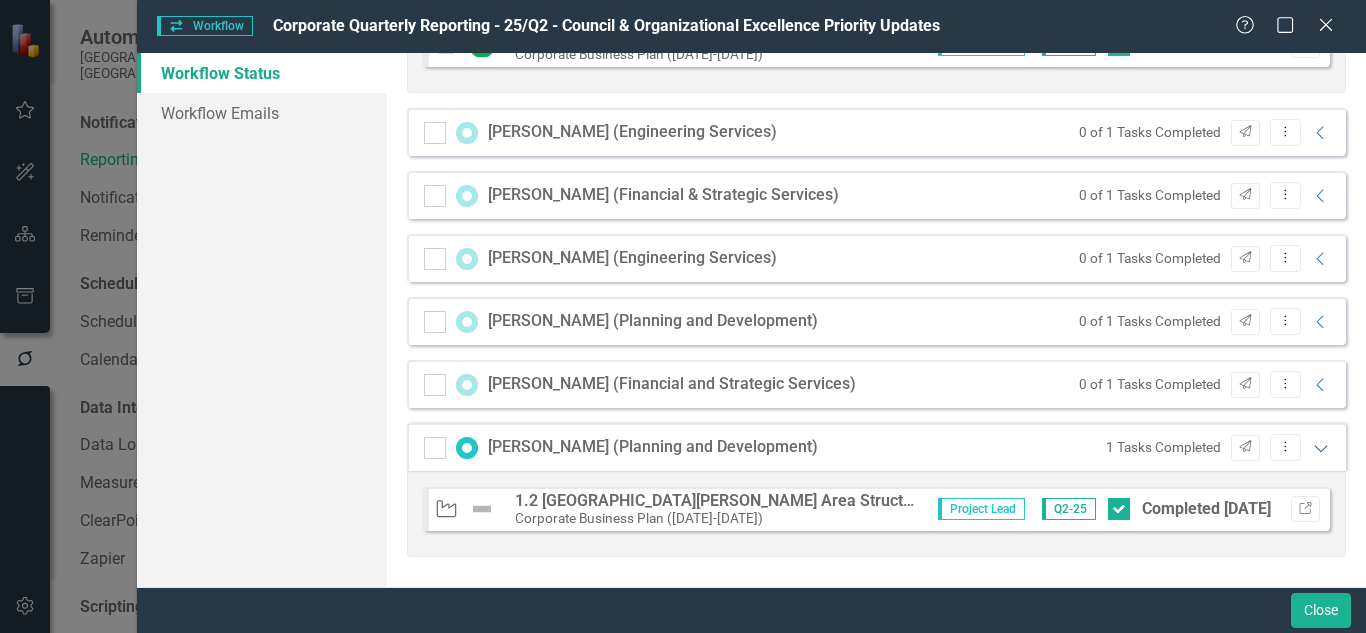 click on "Expanded" 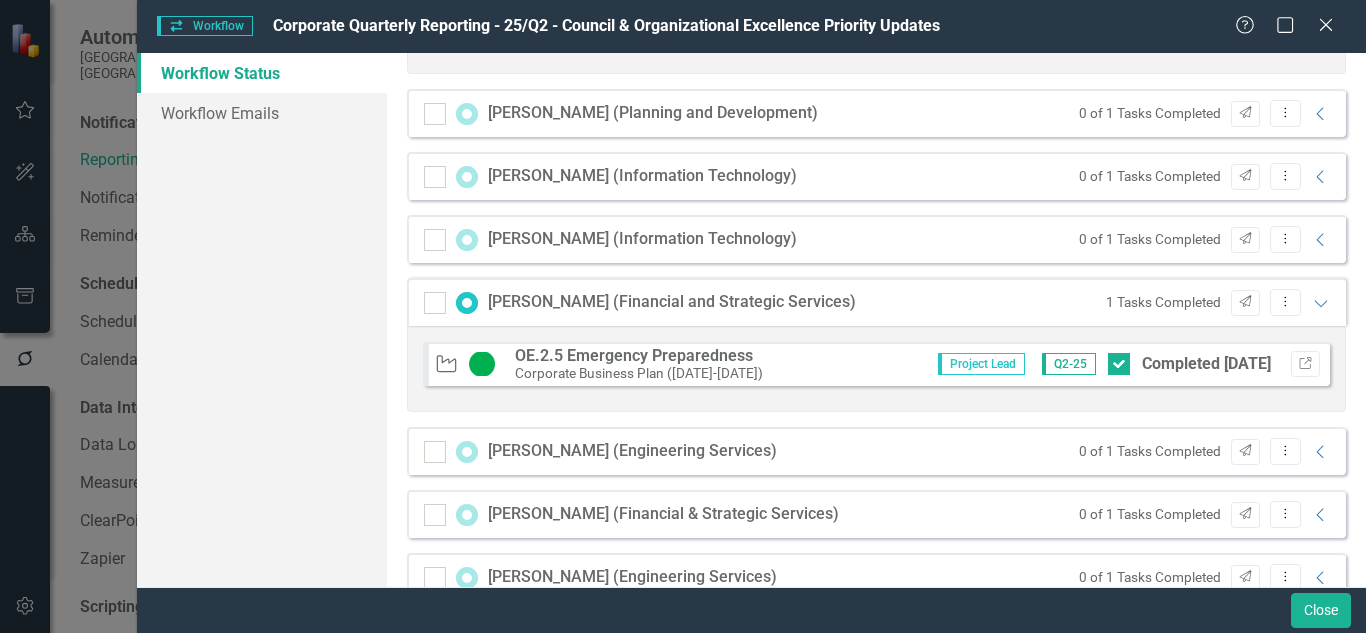 scroll, scrollTop: 1022, scrollLeft: 0, axis: vertical 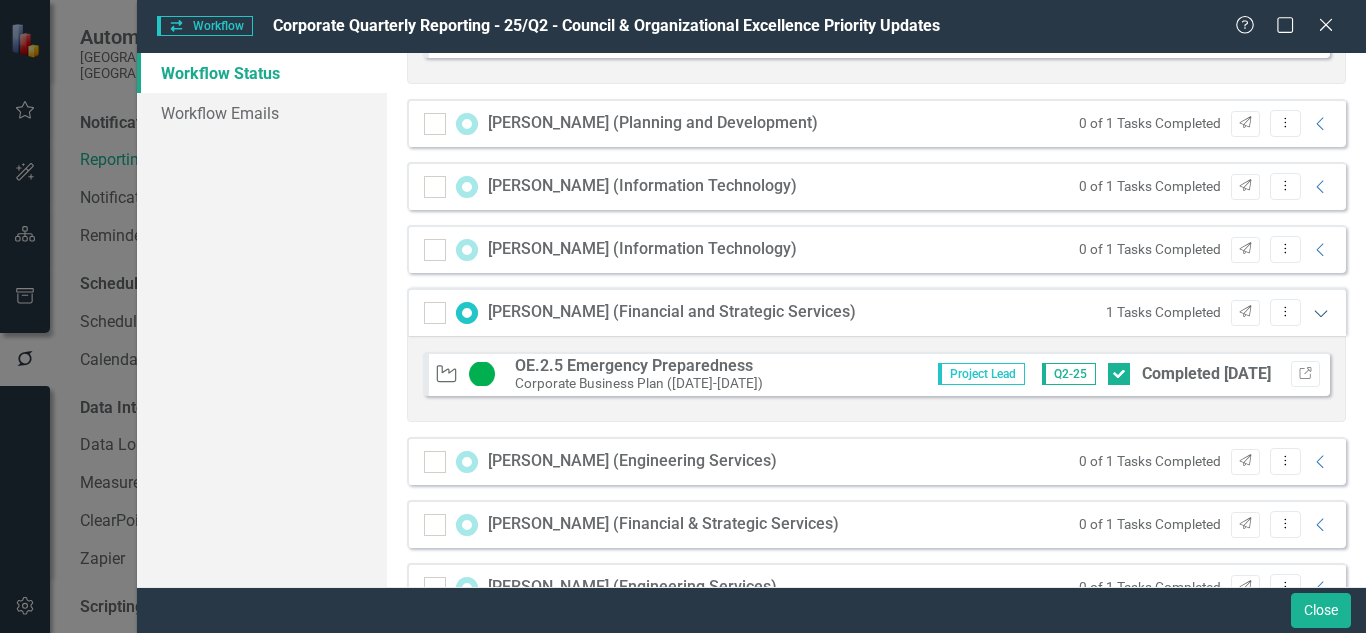 click 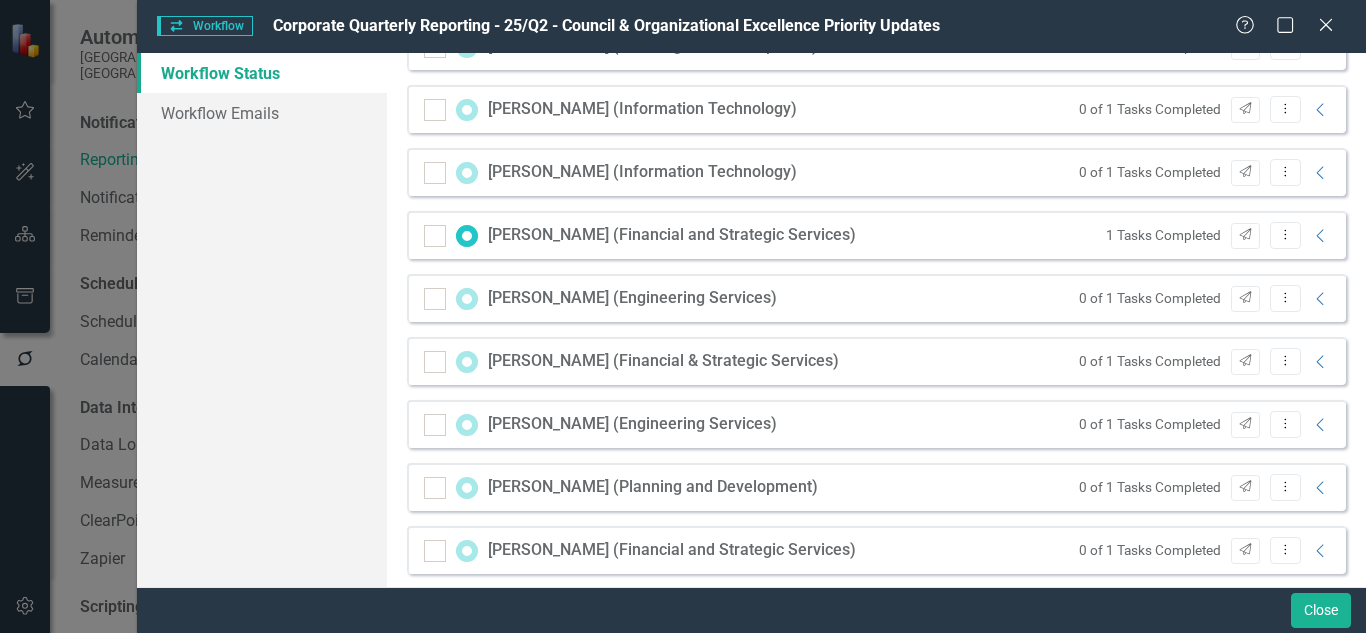 scroll, scrollTop: 1179, scrollLeft: 0, axis: vertical 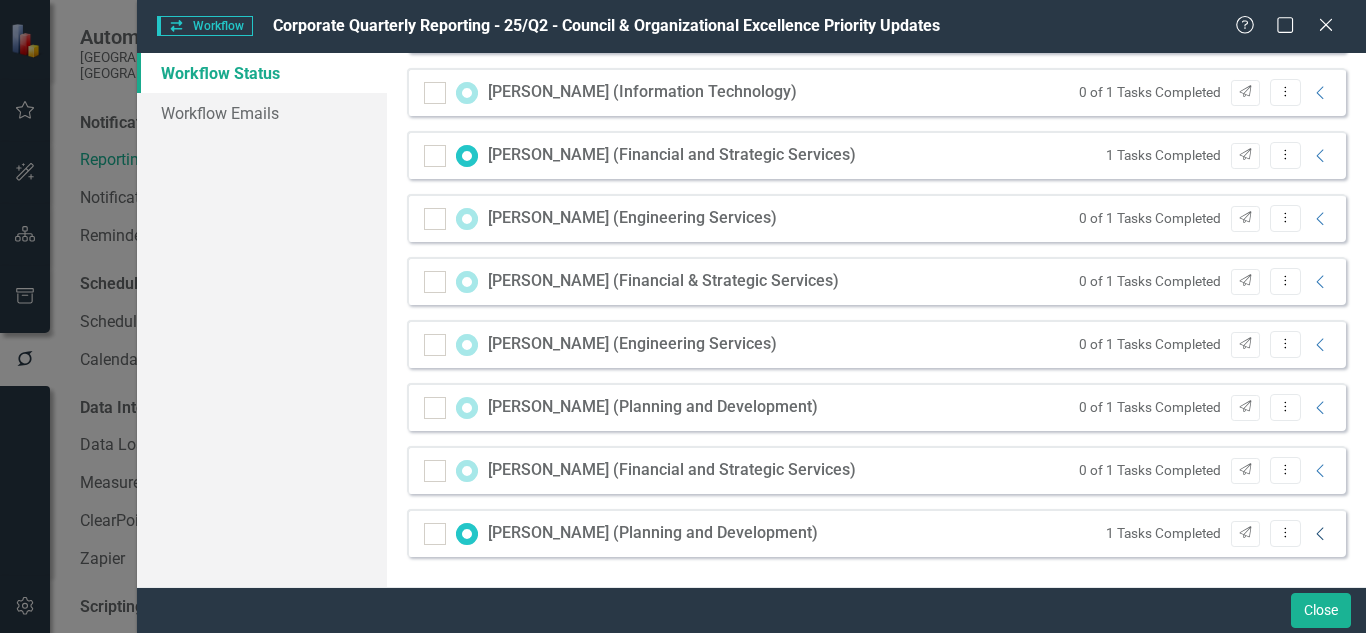 click on "Collapse" 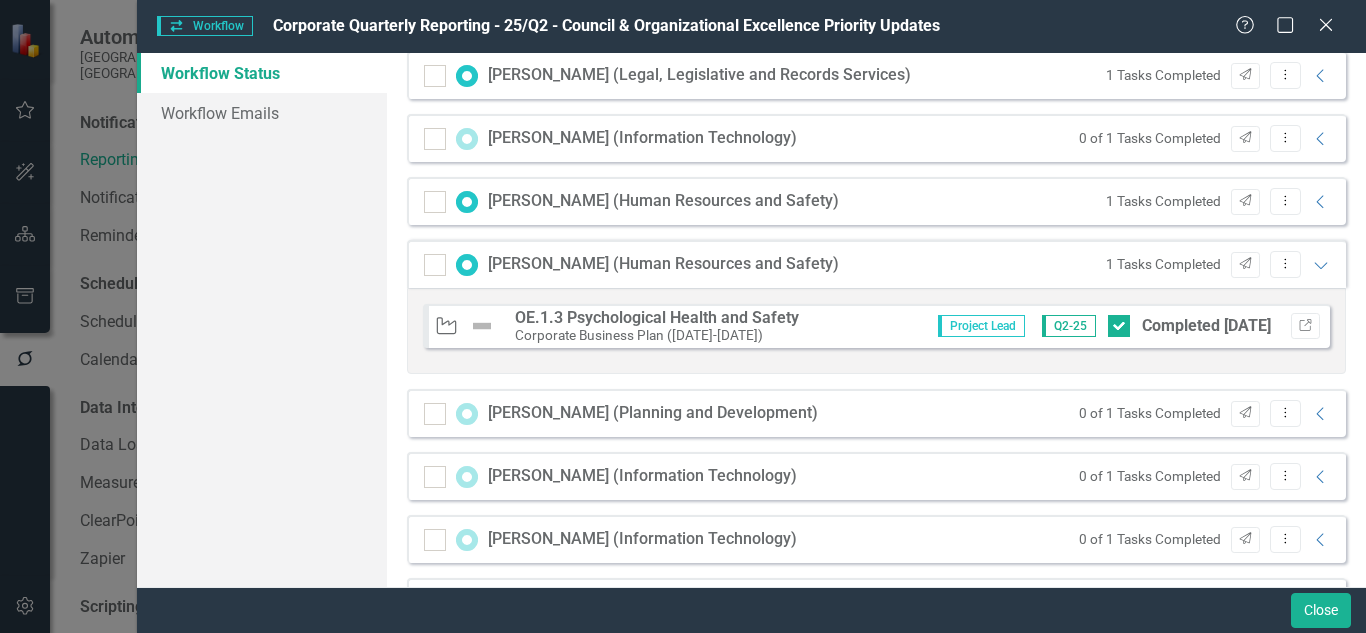 scroll, scrollTop: 718, scrollLeft: 0, axis: vertical 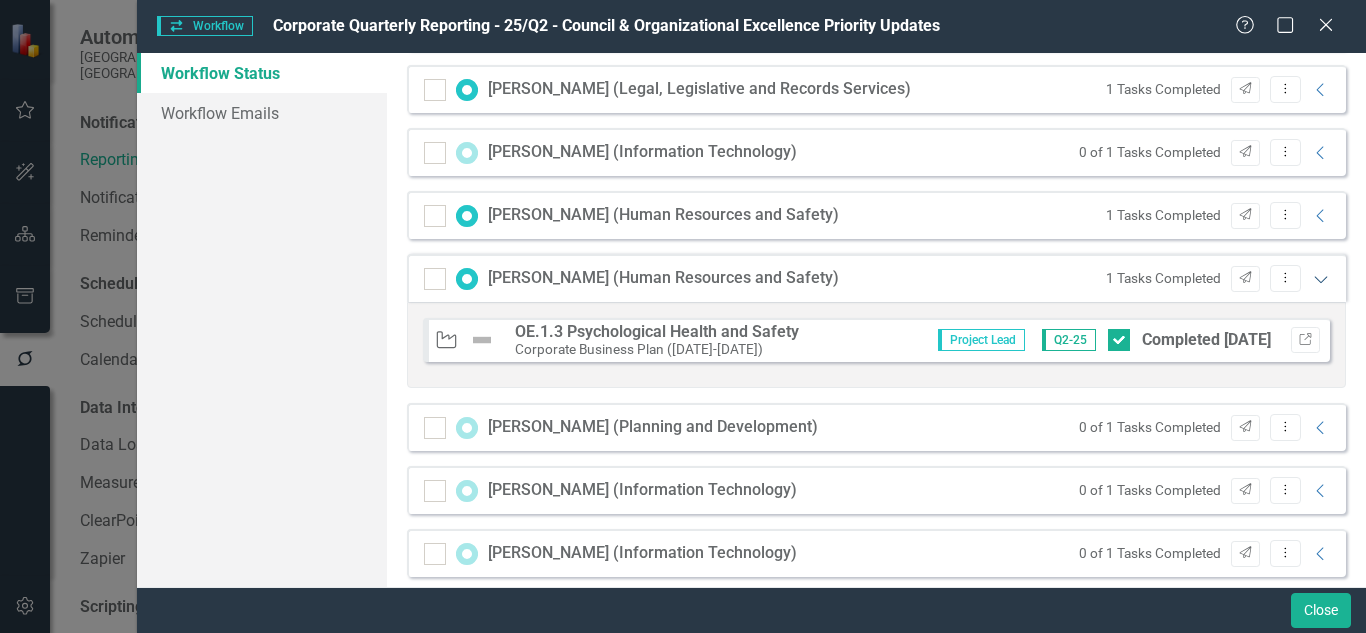 click on "Expanded" 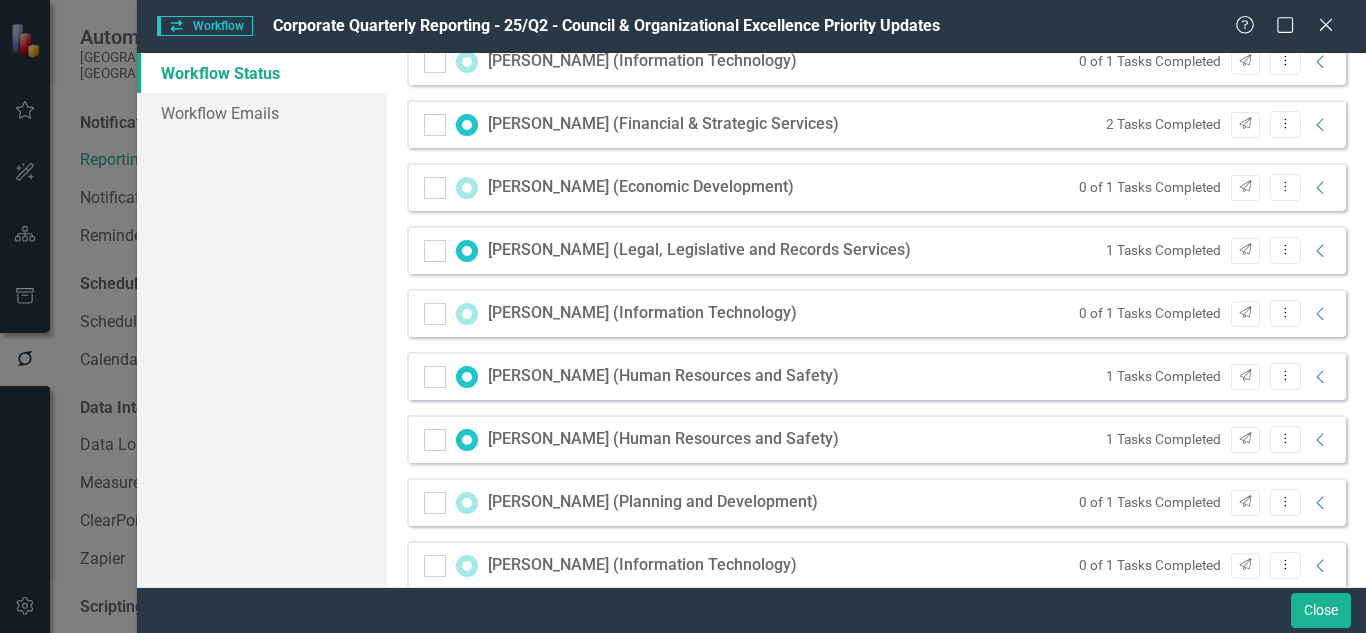 scroll, scrollTop: 551, scrollLeft: 0, axis: vertical 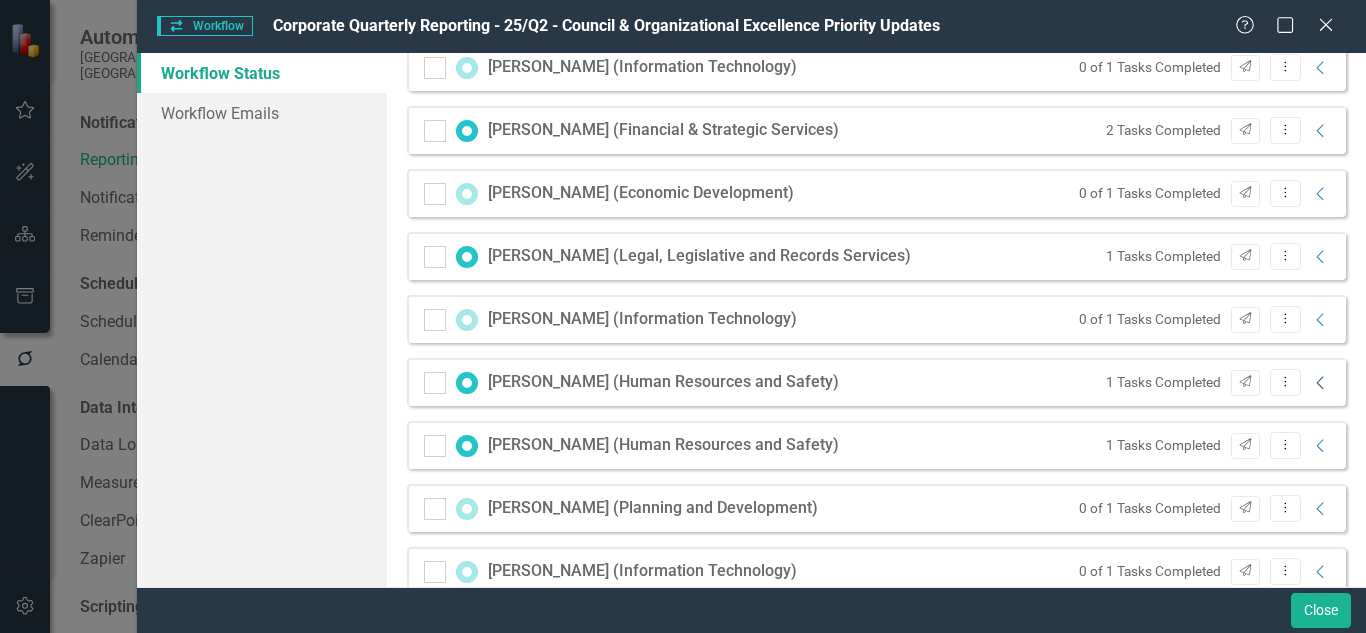 click on "Collapse" 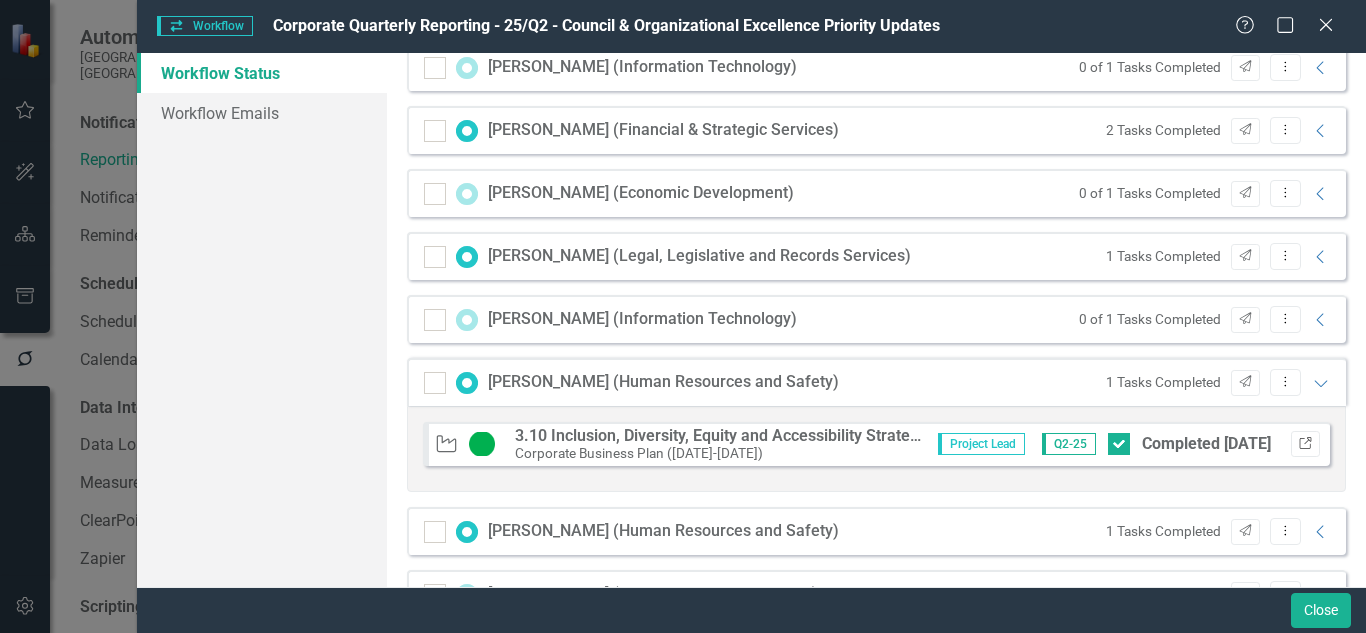 click on "Link" 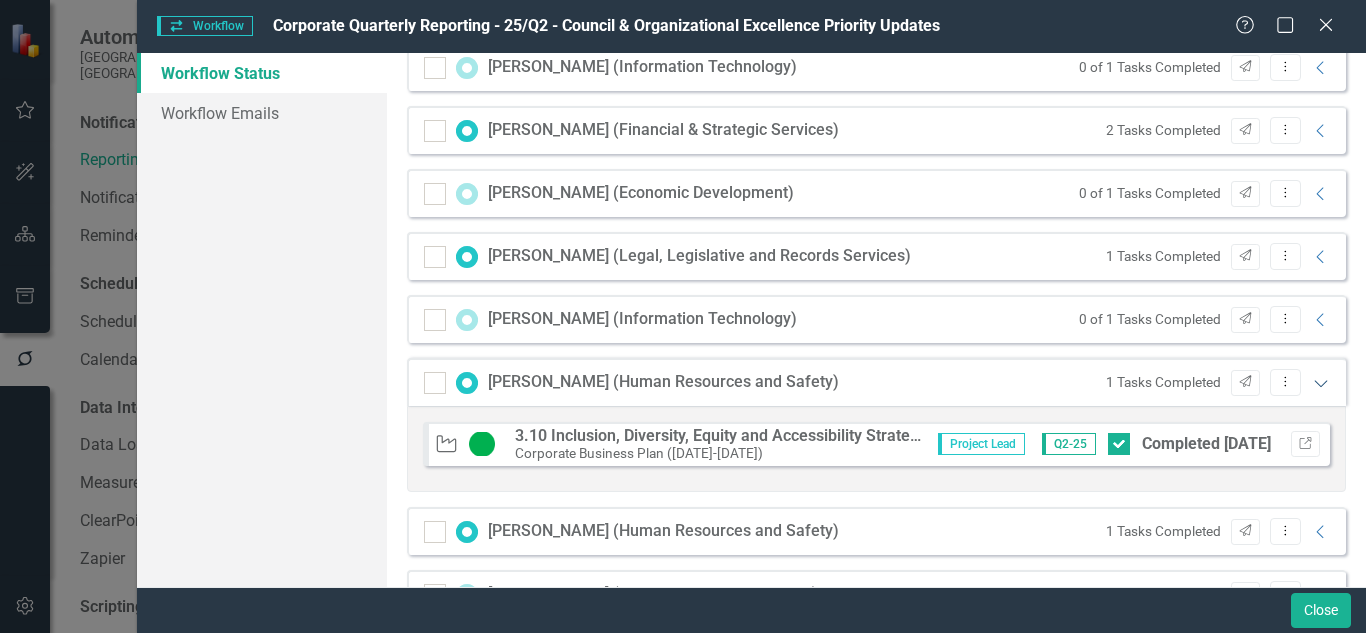 click on "Expanded" 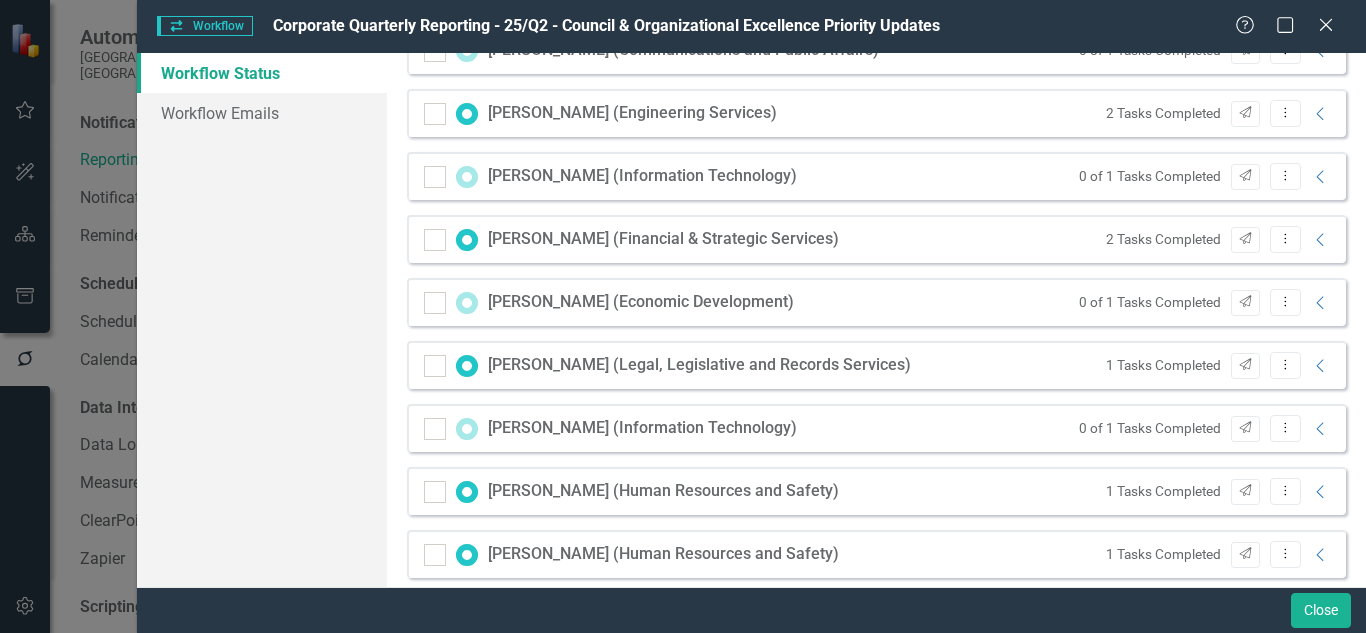 scroll, scrollTop: 429, scrollLeft: 0, axis: vertical 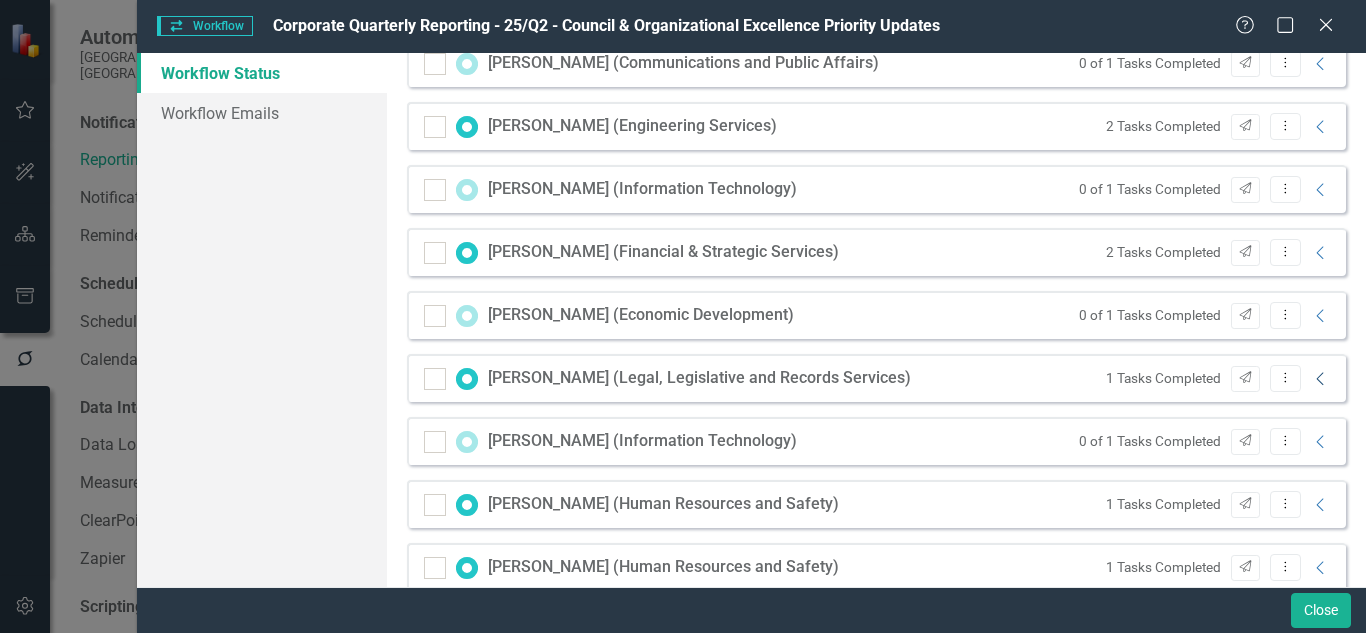 click 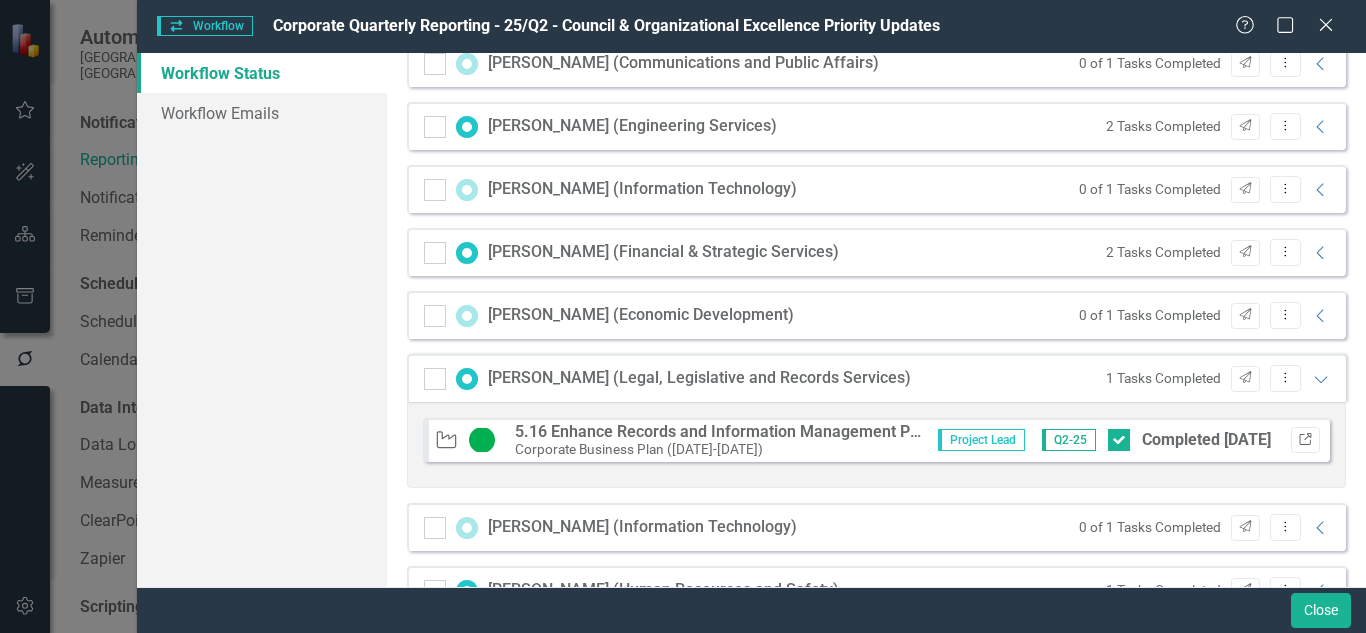 click on "Link" 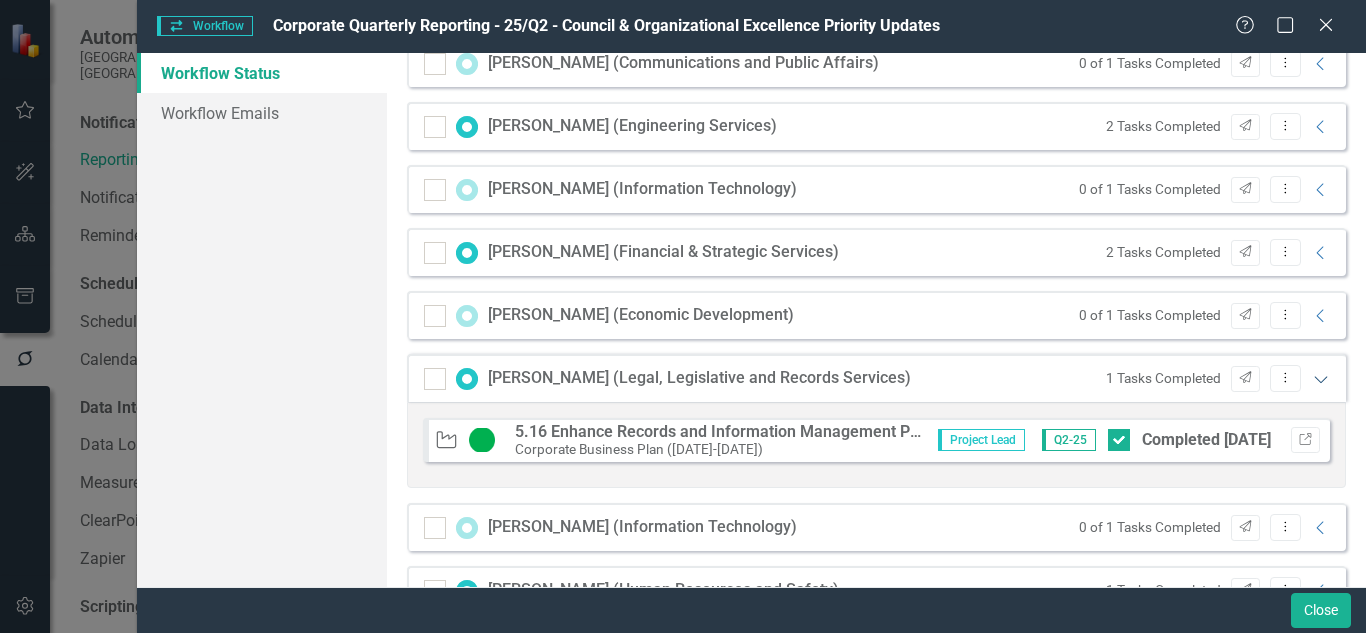 click on "Expanded" 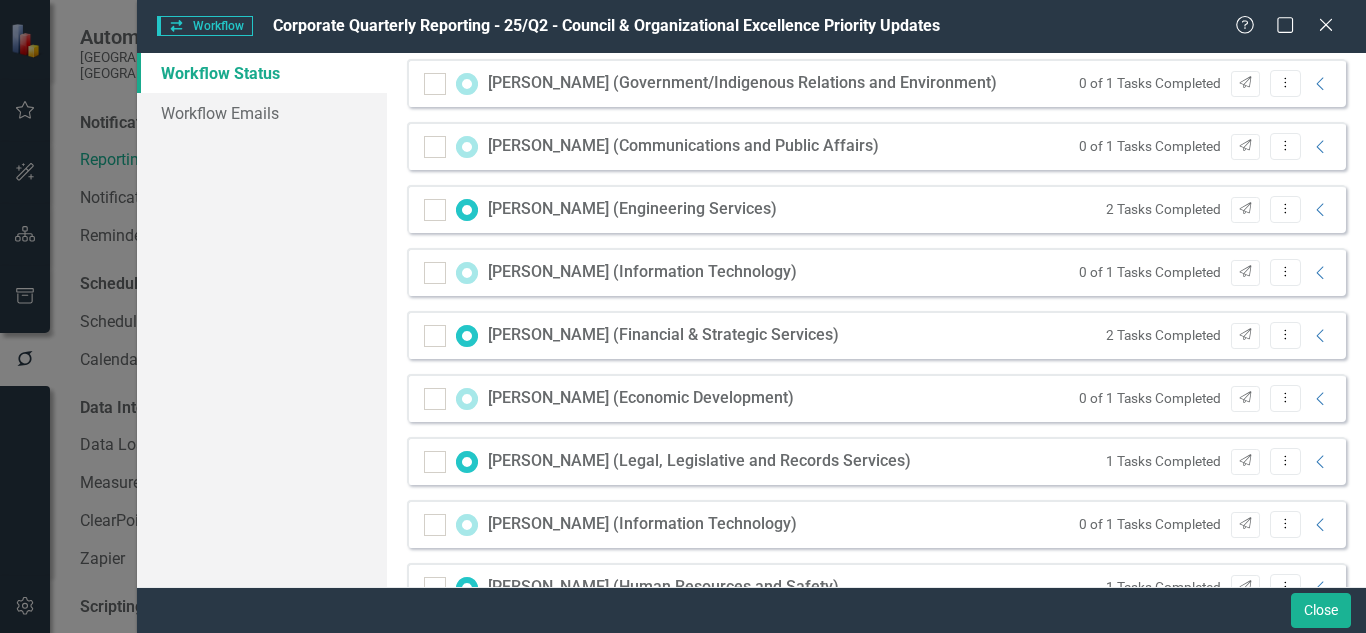 scroll, scrollTop: 327, scrollLeft: 0, axis: vertical 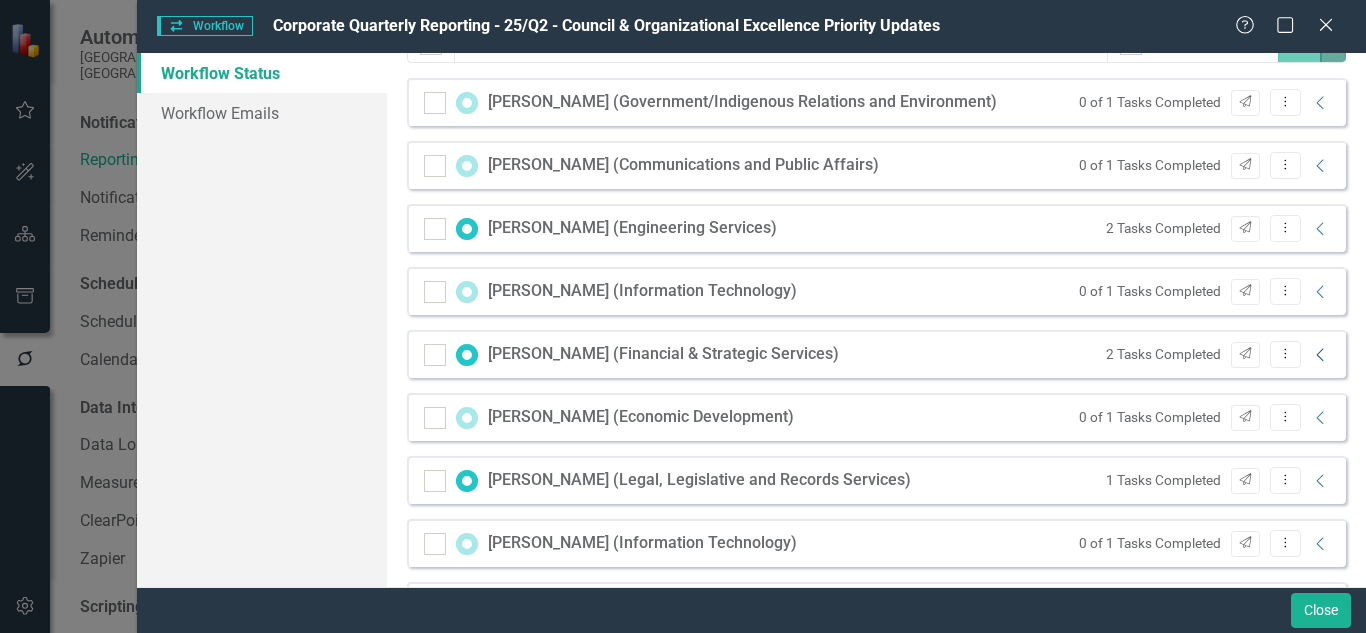 click 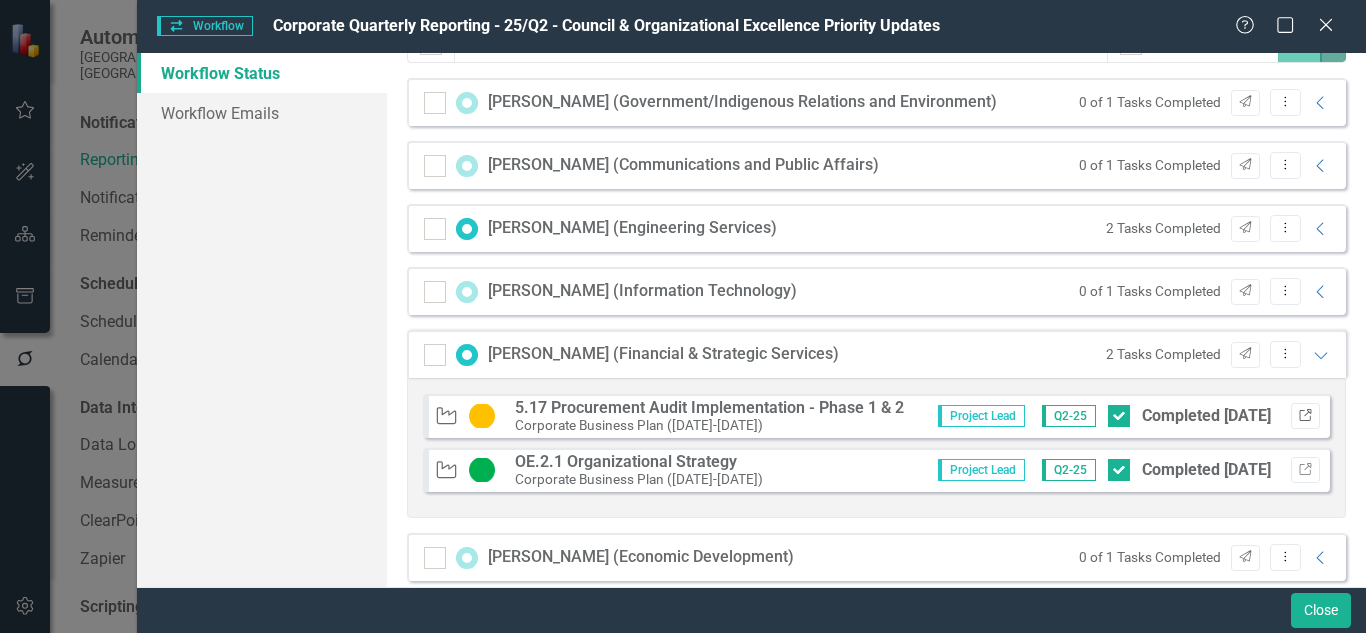 click on "Link" 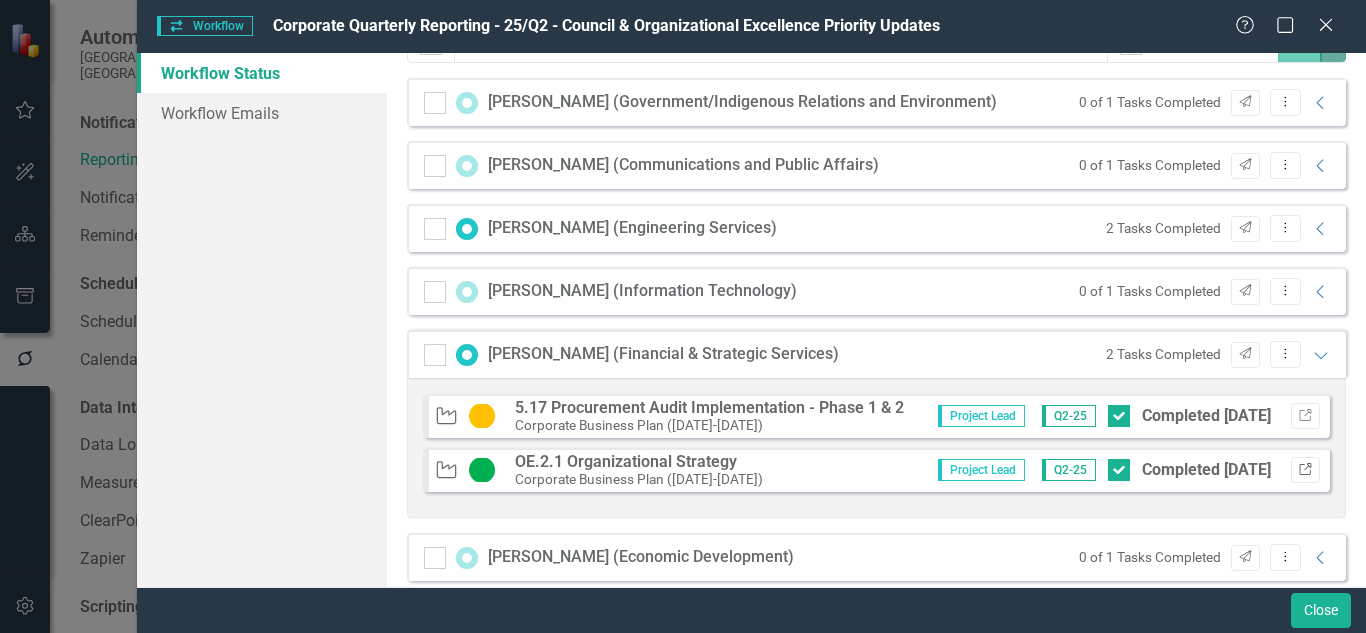 click on "Link" 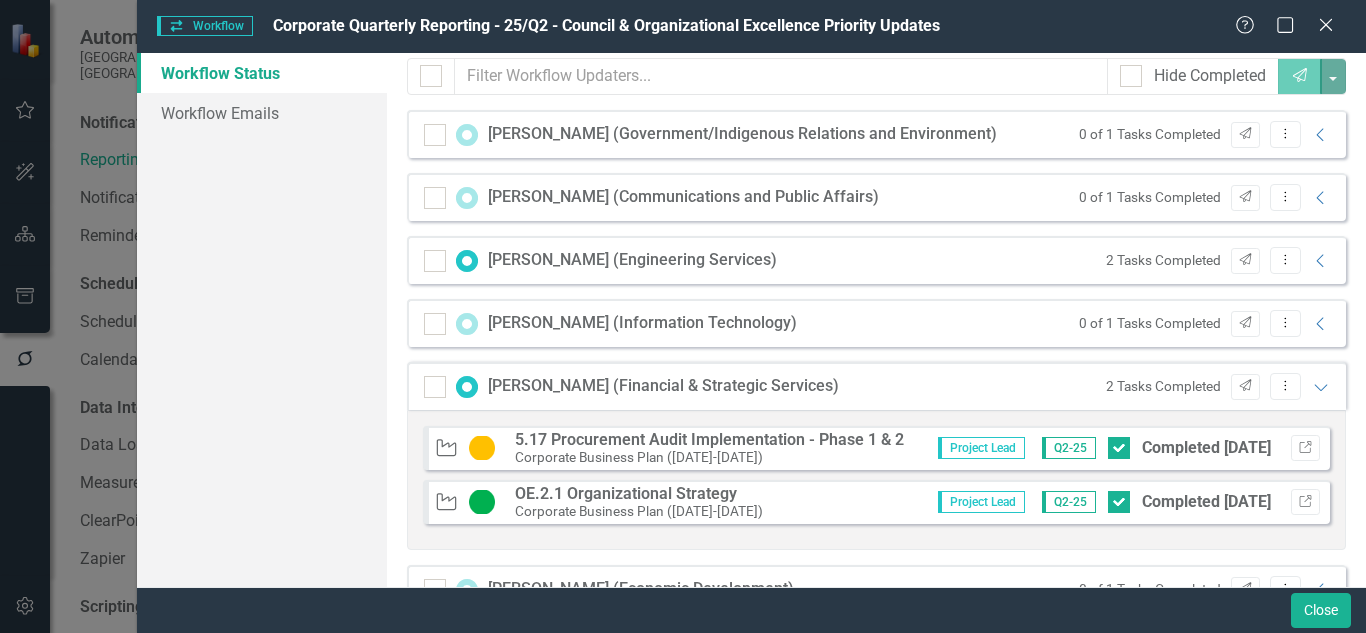 scroll, scrollTop: 288, scrollLeft: 0, axis: vertical 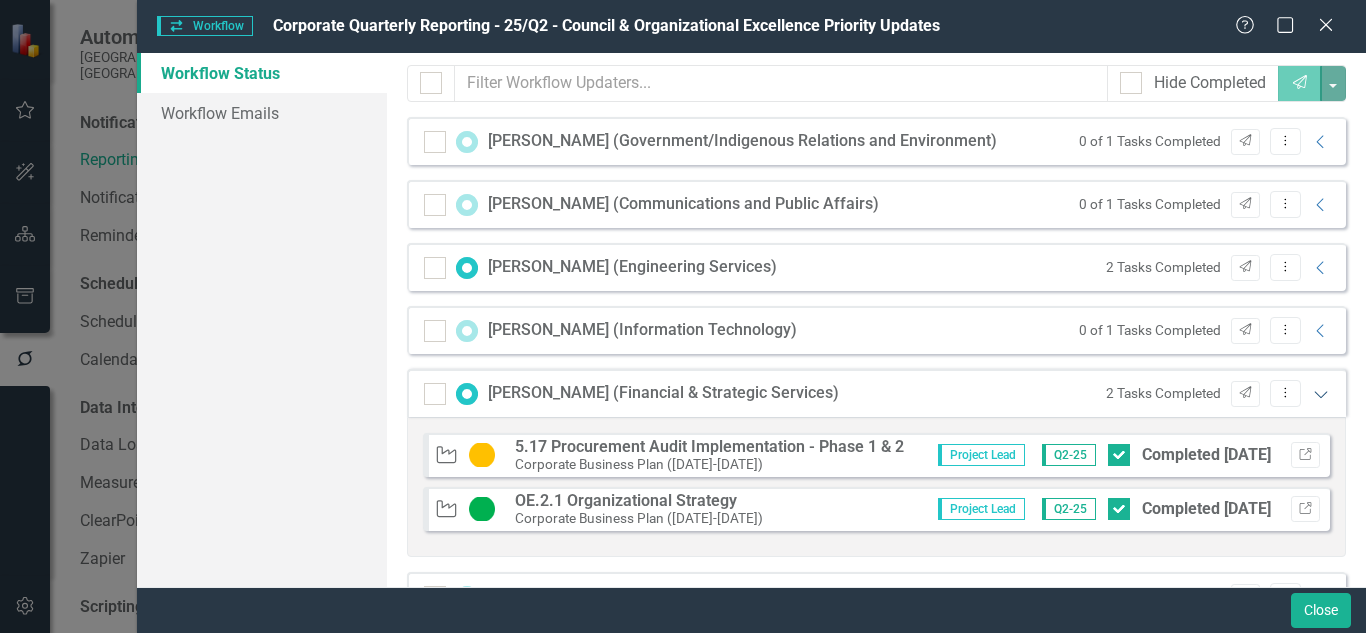 click on "Expanded" 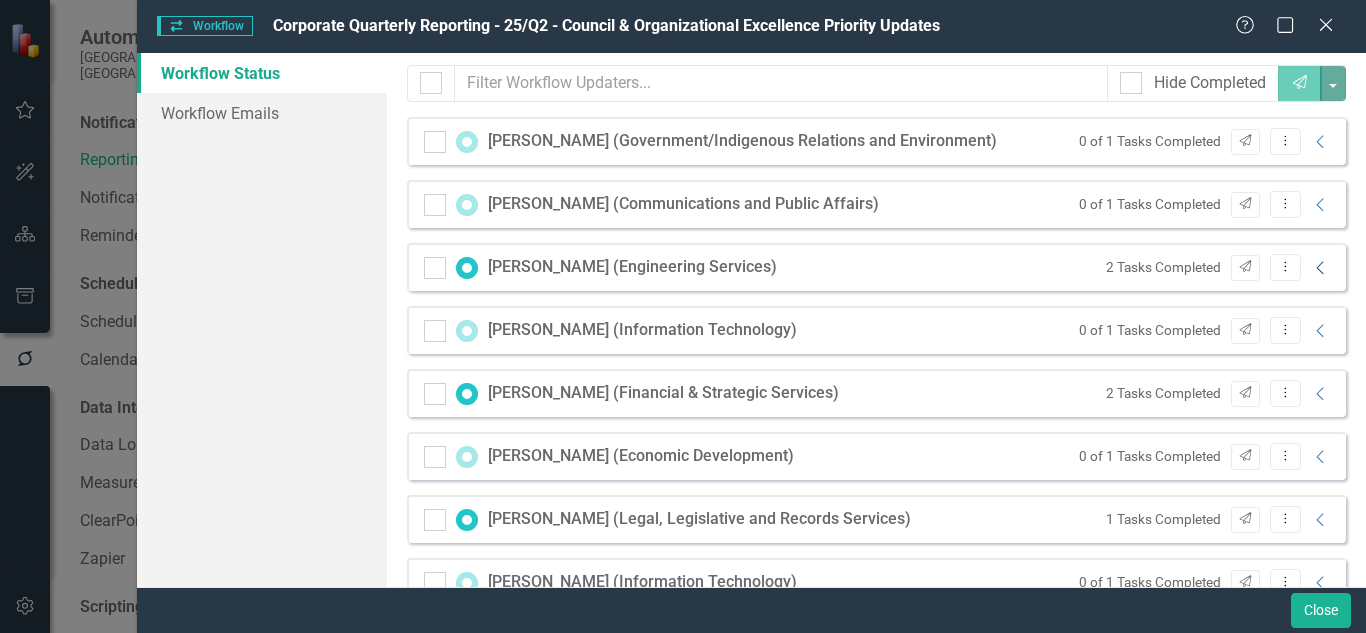 click on "Collapse" 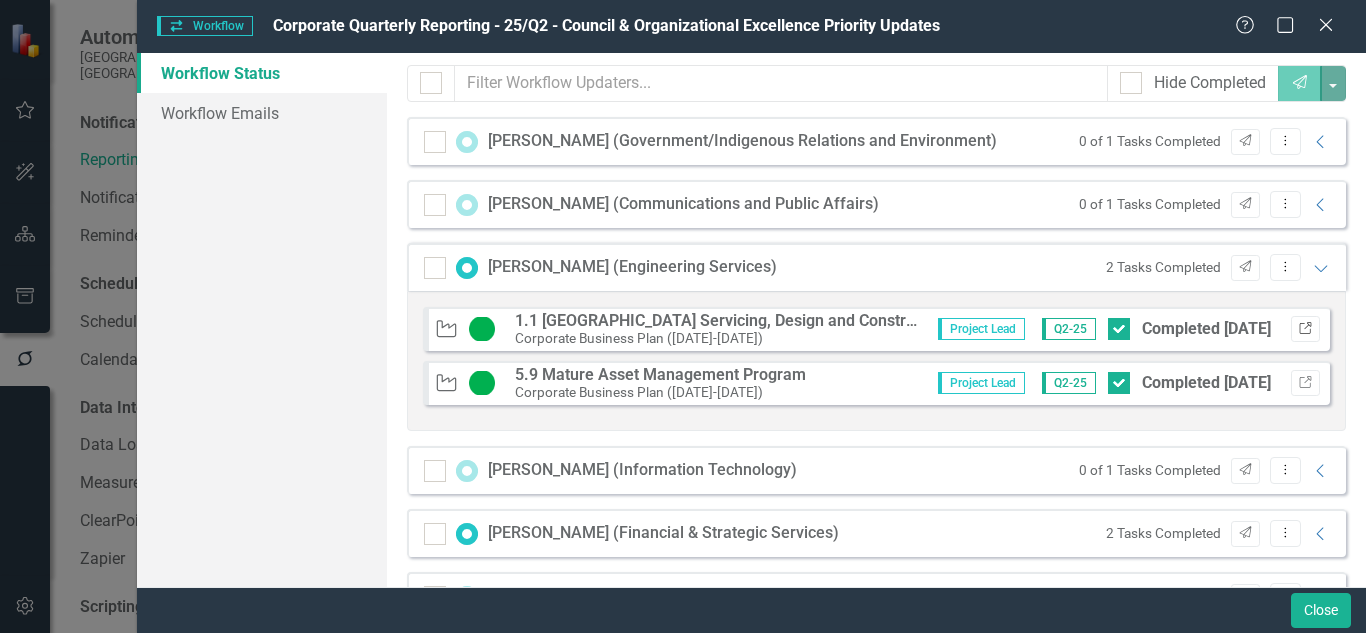 click on "Link" 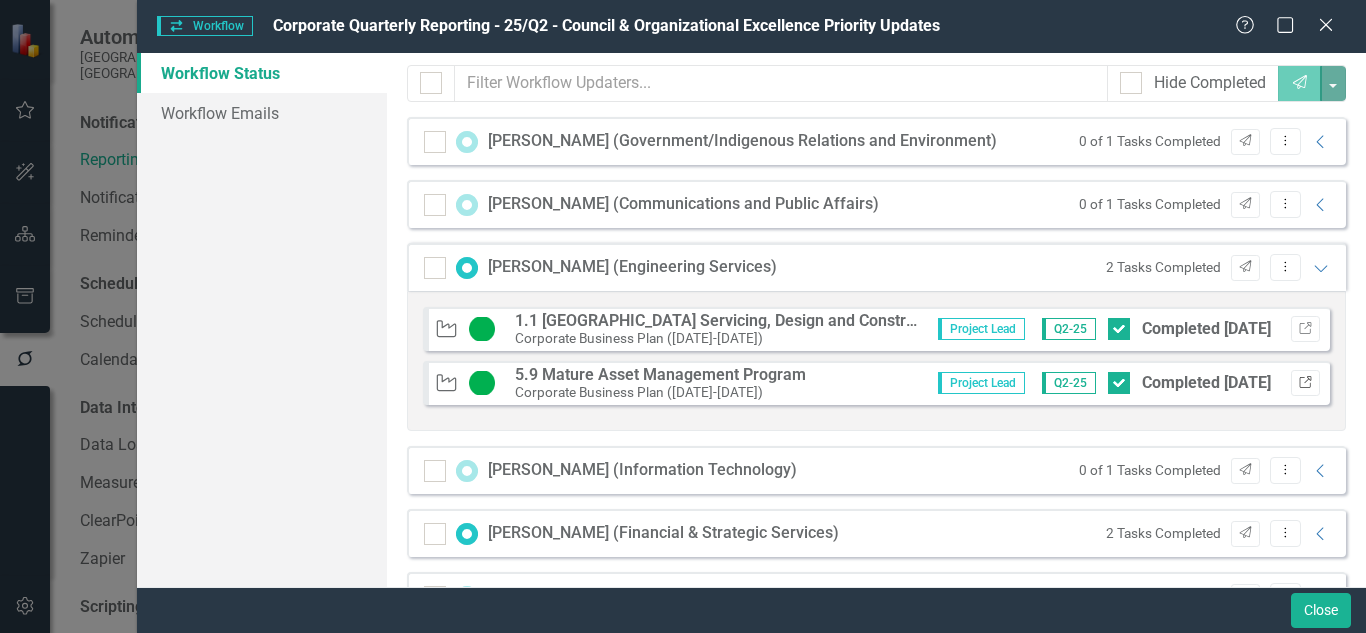 click on "Link" 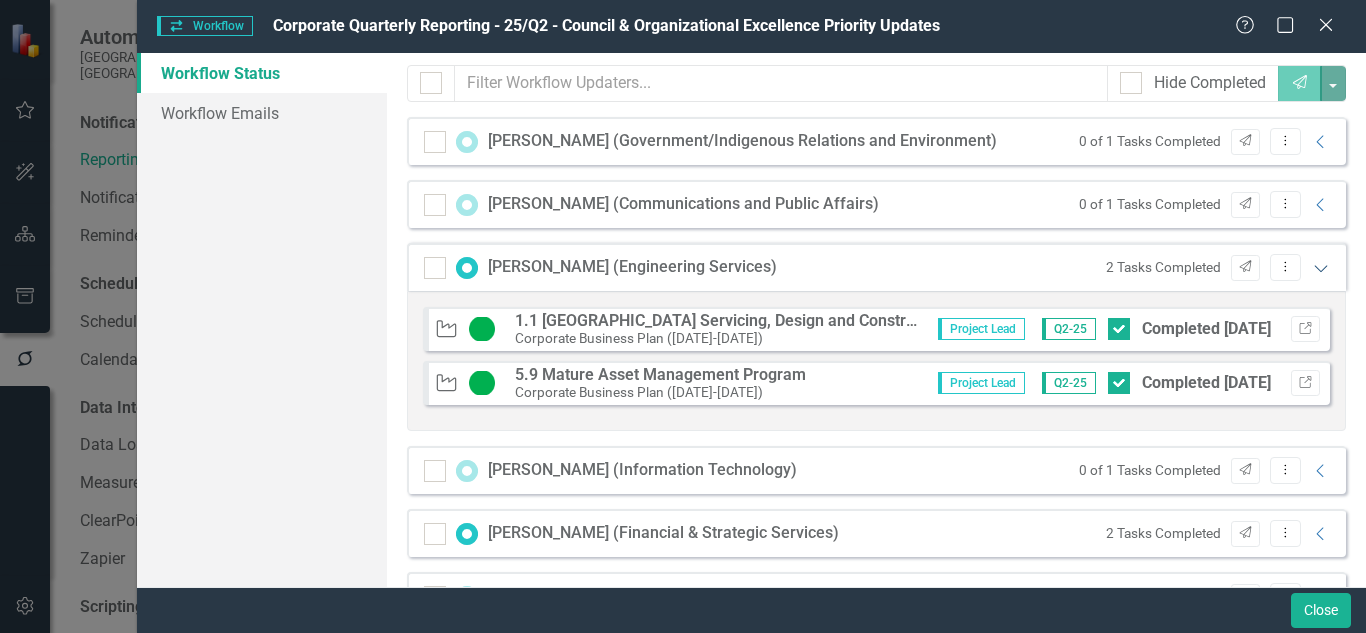 click on "Expanded" 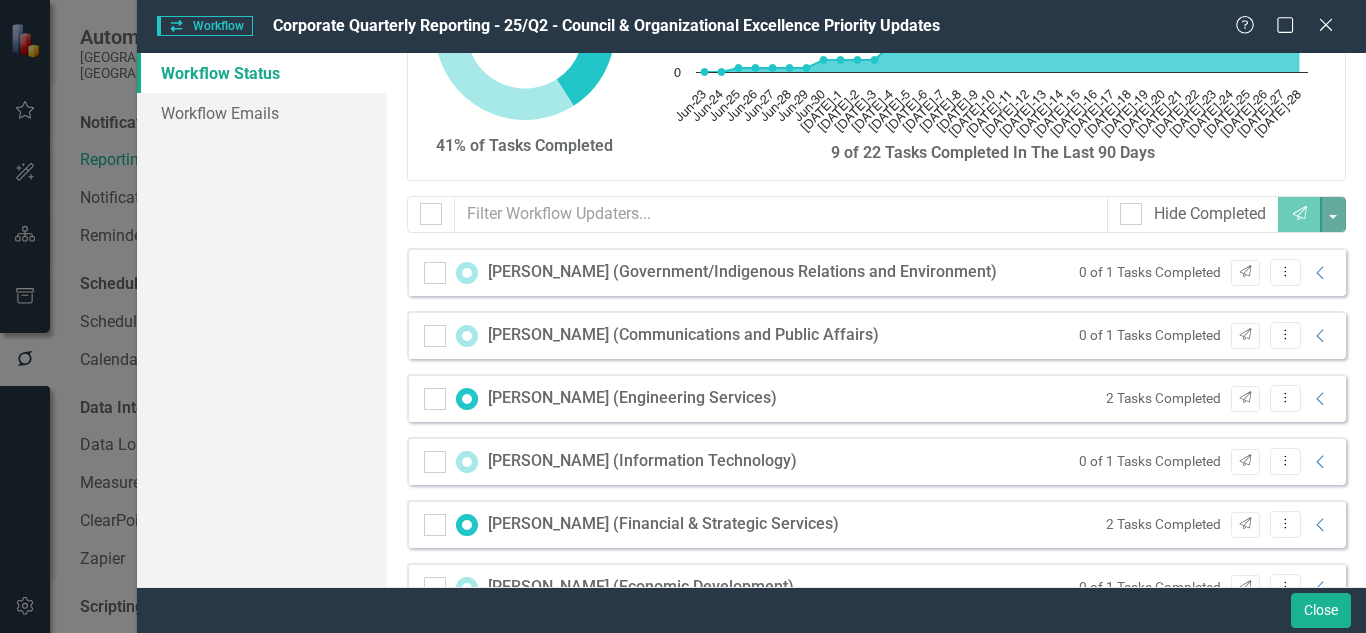 scroll, scrollTop: 150, scrollLeft: 0, axis: vertical 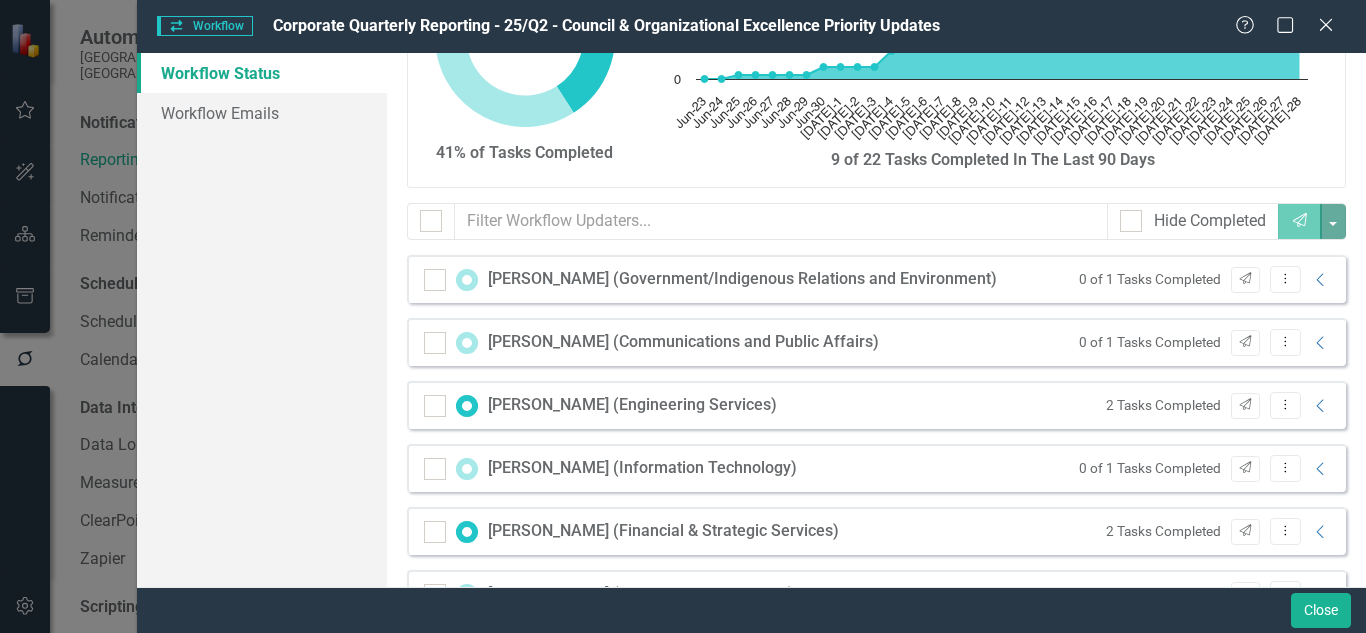 click on "Hide Completed Send" at bounding box center [876, 229] 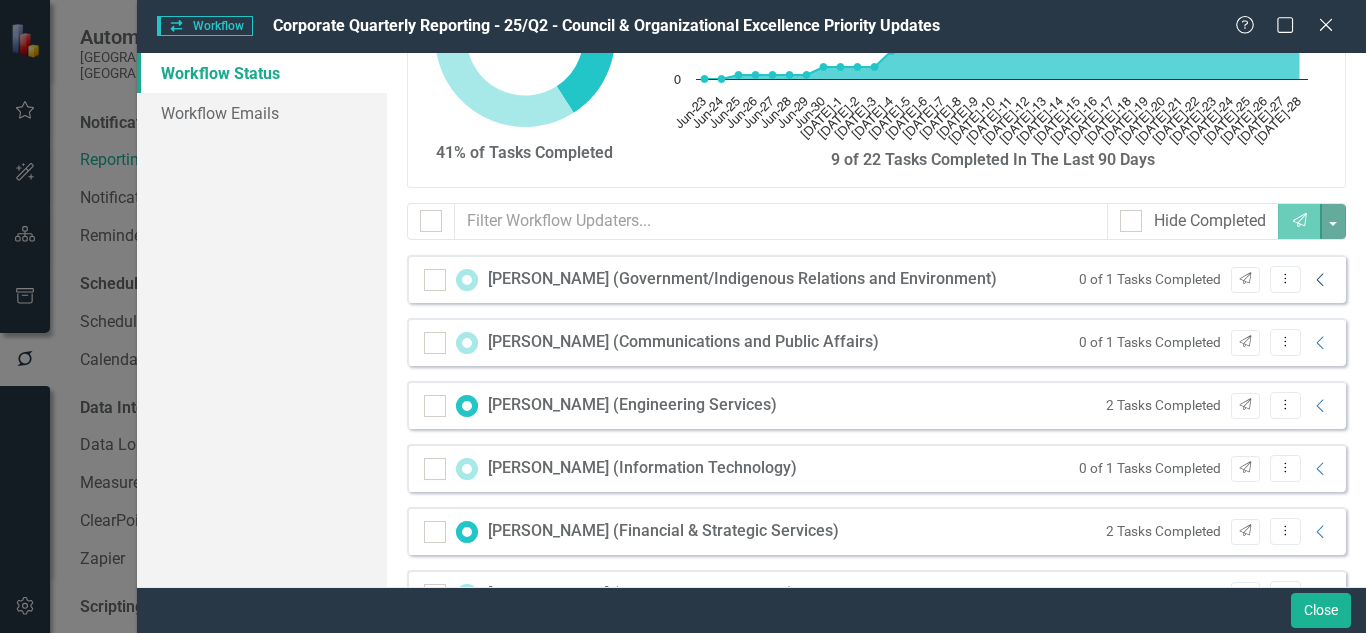 click on "Collapse" 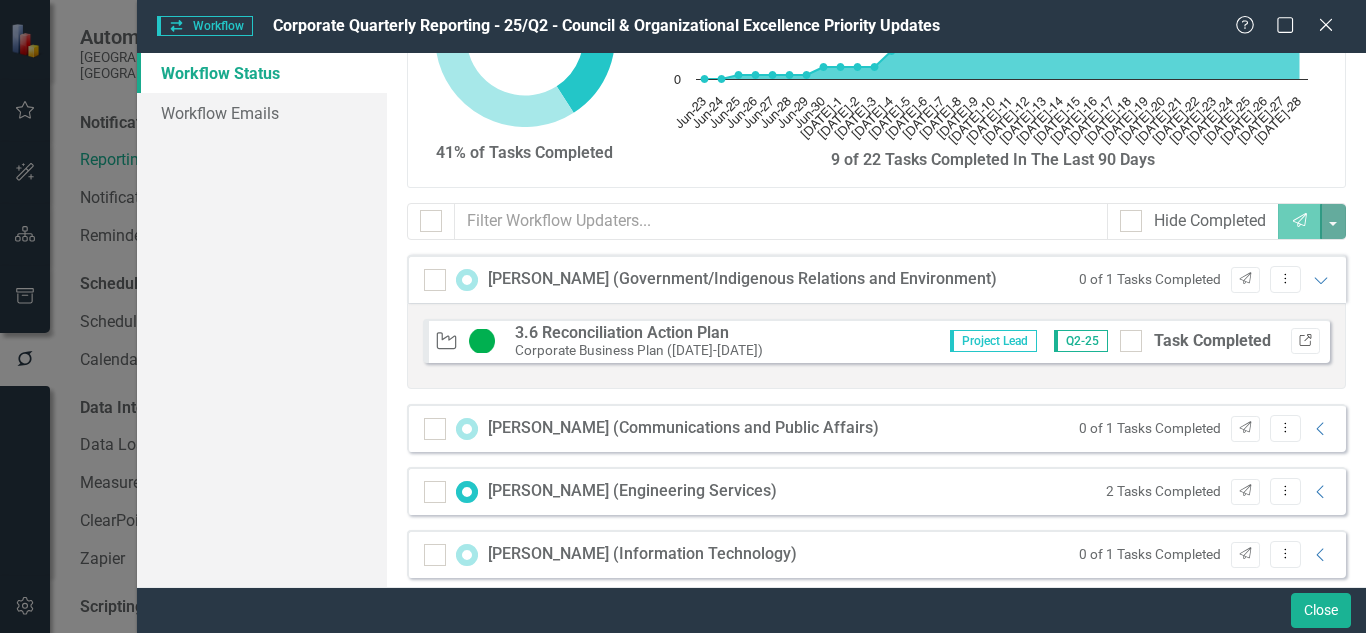 click on "Link" 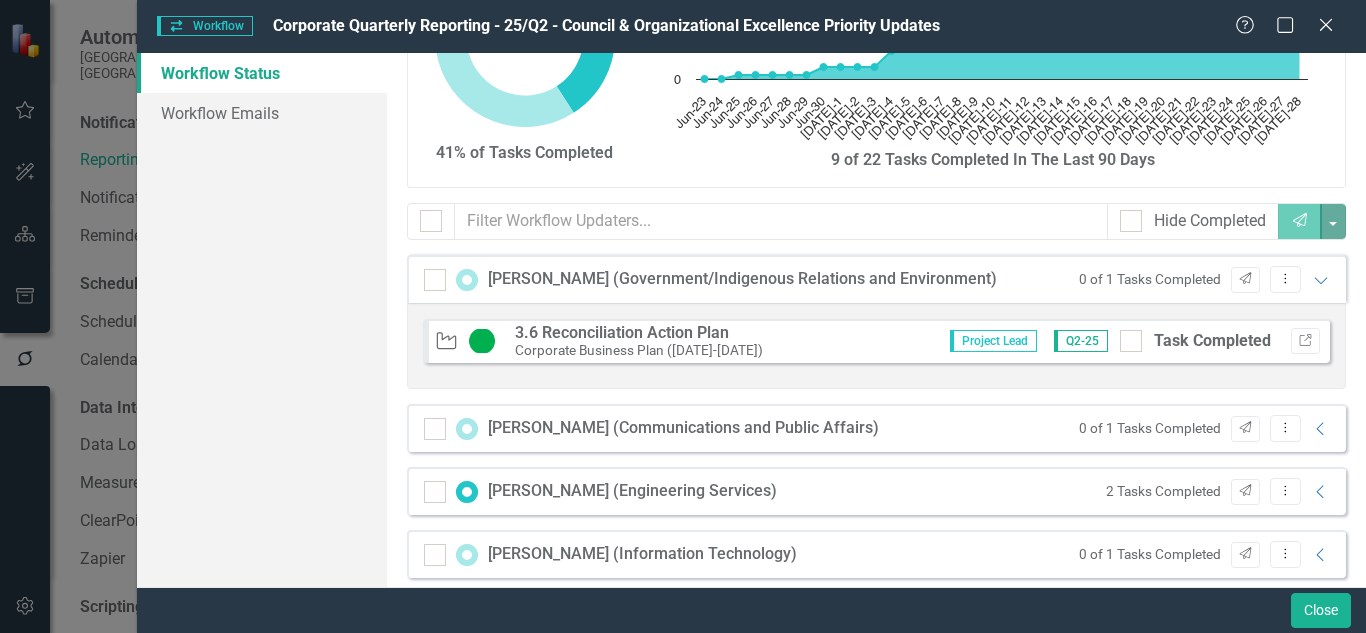 click on "Project Lead Q2-25 Task Completed Link" at bounding box center (1127, 341) 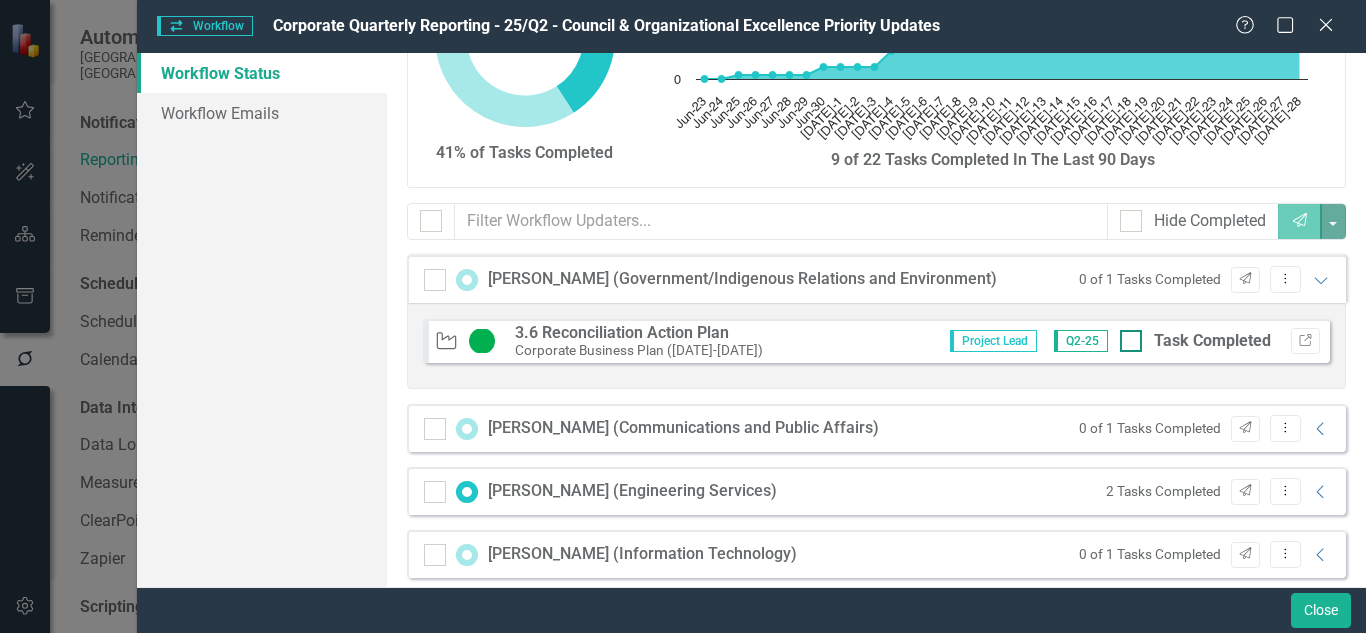 click at bounding box center (1131, 341) 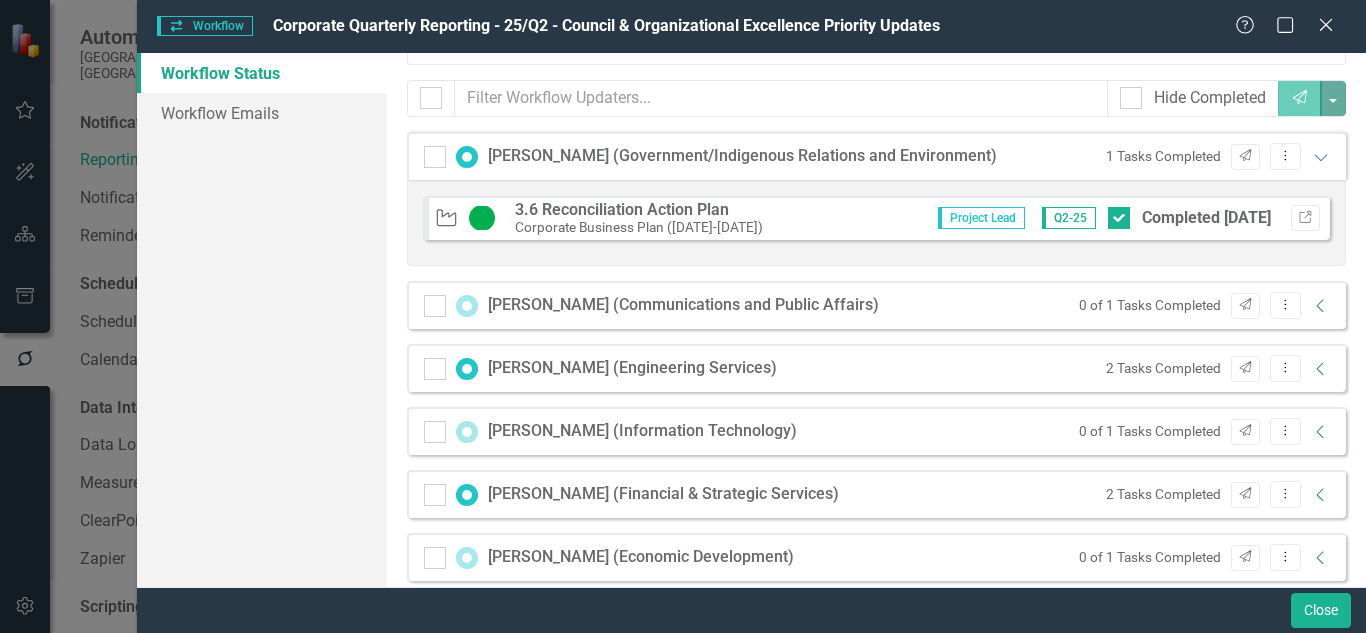 scroll, scrollTop: 290, scrollLeft: 0, axis: vertical 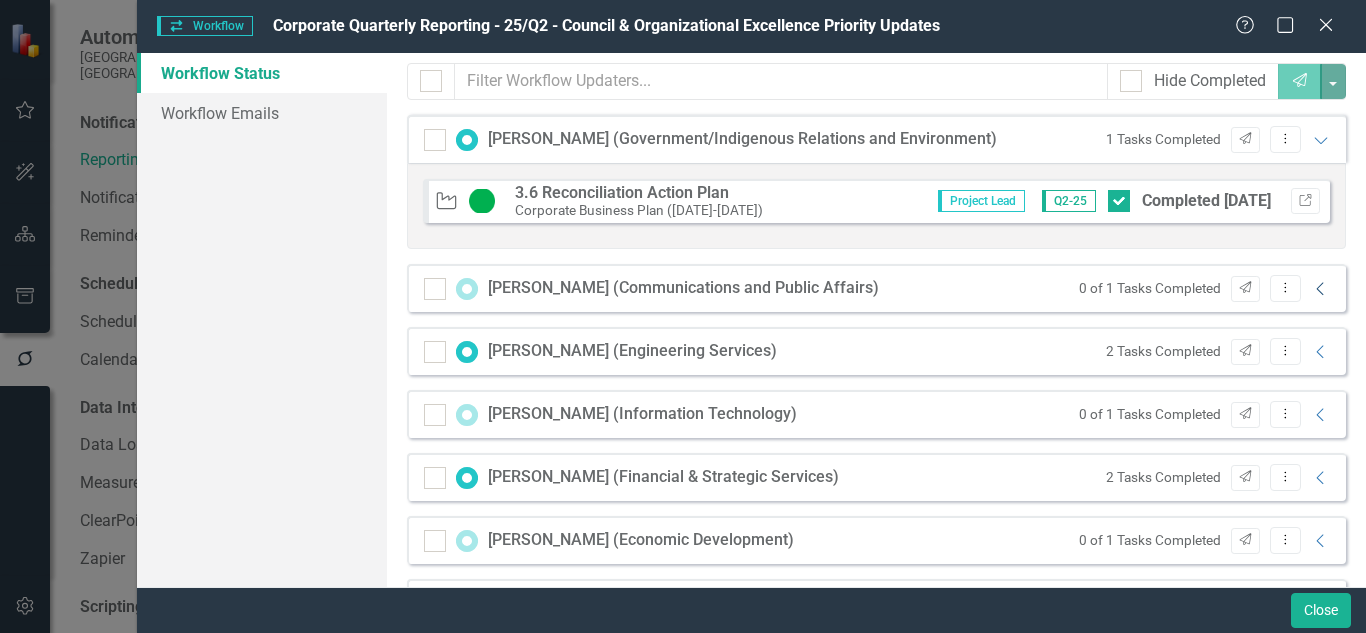 click on "Collapse" 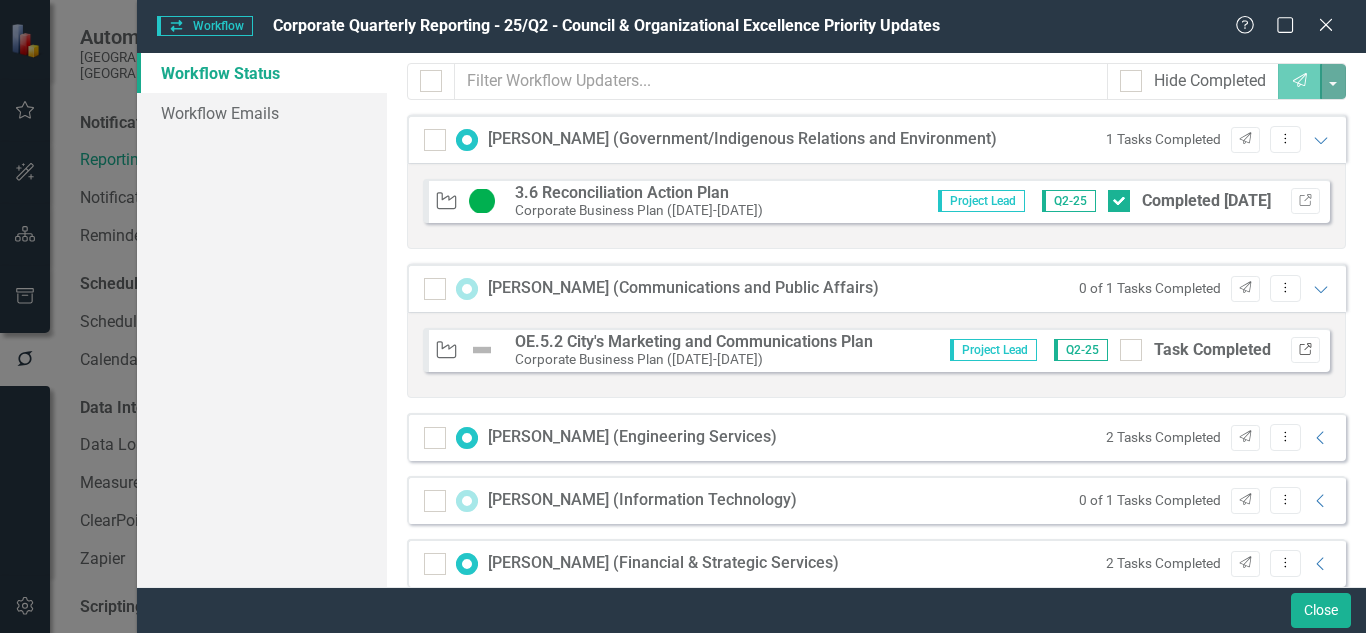click on "Link" 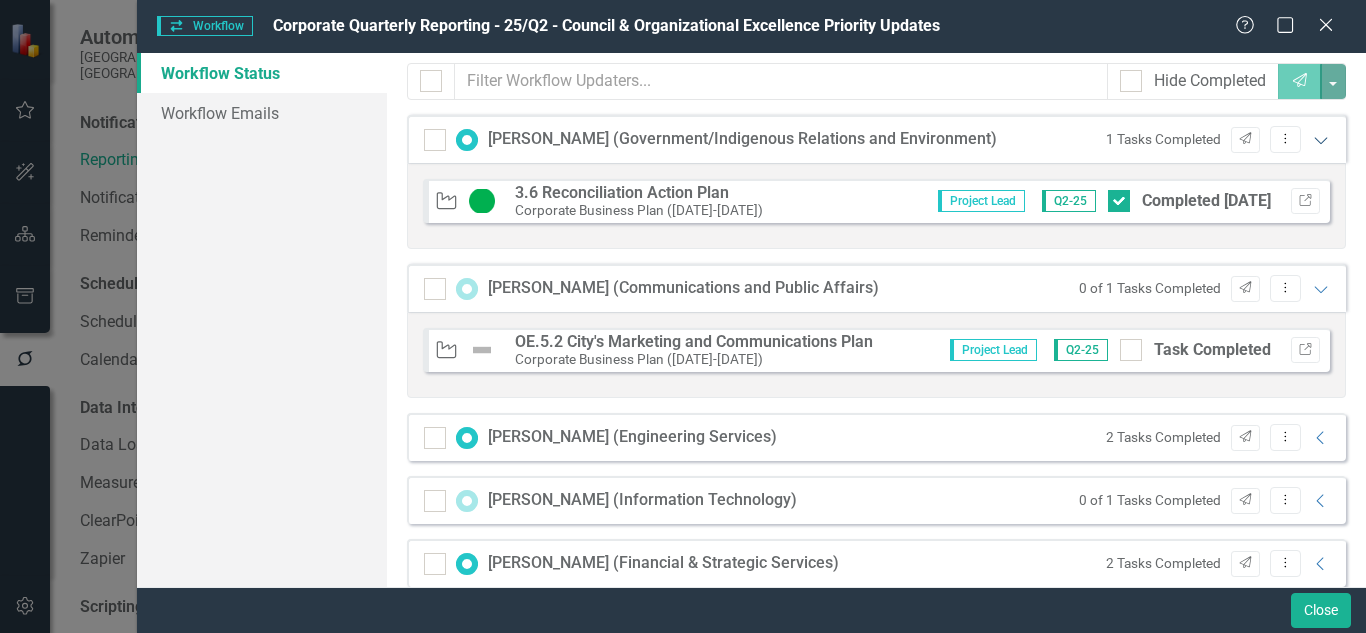 click 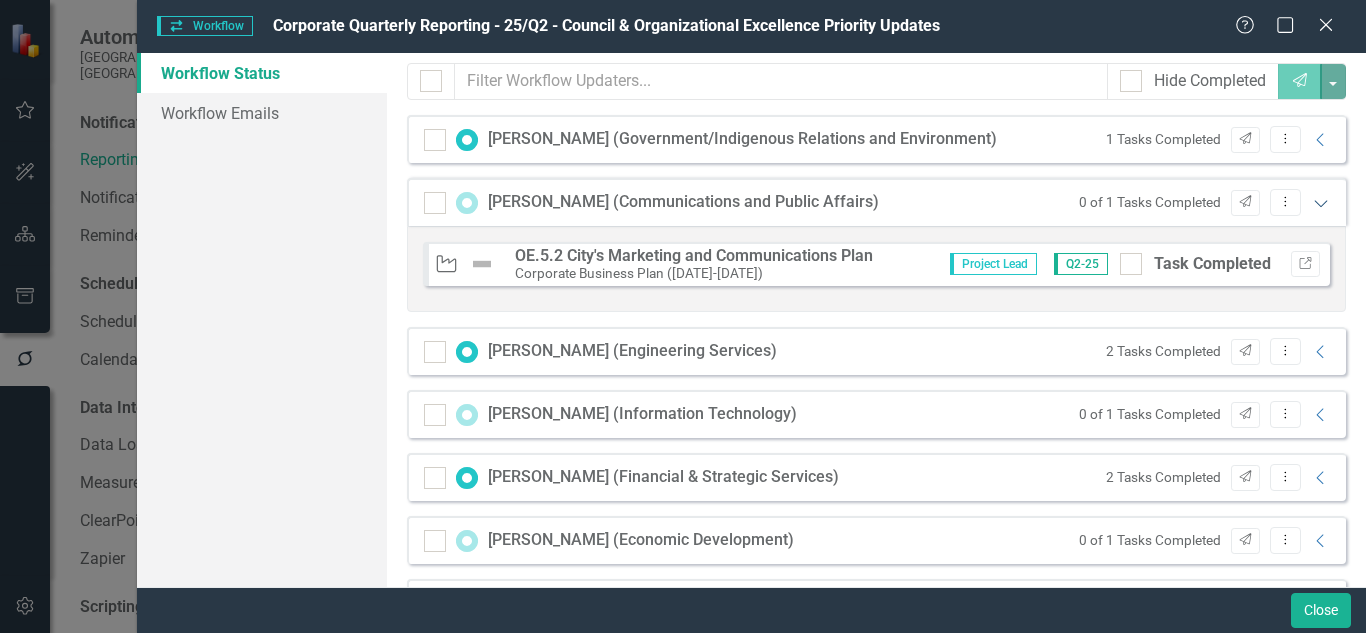 click on "Expanded" 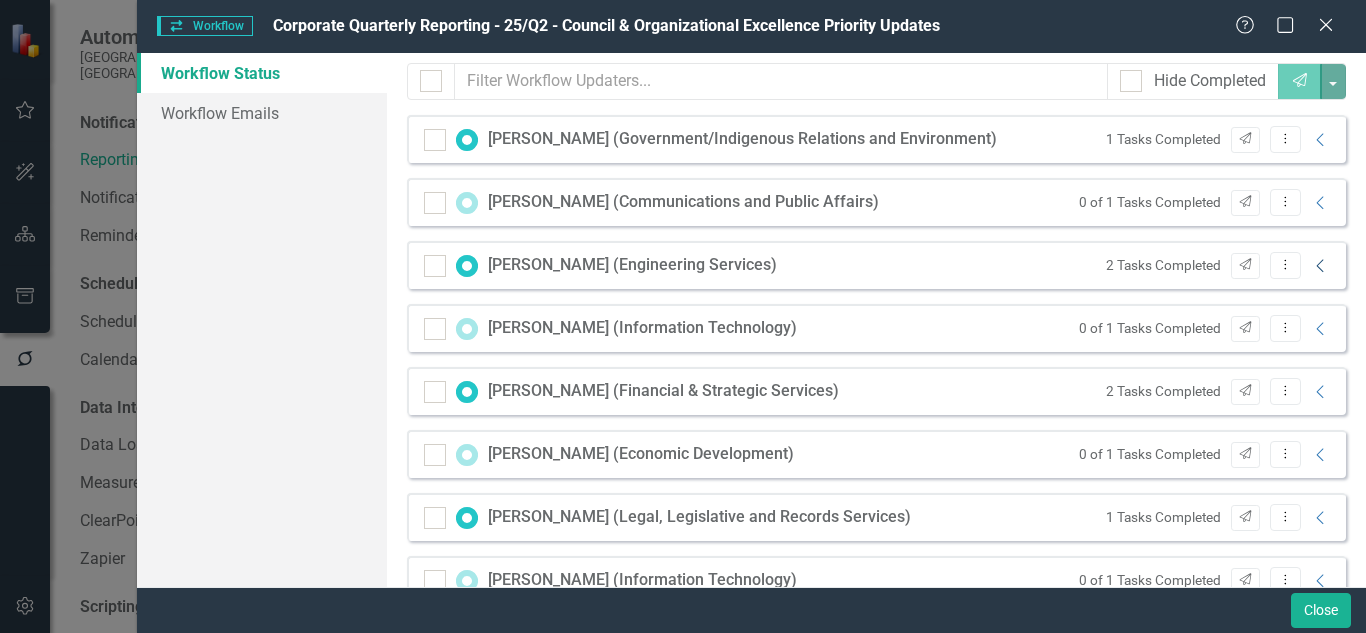 click on "Collapse" 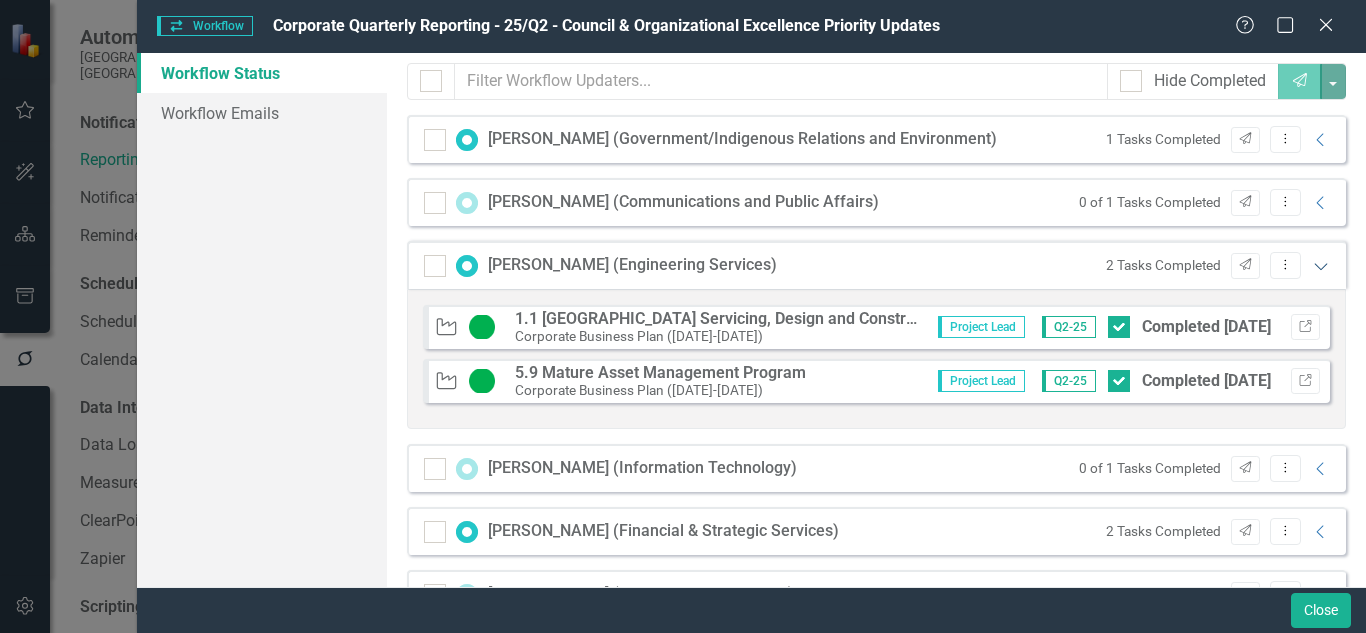 click on "Expanded" 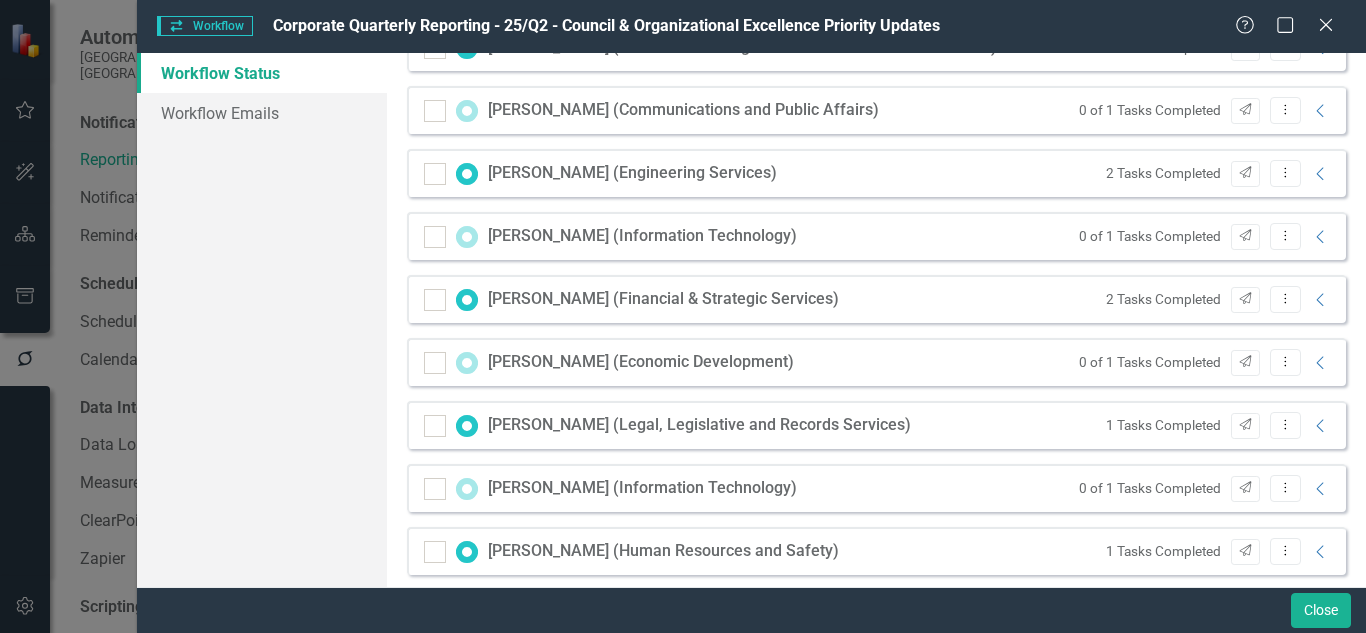 scroll, scrollTop: 384, scrollLeft: 0, axis: vertical 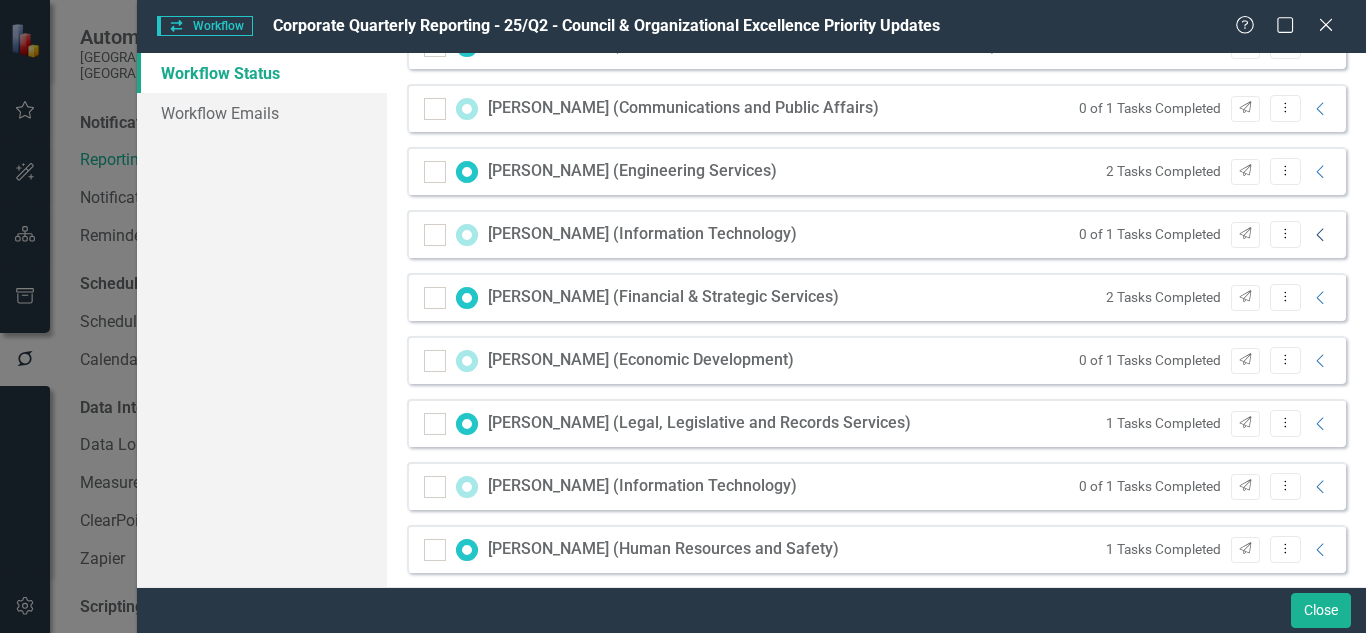 click on "Collapse" 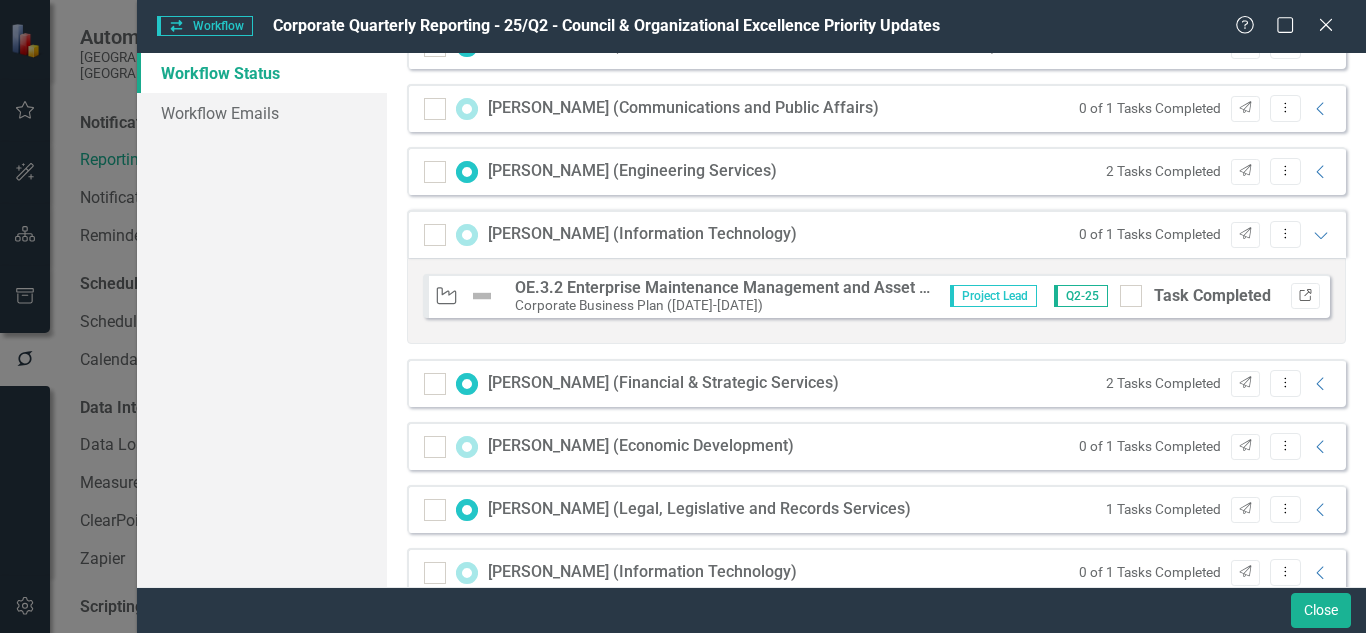 click 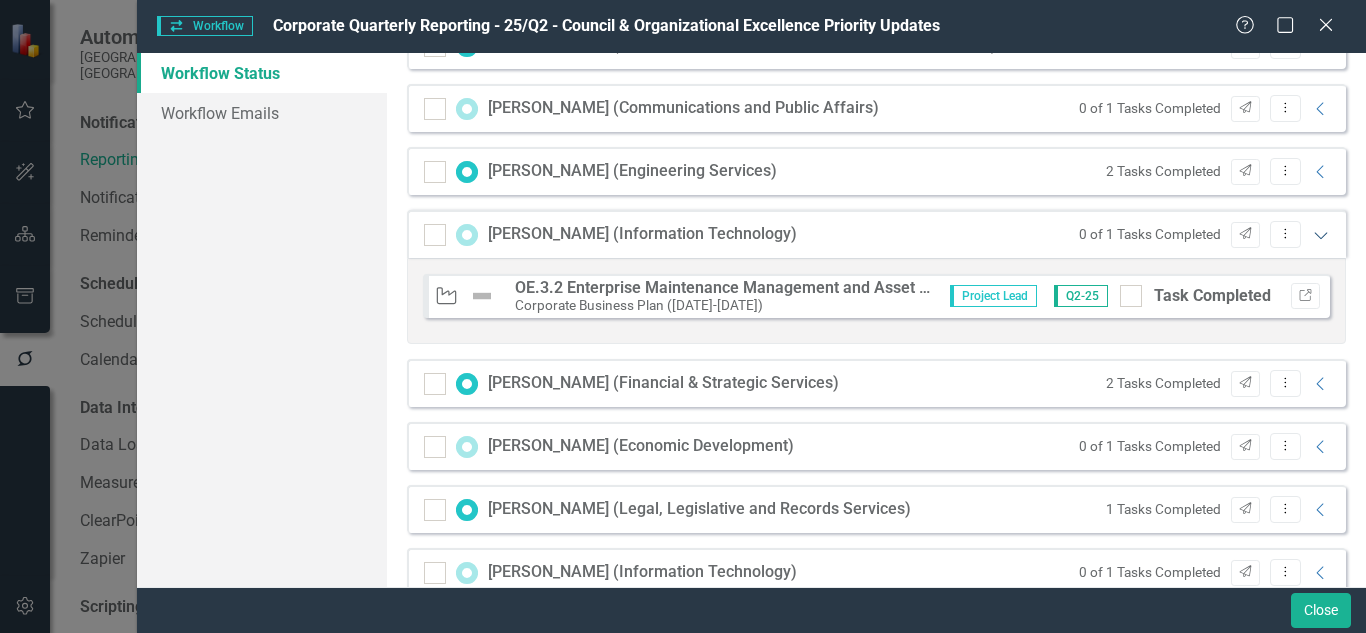 click on "Expanded" 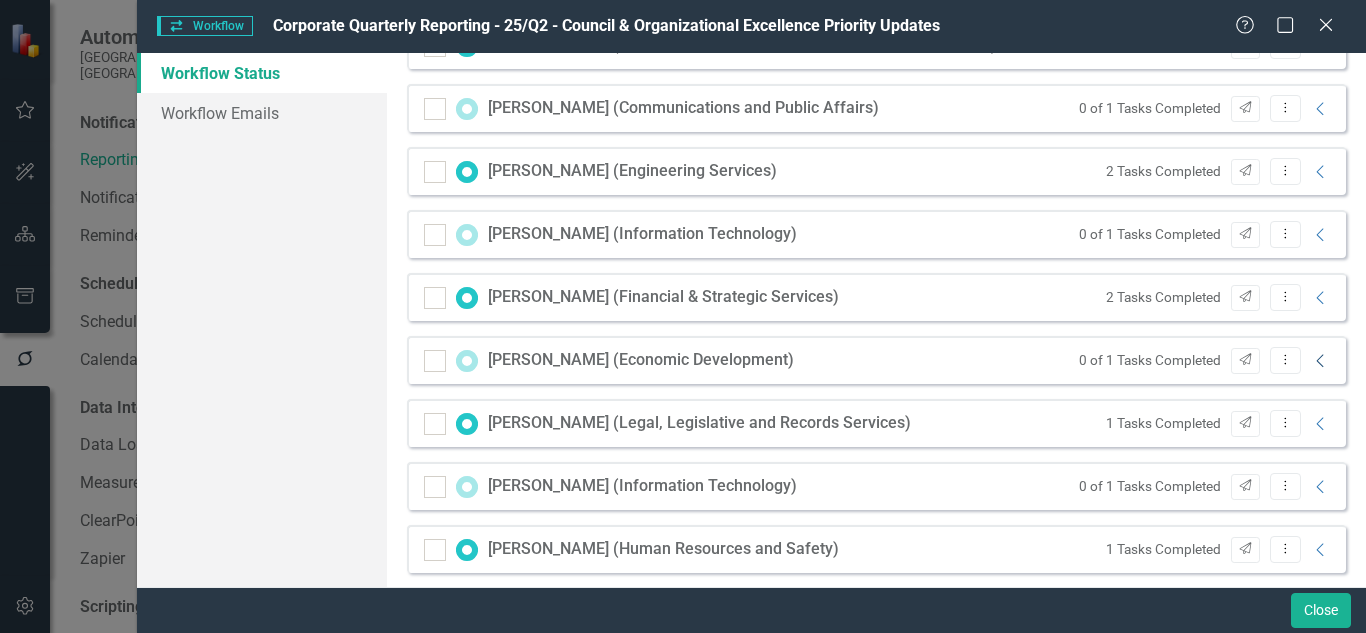 click 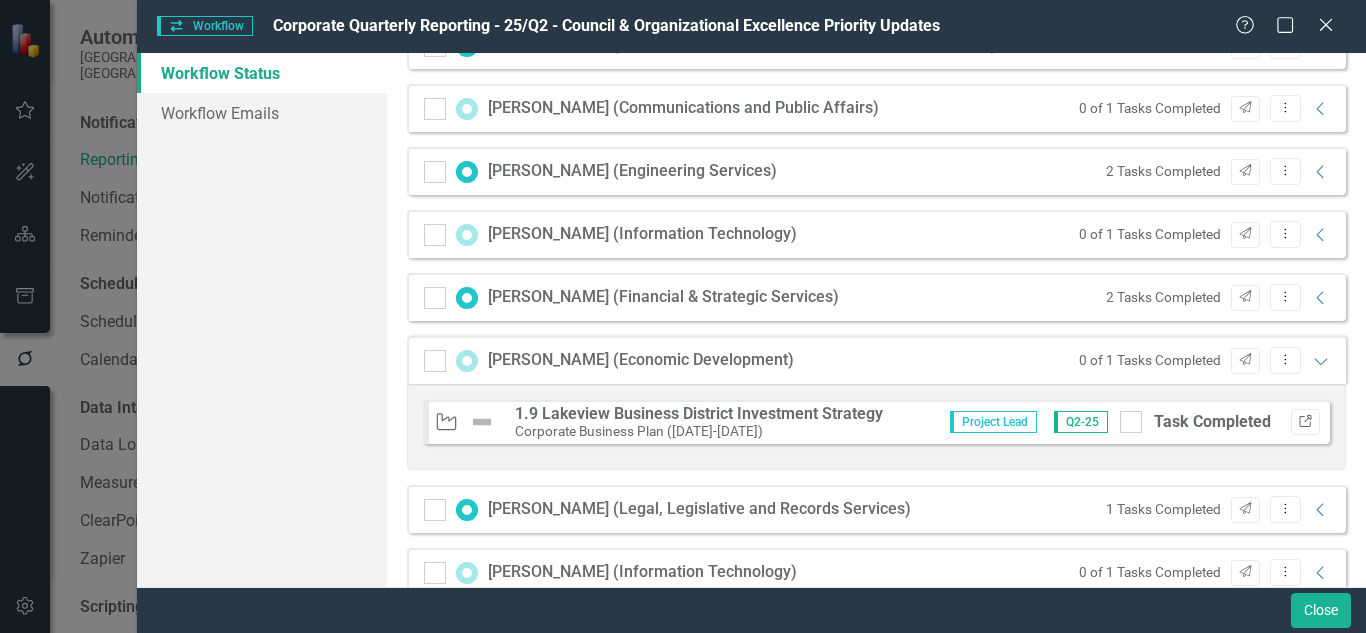 click on "Link" 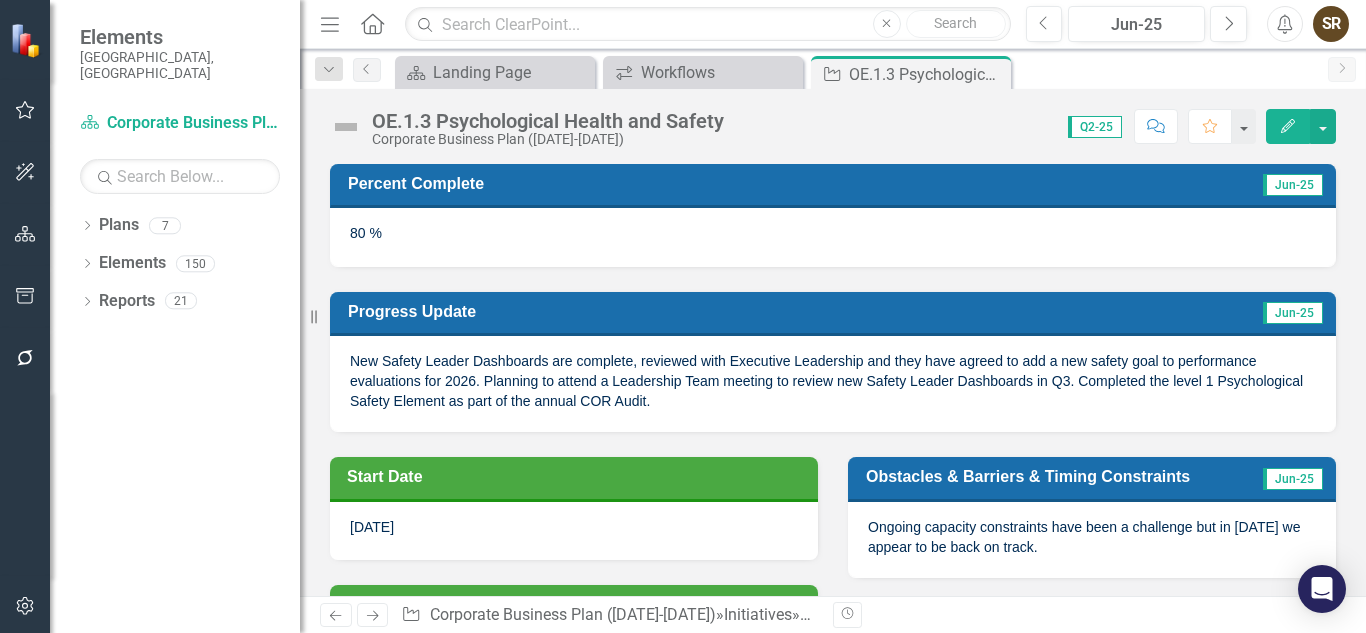 scroll, scrollTop: 0, scrollLeft: 0, axis: both 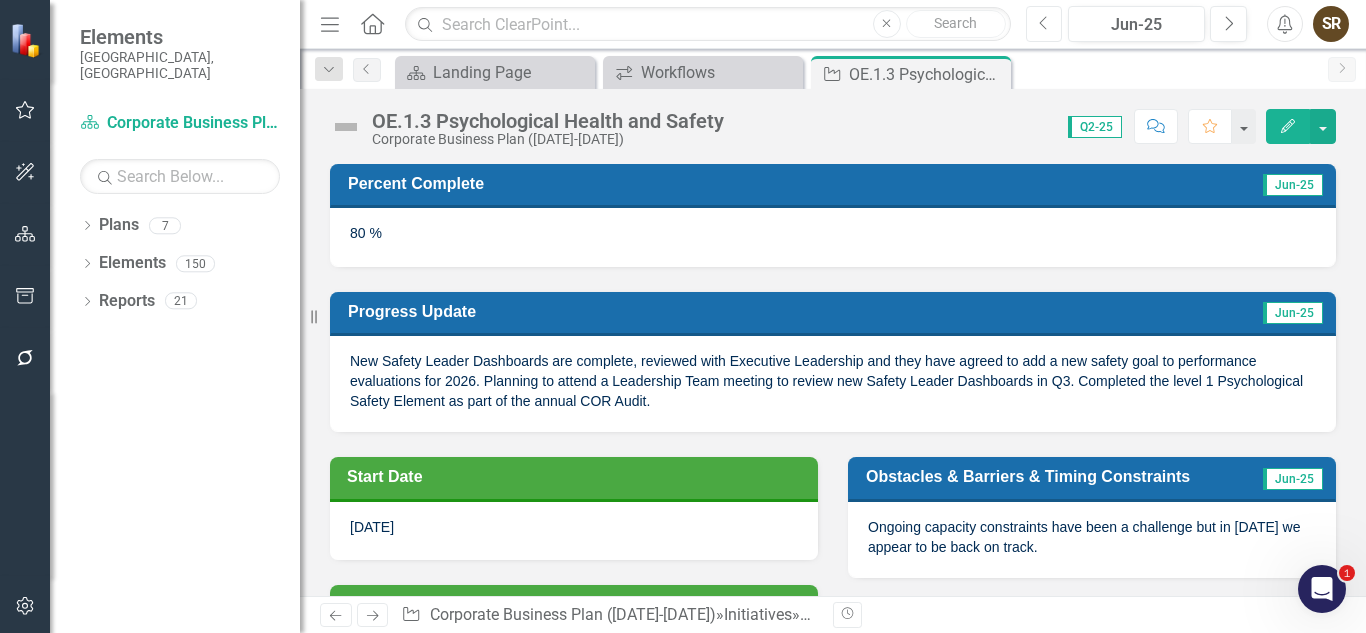 click on "Previous" 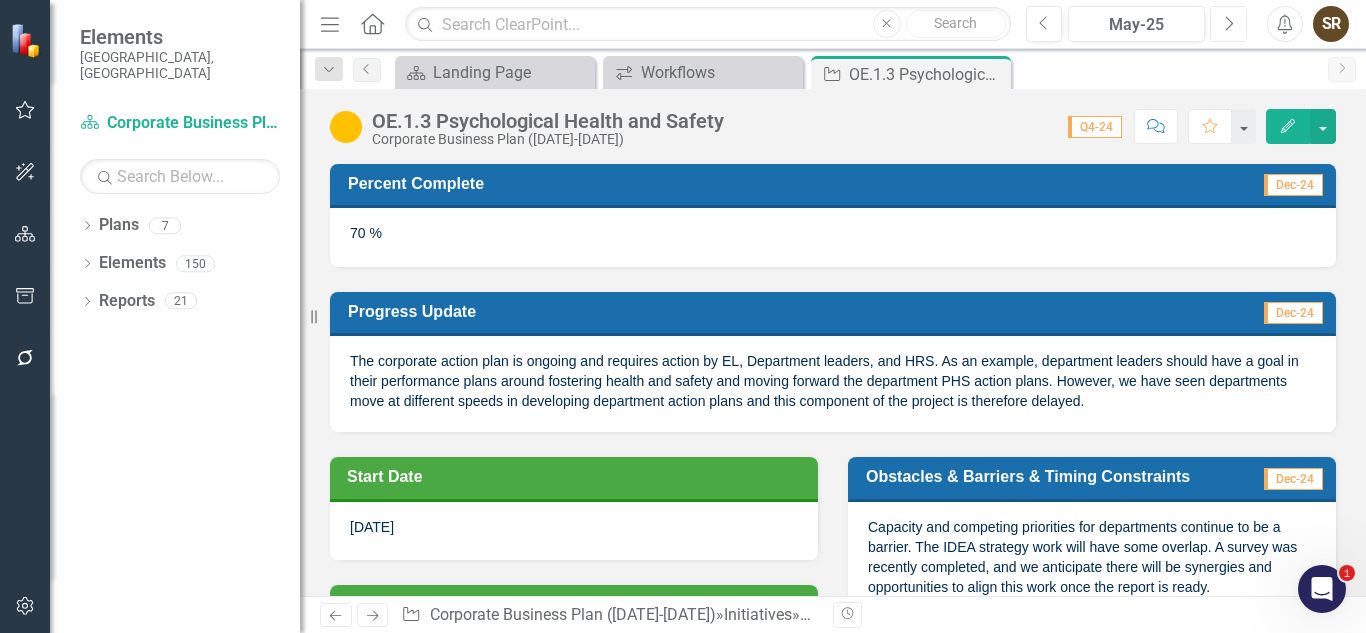 click on "Next" at bounding box center [1228, 24] 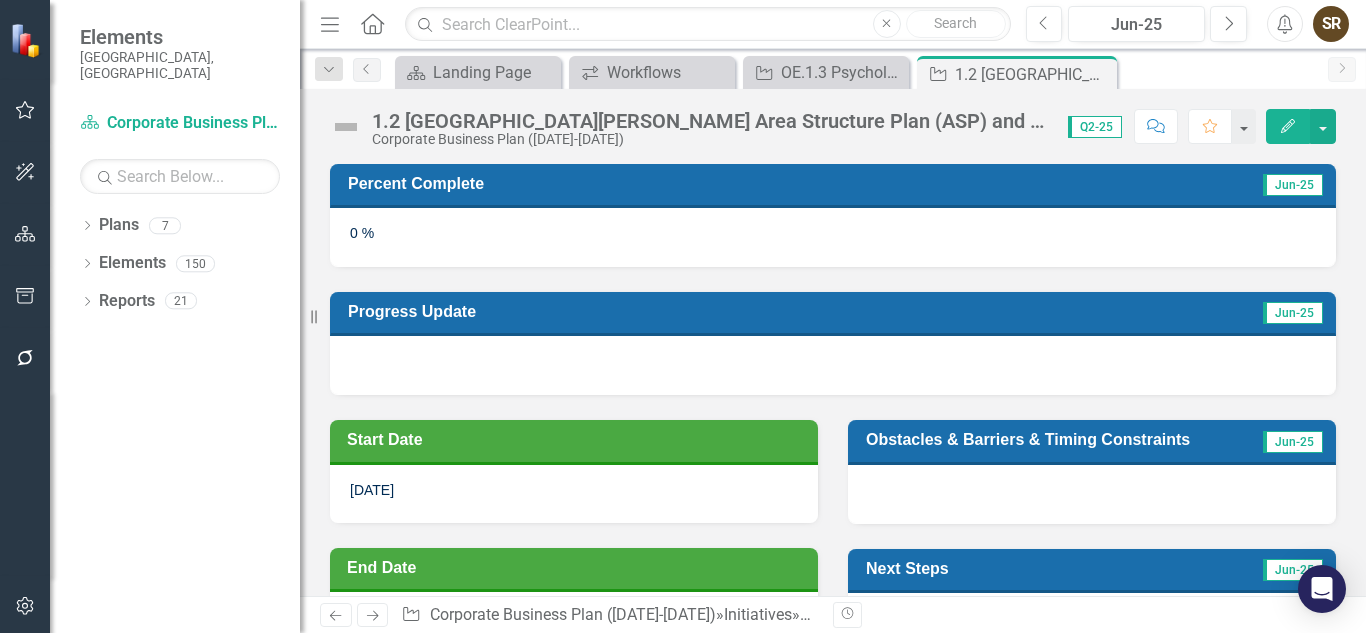 scroll, scrollTop: 0, scrollLeft: 0, axis: both 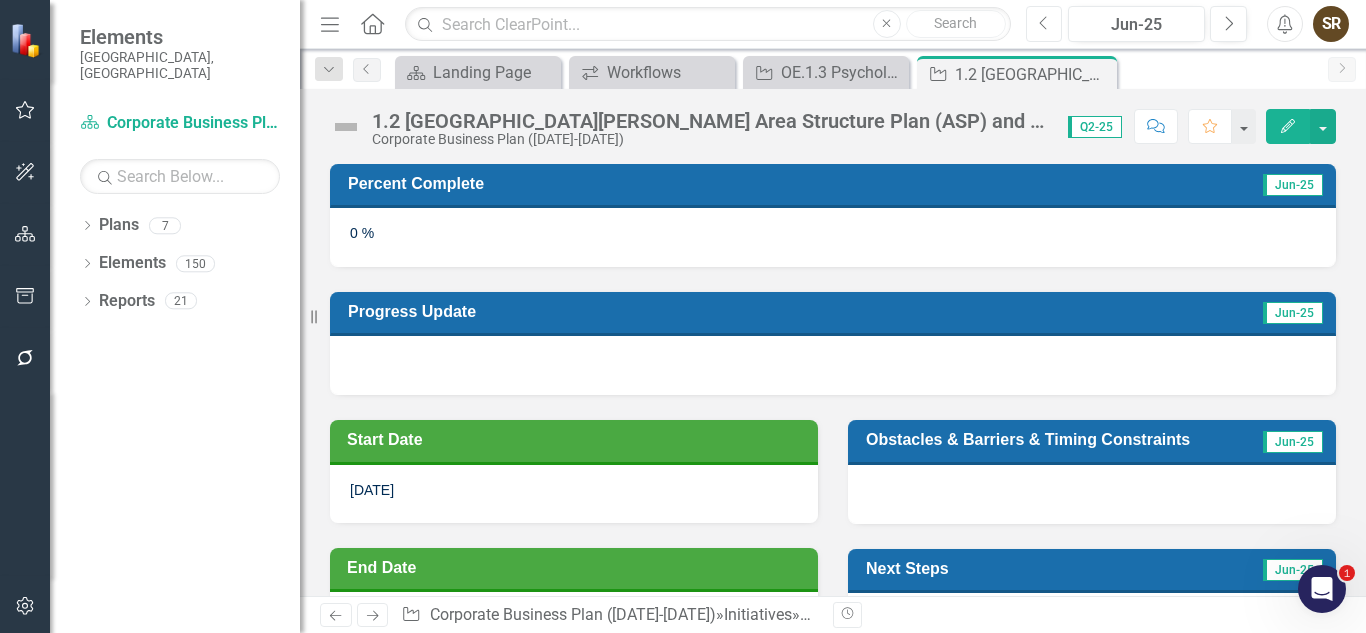 click on "Previous" at bounding box center (1044, 24) 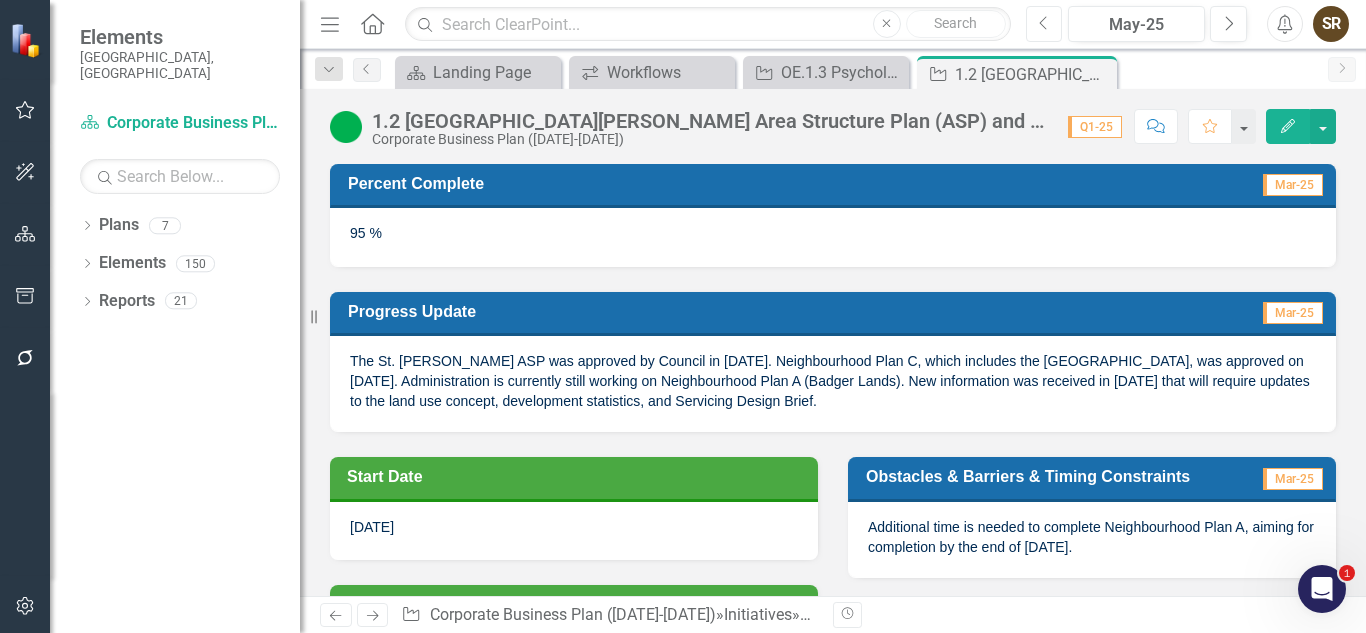click on "Previous" 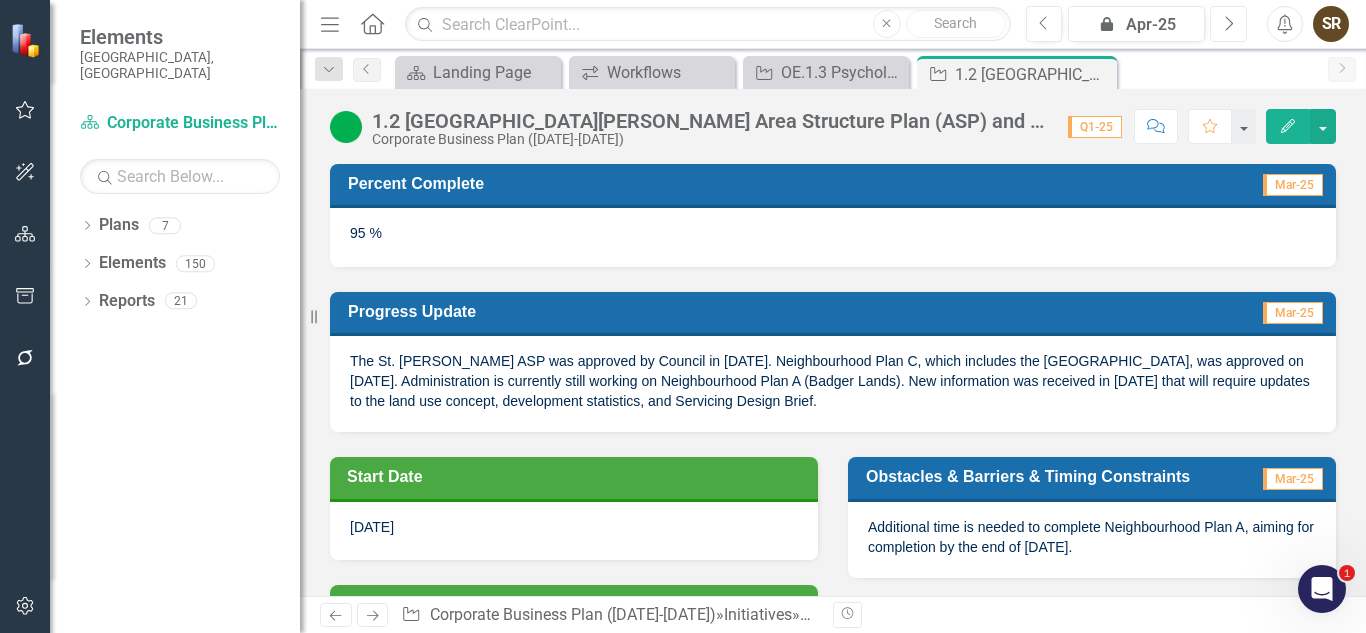 click on "Next" 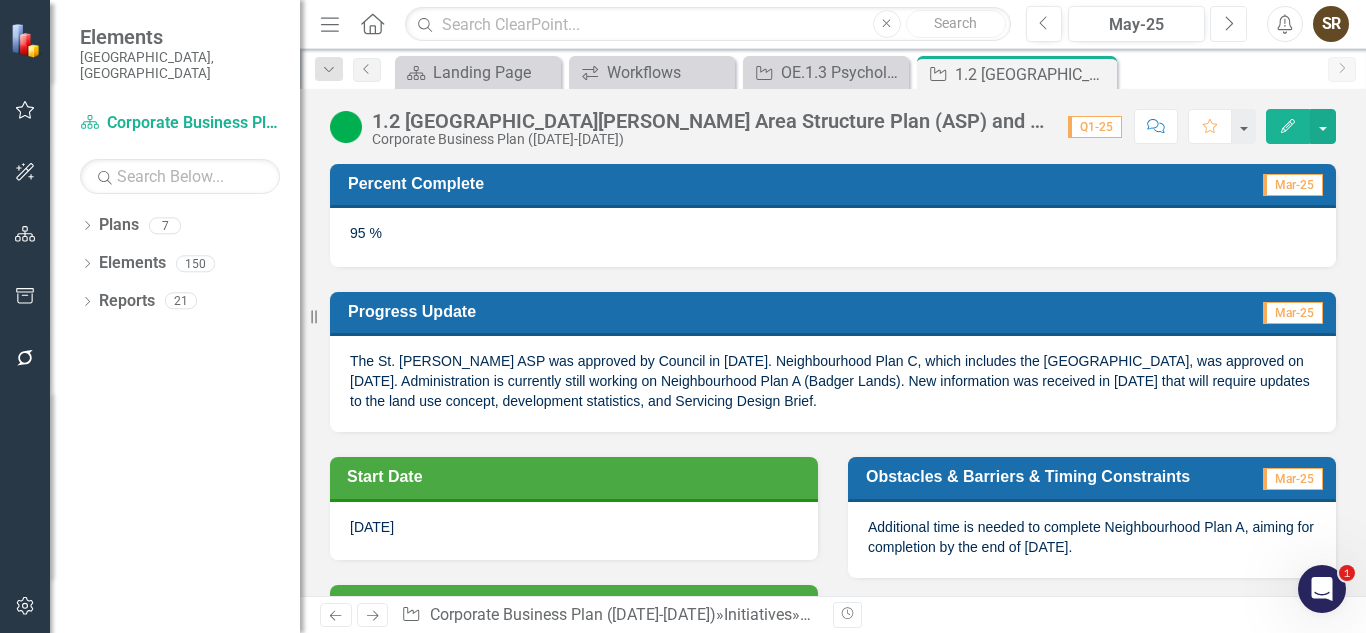 click on "Next" 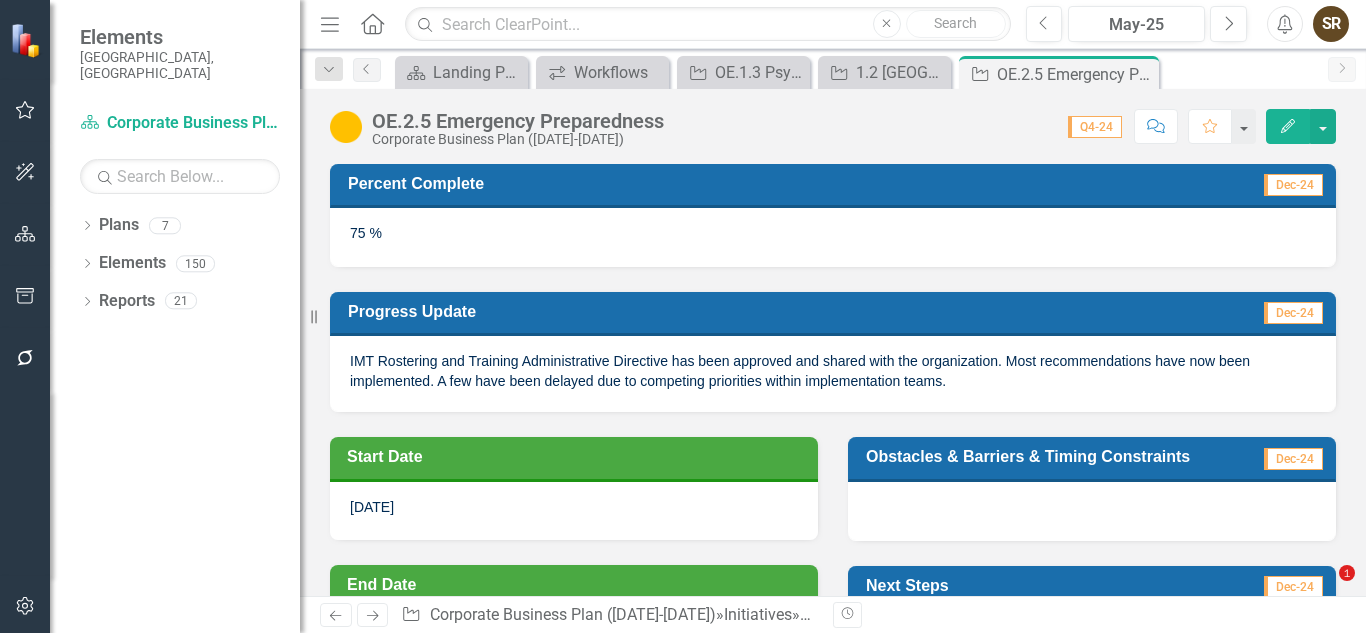 scroll, scrollTop: 0, scrollLeft: 0, axis: both 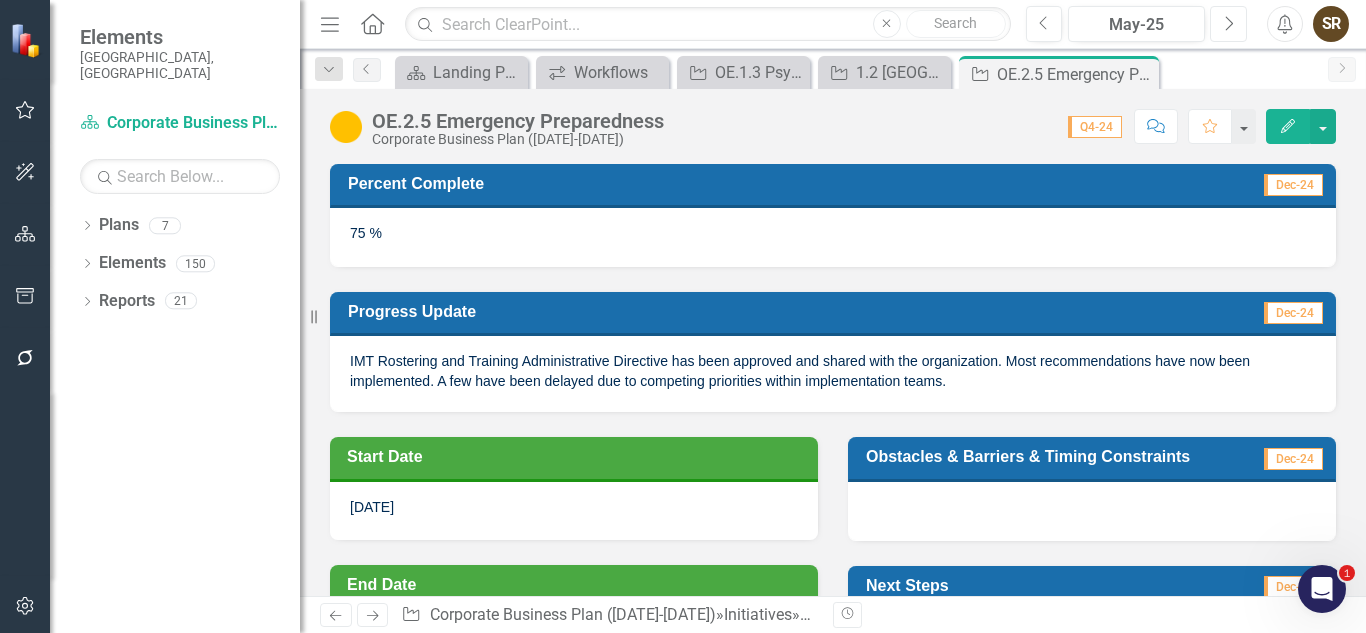 click on "Next" 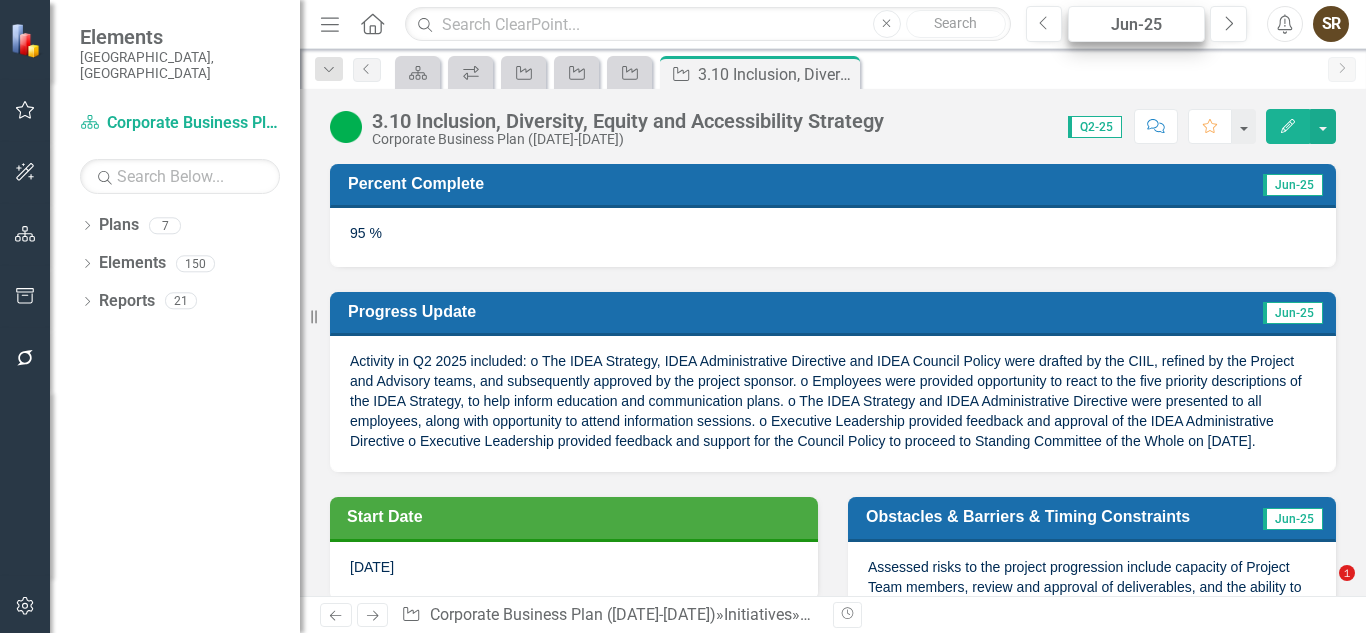 scroll, scrollTop: 0, scrollLeft: 0, axis: both 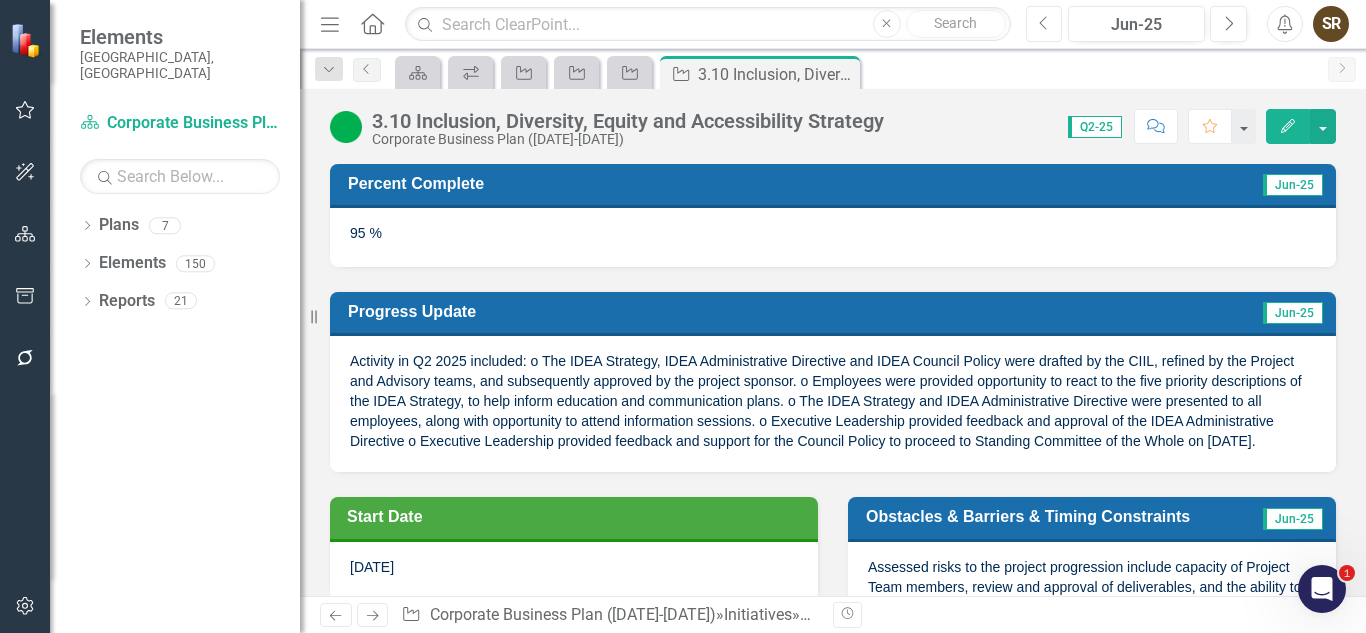 click on "Previous" at bounding box center [1044, 24] 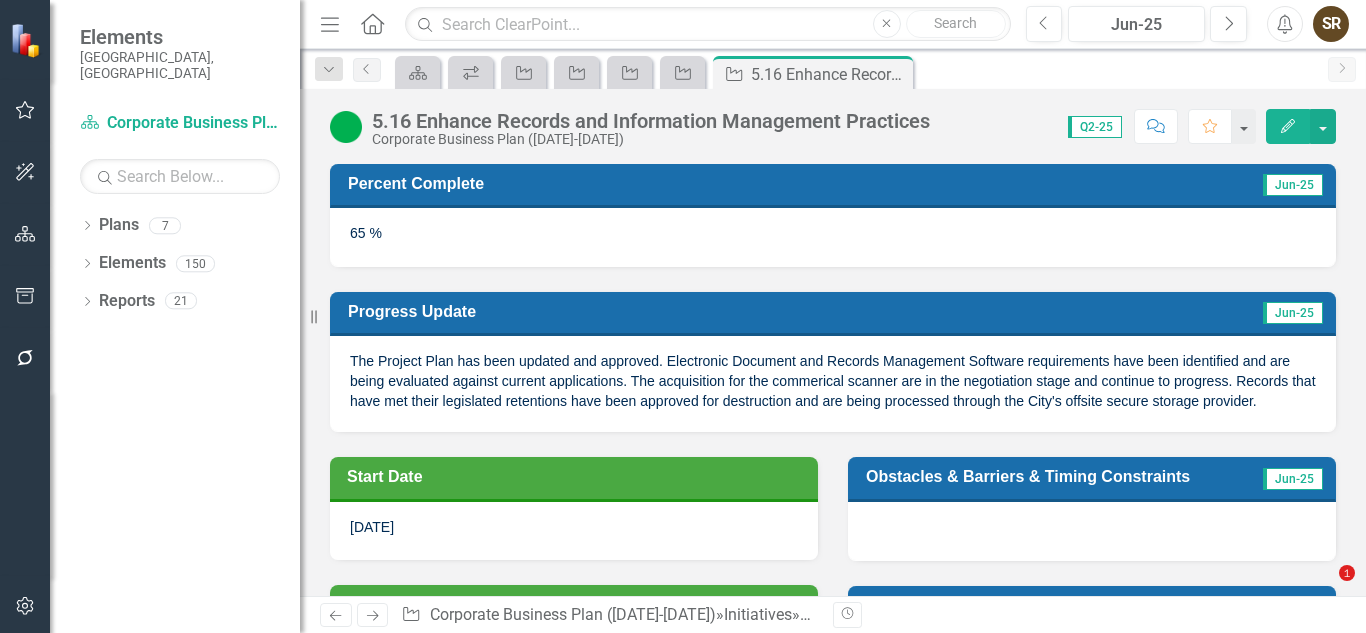 scroll, scrollTop: 0, scrollLeft: 0, axis: both 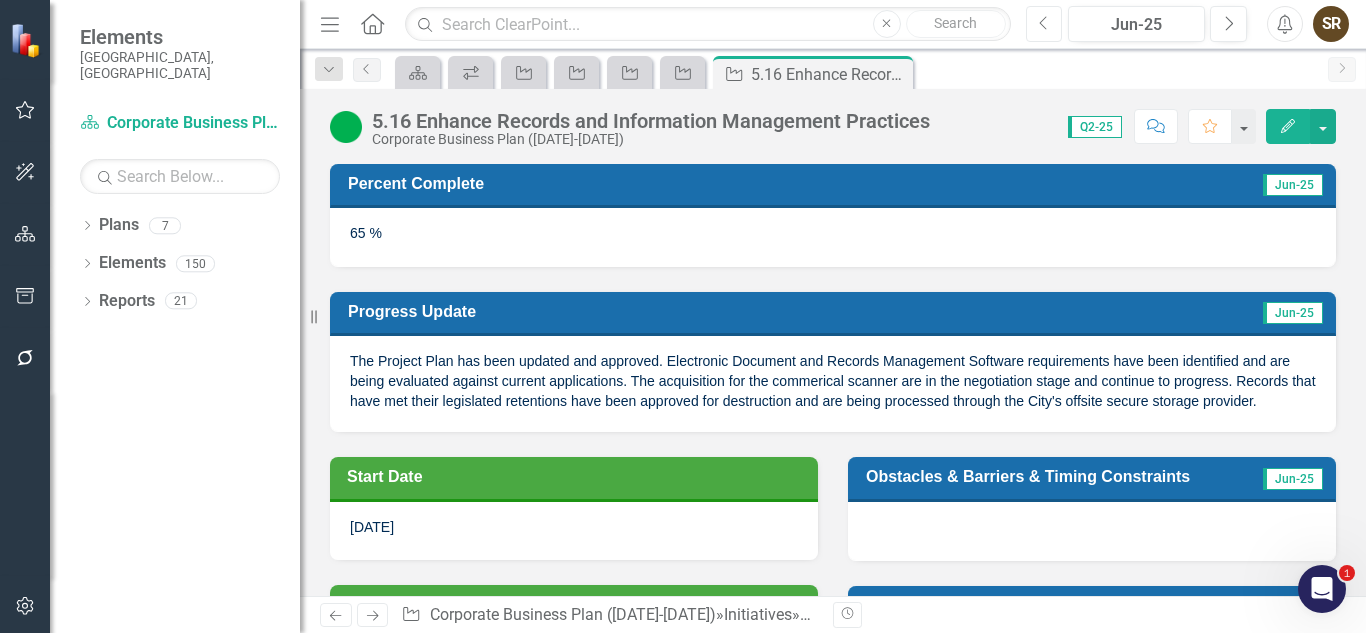 click on "Previous" 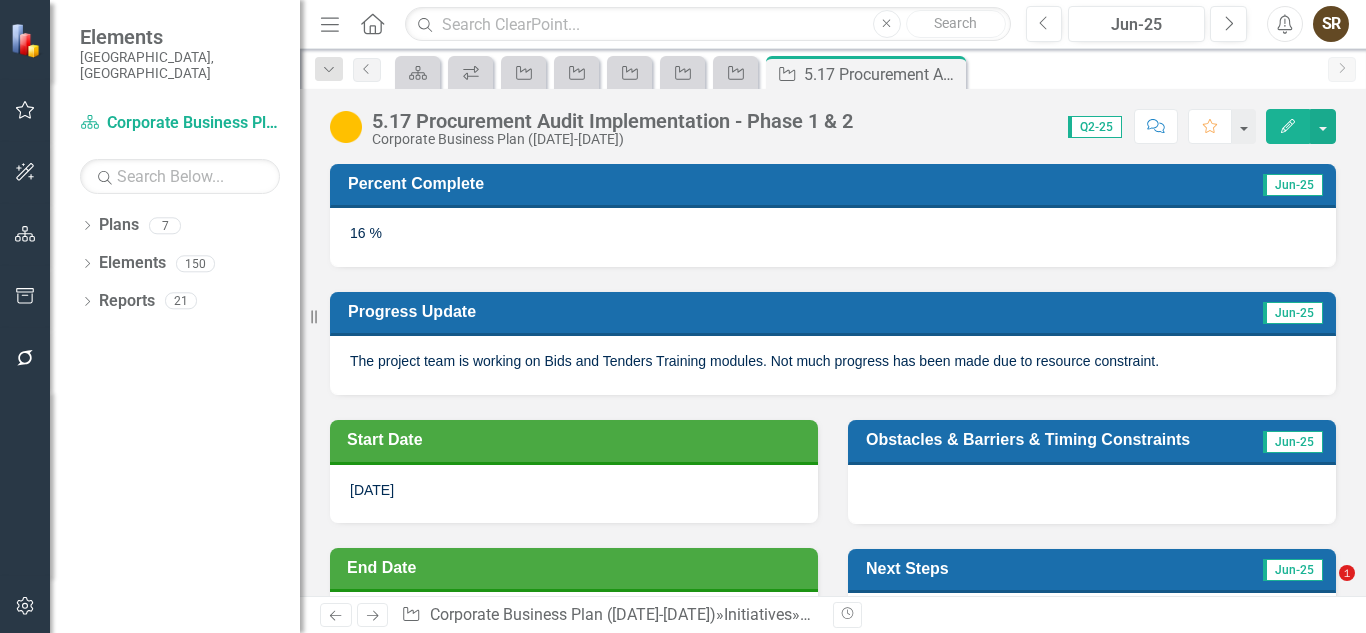 scroll, scrollTop: 0, scrollLeft: 0, axis: both 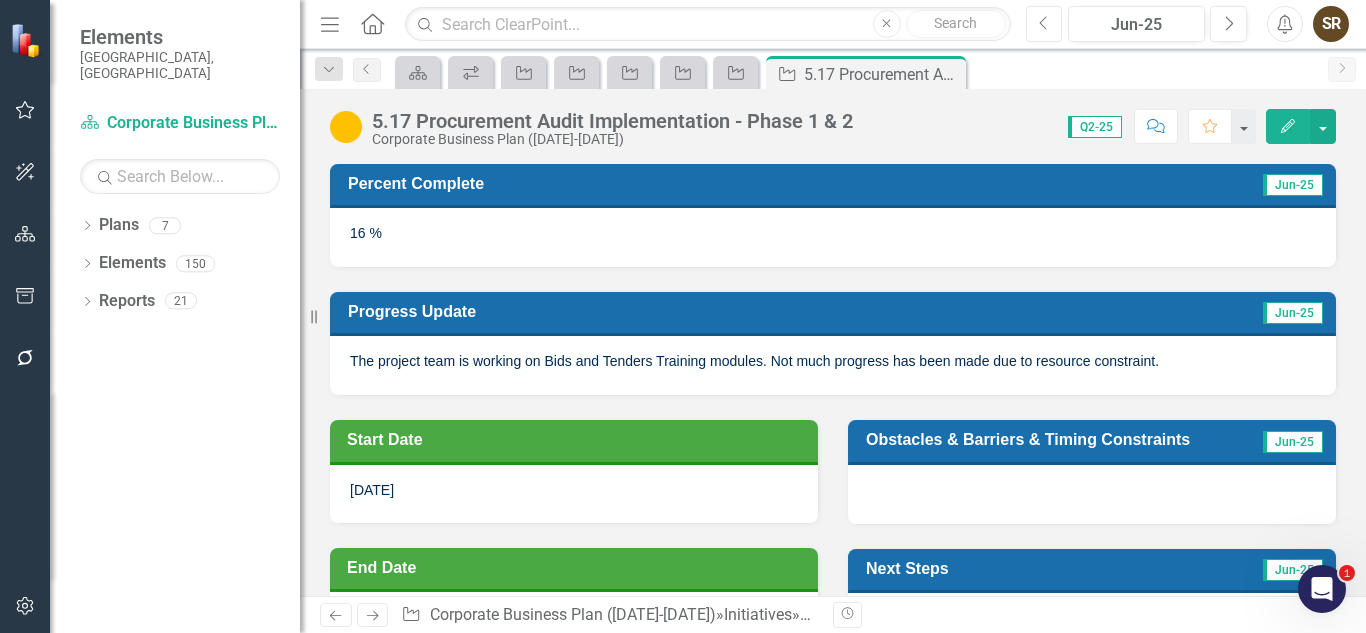 click on "Previous" 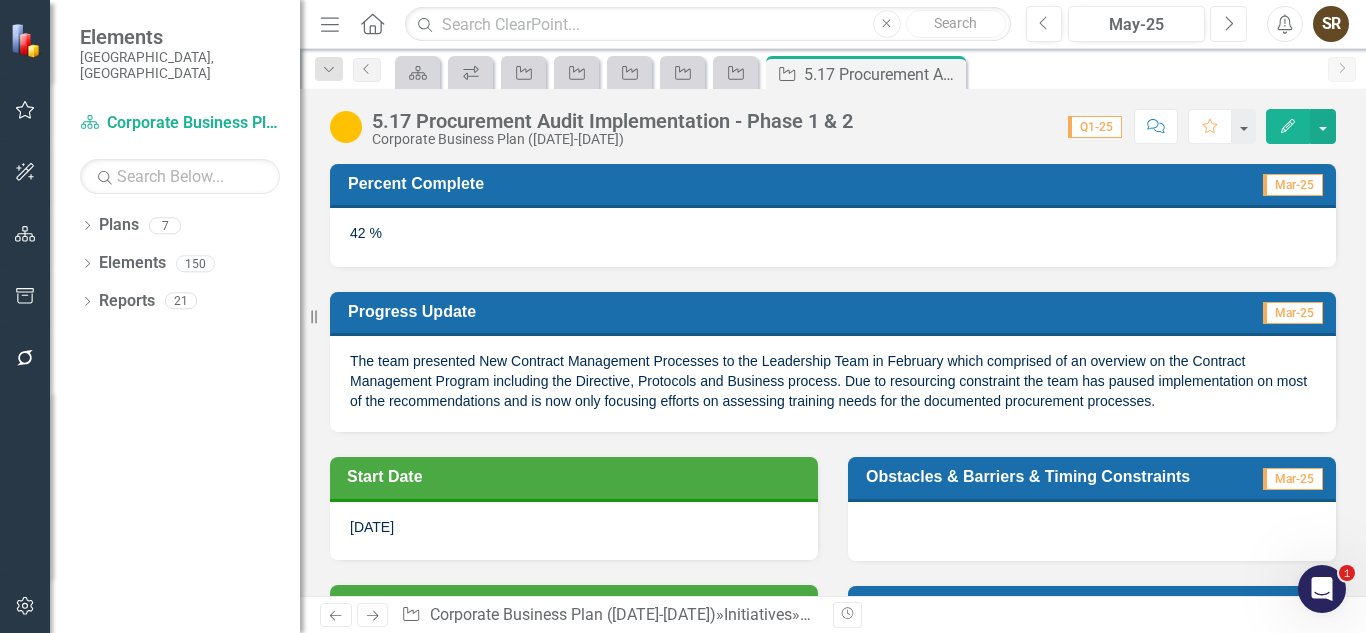 click on "Next" 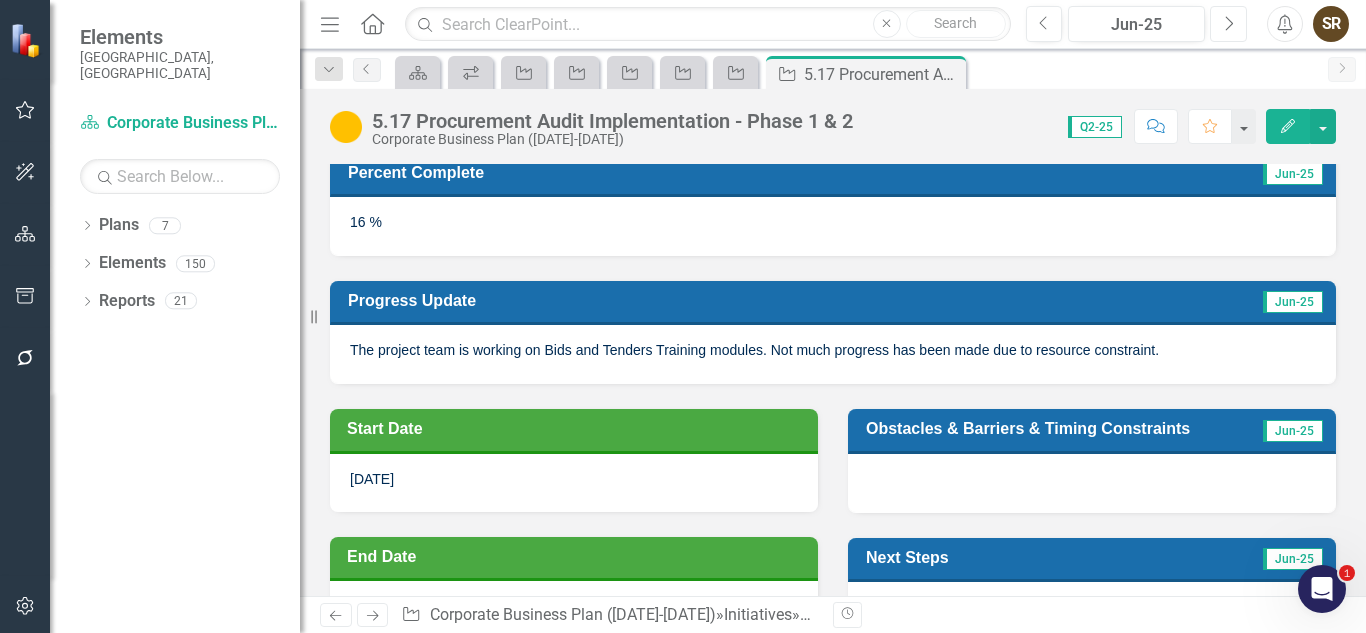 scroll, scrollTop: 0, scrollLeft: 0, axis: both 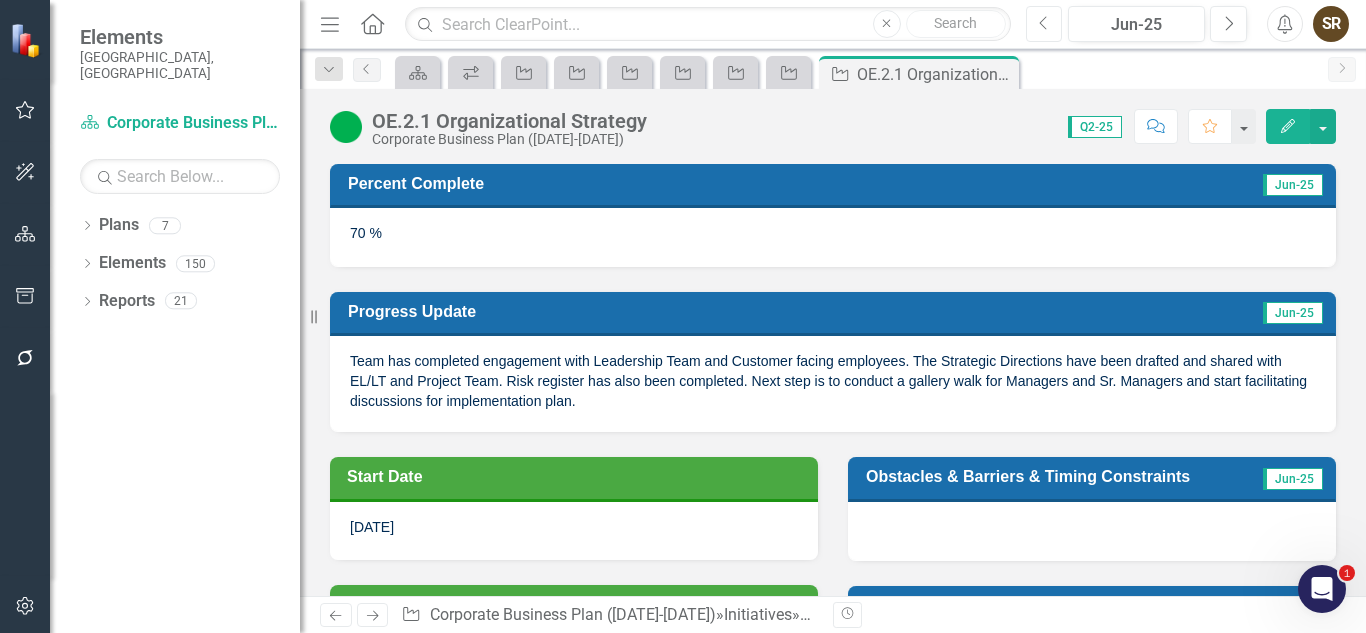 click on "Previous" 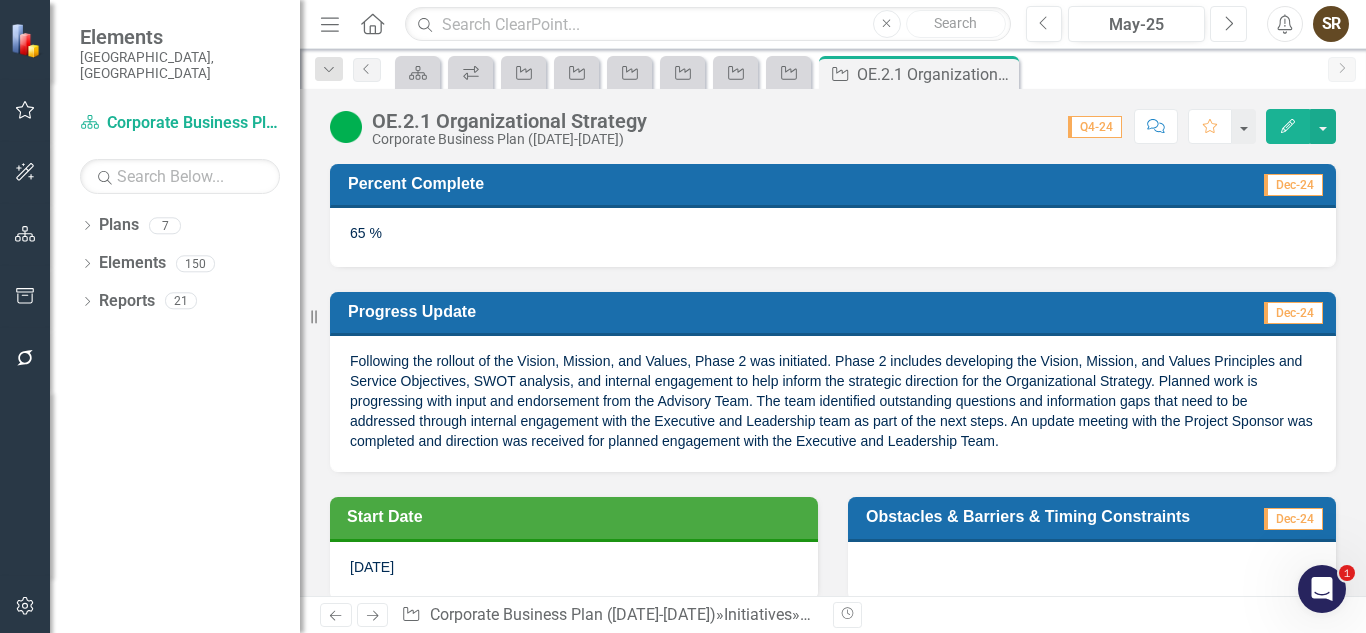 click on "Next" 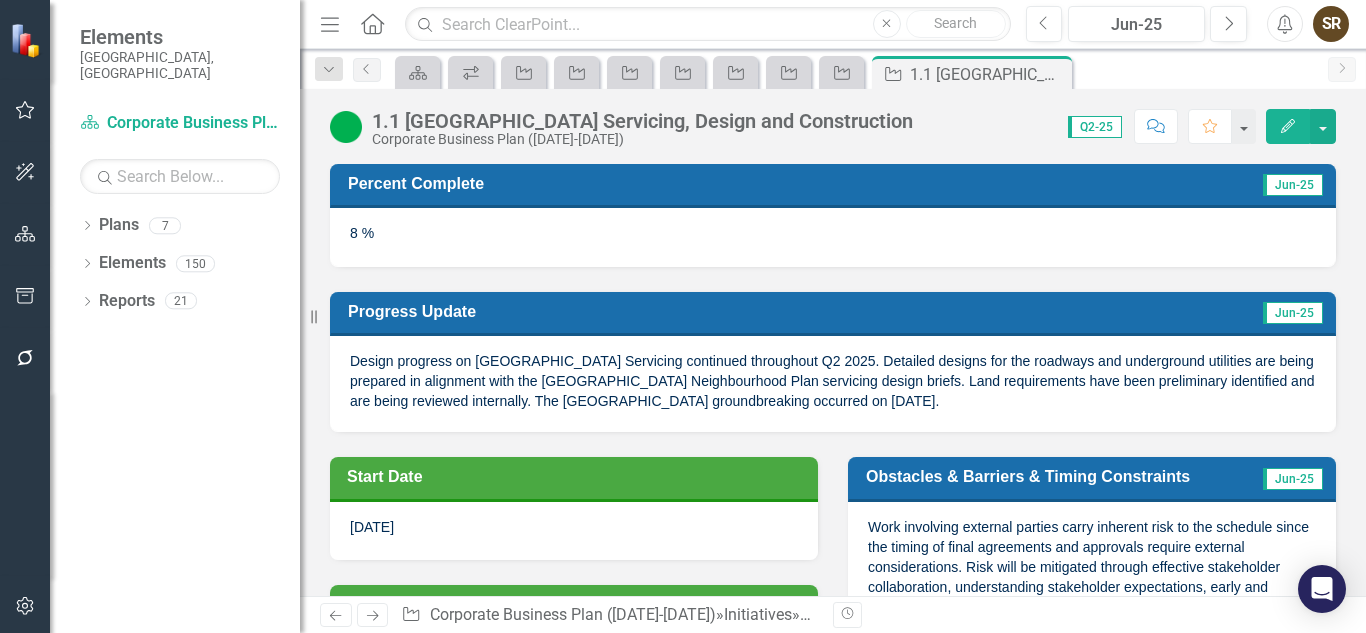 scroll, scrollTop: 0, scrollLeft: 0, axis: both 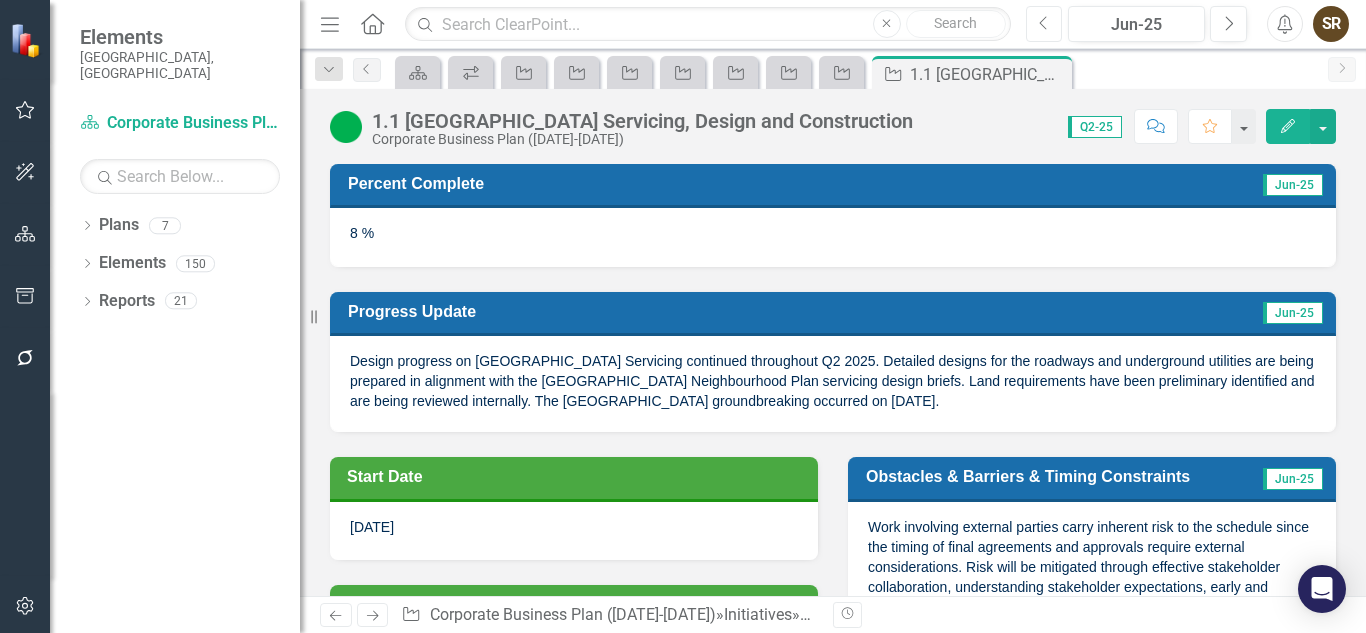 drag, startPoint x: 0, startPoint y: 0, endPoint x: 1043, endPoint y: 23, distance: 1043.2535 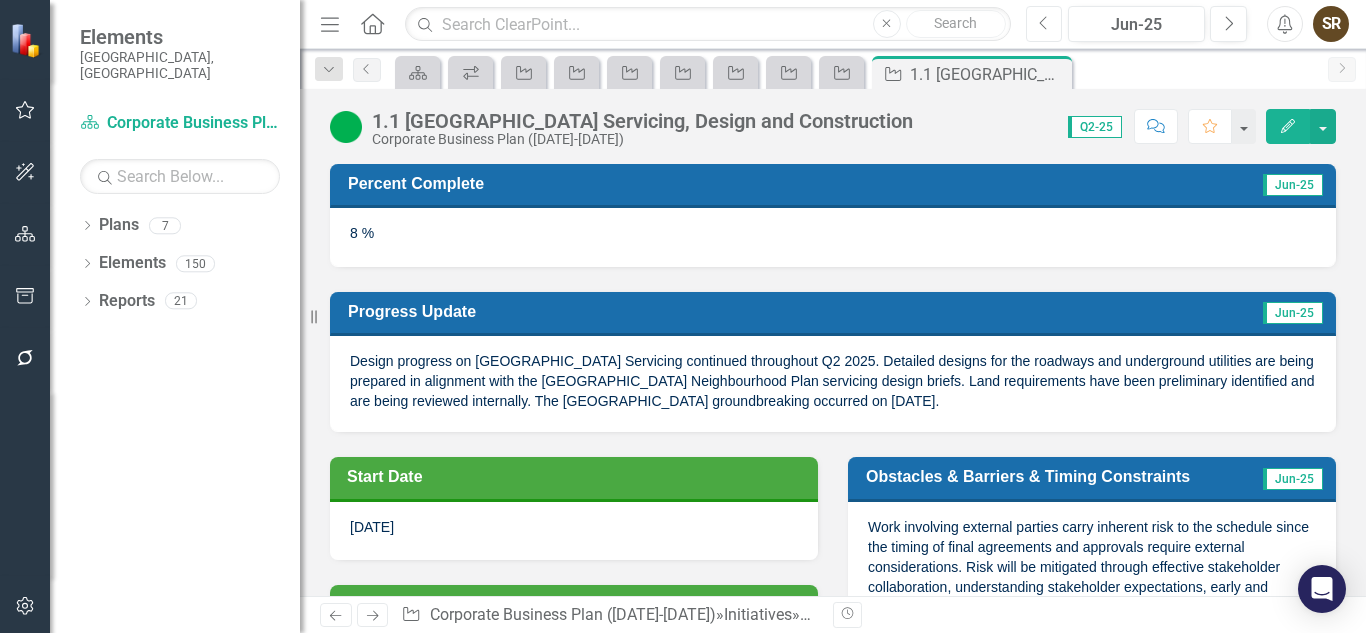 click on "Previous" 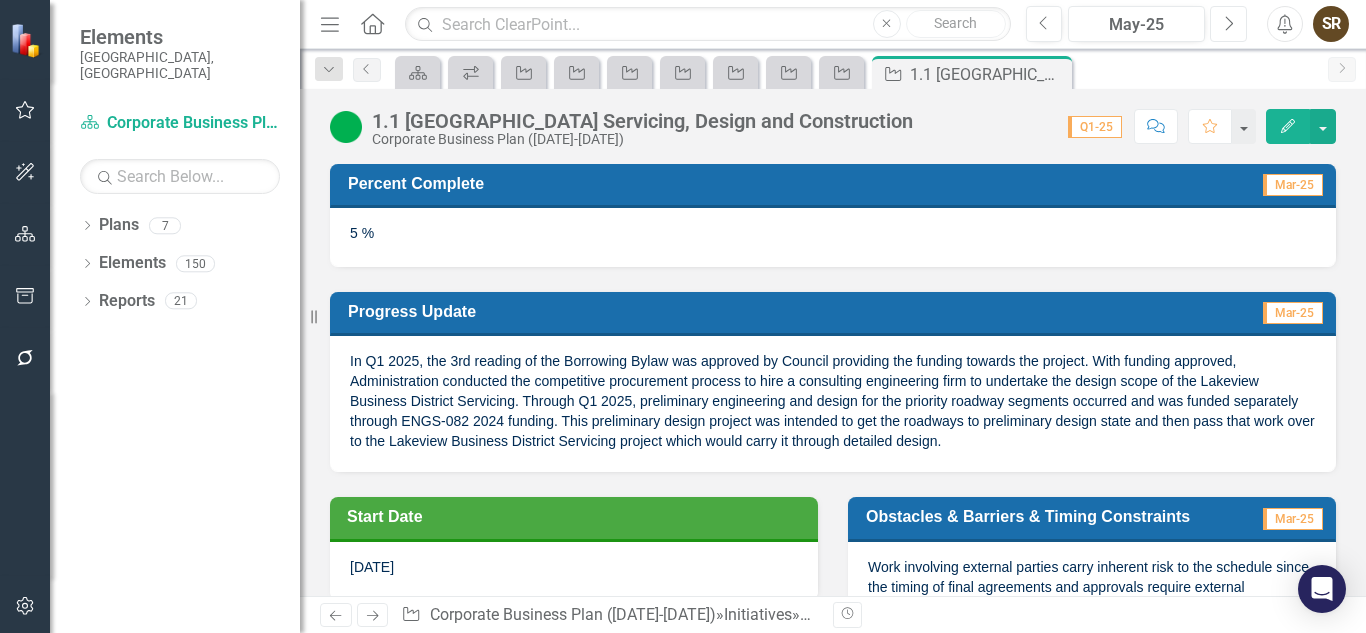click on "Next" 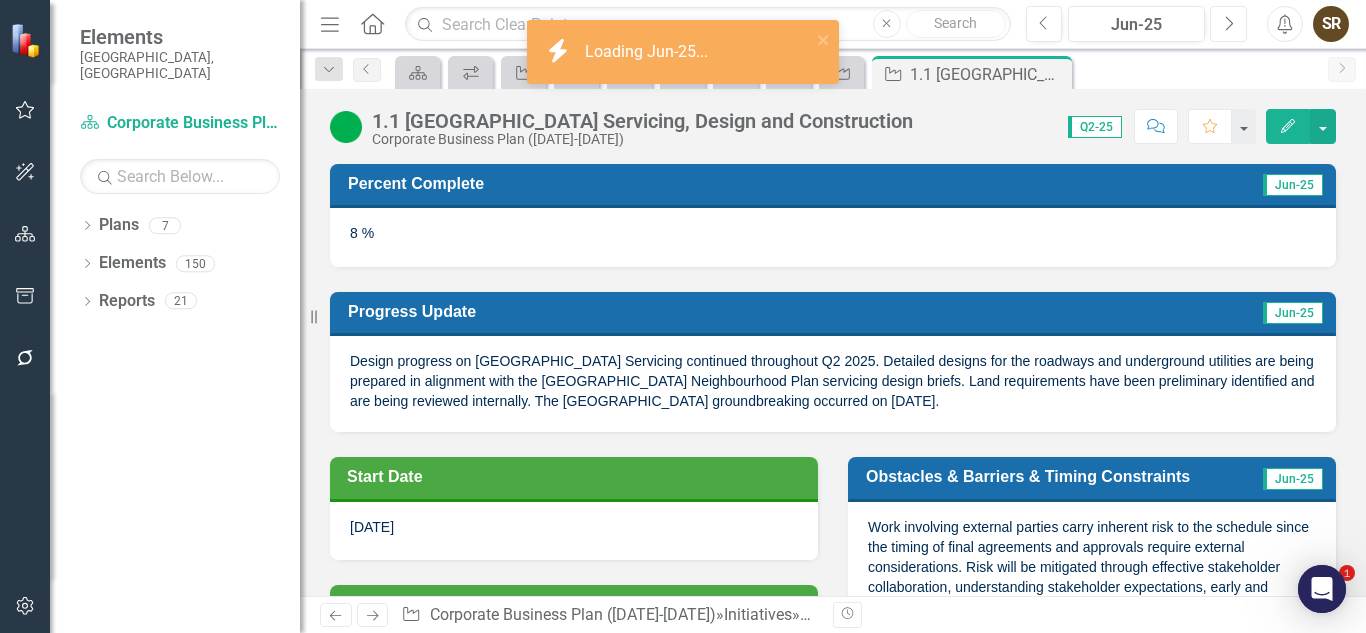 scroll, scrollTop: 0, scrollLeft: 0, axis: both 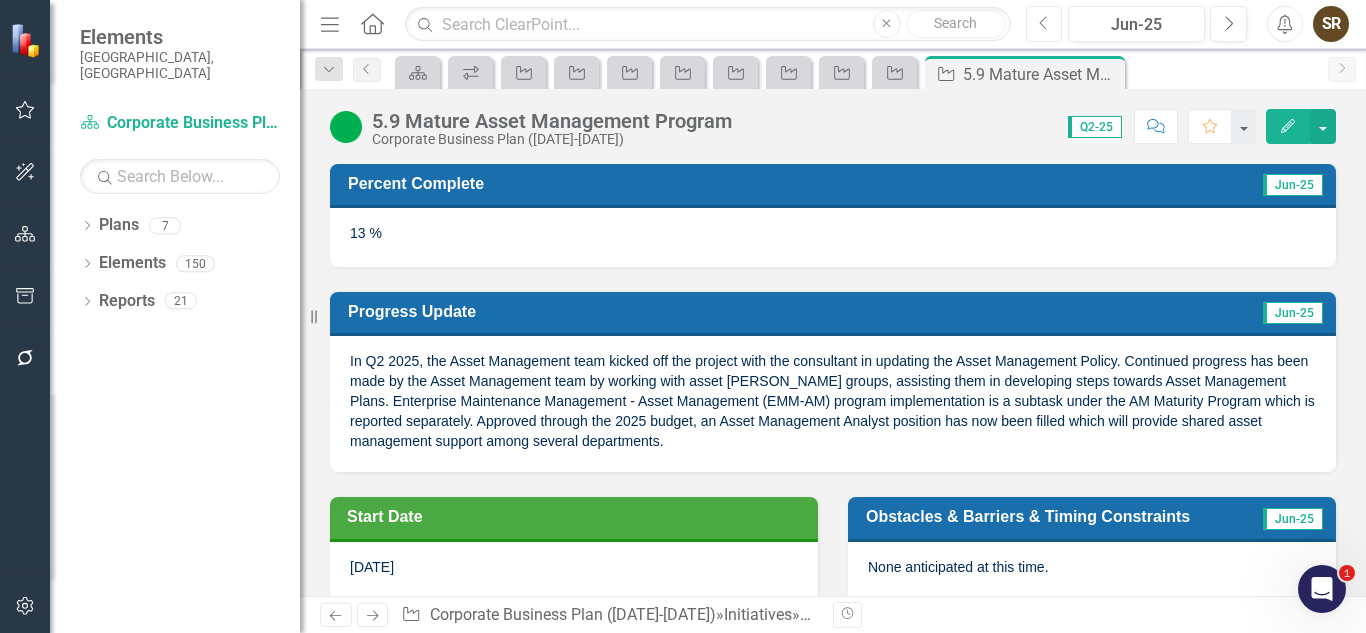 click on "Previous" 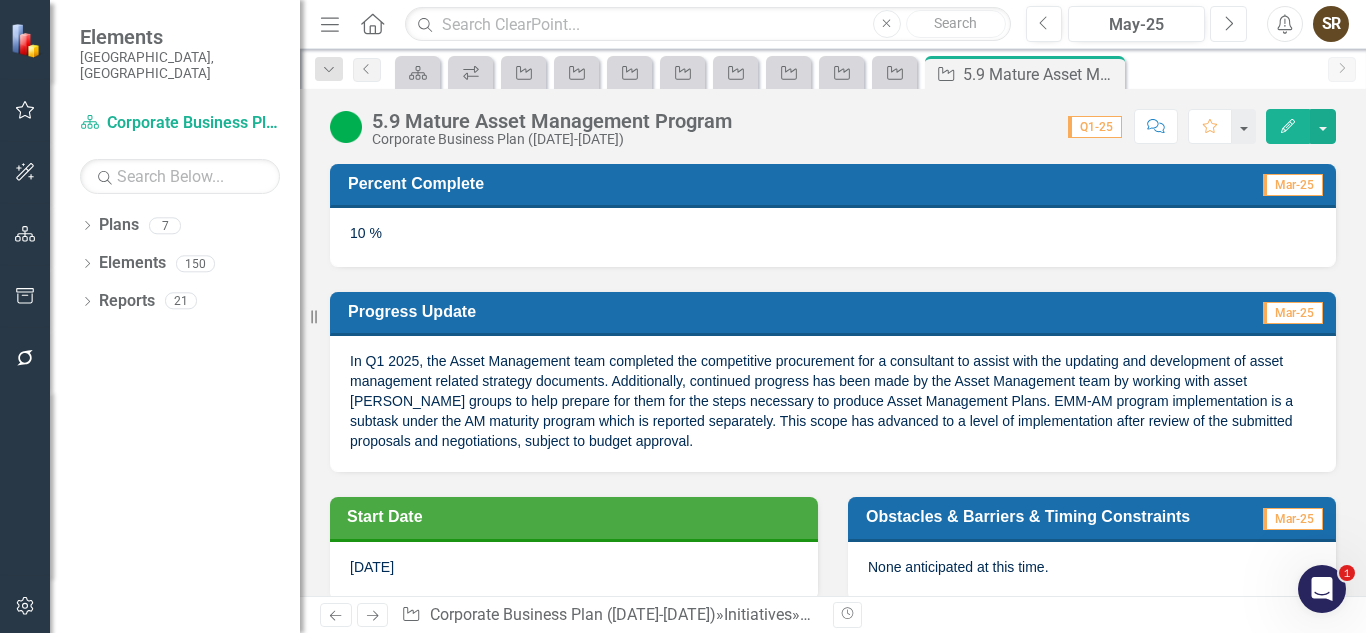 click on "Next" at bounding box center [1228, 24] 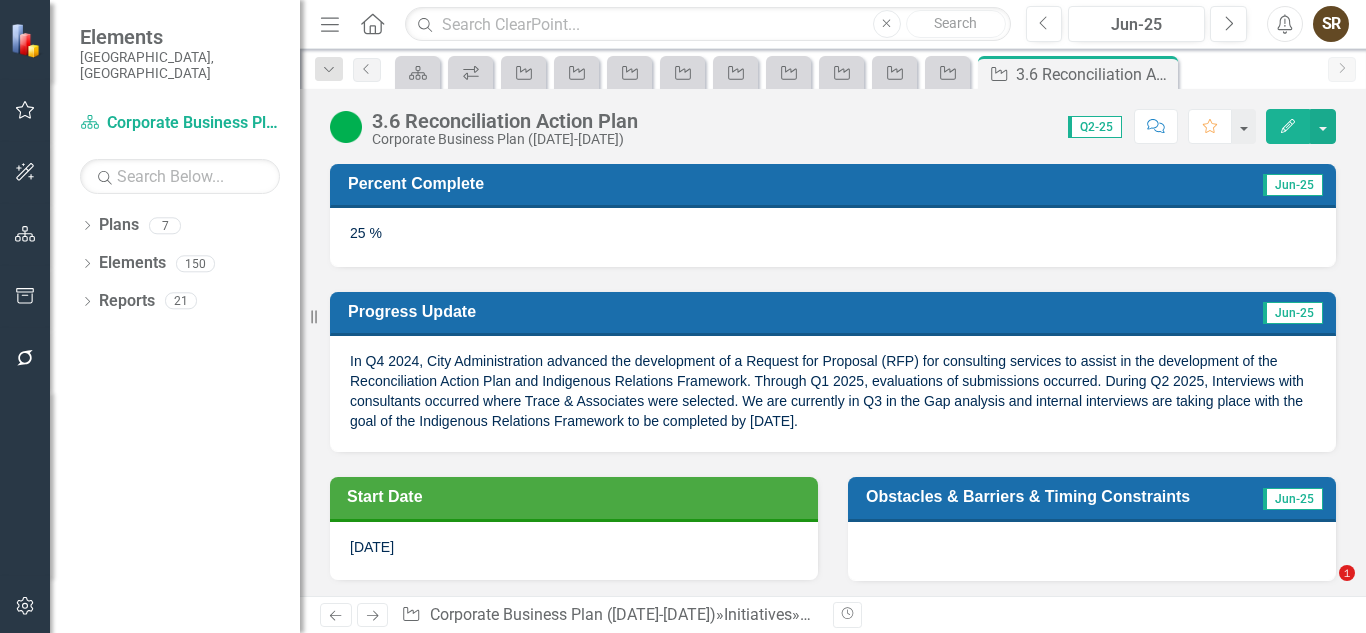 scroll, scrollTop: 0, scrollLeft: 0, axis: both 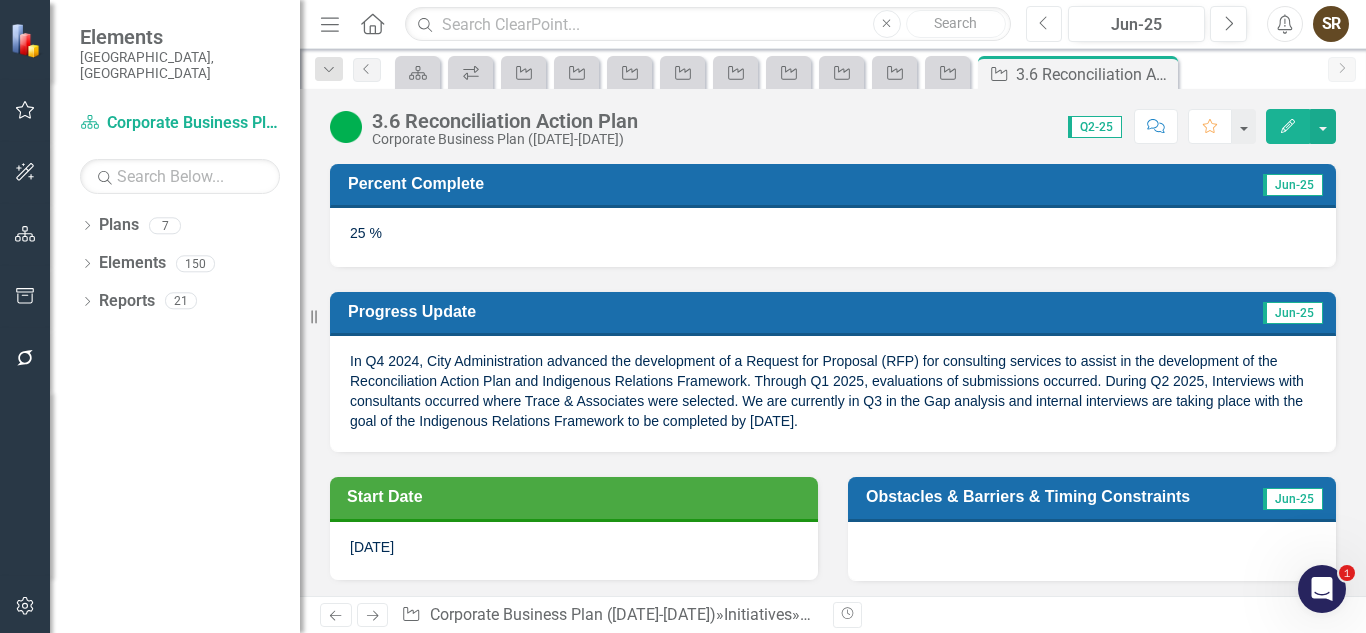 click on "Previous" 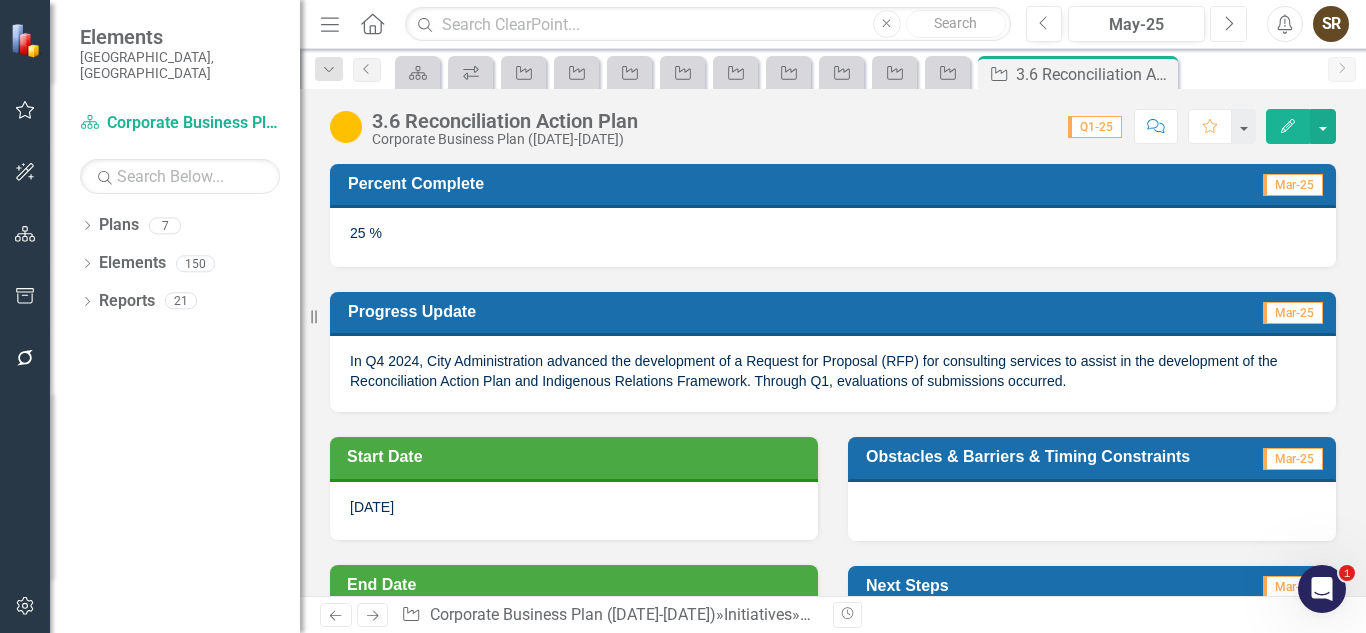 click on "Next" 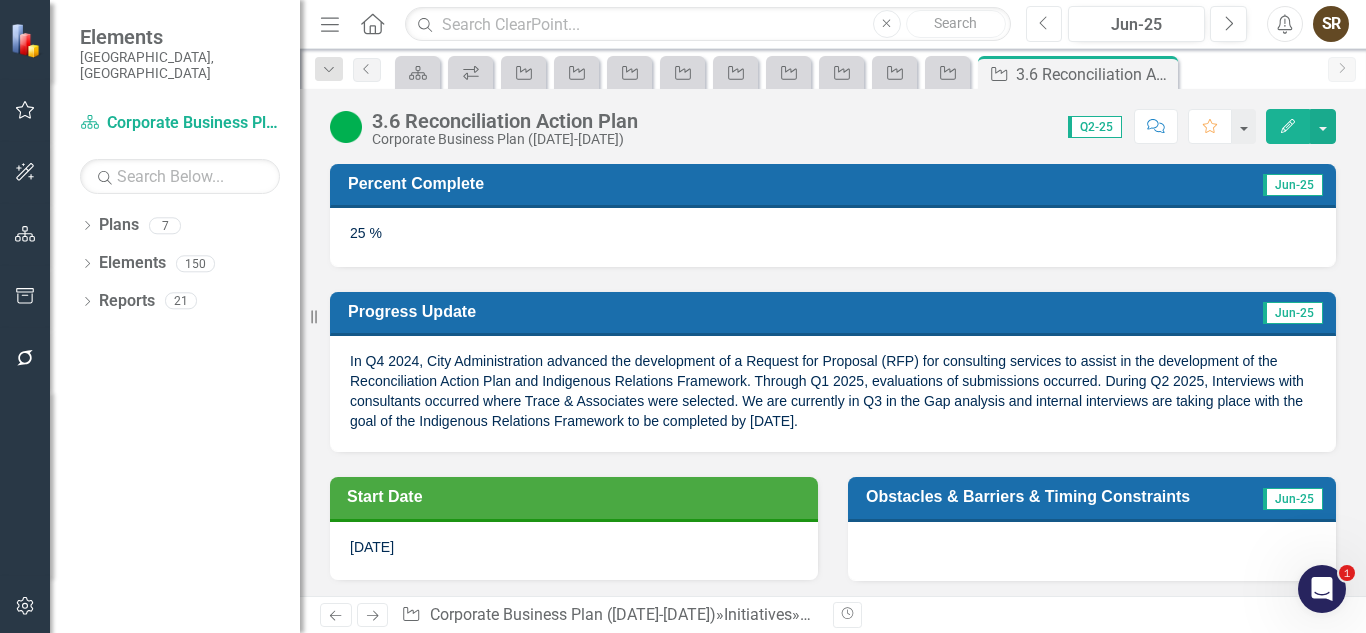click on "Previous" 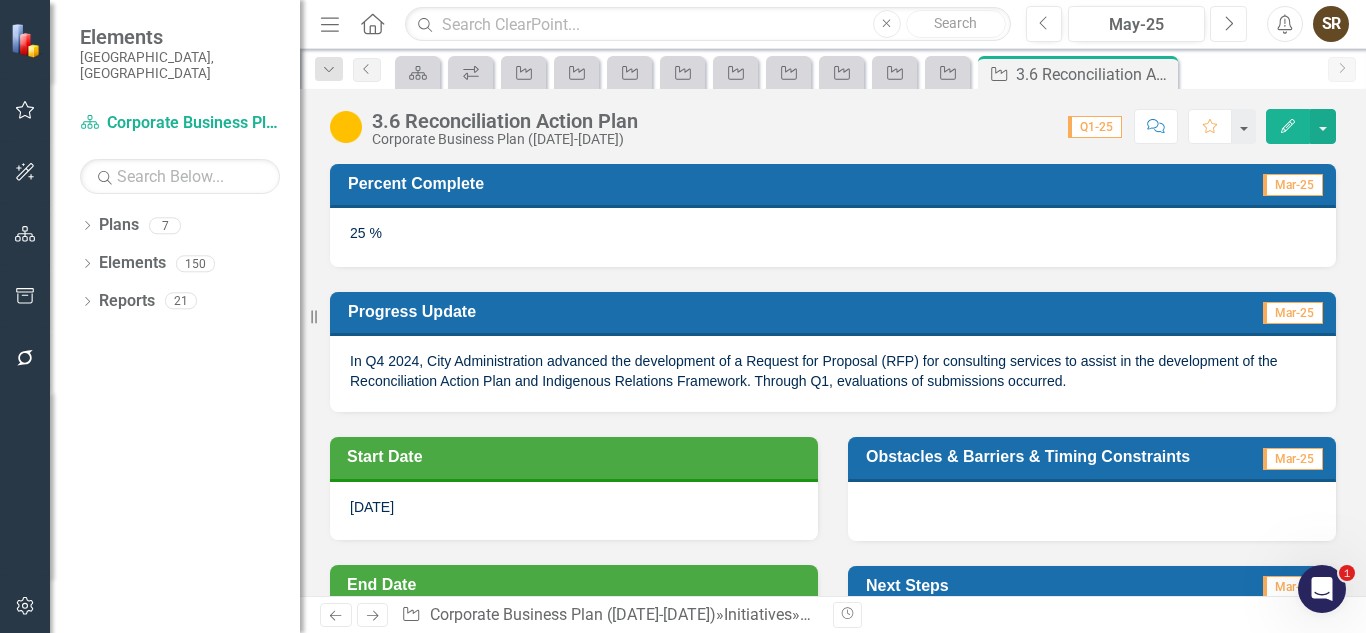 click on "Next" 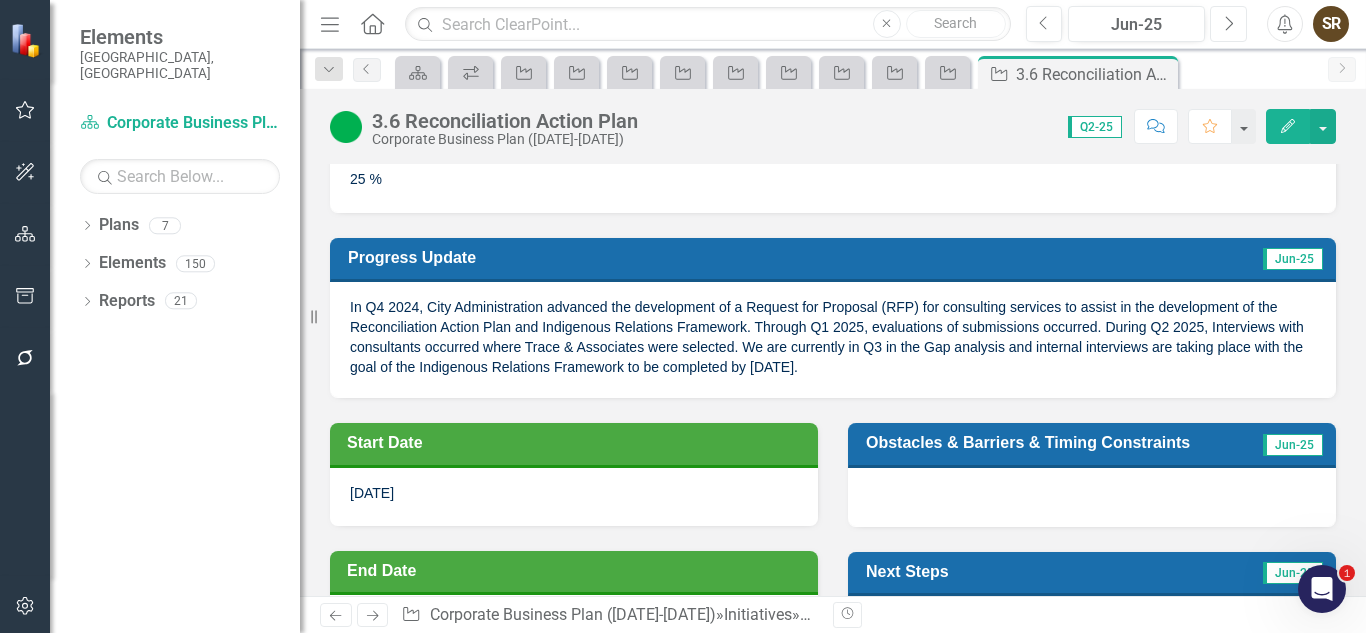 scroll, scrollTop: 0, scrollLeft: 0, axis: both 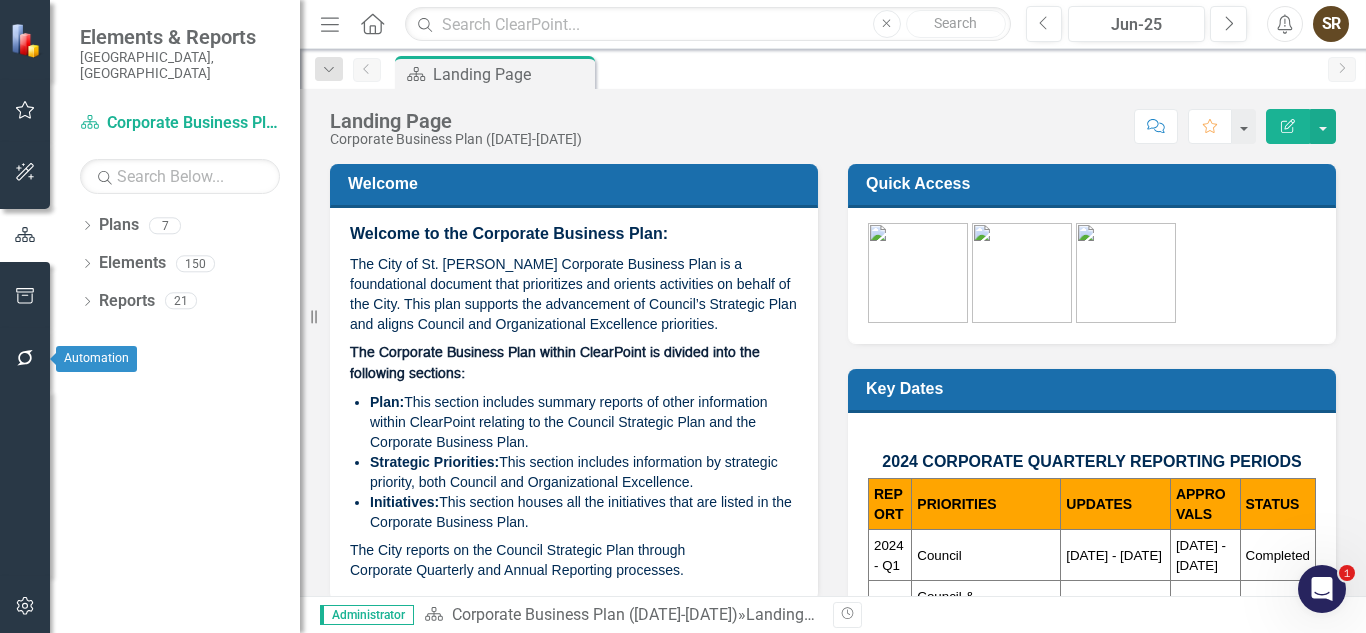 click 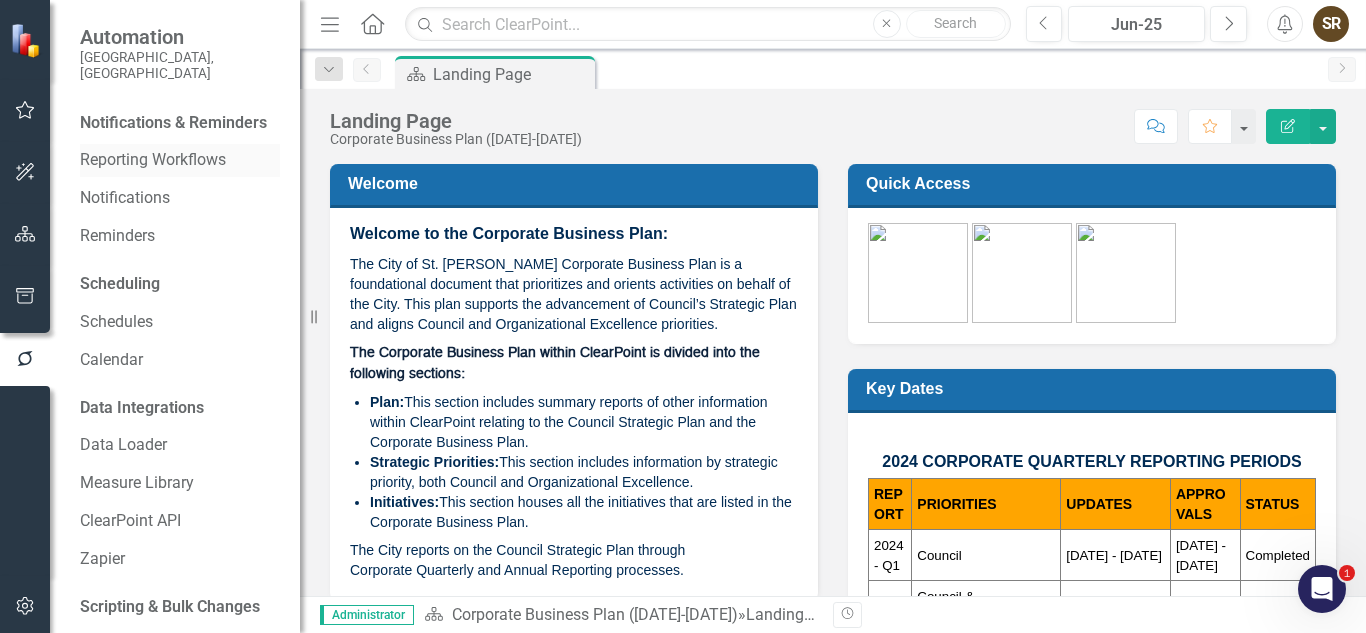click on "Reporting Workflows" at bounding box center (180, 160) 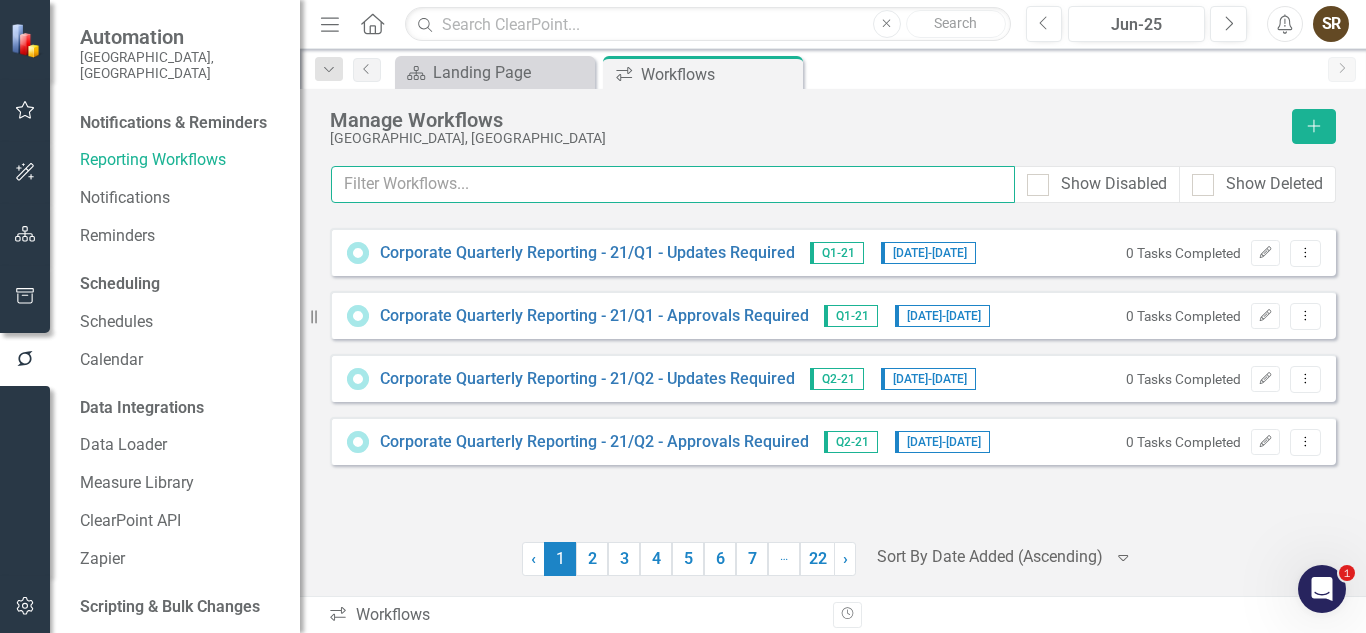 click at bounding box center [673, 184] 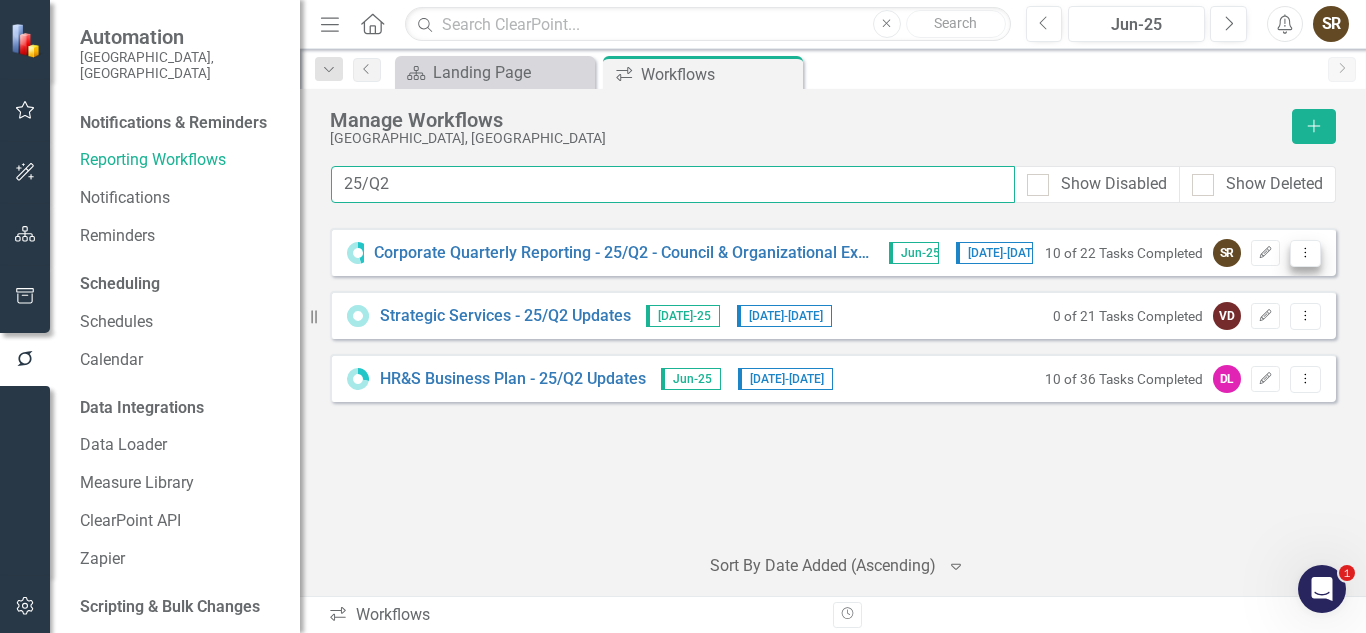 type on "25/Q2" 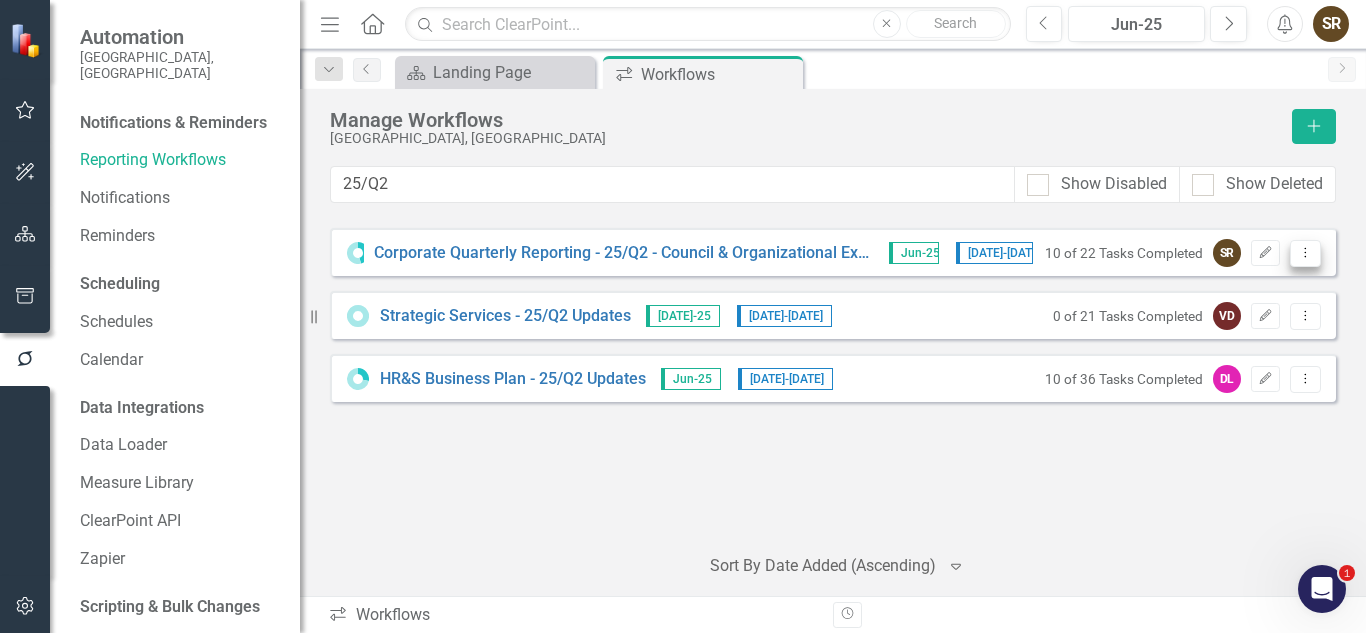 click on "Dropdown Menu" 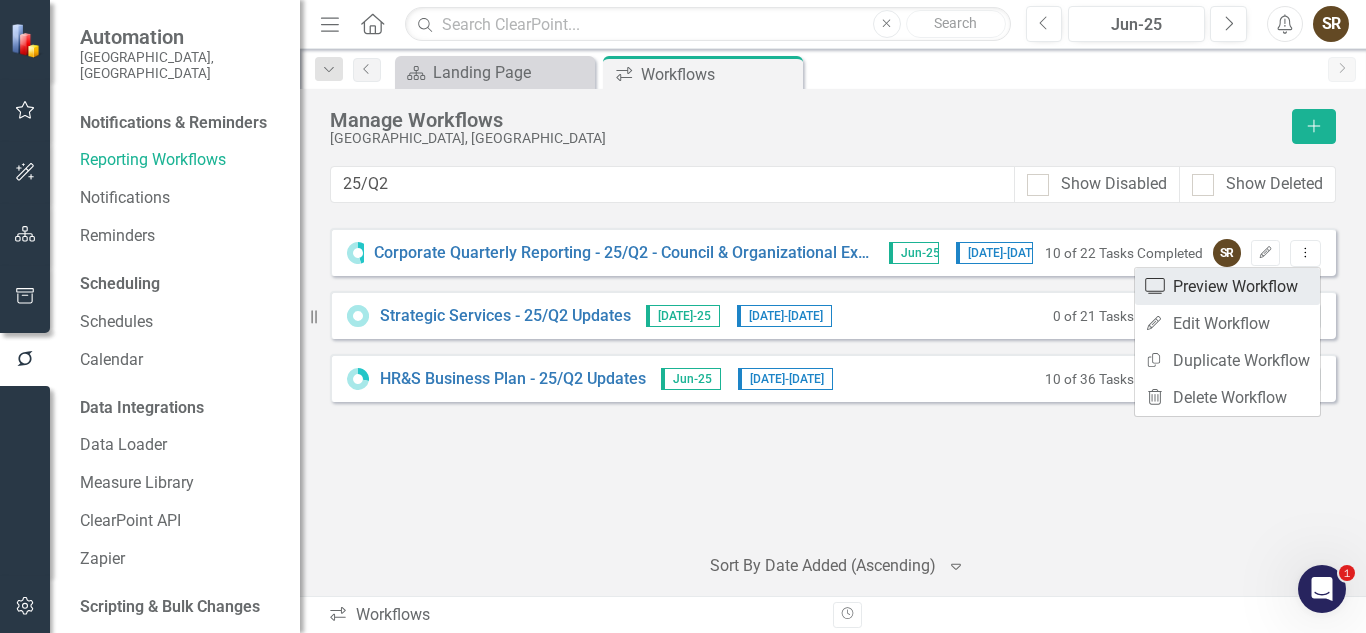 click on "Preview Preview Workflow" at bounding box center (1227, 286) 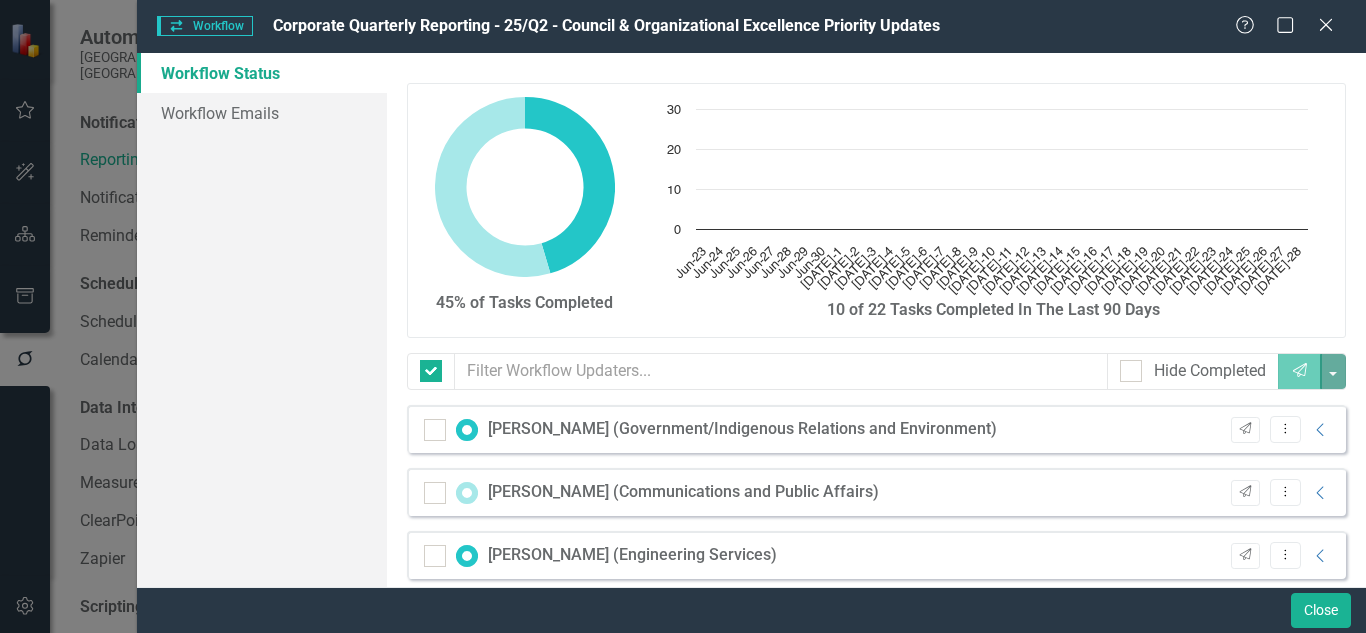 checkbox on "false" 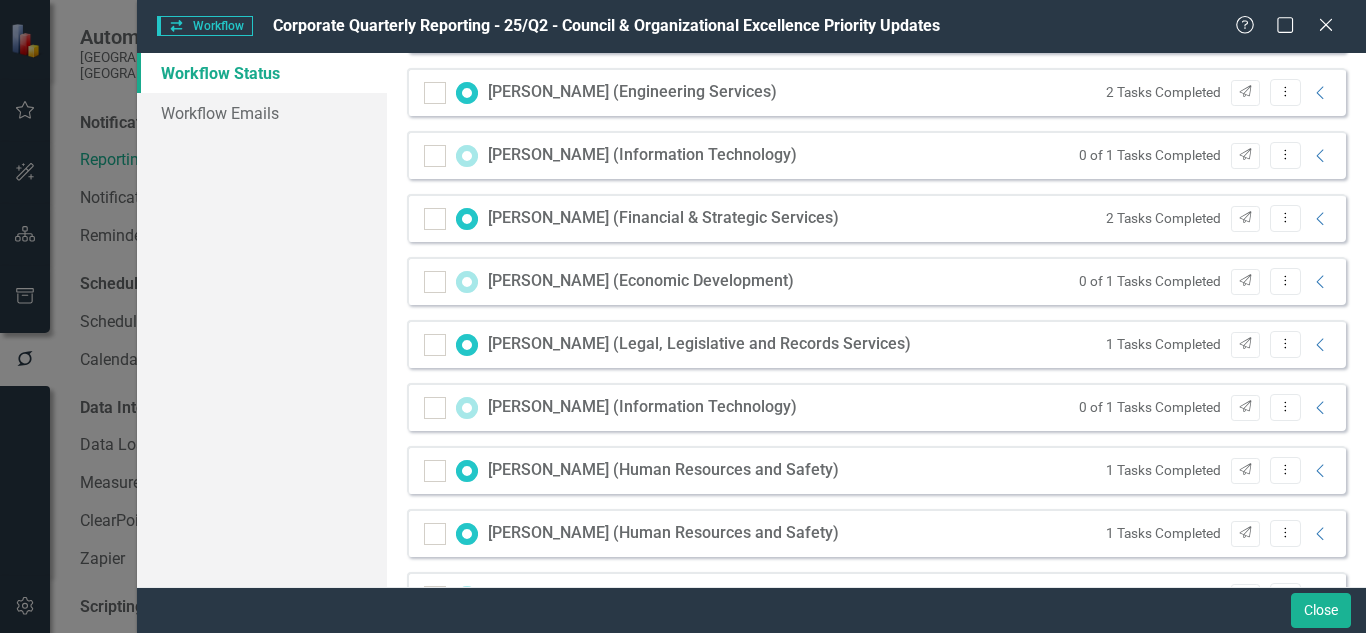 scroll, scrollTop: 478, scrollLeft: 0, axis: vertical 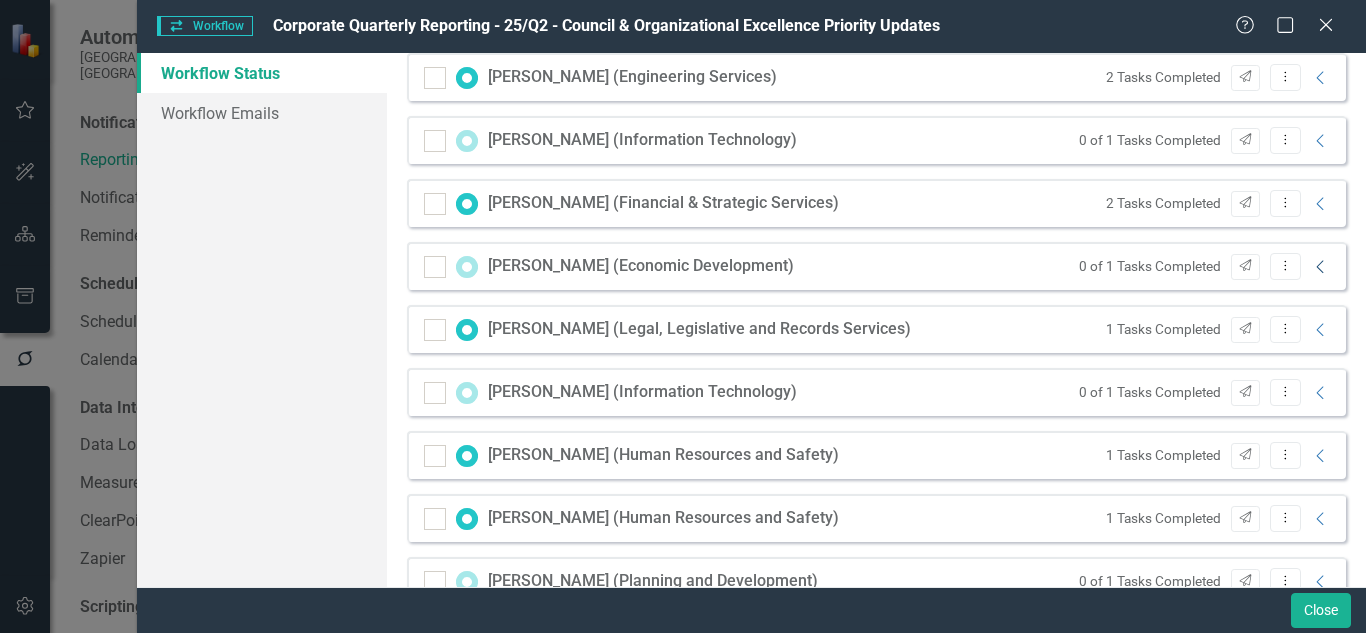 click 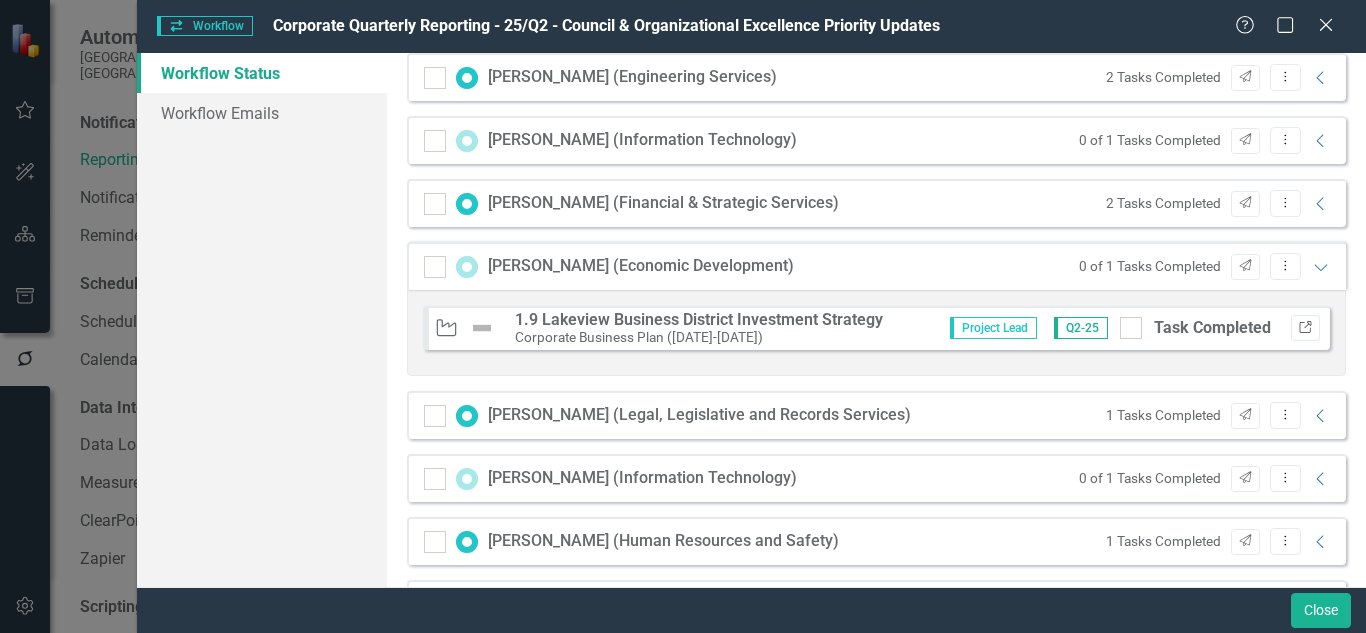 click on "Link" 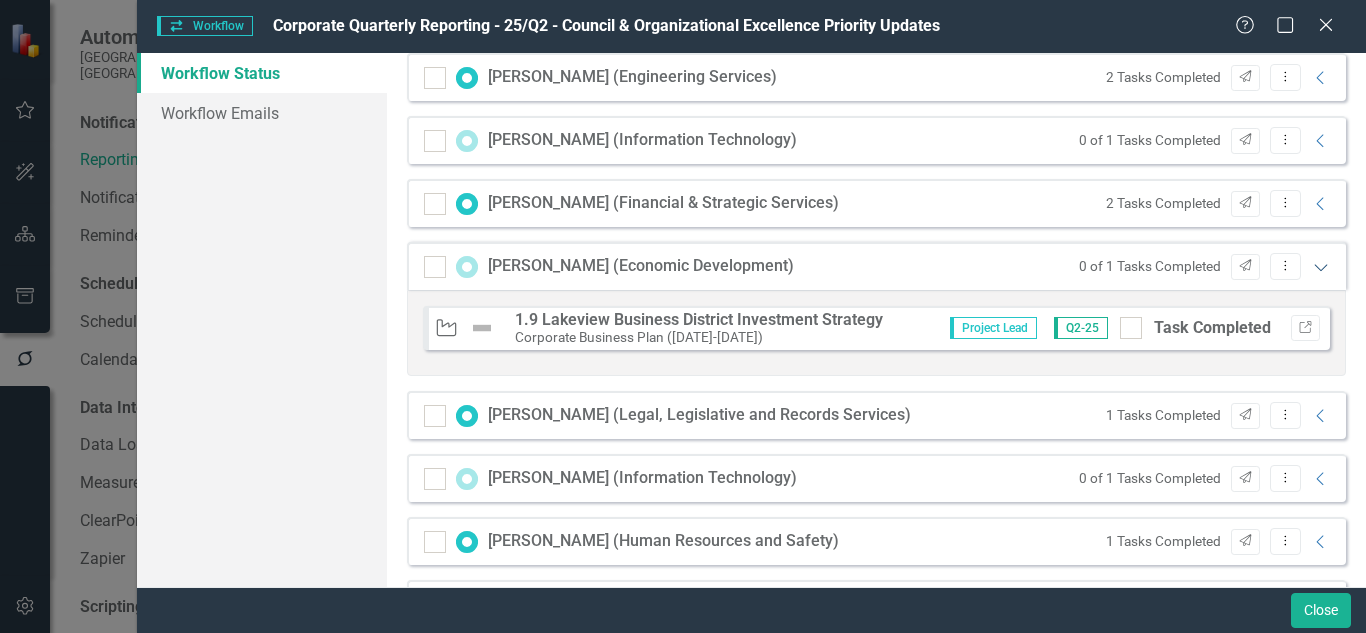 click on "Expanded" 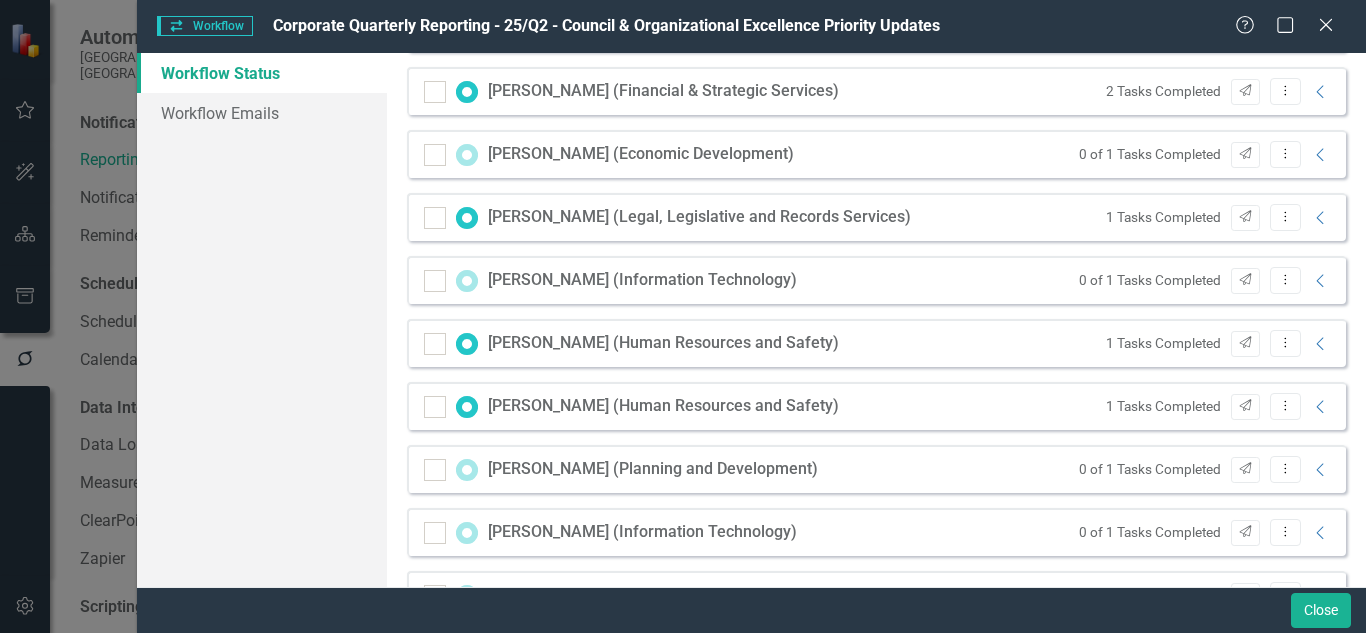 scroll, scrollTop: 603, scrollLeft: 0, axis: vertical 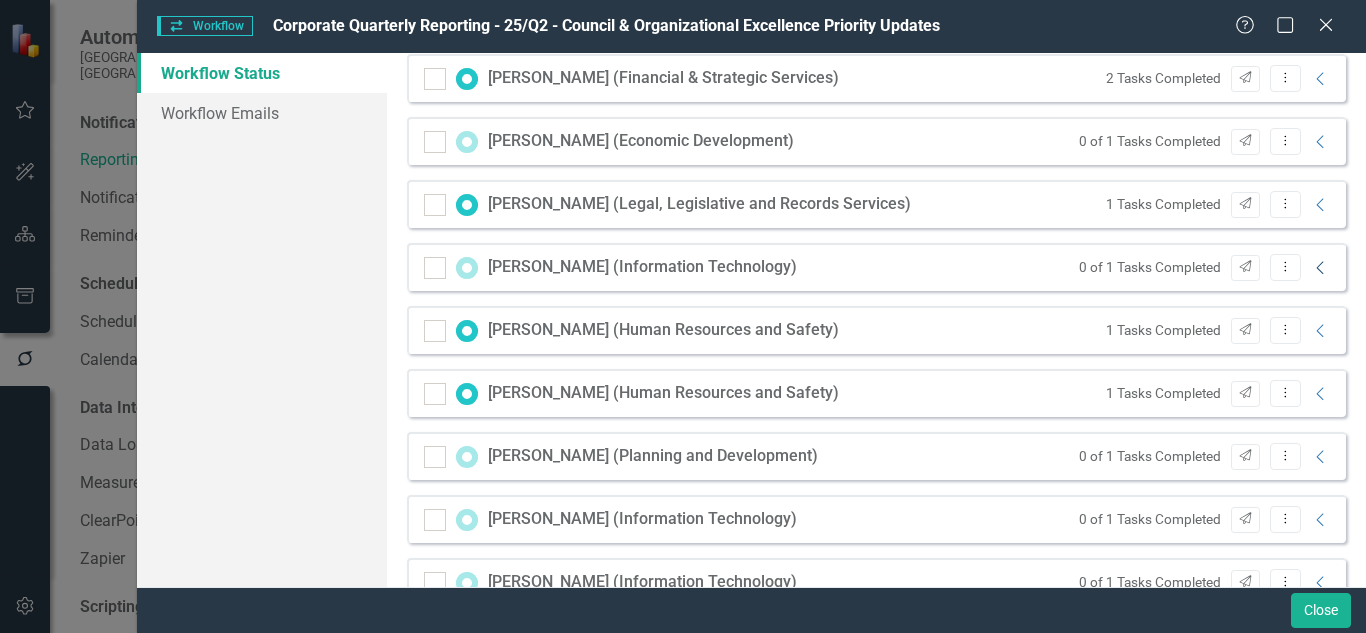 click on "Collapse" 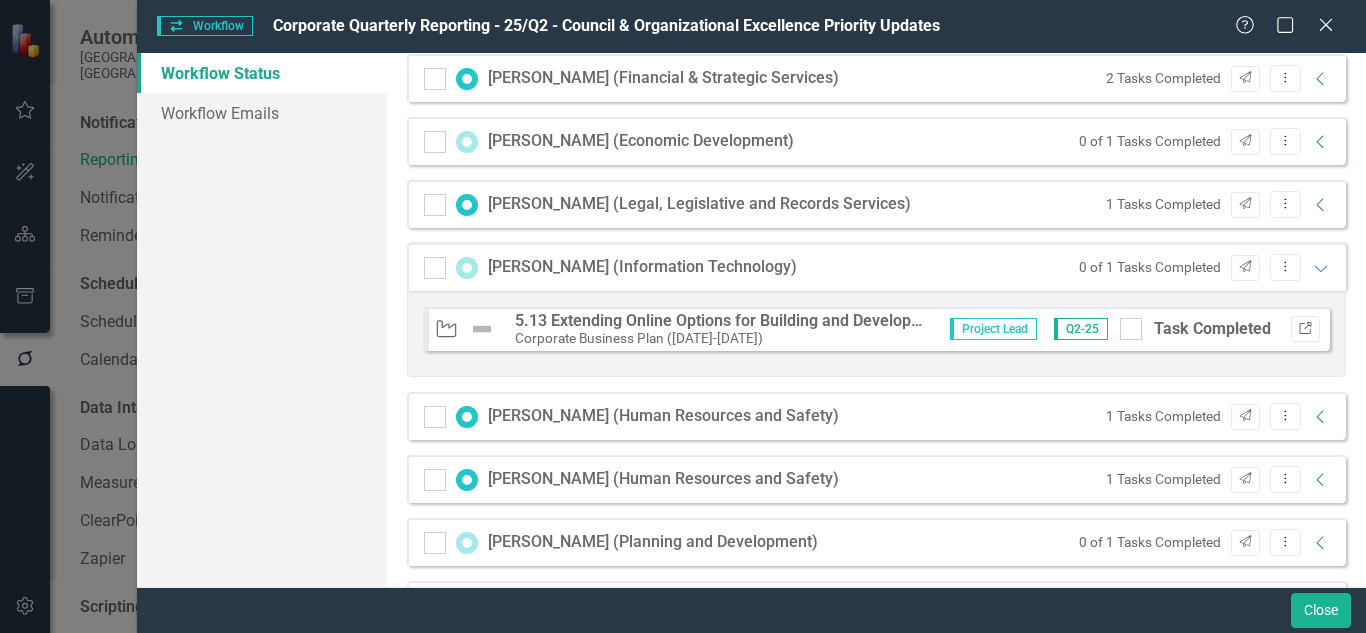 click on "Link" 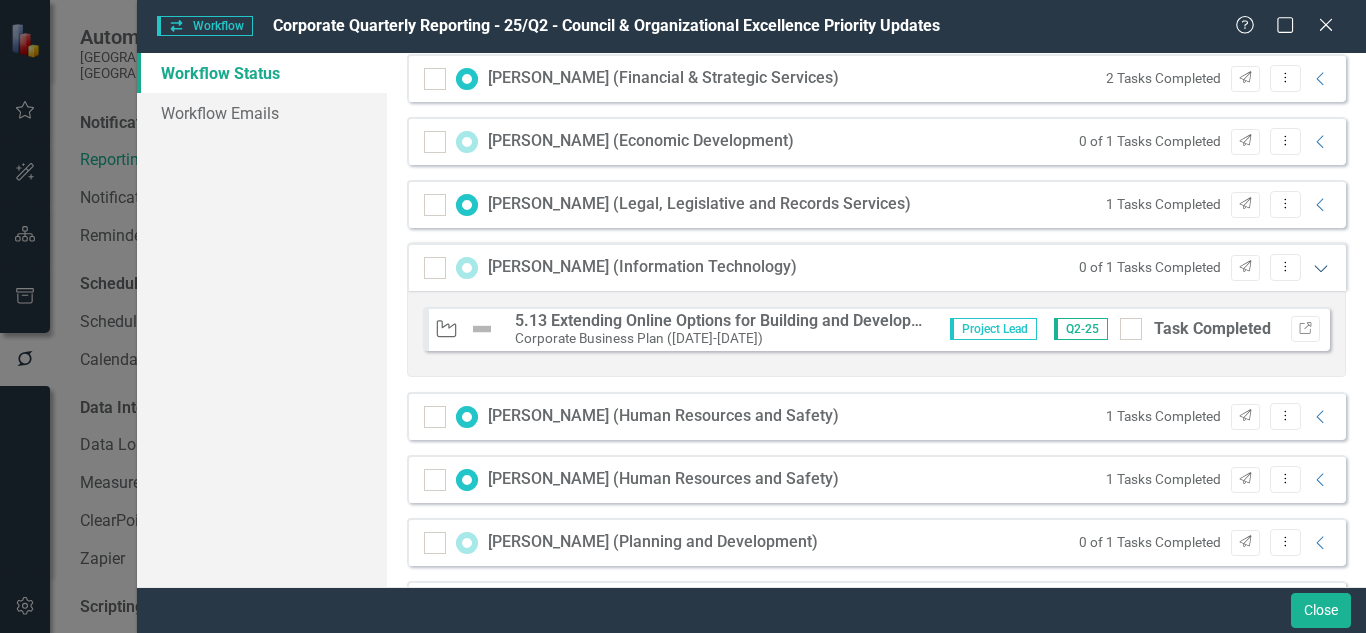 click on "Expanded" 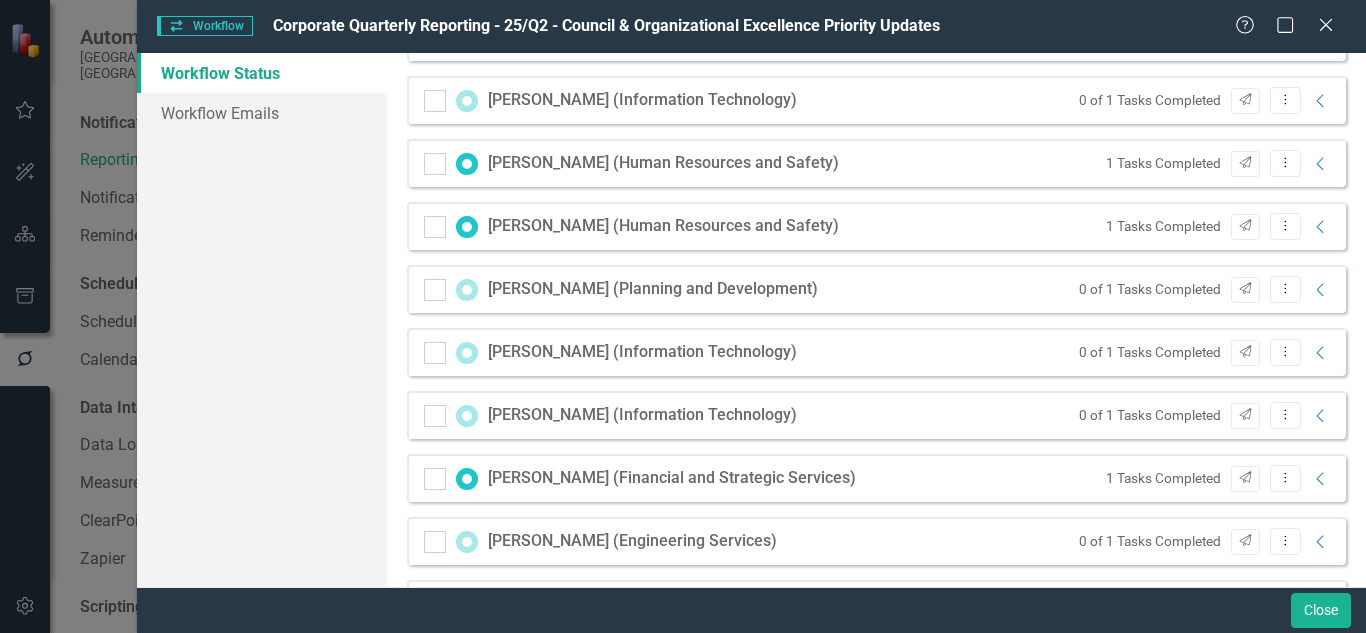 scroll, scrollTop: 779, scrollLeft: 0, axis: vertical 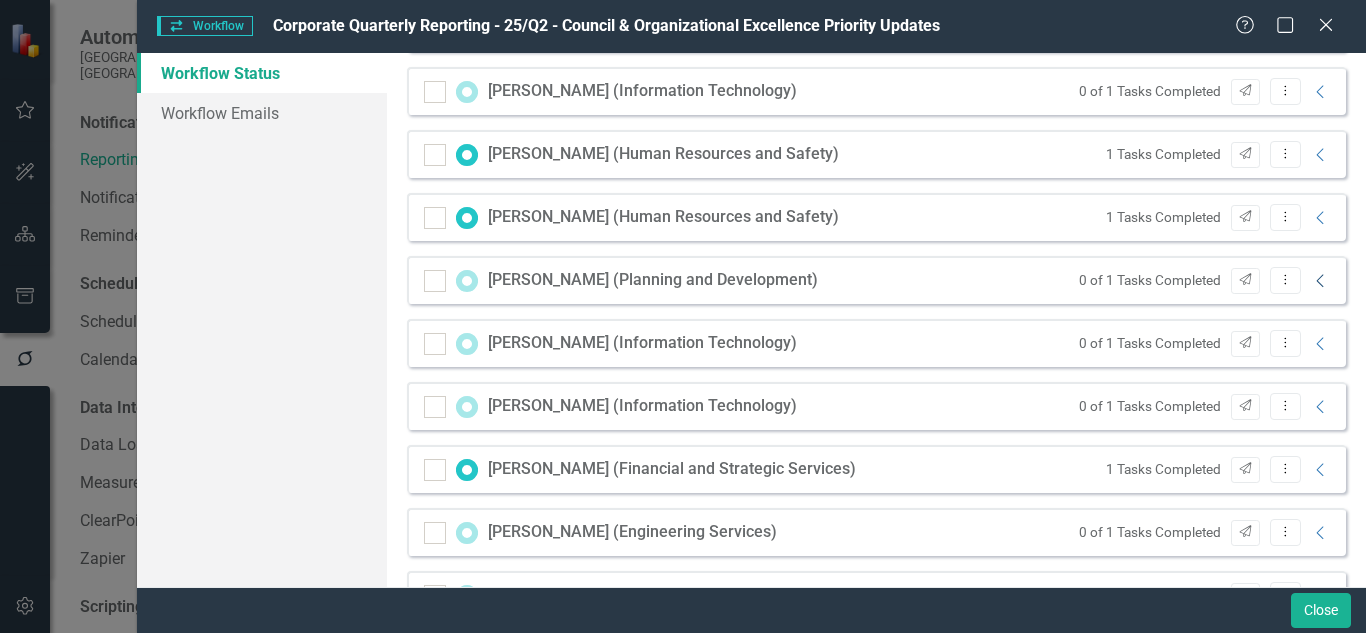 click on "Collapse" 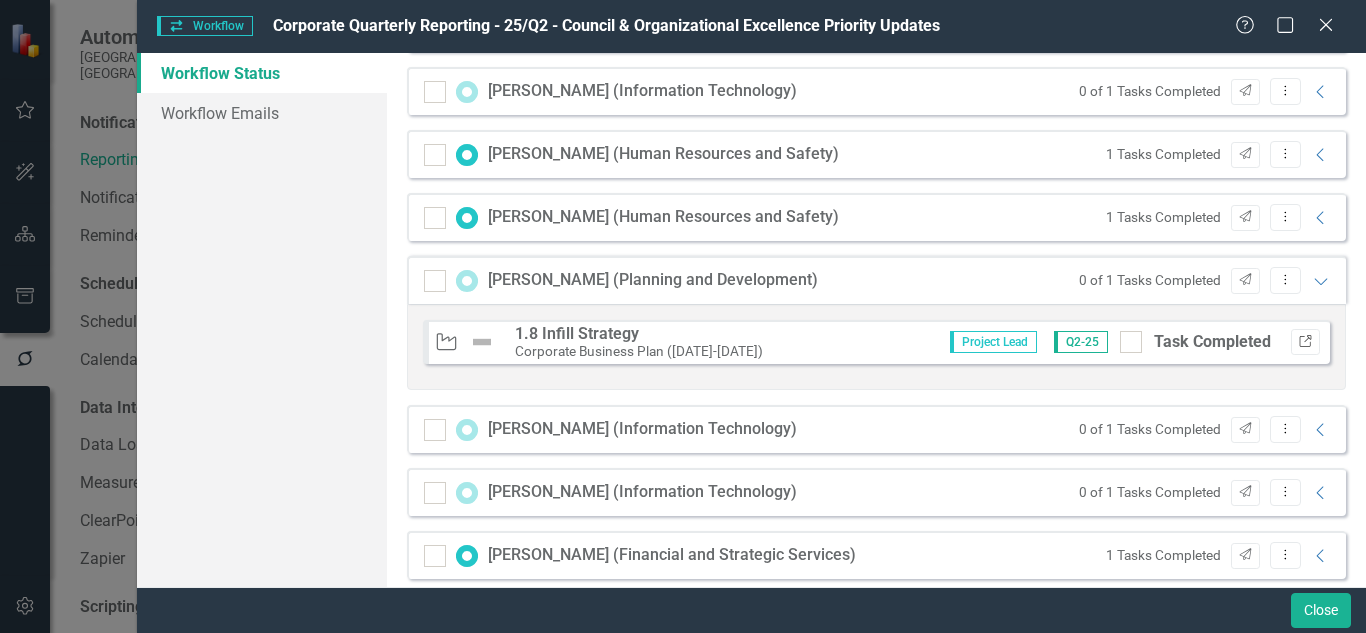 click on "Link" 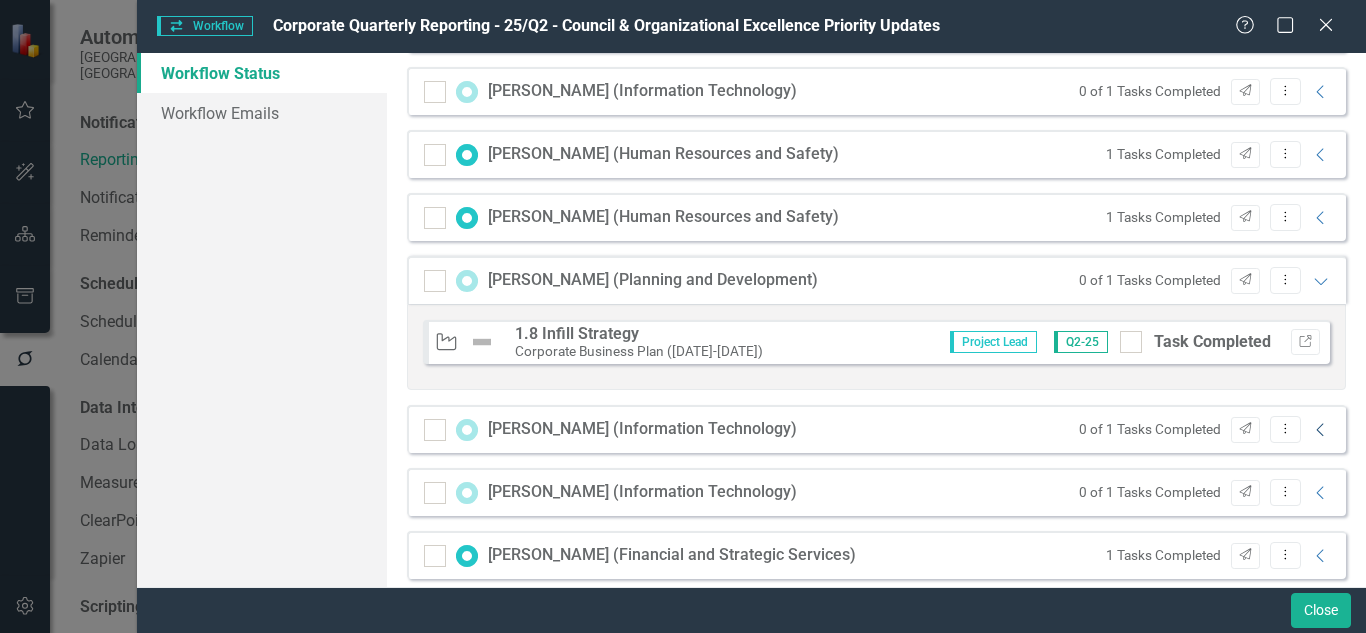 click on "Collapse" 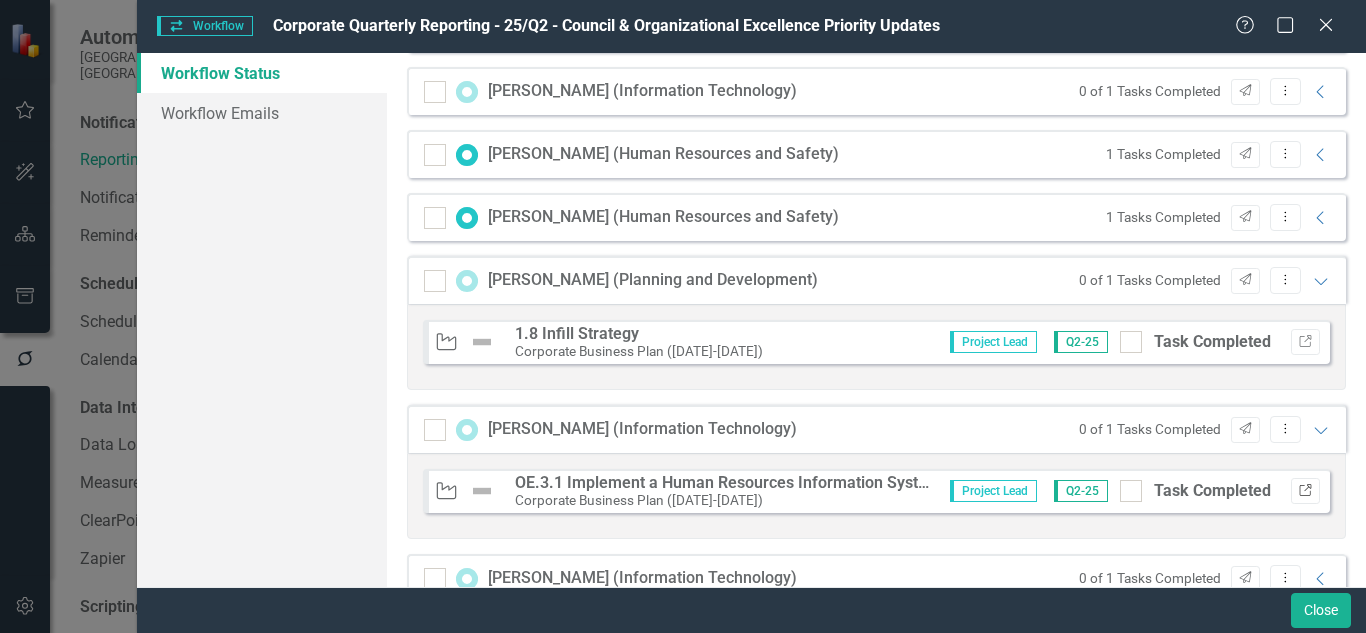 click on "Link" 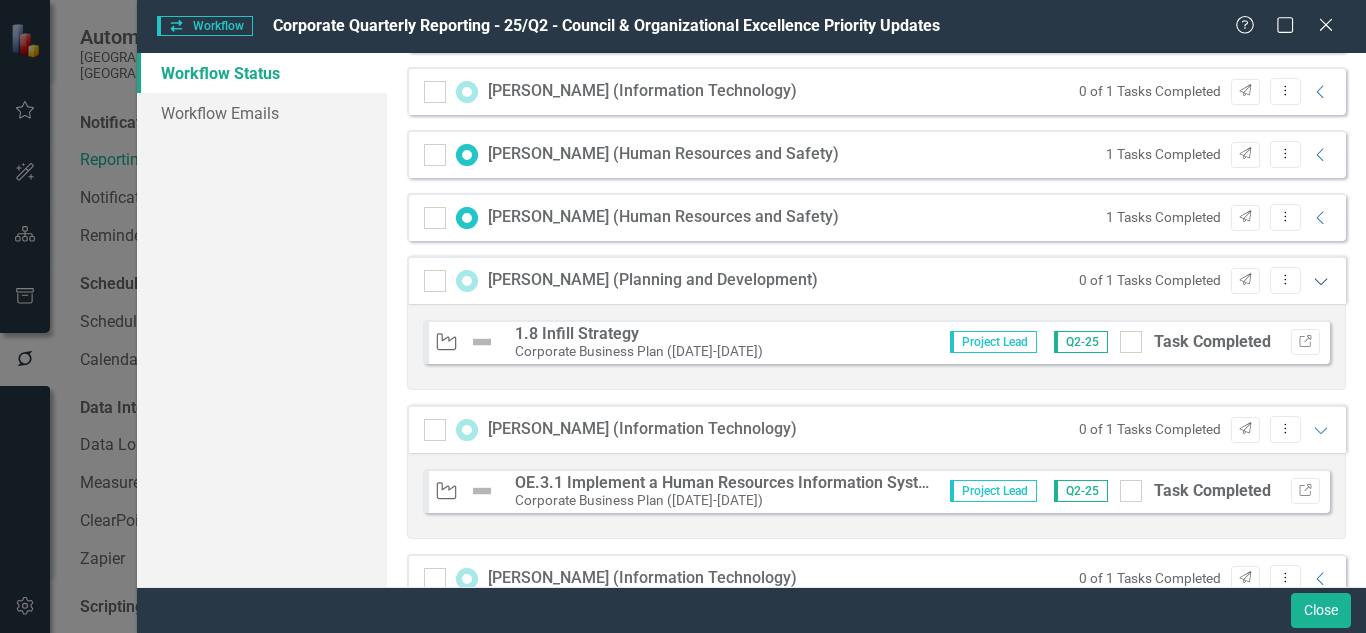 click 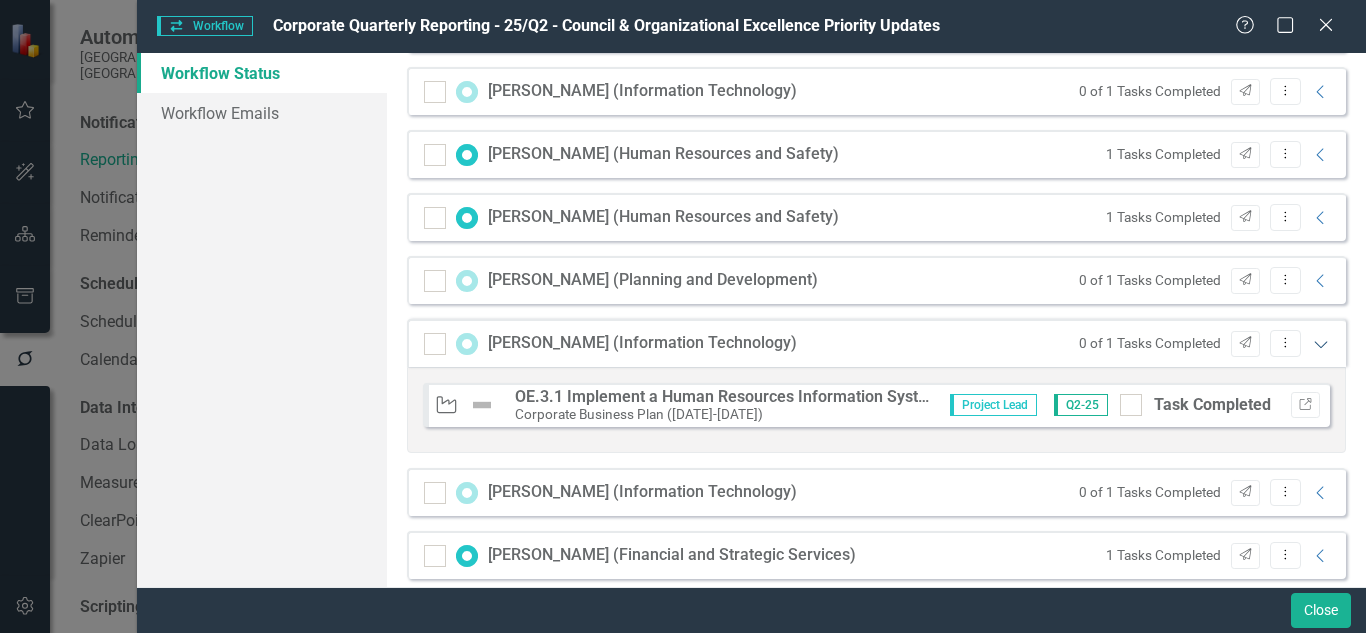click on "Expanded" 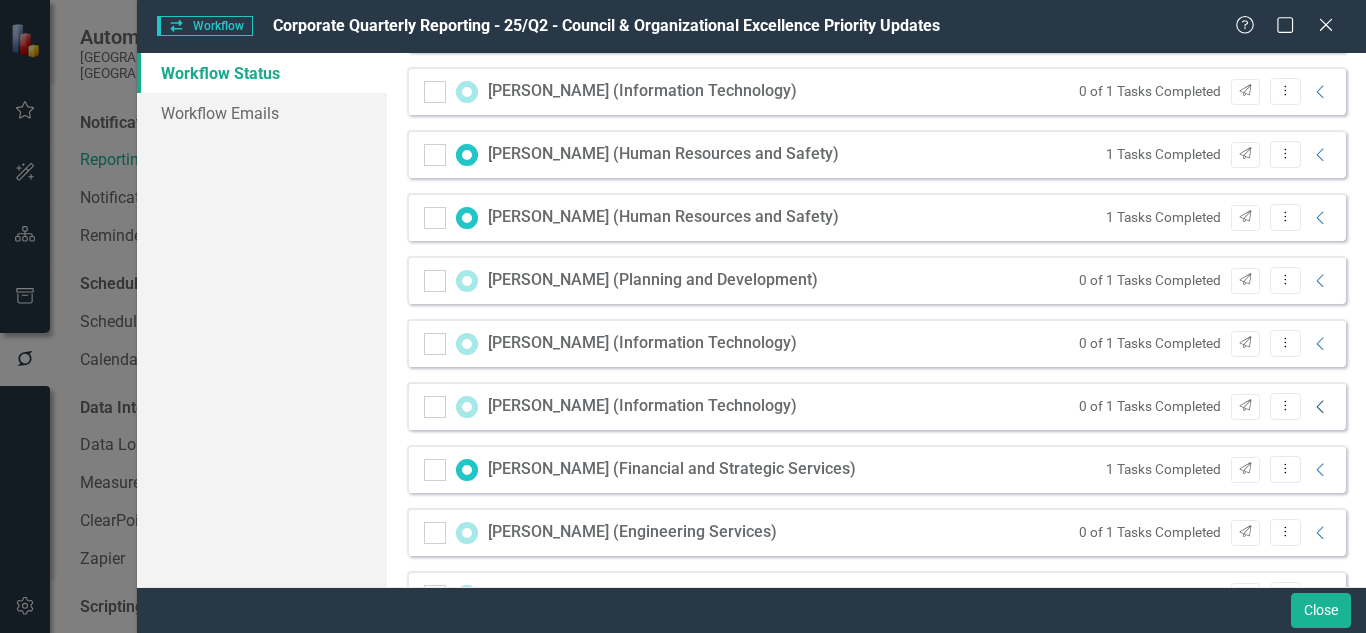 click on "Collapse" 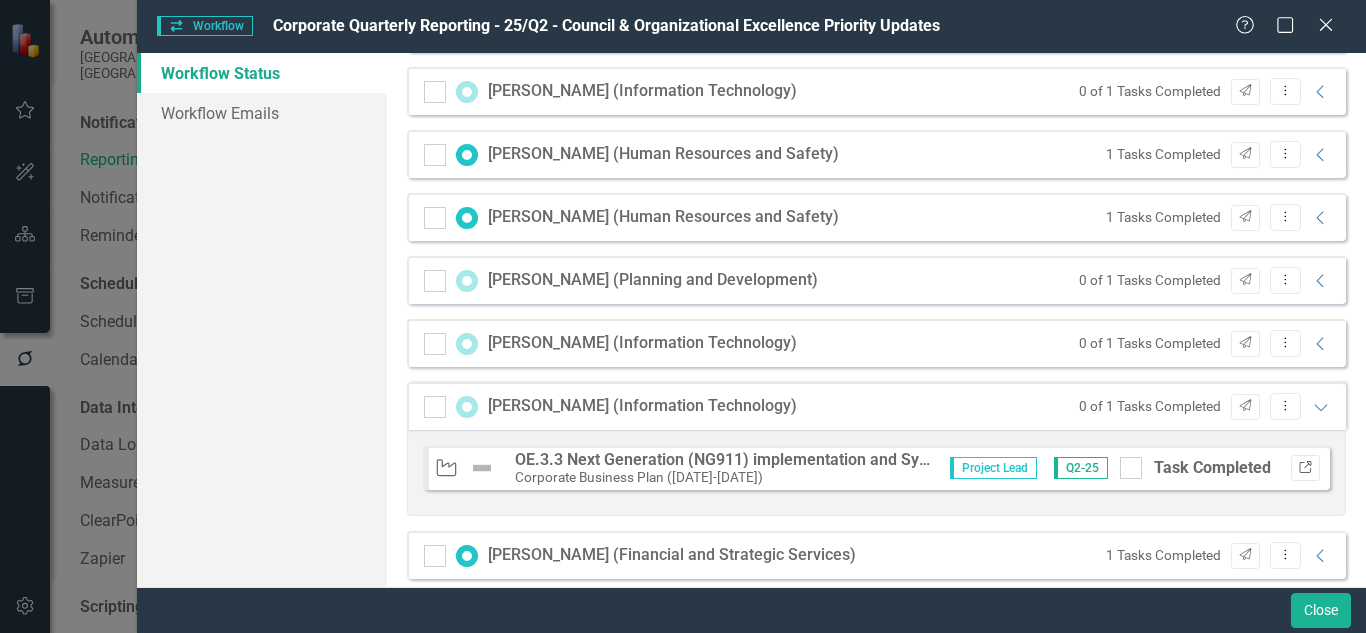 click on "Link" 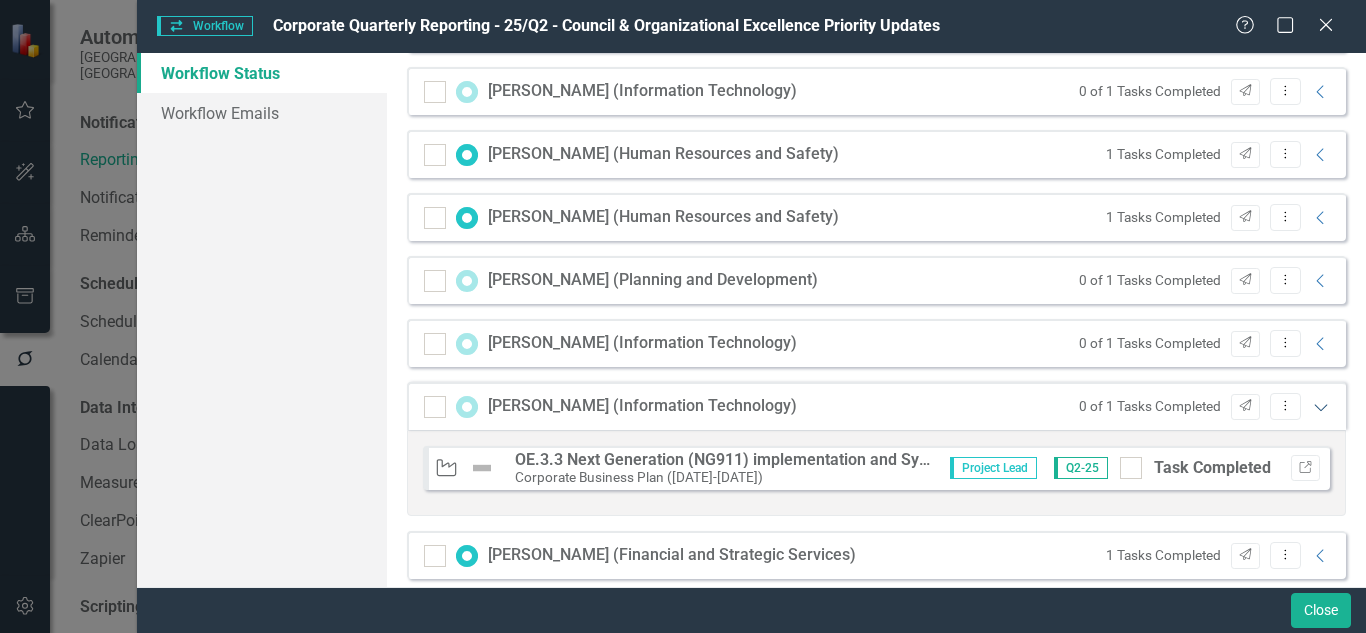 click on "Expanded" 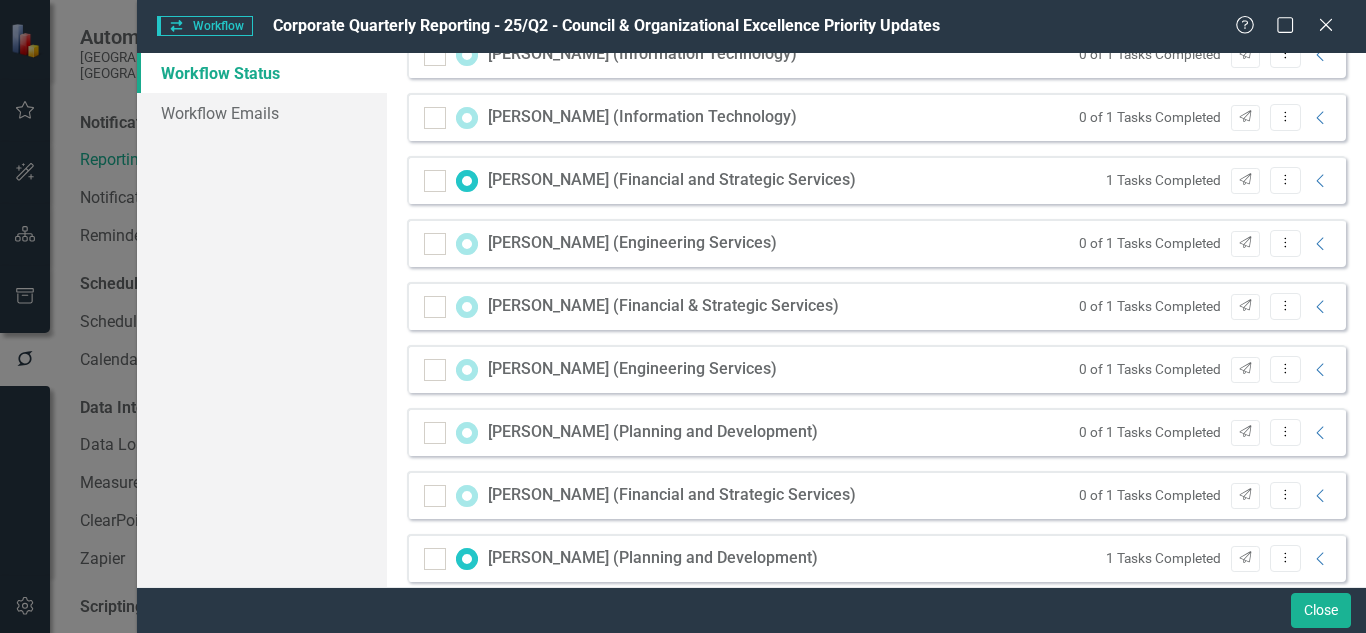 scroll, scrollTop: 1093, scrollLeft: 0, axis: vertical 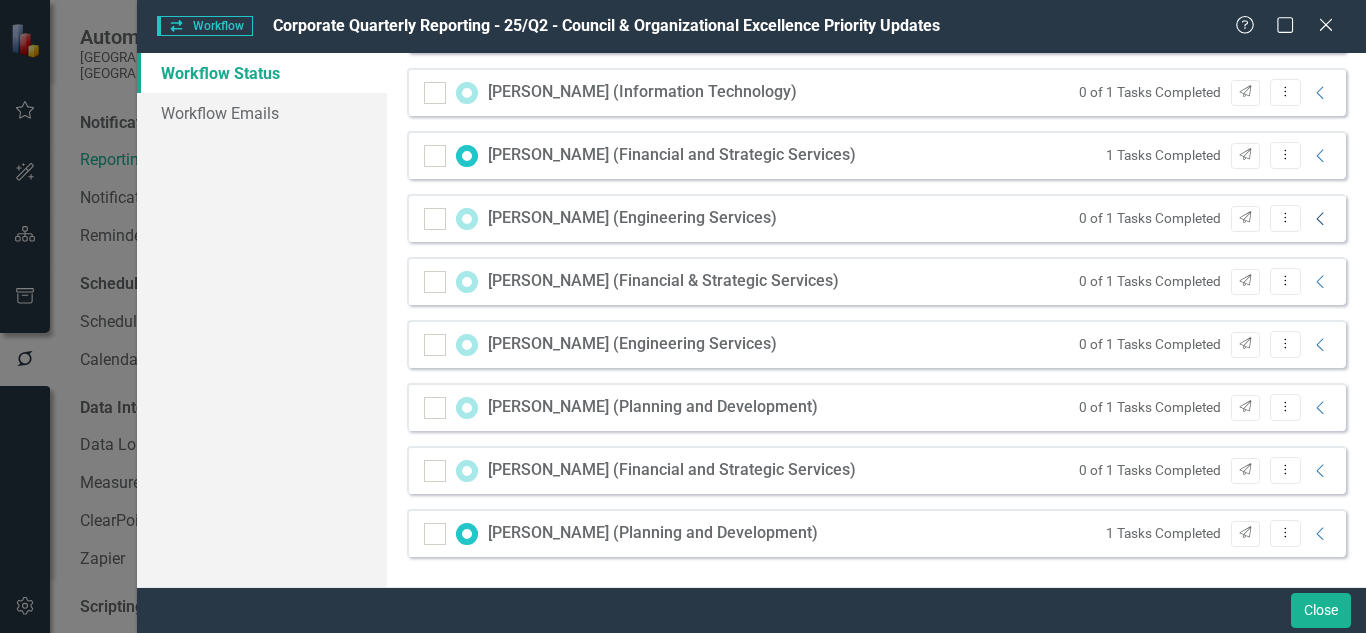 click on "Collapse" 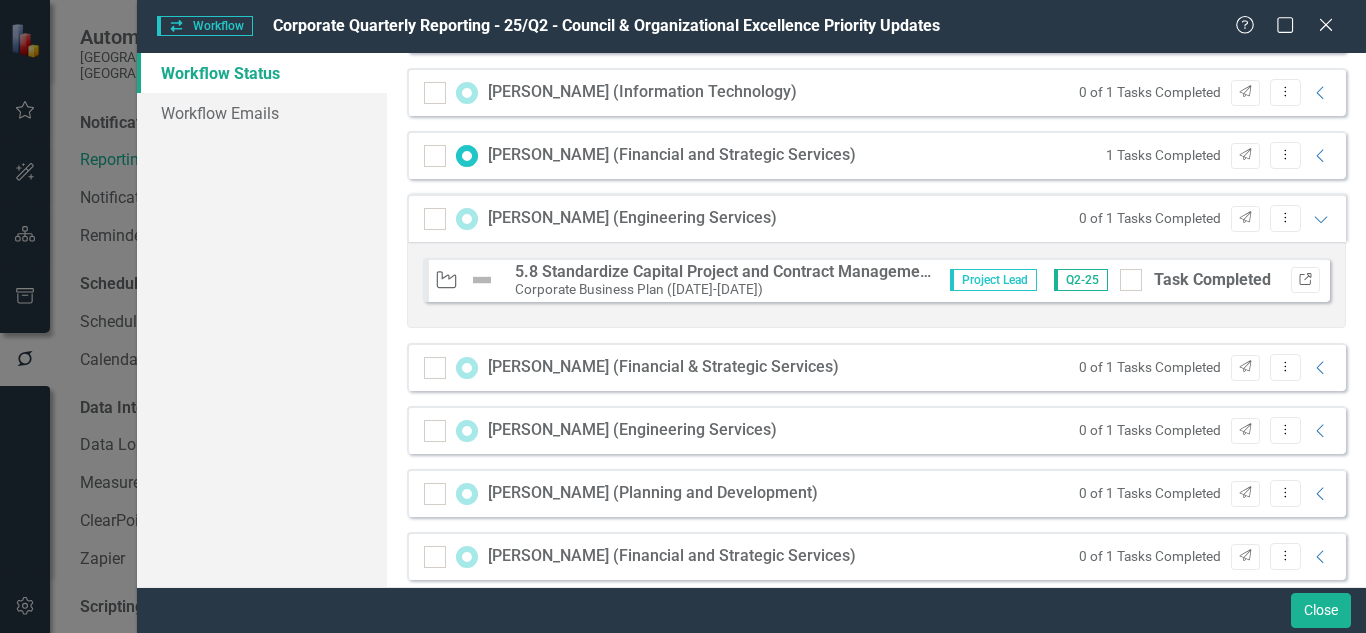 click on "Link" 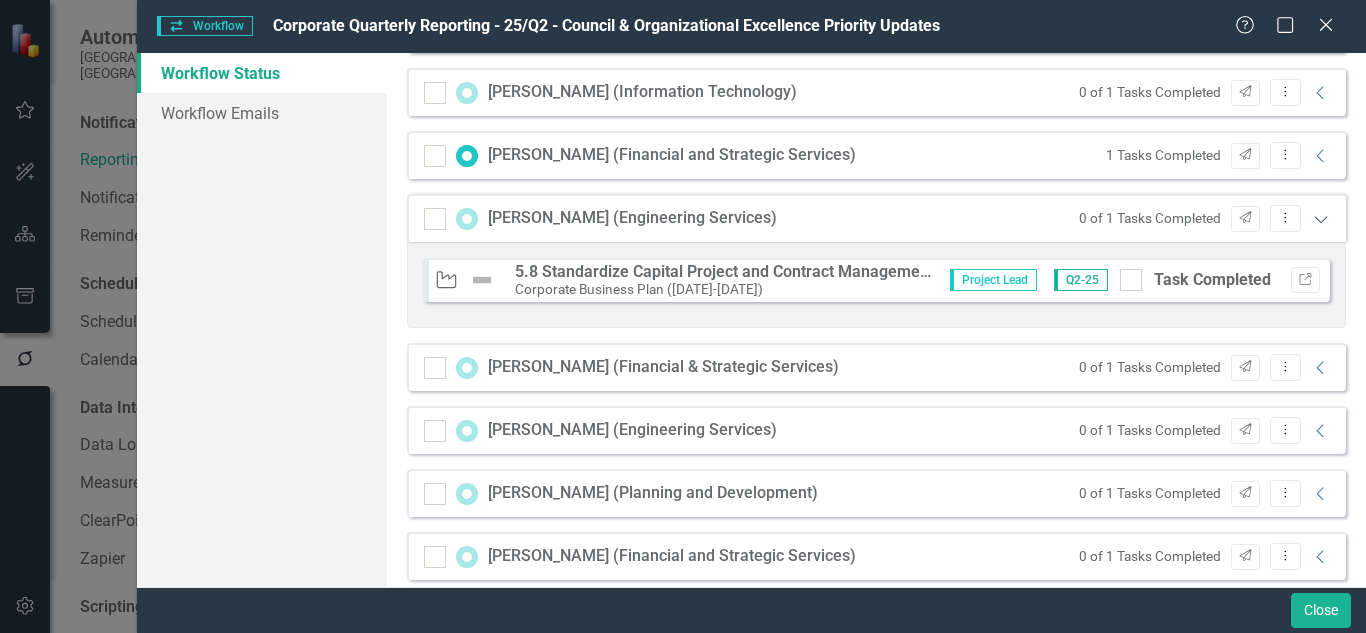 click on "Expanded" 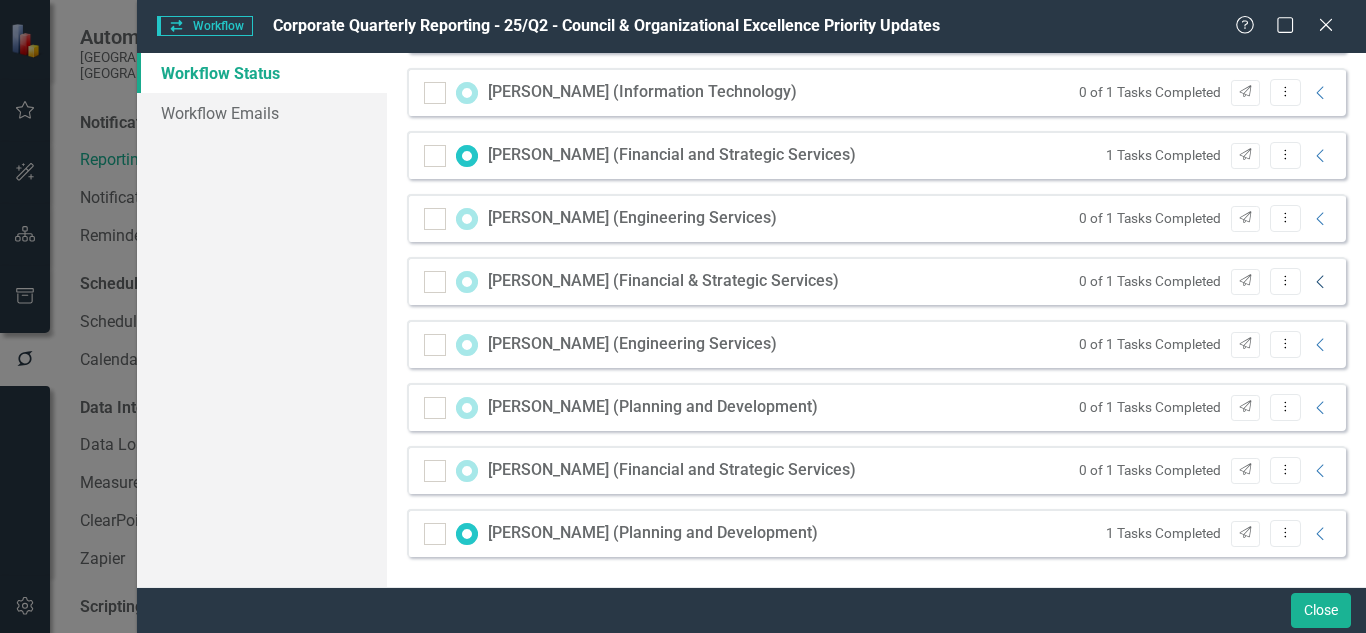 click 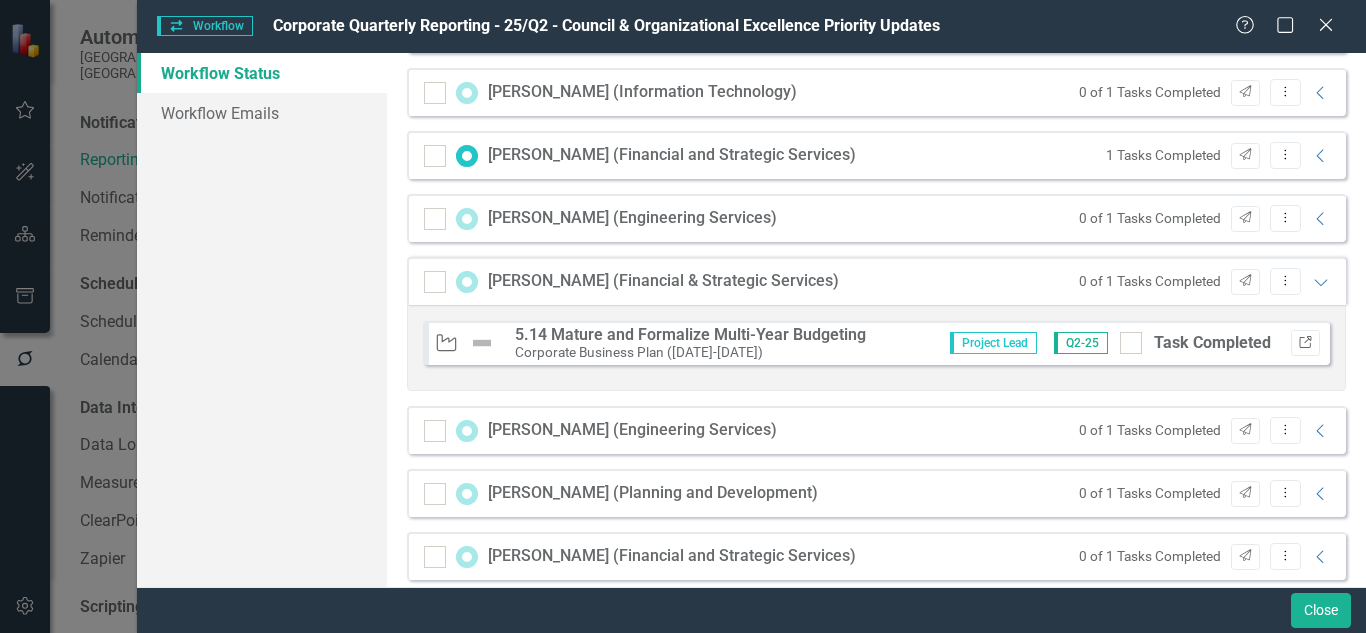 click on "Link" 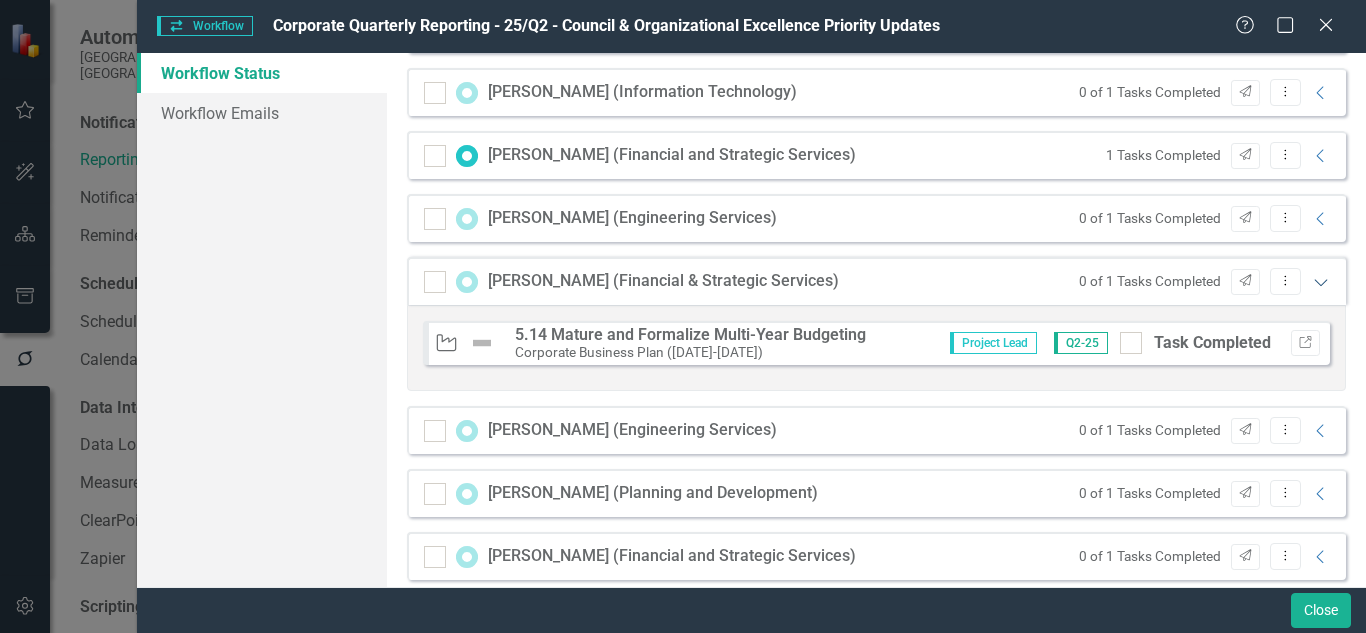 click on "Expanded" 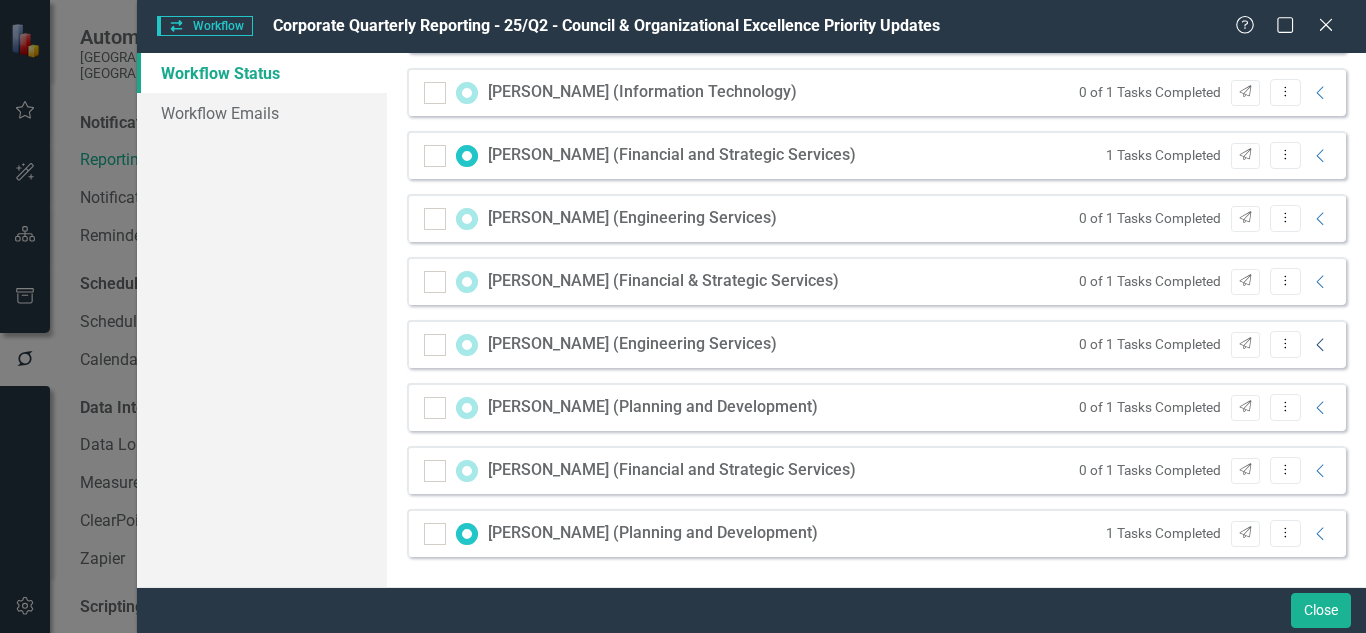 click on "Collapse" 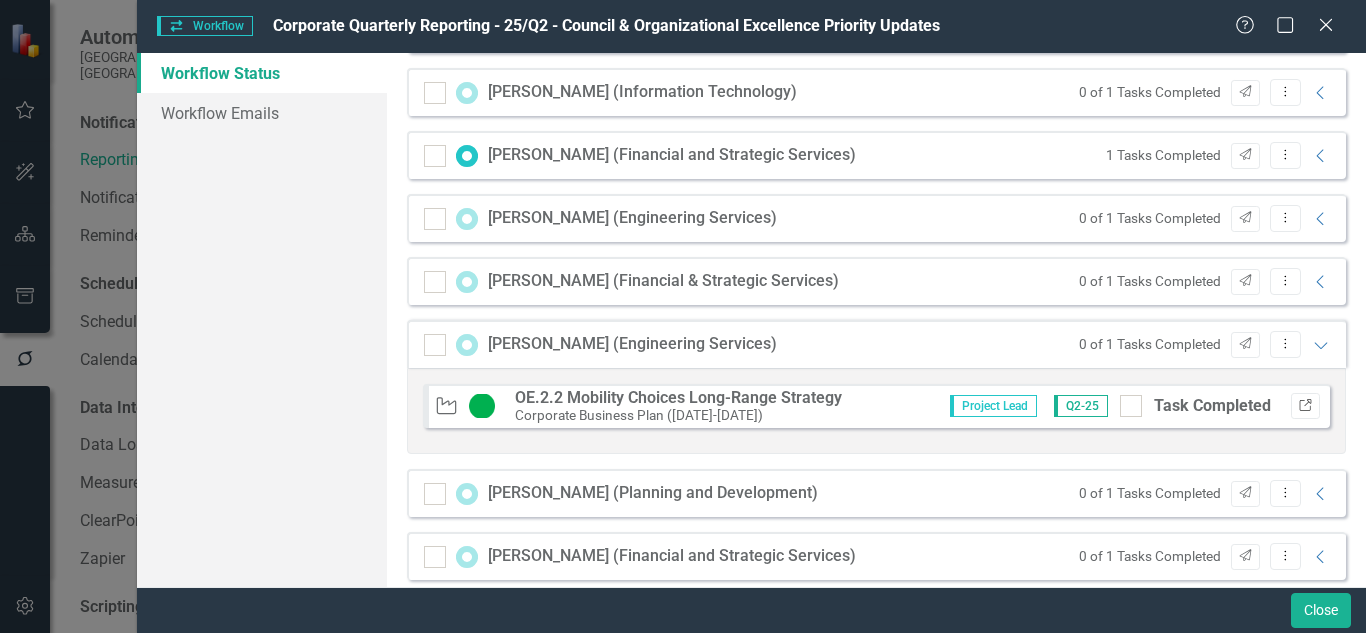 click on "Link" 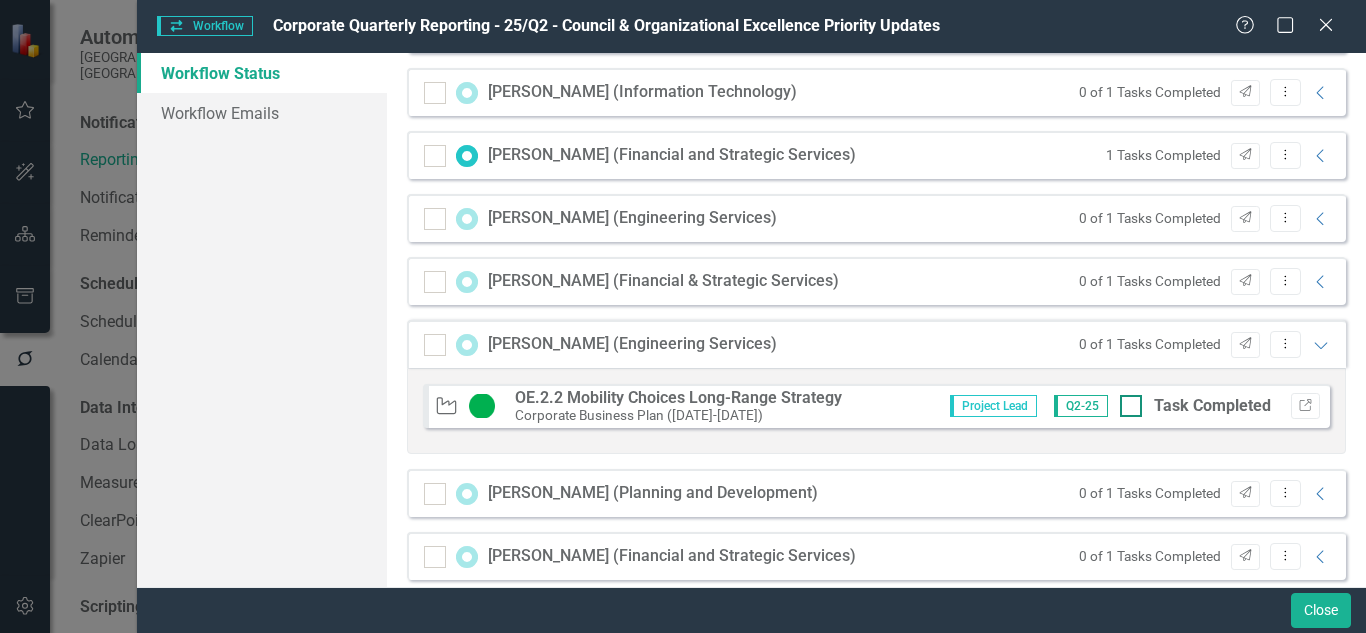 click at bounding box center [1131, 406] 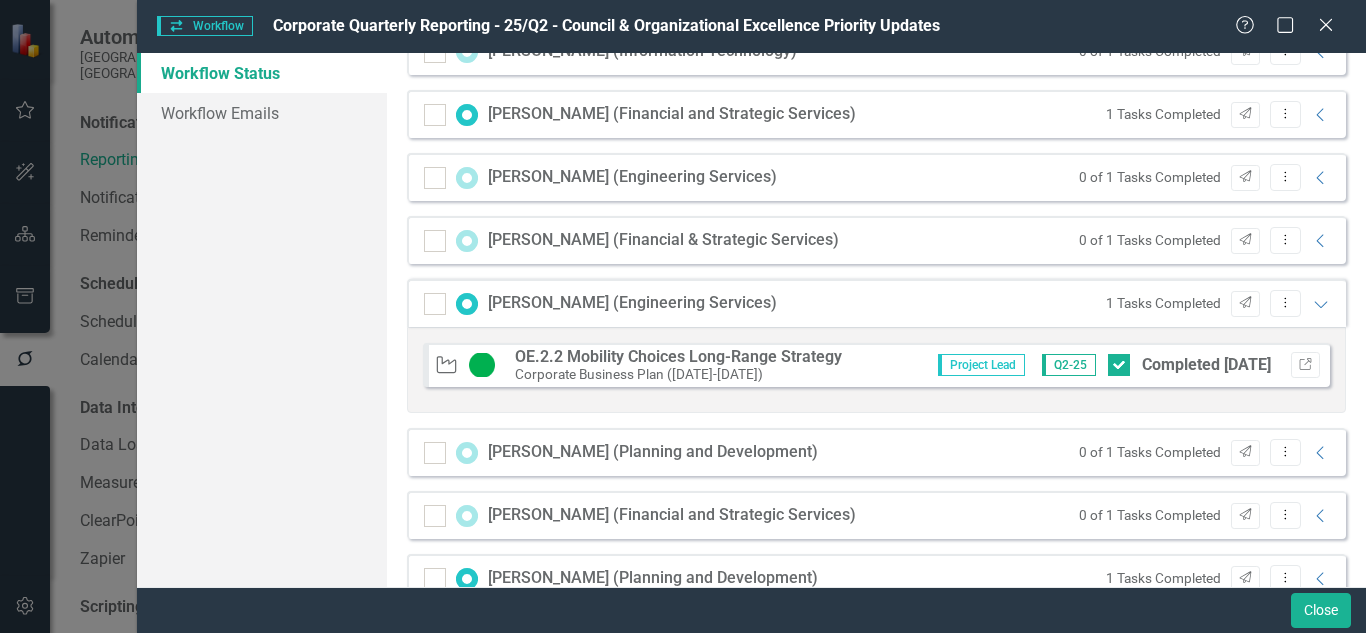scroll, scrollTop: 1179, scrollLeft: 0, axis: vertical 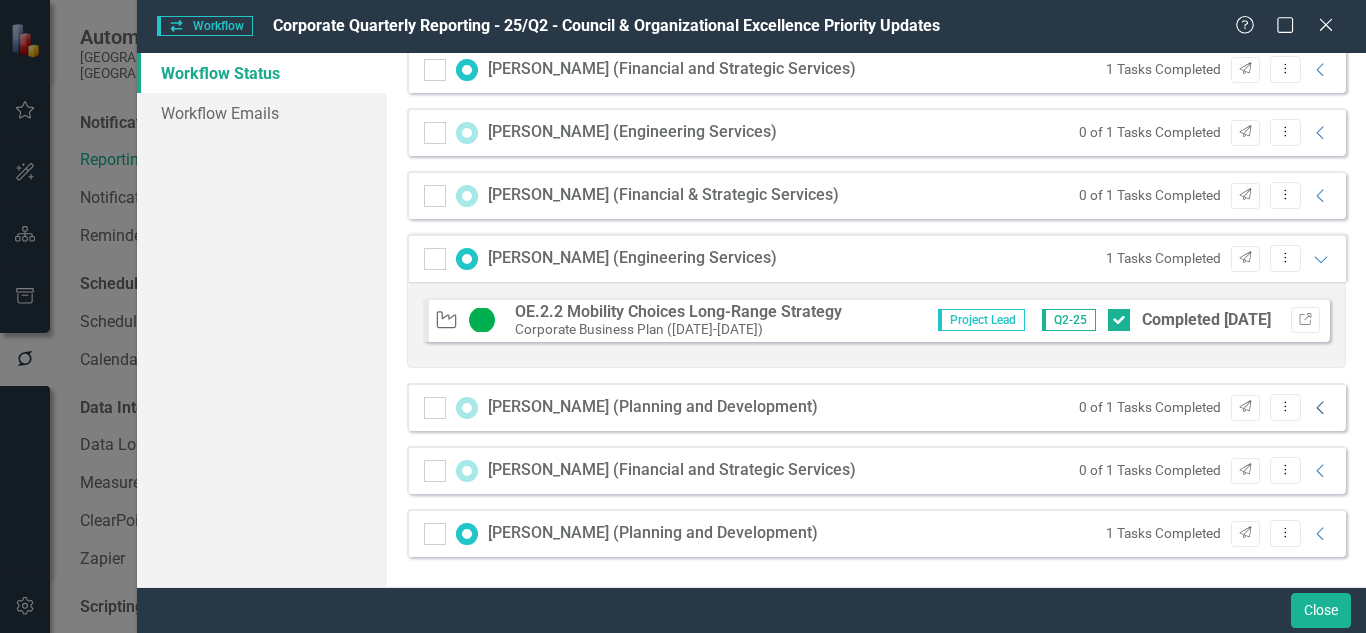 click on "Collapse" 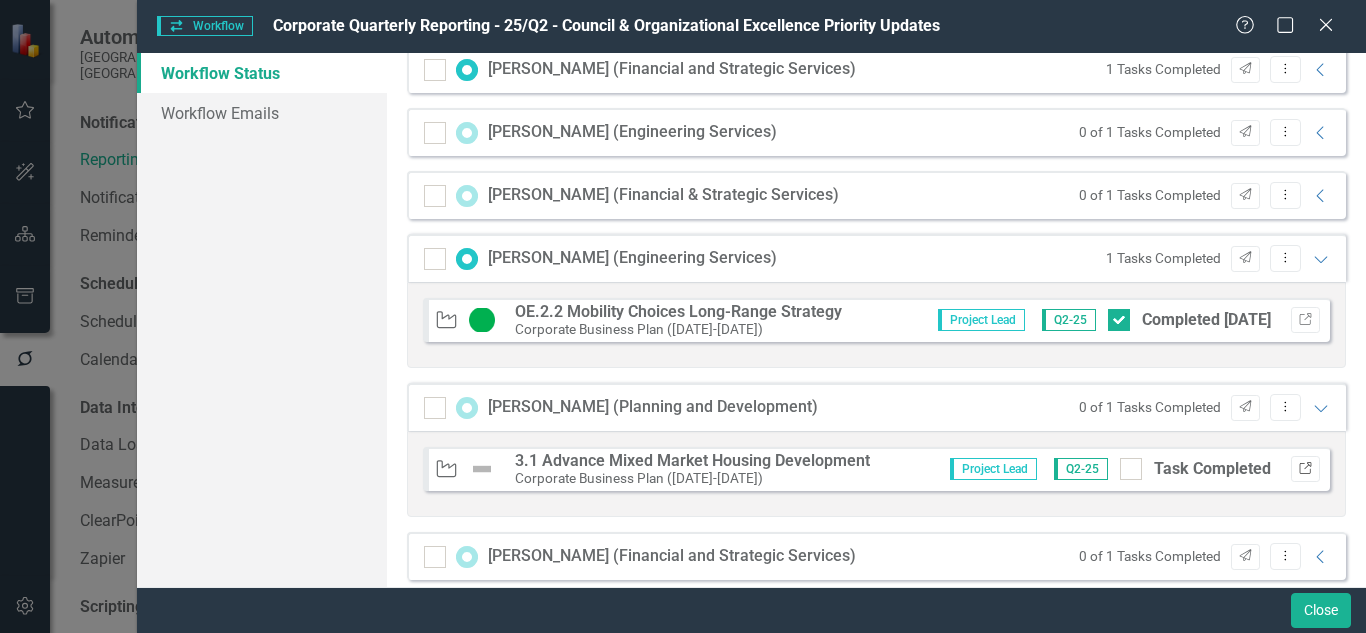 click 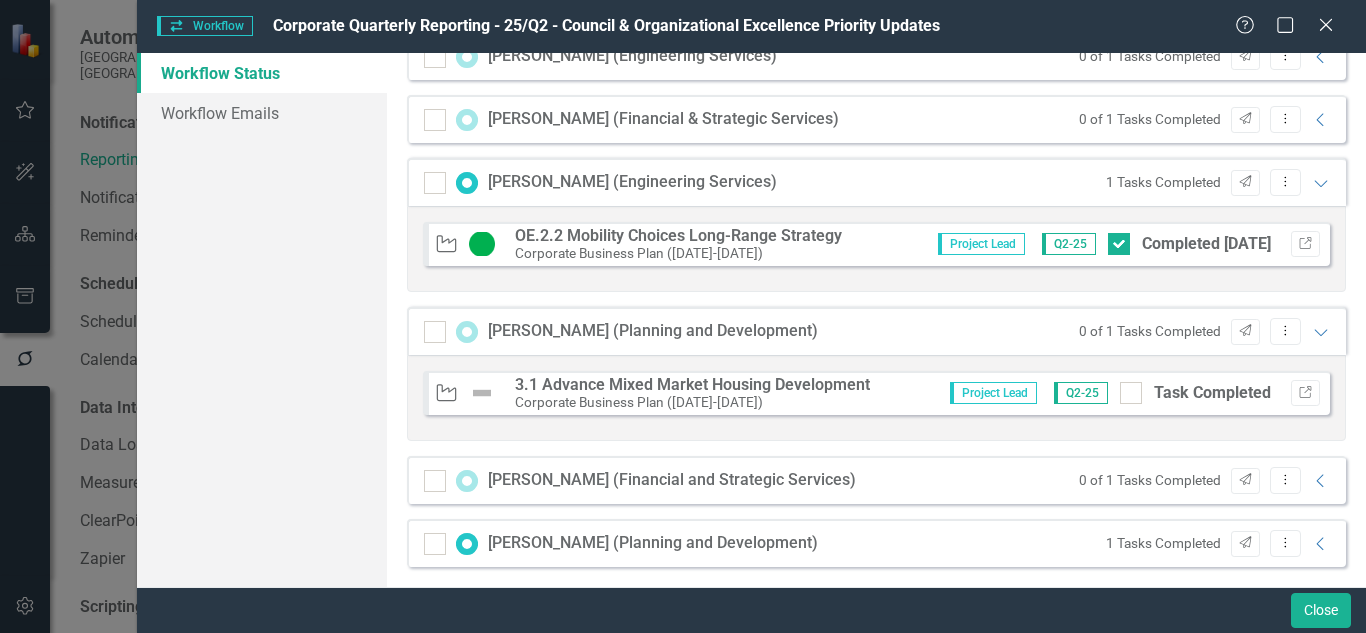 scroll, scrollTop: 1265, scrollLeft: 0, axis: vertical 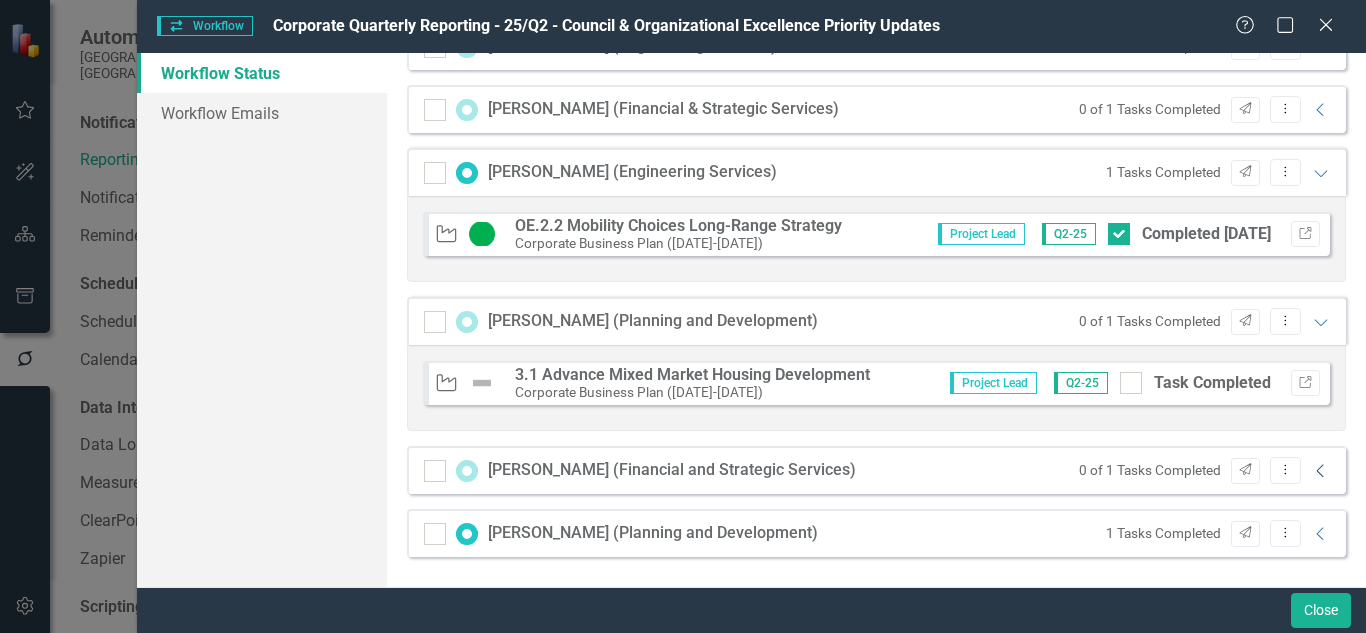 click on "Collapse" 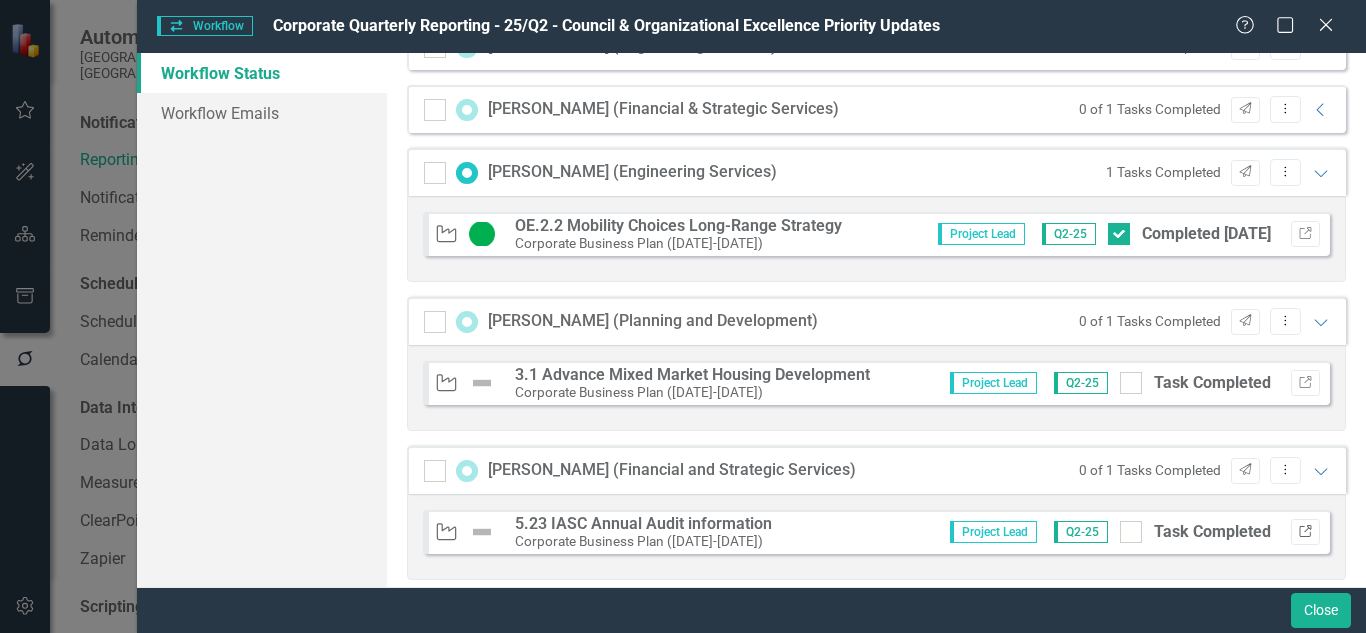 click on "Link" 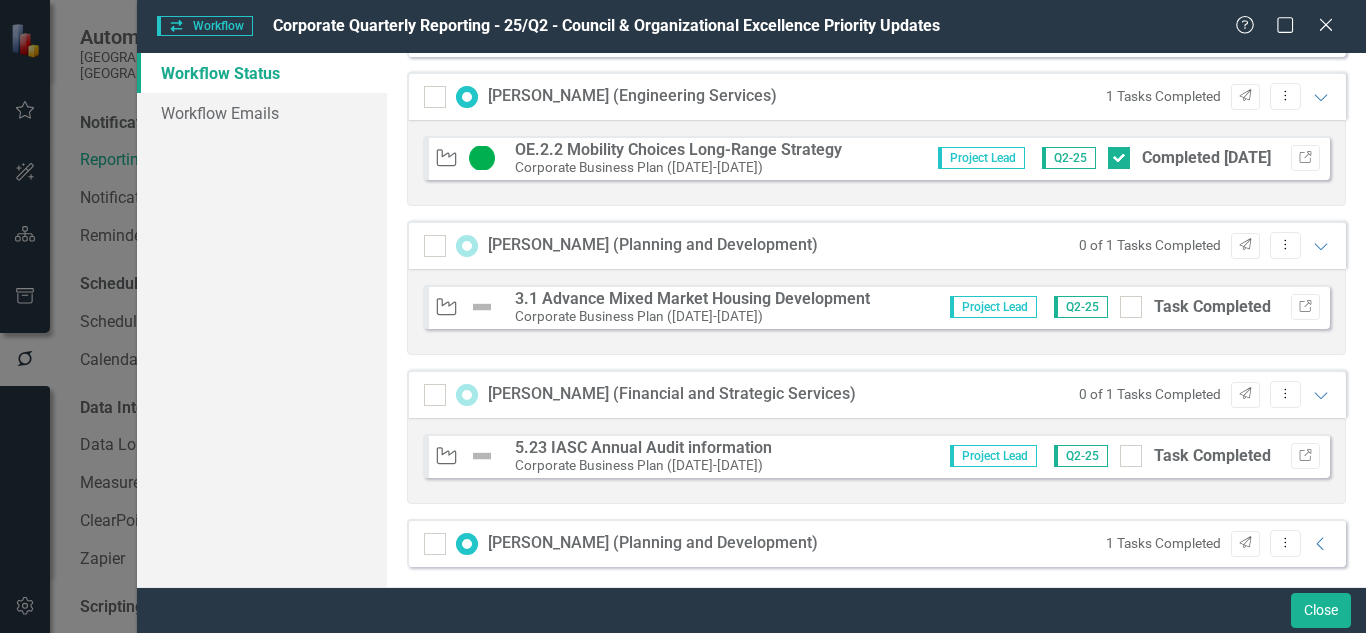scroll, scrollTop: 1351, scrollLeft: 0, axis: vertical 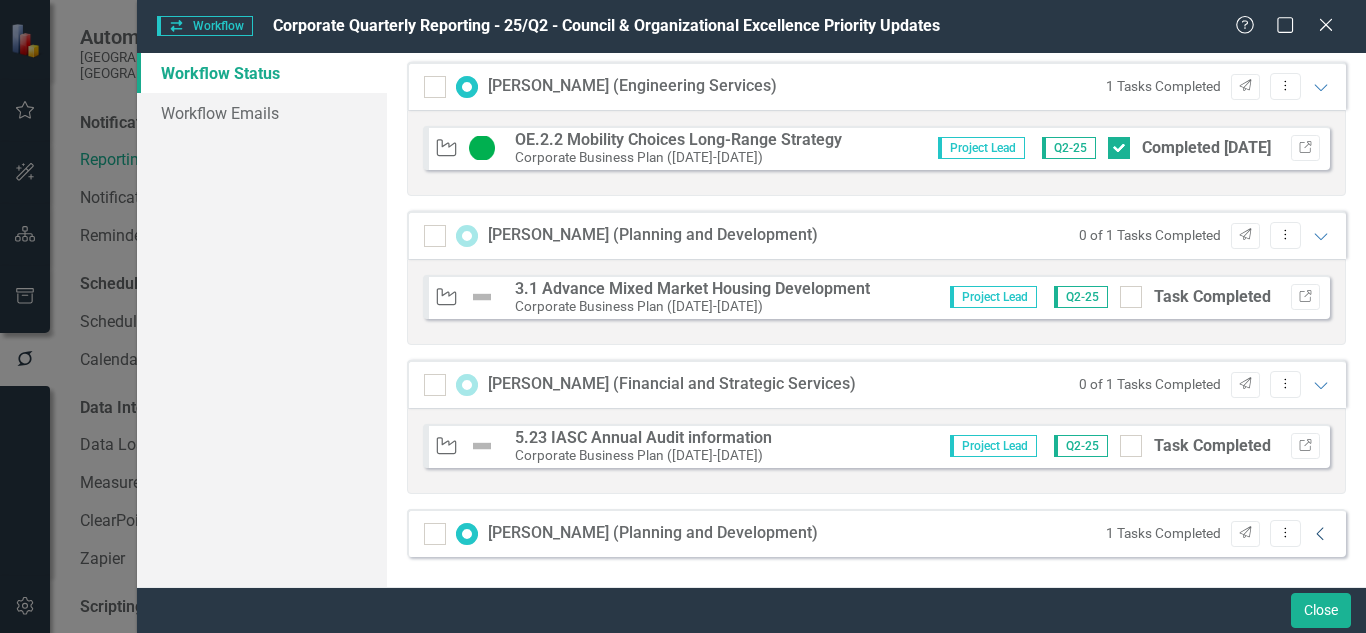 click on "Collapse" 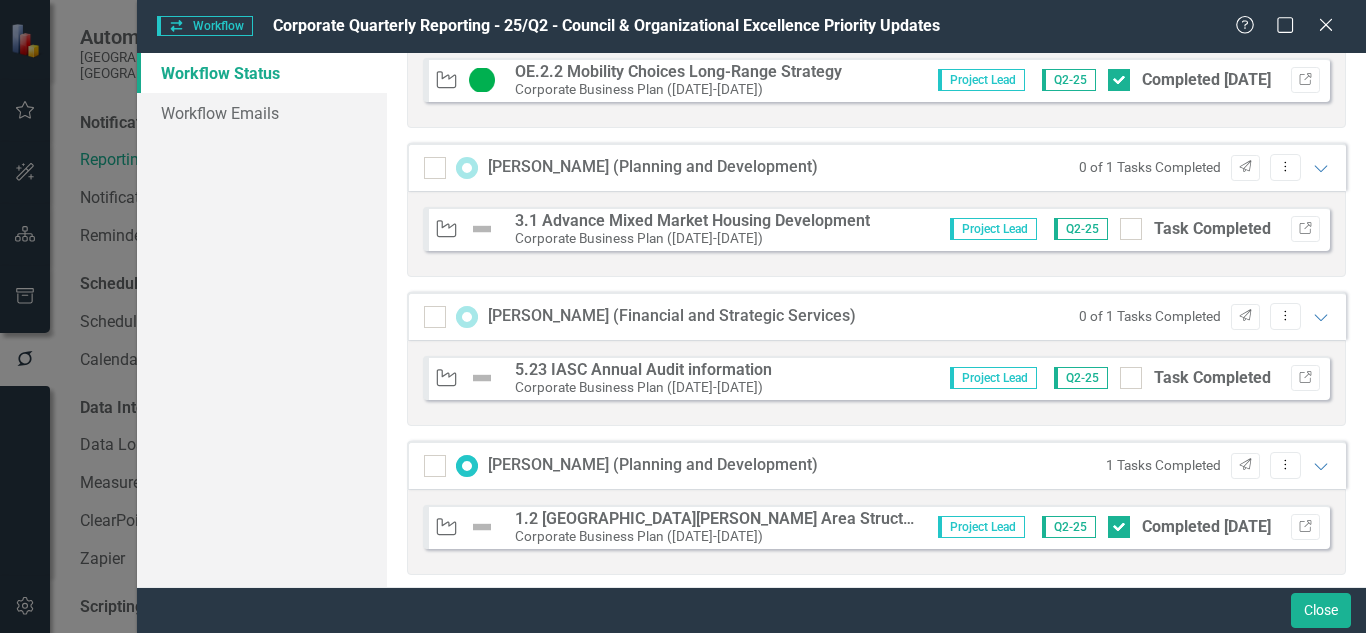 scroll, scrollTop: 1437, scrollLeft: 0, axis: vertical 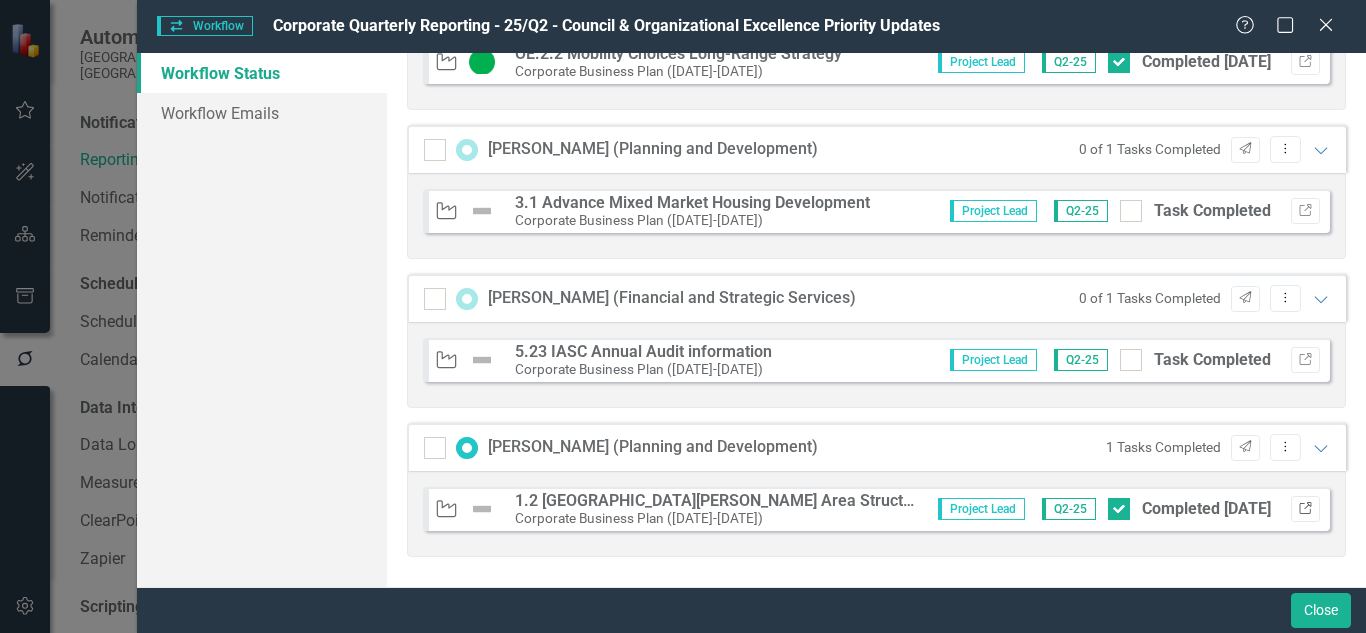 click on "Link" 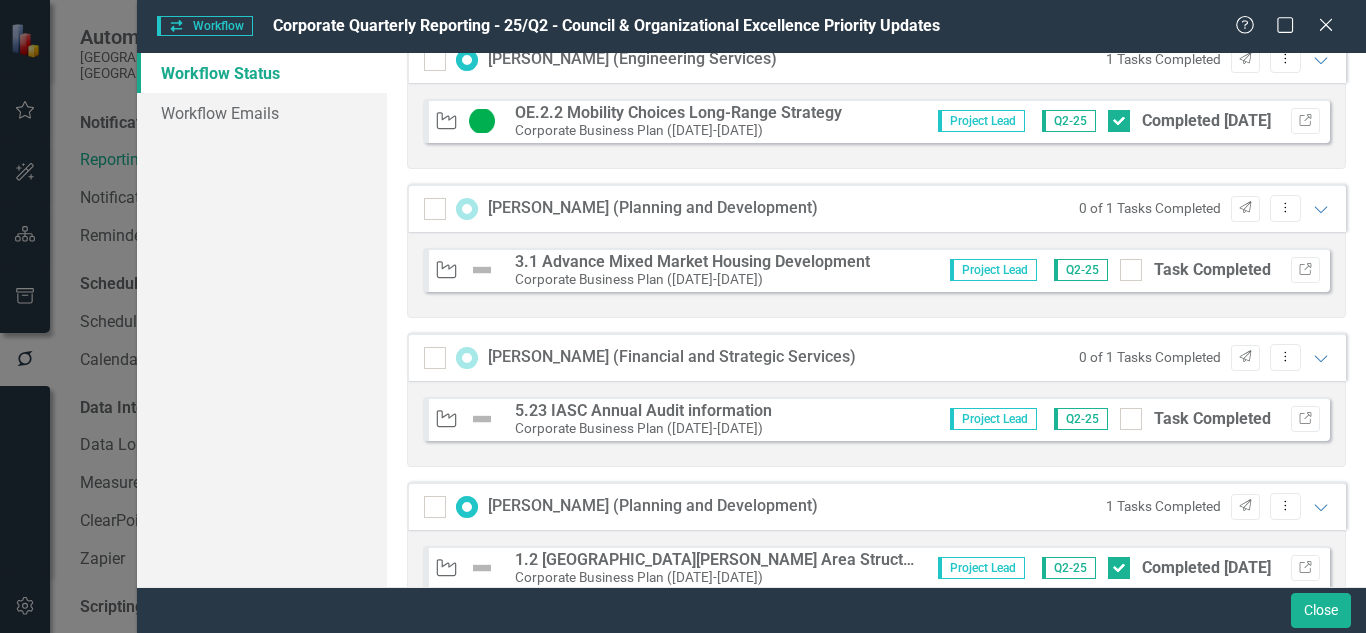 scroll, scrollTop: 1437, scrollLeft: 0, axis: vertical 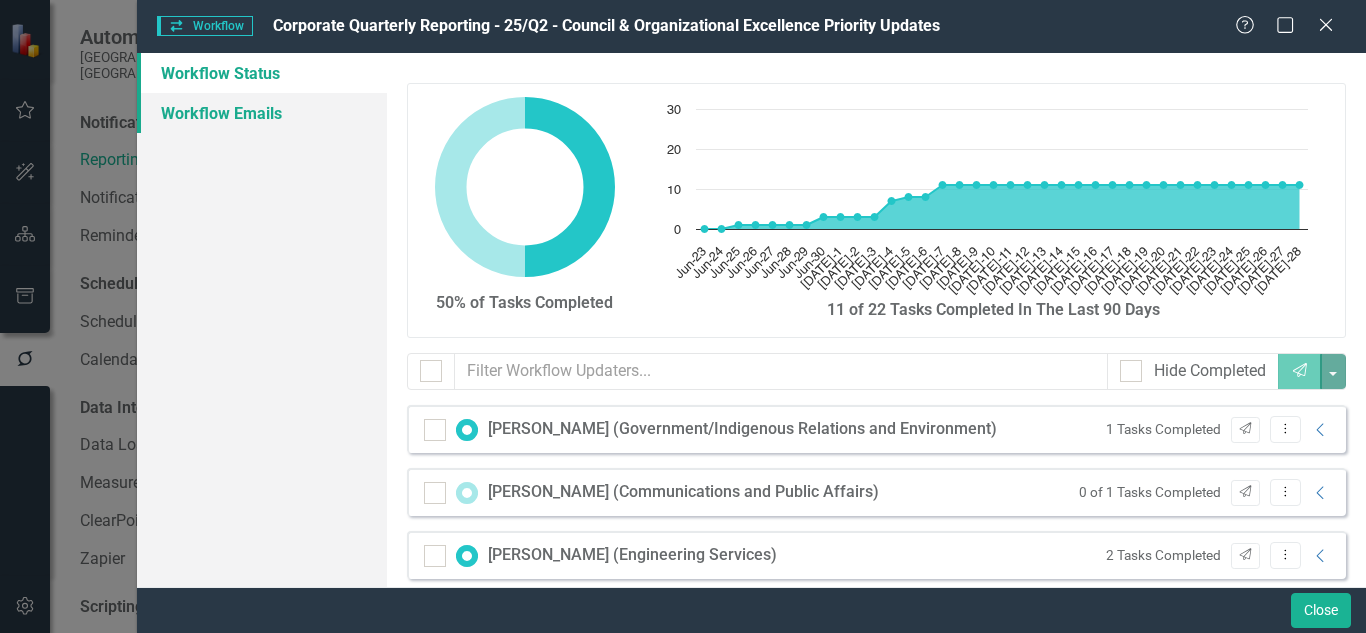 click on "Workflow Emails" at bounding box center [262, 113] 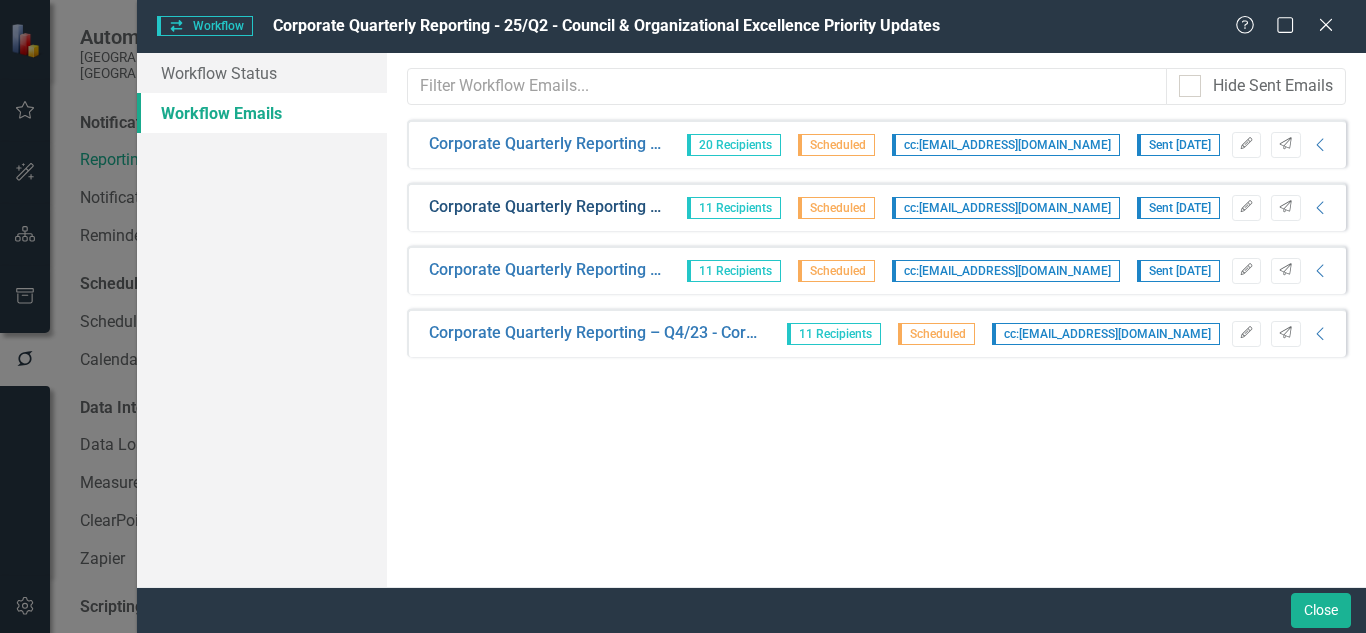 click on "Corporate Quarterly Reporting – Q4/23 - Corporate Business Plan Updates Required (due date)" at bounding box center [545, 207] 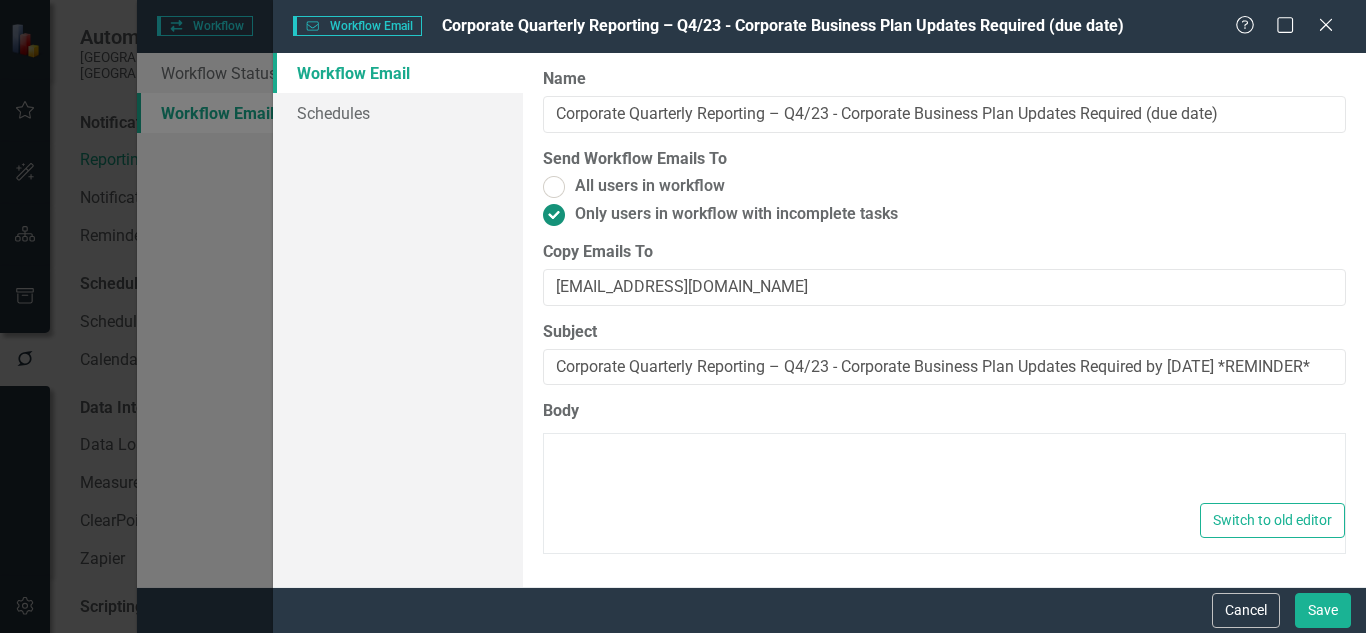 type on "<p>Dear {FirstName},</p>
<p><span style="color: rgb(149, 55, 52);"><strong>**Reminder: Updates are <u>due today</u>. P</strong><strong>lease contact me if you are experiencing timeline or technical issues.**</strong></span></p>
<p>-----Original Message-----</p>
<p>Please log into ClearPoint to report on Q4 2023 activity for assigned Corporate Business Plan Council and/or Organizational Excellence Priority initiatives.</p>
<p>Updates are due by the end of day, <strong><u><span style="color: rgb(192, 80, 77);">Friday, January 5, 2024</span>&nbsp;</u></strong>.&nbsp;&nbsp;</p>
<p><strong>This Reporting Period Captures:</strong></p>
<ul>
<li>Council Priority Initiative activity from <span style="text-decoration: underline;">October 1, 2023</span> to December 31, 2023</li>
<li>Organizational Excellence Priority activity from <span style="text-decoration: underline;">July 1, 2023</span> to&nbsp;December 31, 2023</li>
</ul>
<p><strong>To access ClearPoint Workflow Tasks:&nbsp;</strong></p>
<ul>
<li>Go to " <a hre..." 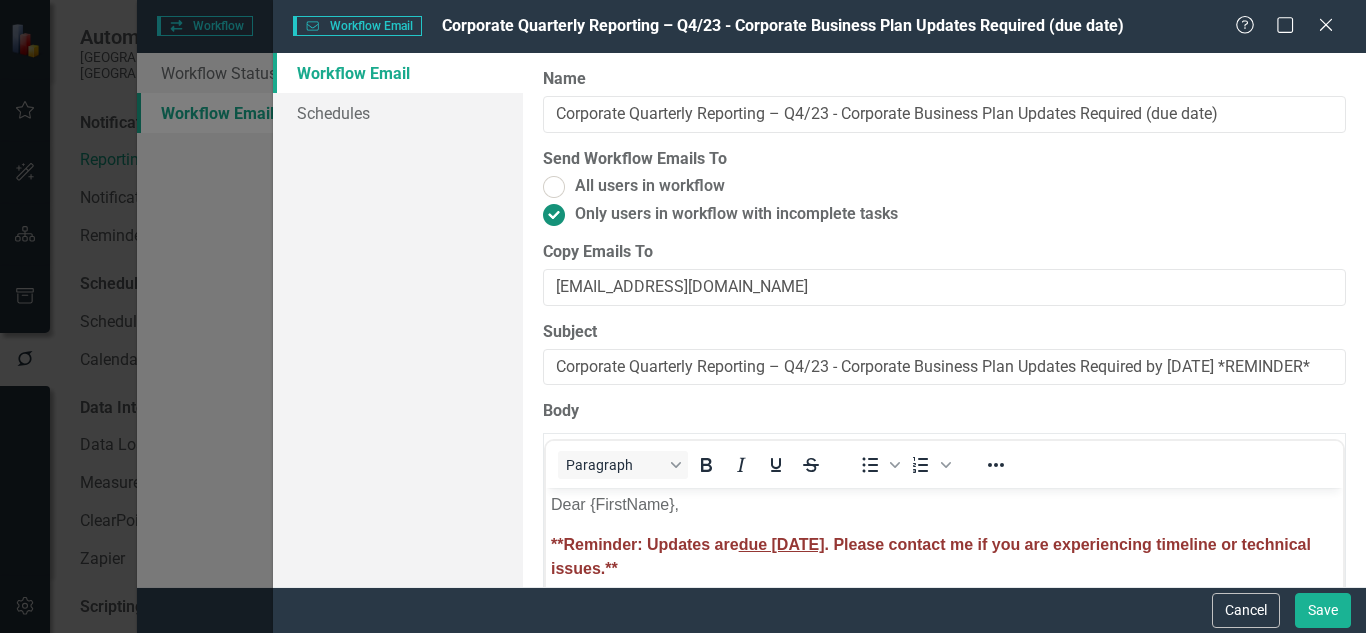 scroll, scrollTop: 0, scrollLeft: 0, axis: both 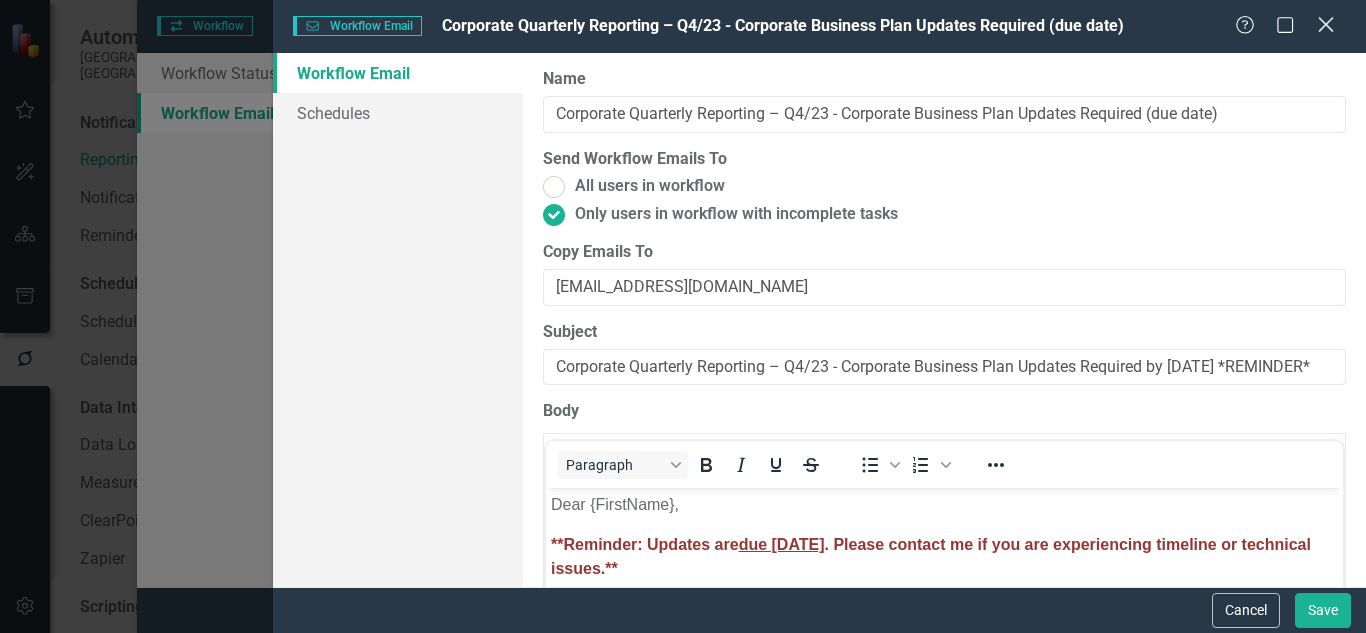 click on "Close" 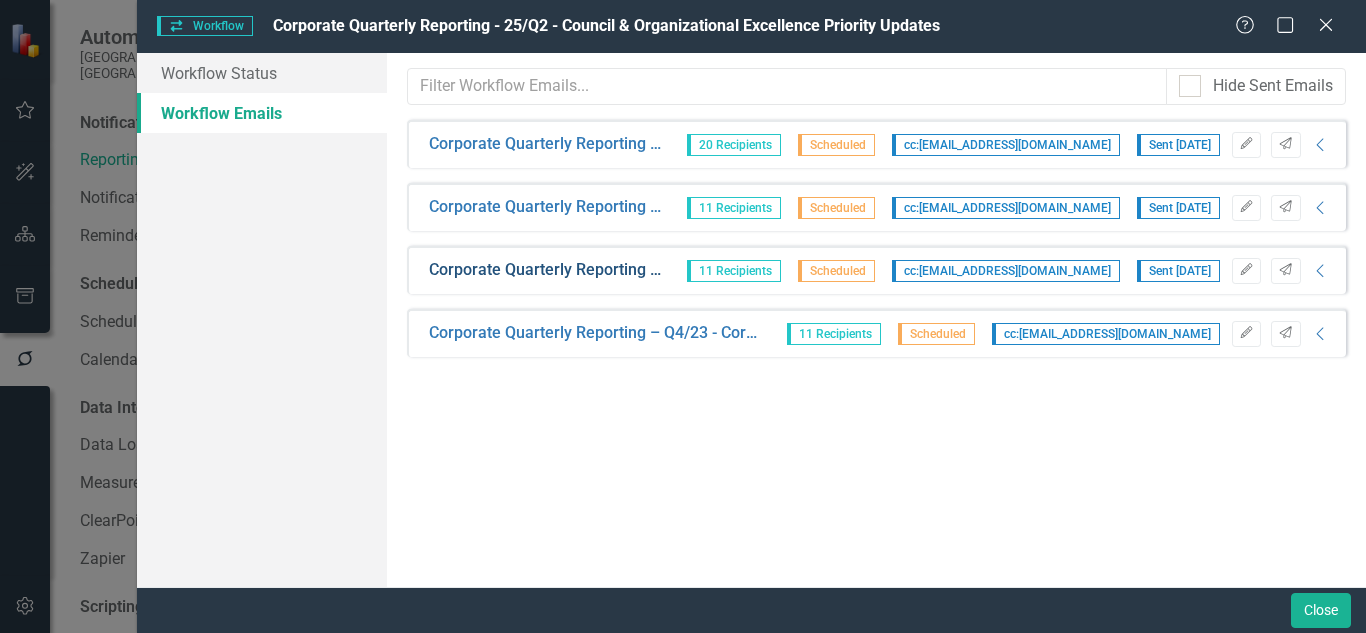 click on "Corporate Quarterly Reporting – Q4/23 - Corporate Business Plan Updates Required (2 days prior)" at bounding box center [545, 270] 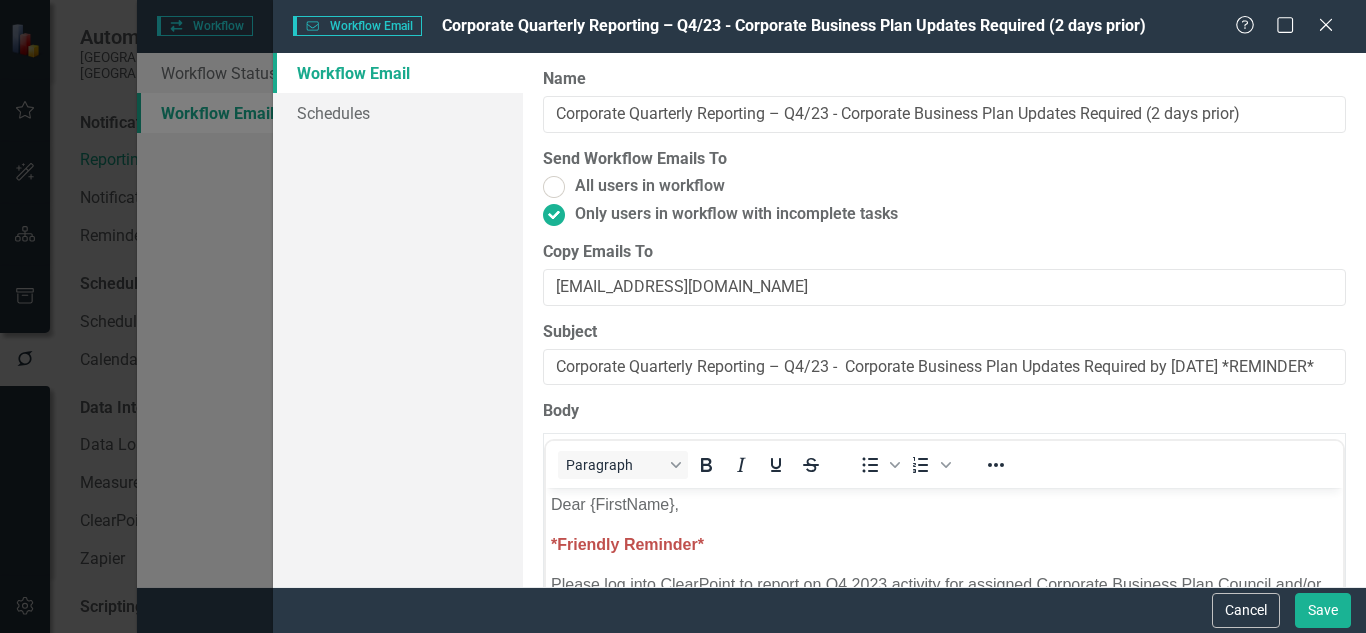 scroll, scrollTop: 0, scrollLeft: 0, axis: both 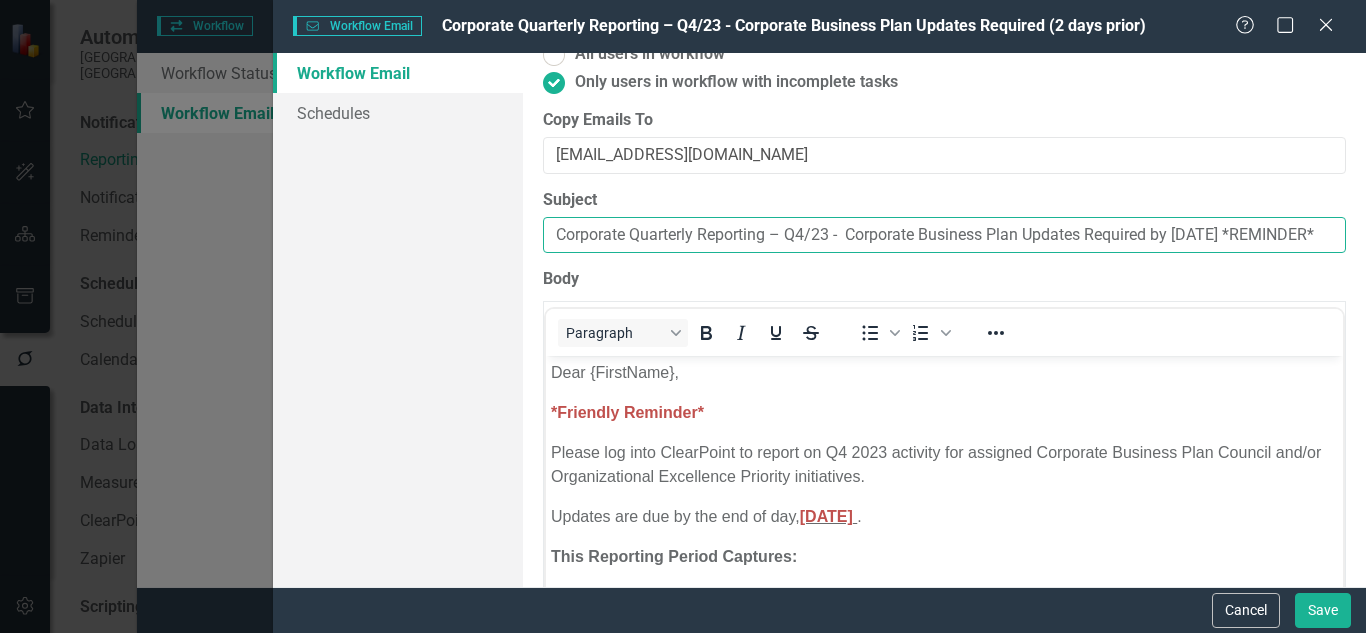 click on "Corporate Quarterly Reporting – Q4/23 -  Corporate Business Plan Updates Required by January 5, 2024 *REMINDER*" at bounding box center [944, 235] 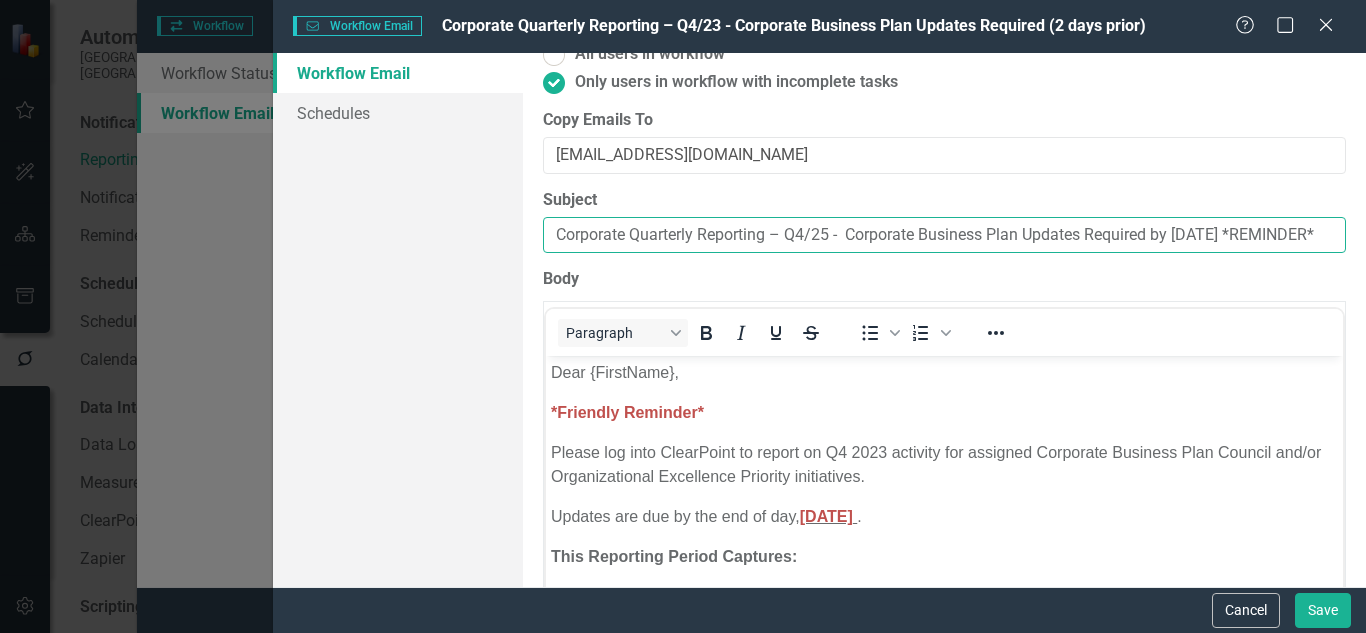 drag, startPoint x: 1246, startPoint y: 236, endPoint x: 1188, endPoint y: 236, distance: 58 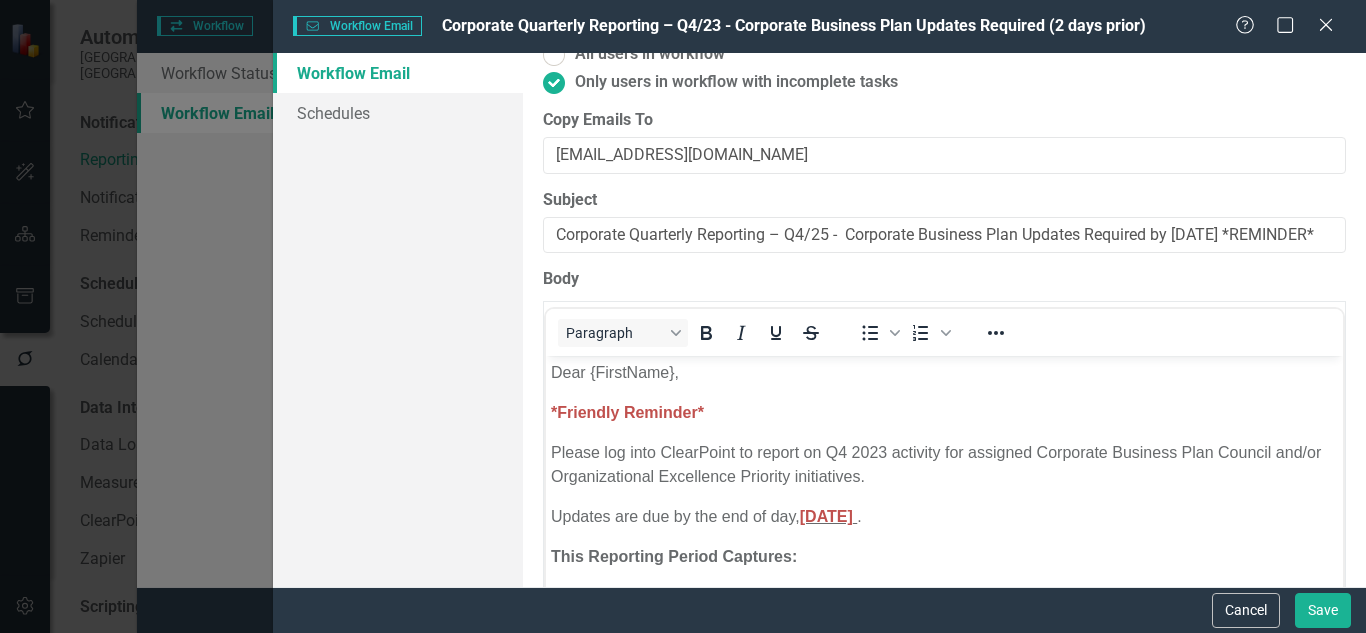 scroll, scrollTop: 0, scrollLeft: 0, axis: both 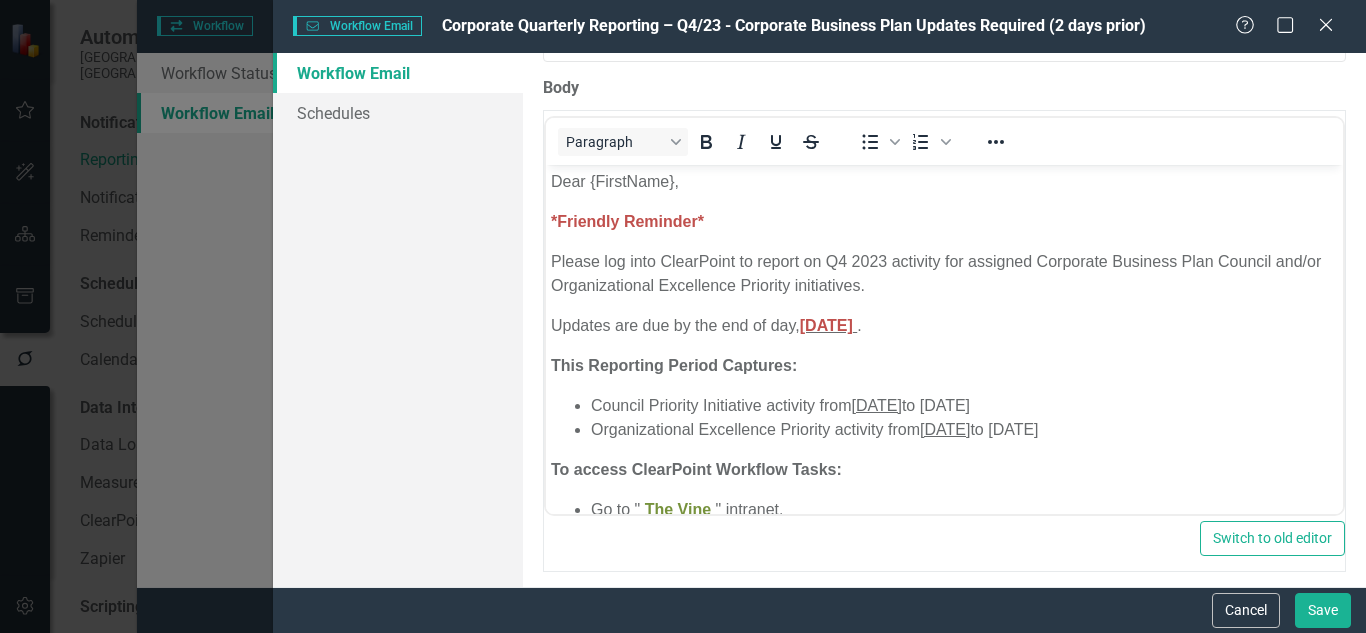 drag, startPoint x: 1355, startPoint y: 255, endPoint x: 691, endPoint y: 225, distance: 664.67737 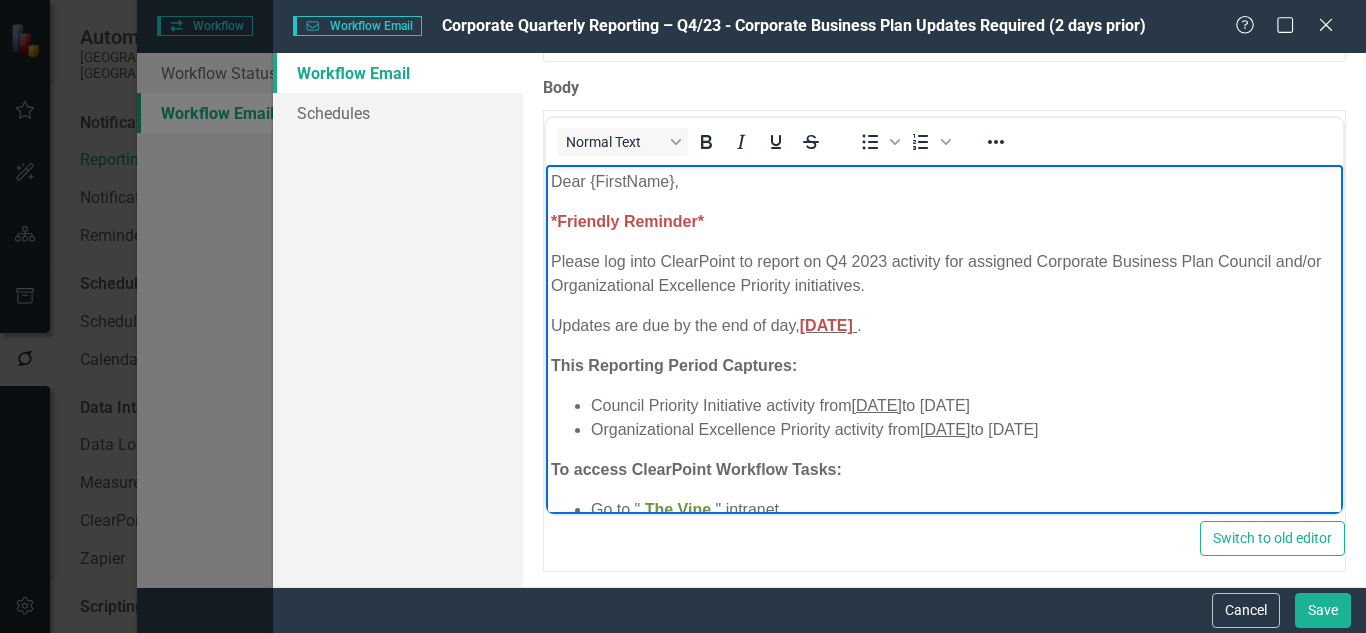 click on "Please log into ClearPoint to report on Q4 2023 activity for assigned Corporate Business Plan Council and/or Organizational Excellence Priority initiatives." at bounding box center [944, 274] 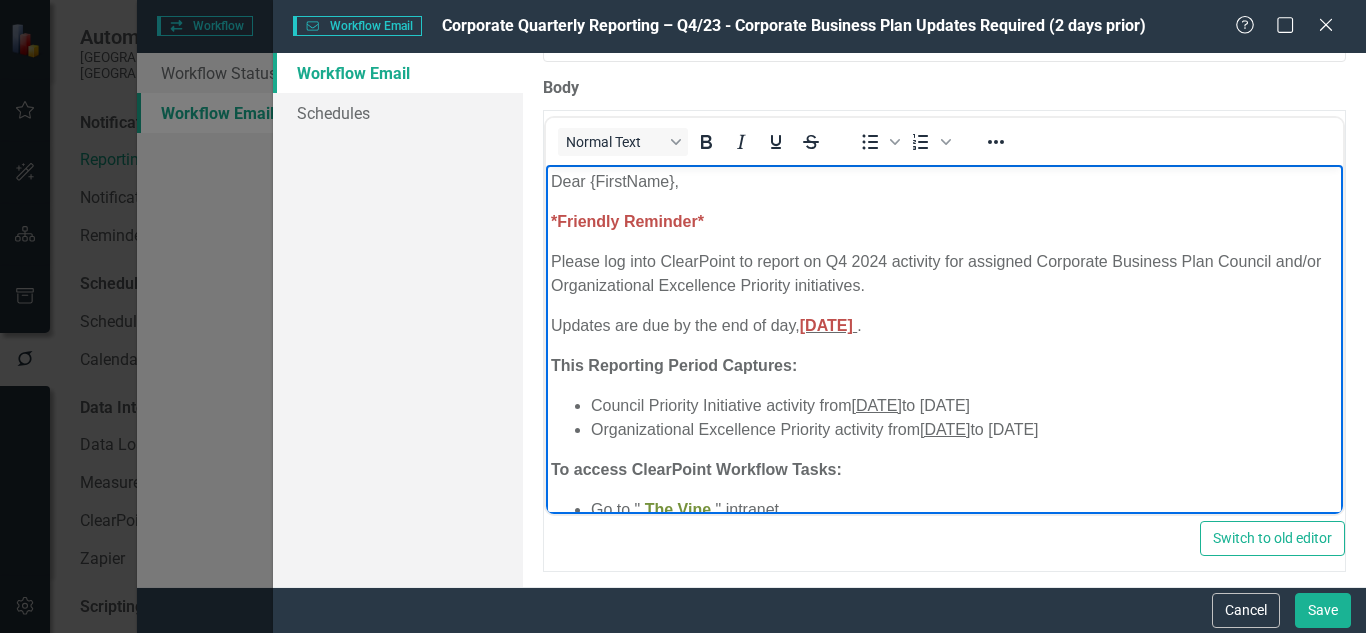 click on "Friday, January 5, 2024" at bounding box center (826, 325) 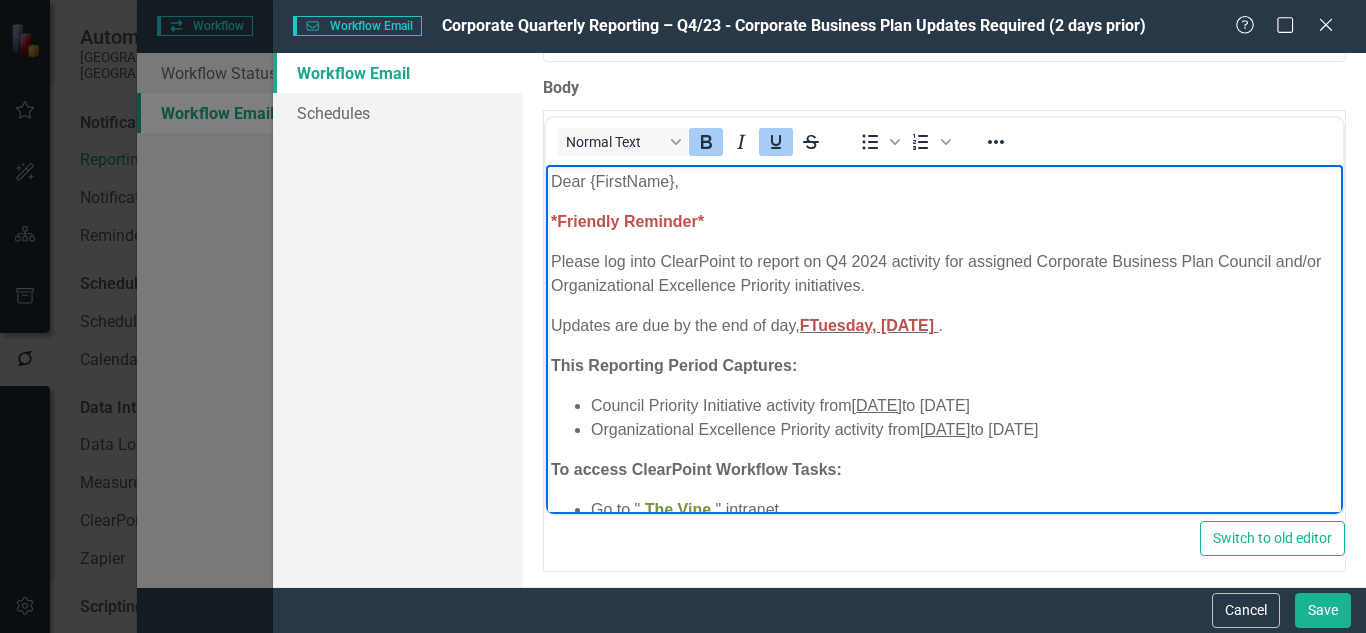 click on "FTuesday, January 5, 2024" at bounding box center [867, 325] 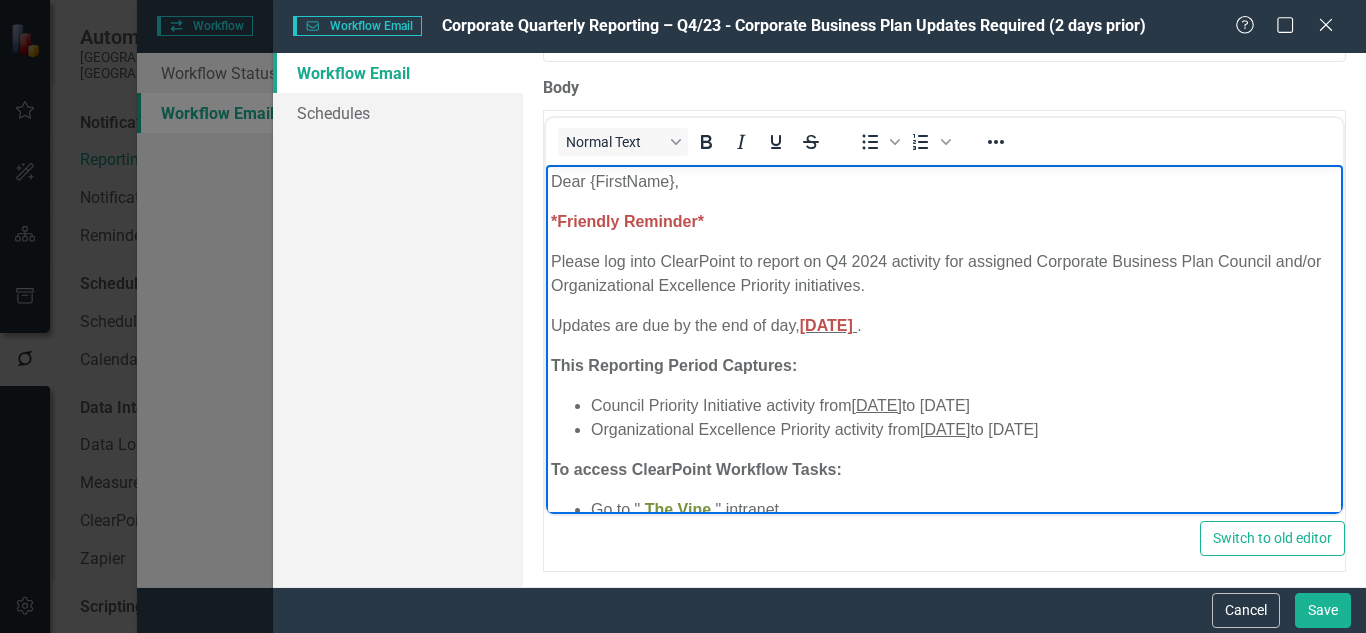 click on "Tuesday, January 5, 2024" at bounding box center [826, 325] 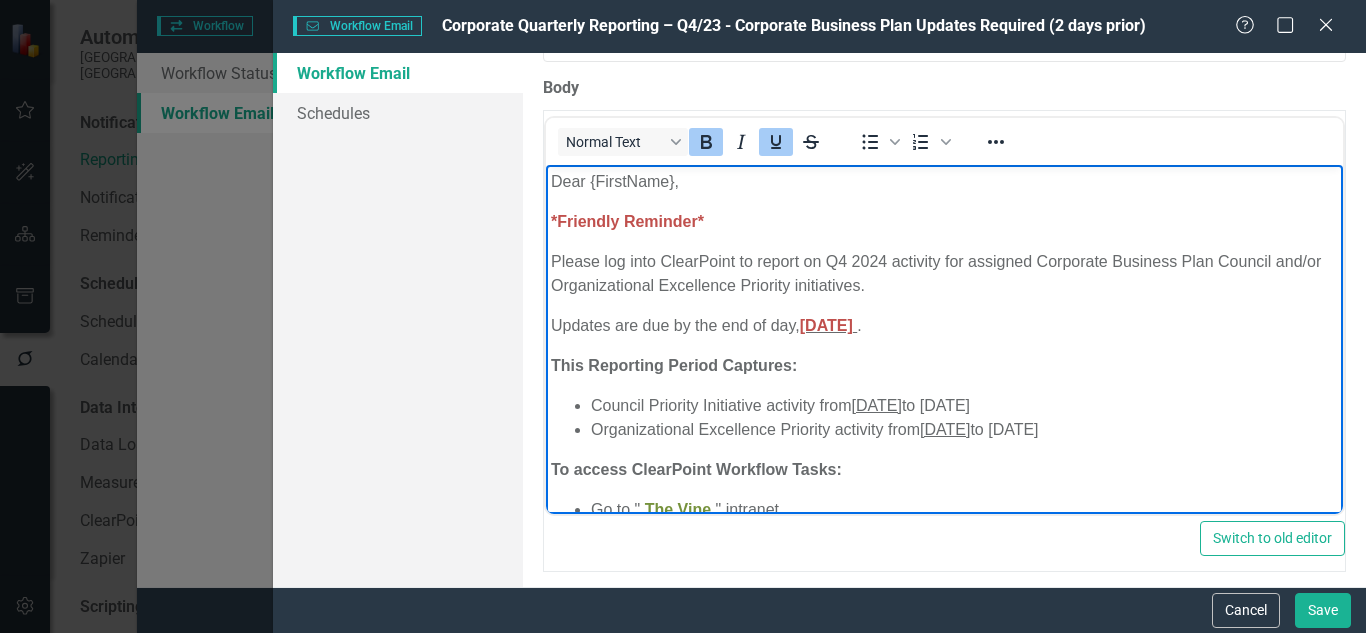 click on "Tuesday, January 8, 2024" at bounding box center (826, 325) 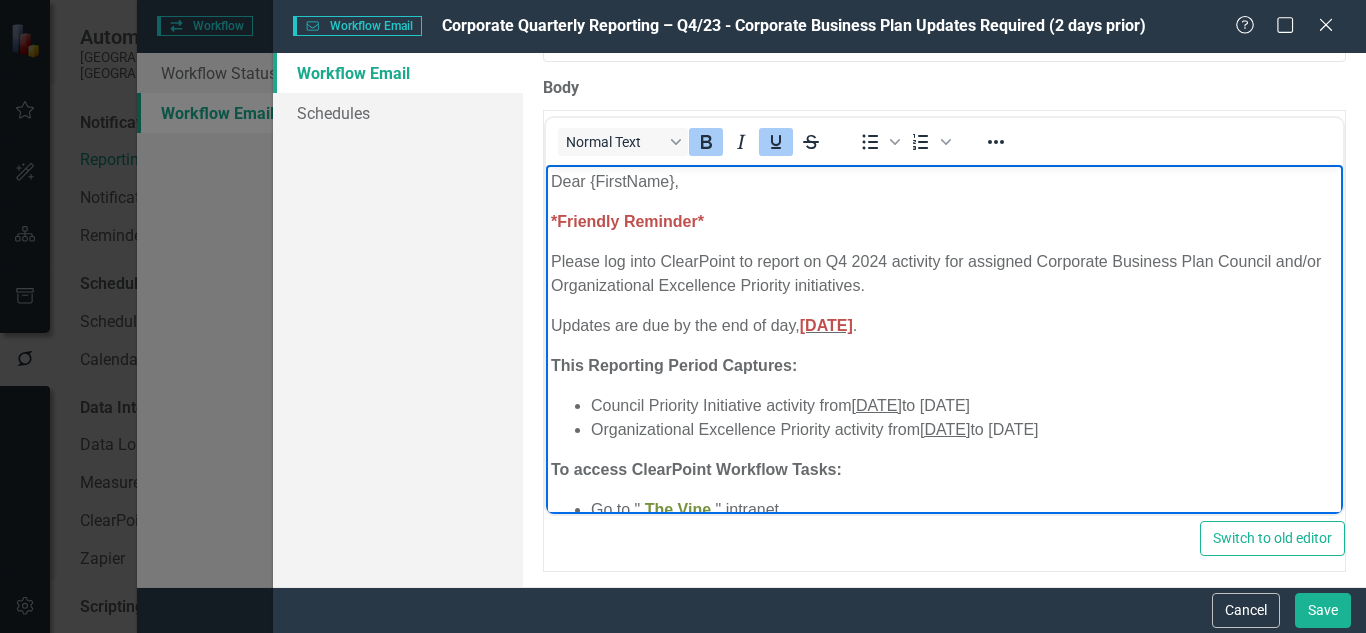 click on "Please log into ClearPoint to report on Q4 2024 activity for assigned Corporate Business Plan Council and/or Organizational Excellence Priority initiatives." at bounding box center (944, 274) 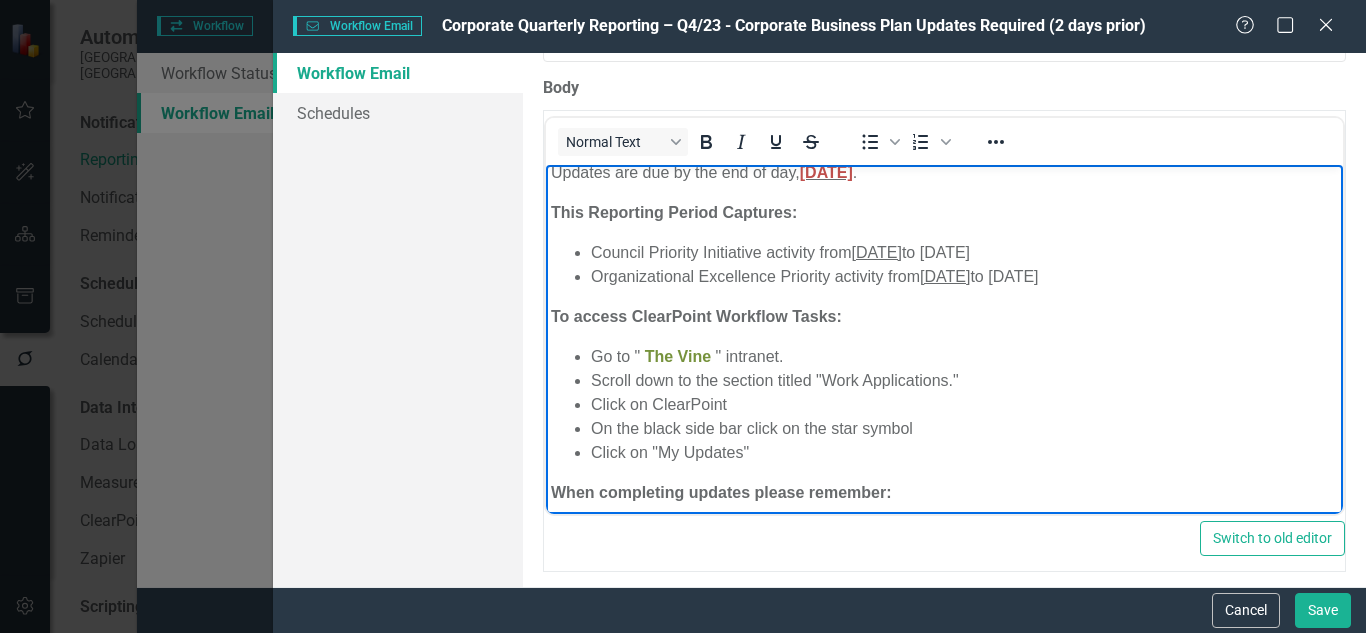 scroll, scrollTop: 158, scrollLeft: 0, axis: vertical 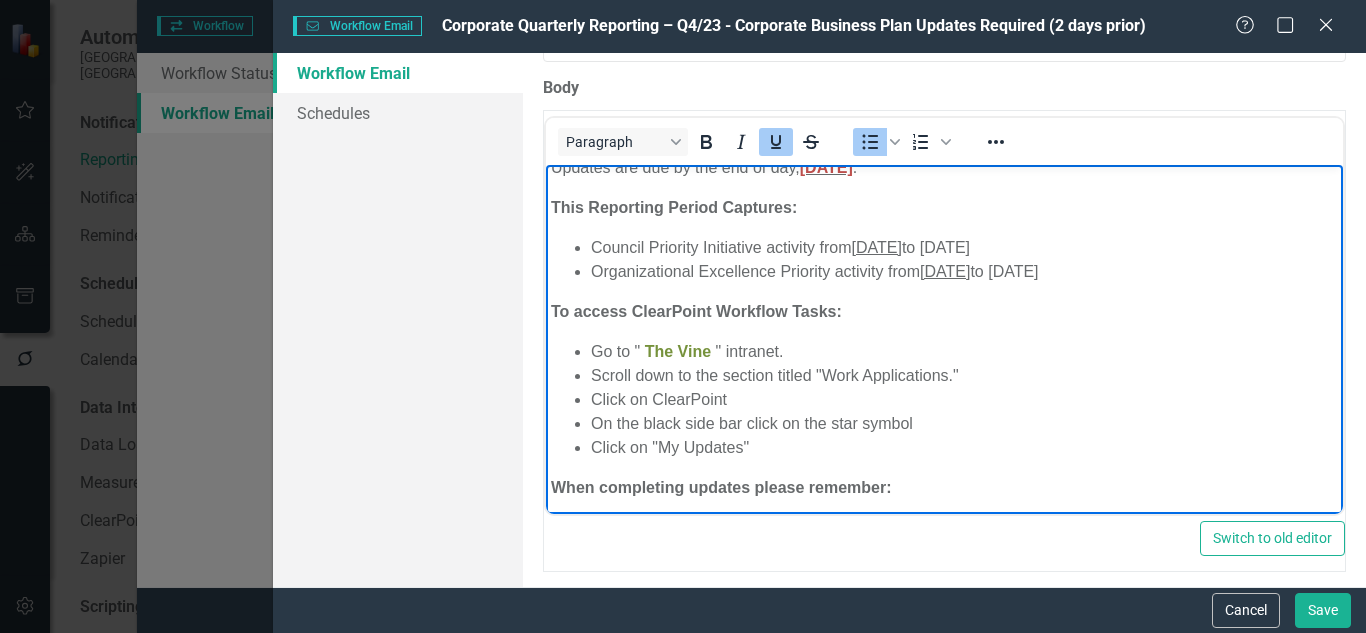 click on "[DATE]" at bounding box center (877, 247) 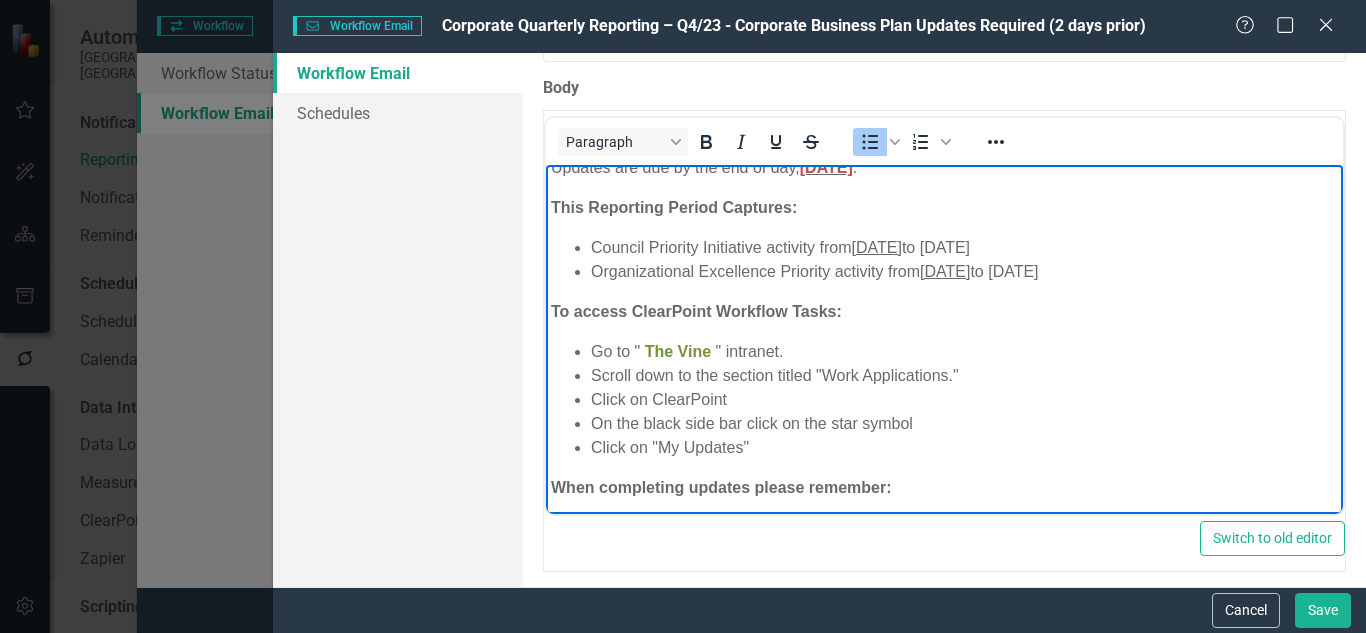 click on "Council Priority Initiative activity from  October 1, 2025  to December 31, 2023" at bounding box center (964, 248) 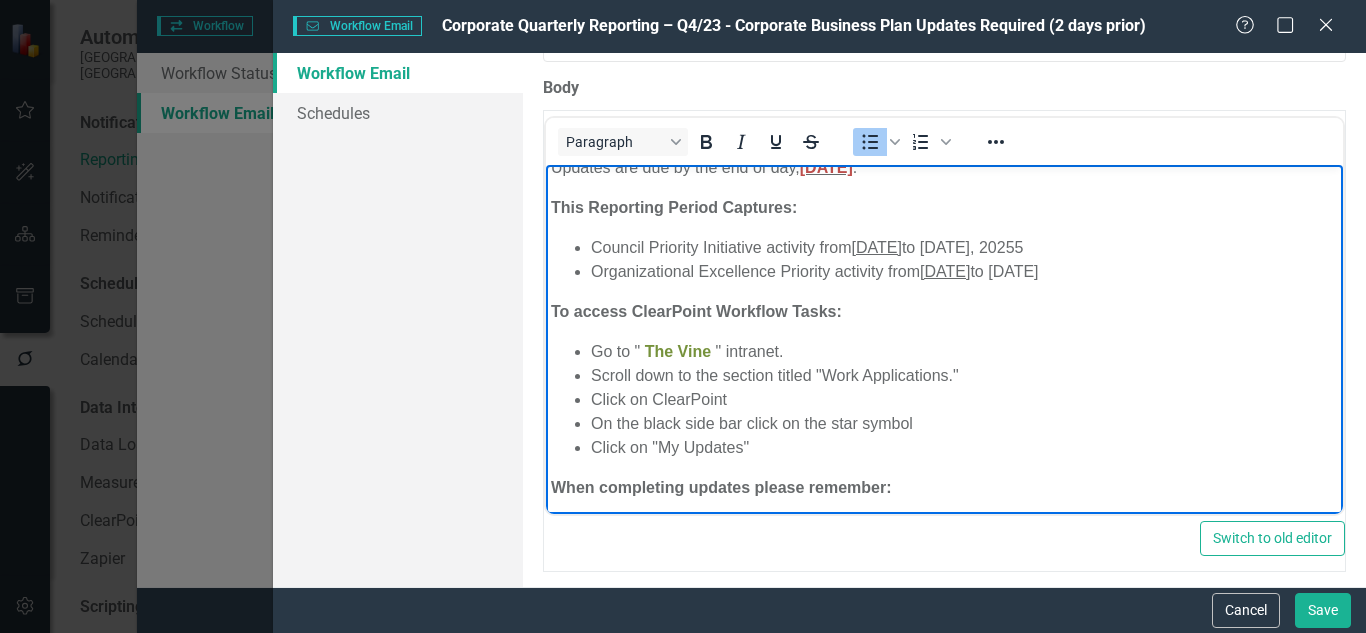 click on "Council Priority Initiative activity from  October 1, 2025  to December 31, 20255" at bounding box center [964, 248] 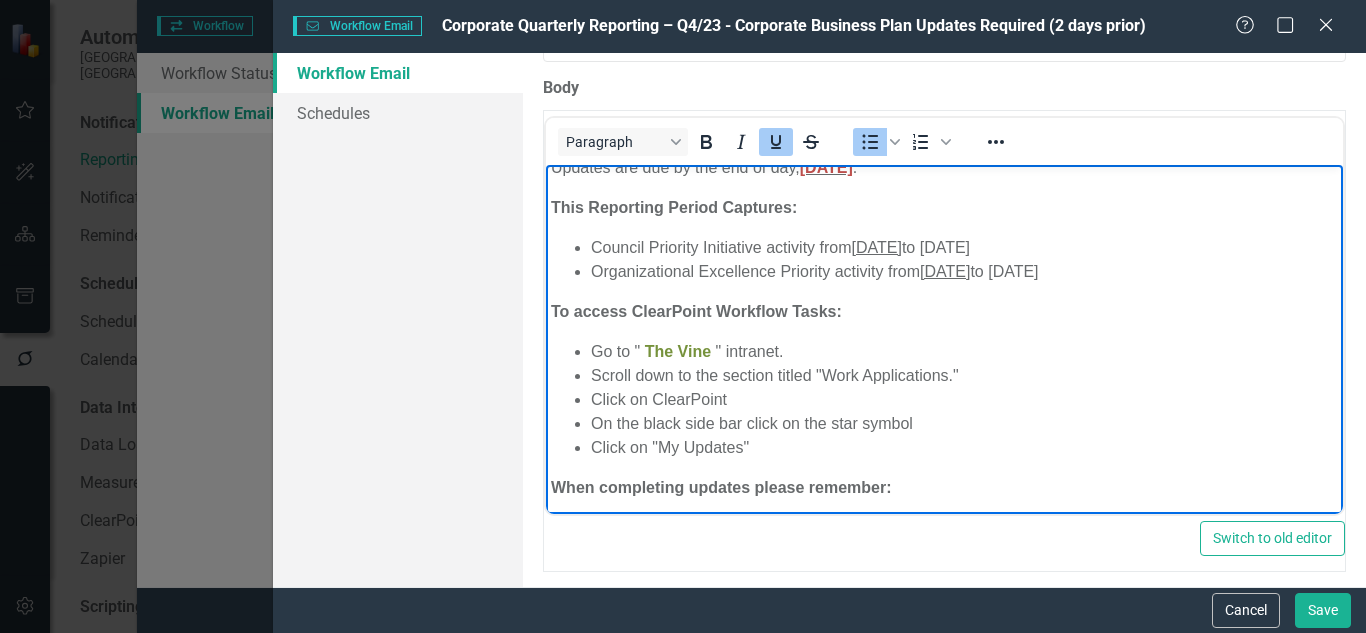 click on "[DATE]" at bounding box center (945, 271) 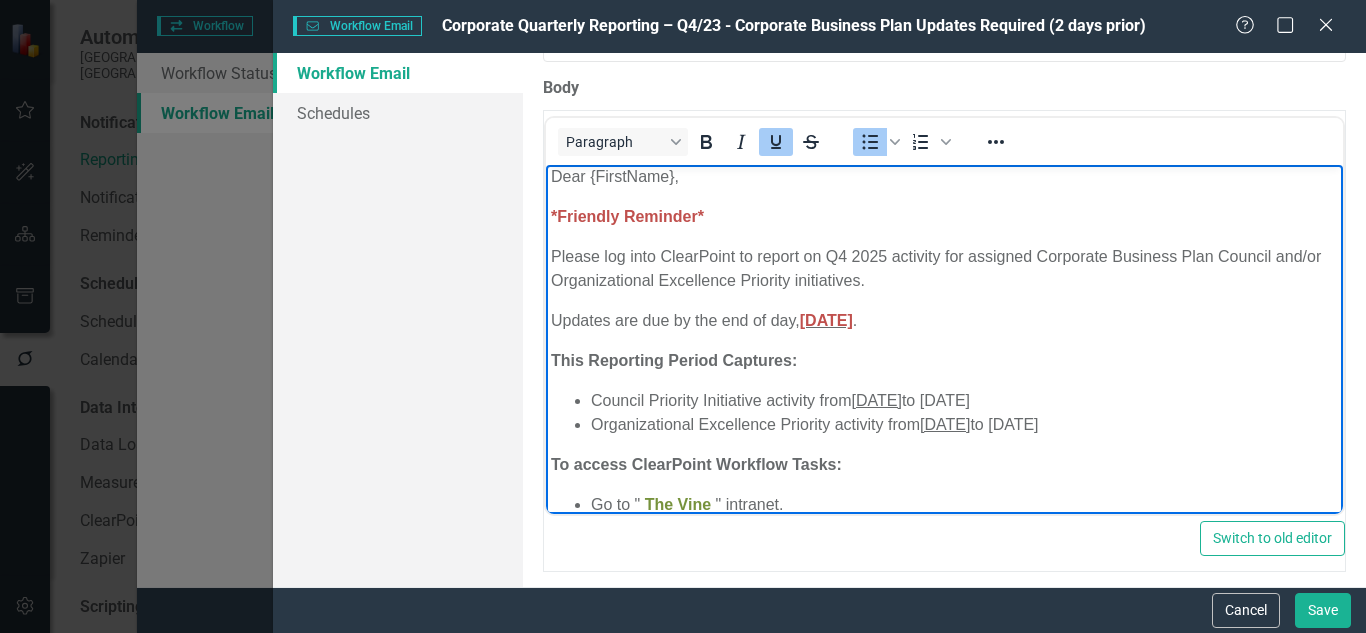 scroll, scrollTop: 0, scrollLeft: 0, axis: both 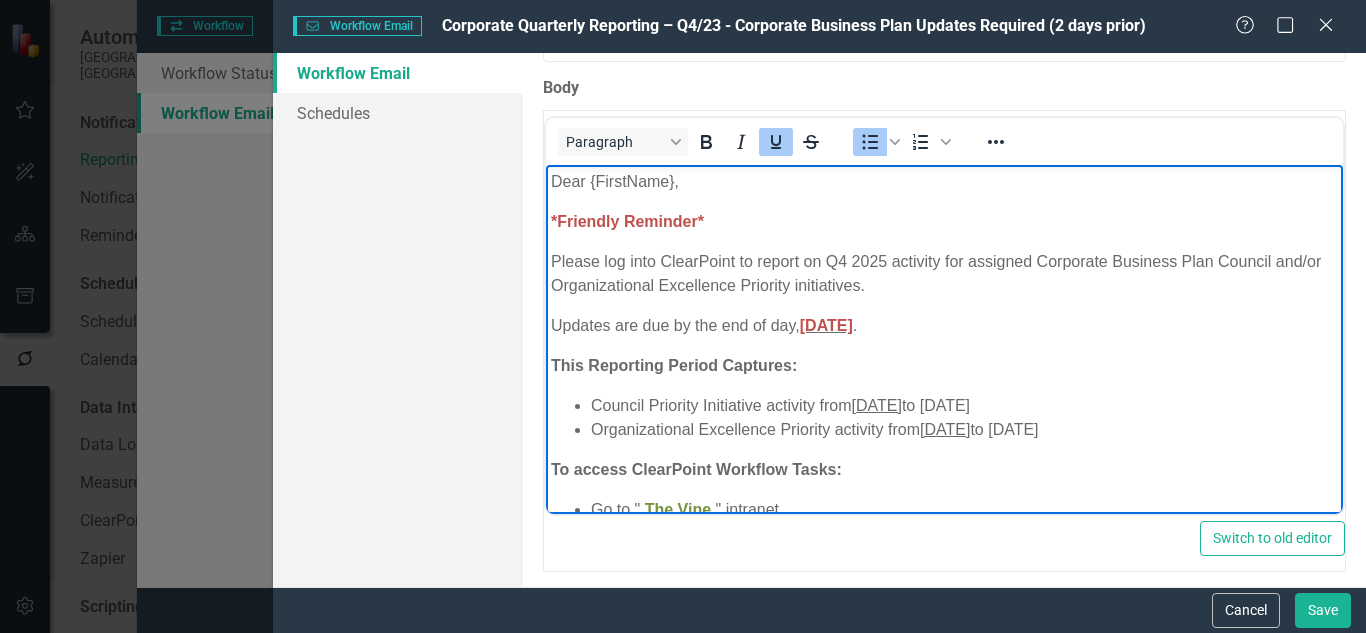 click on "Please log into ClearPoint to report on Q4 2025 activity for assigned Corporate Business Plan Council and/or Organizational Excellence Priority initiatives." at bounding box center (944, 274) 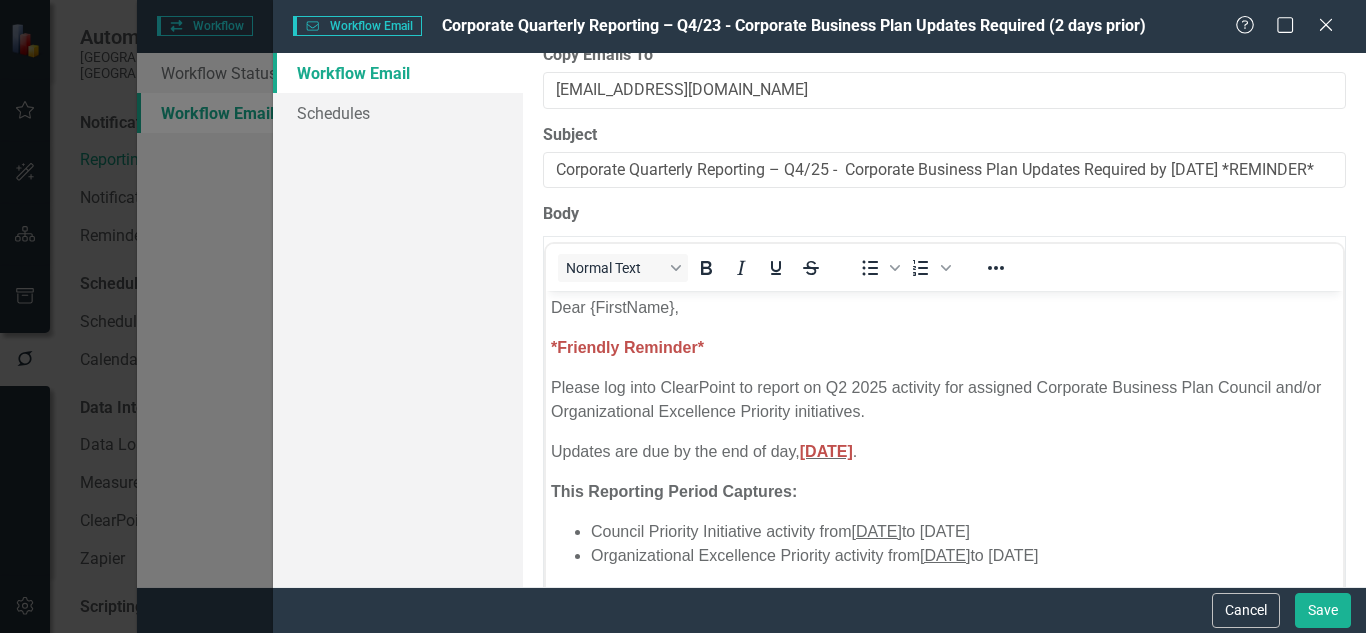 scroll, scrollTop: 189, scrollLeft: 0, axis: vertical 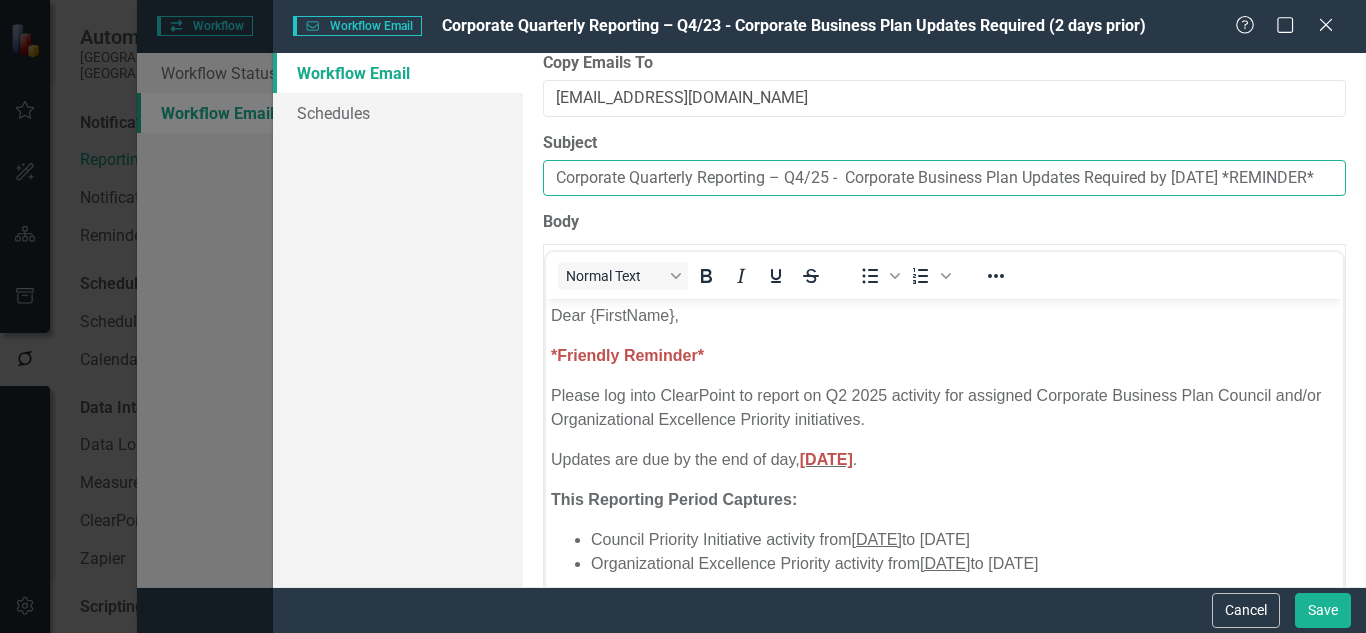 click on "Corporate Quarterly Reporting – Q4/25 -  Corporate Business Plan Updates Required by July 8, 2025 *REMINDER*" at bounding box center (944, 178) 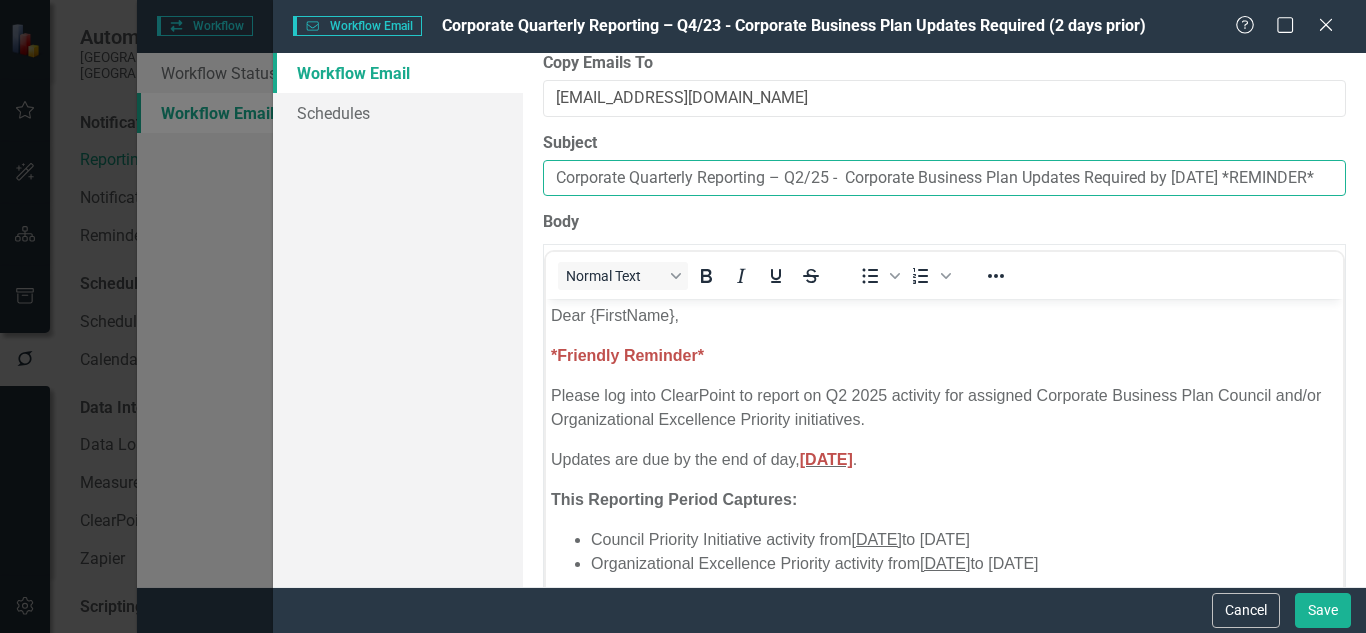type on "Corporate Quarterly Reporting – Q2/25 -  Corporate Business Plan Updates Required by [DATE] *REMINDER*" 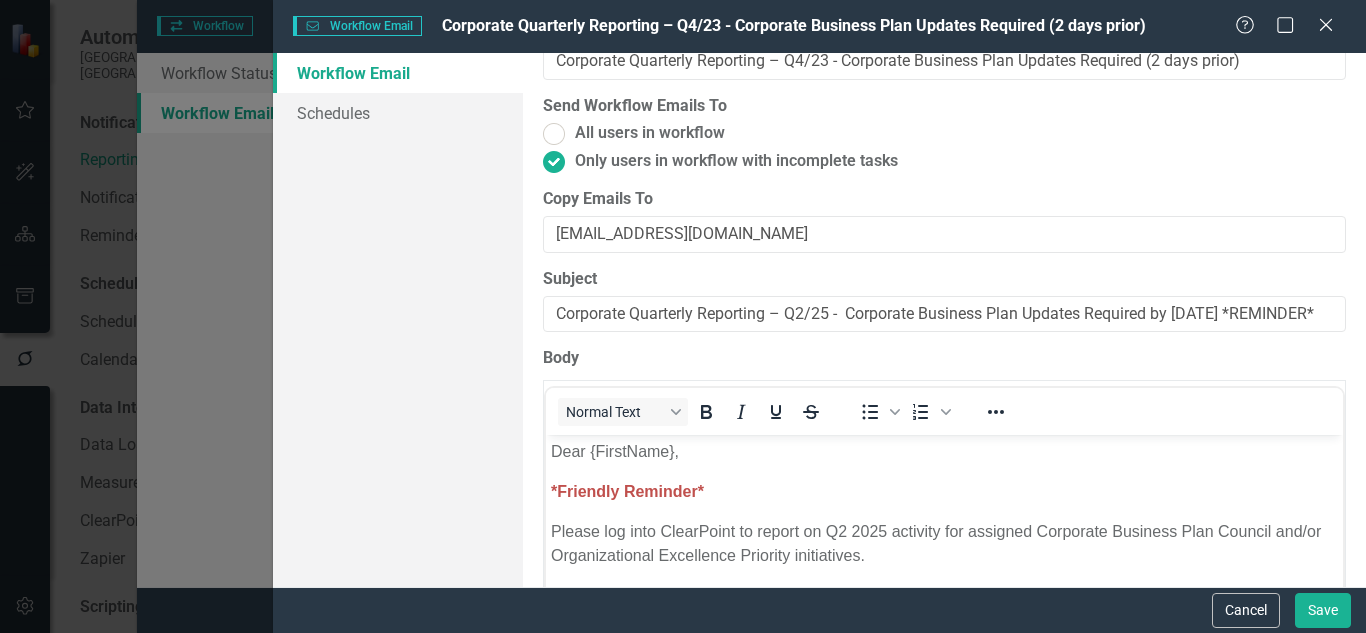 scroll, scrollTop: 0, scrollLeft: 0, axis: both 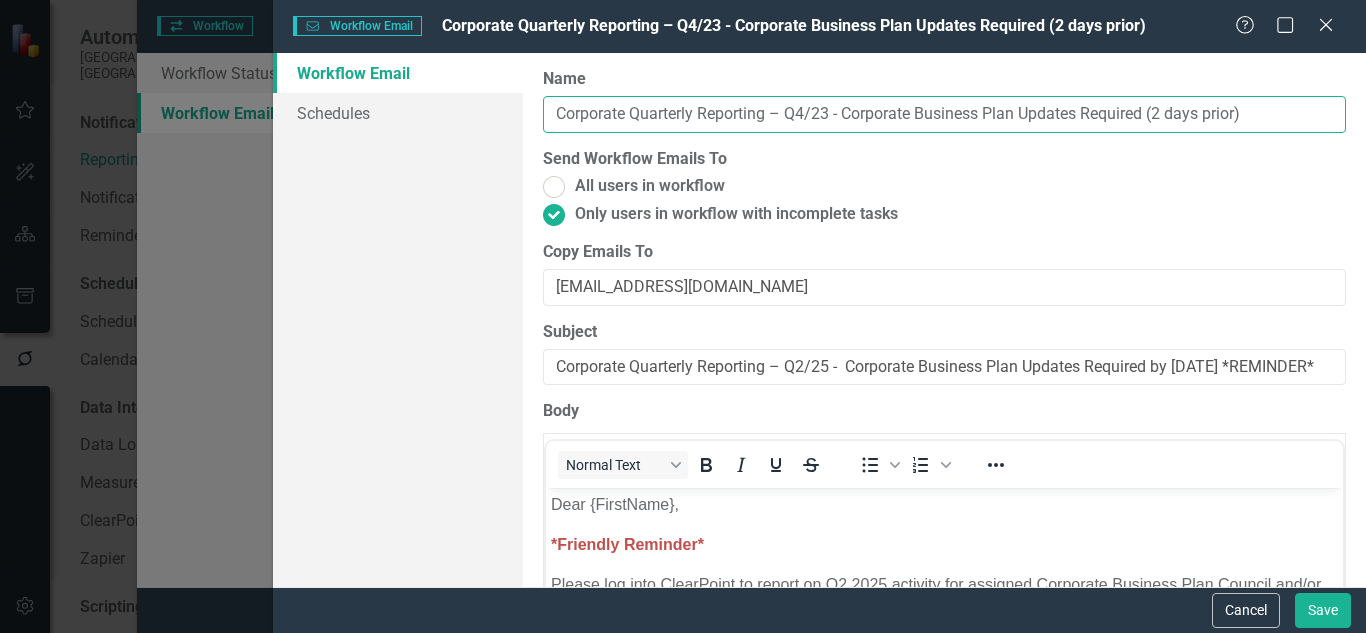 click on "Corporate Quarterly Reporting – Q4/23 - Corporate Business Plan Updates Required (2 days prior)" at bounding box center [944, 114] 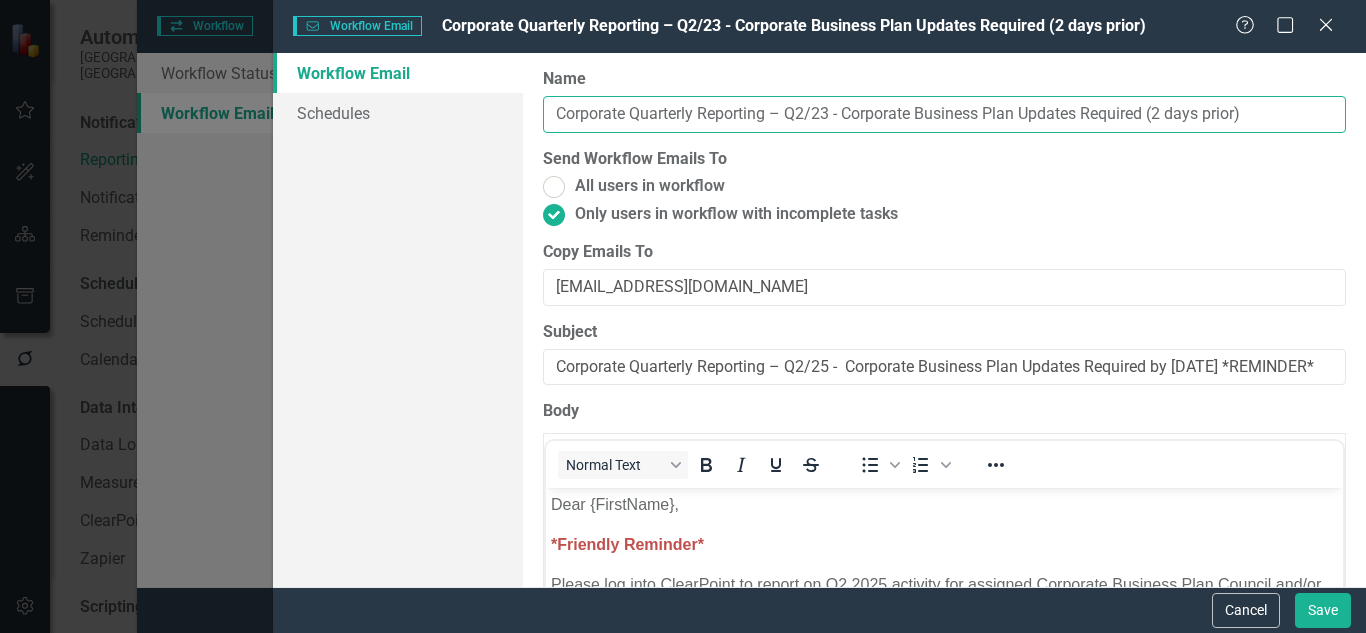 click on "Corporate Quarterly Reporting – Q2/23 - Corporate Business Plan Updates Required (2 days prior)" at bounding box center [944, 114] 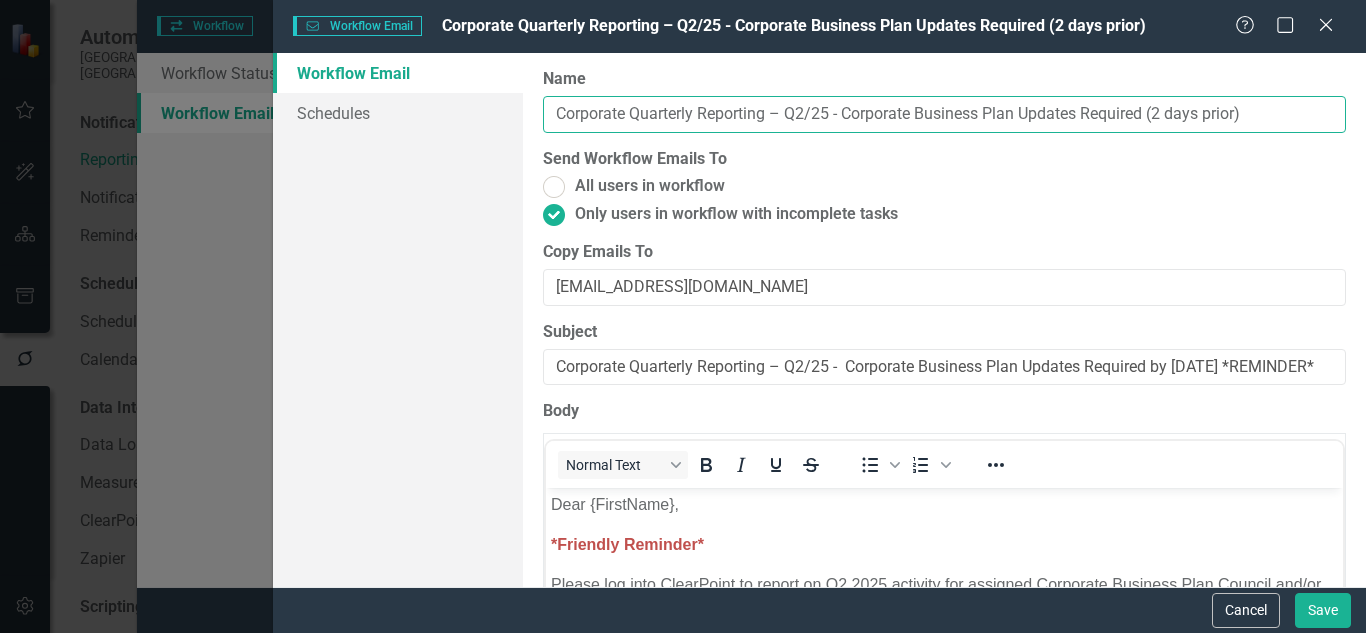 type on "Corporate Quarterly Reporting – Q2/25 - Corporate Business Plan Updates Required (2 days prior)" 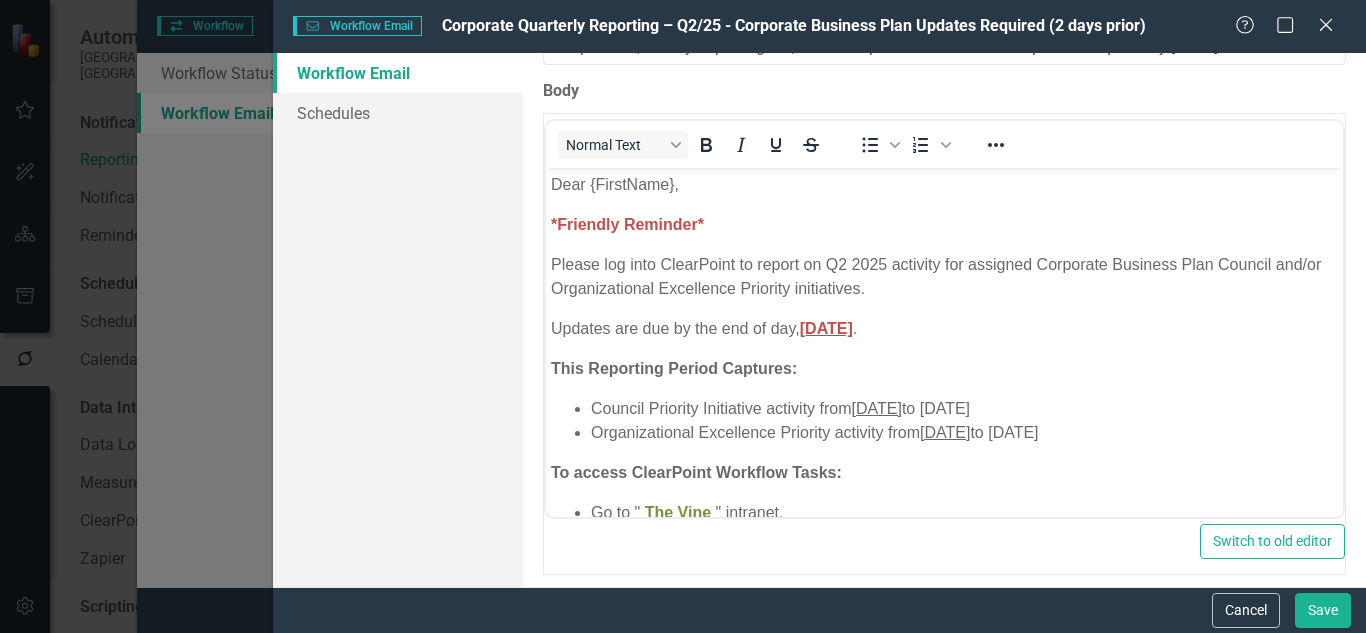 scroll, scrollTop: 323, scrollLeft: 0, axis: vertical 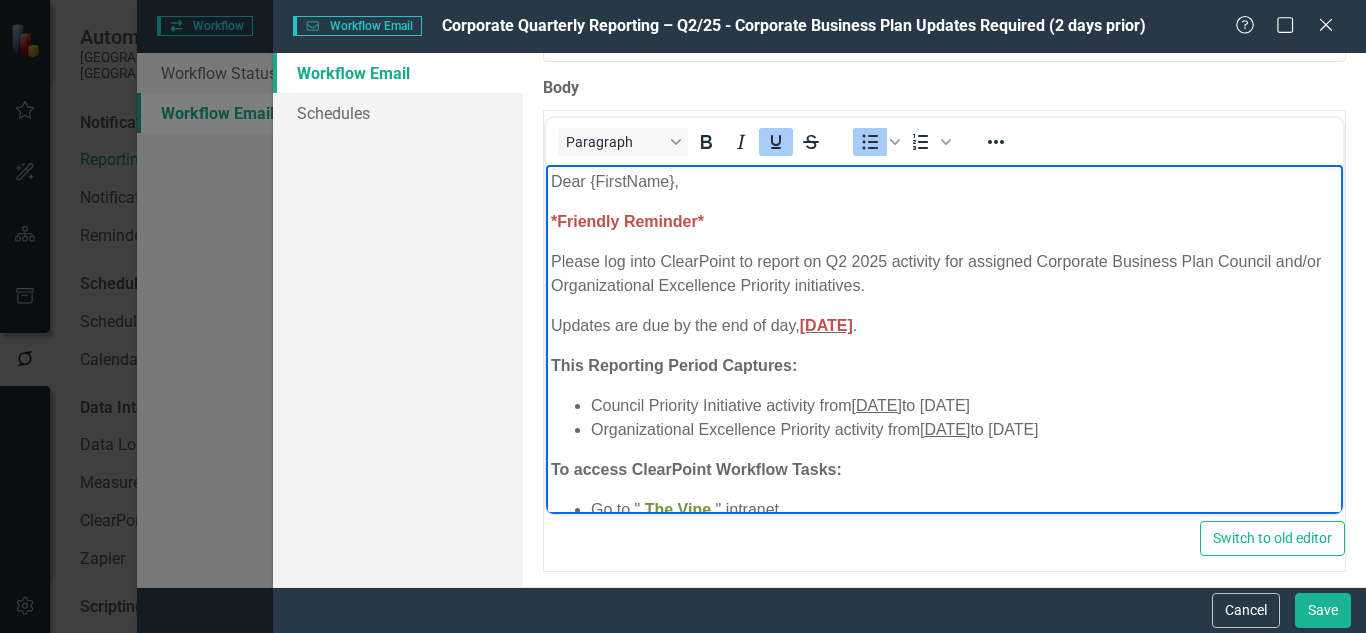 click on "October 1, 2025" at bounding box center (877, 405) 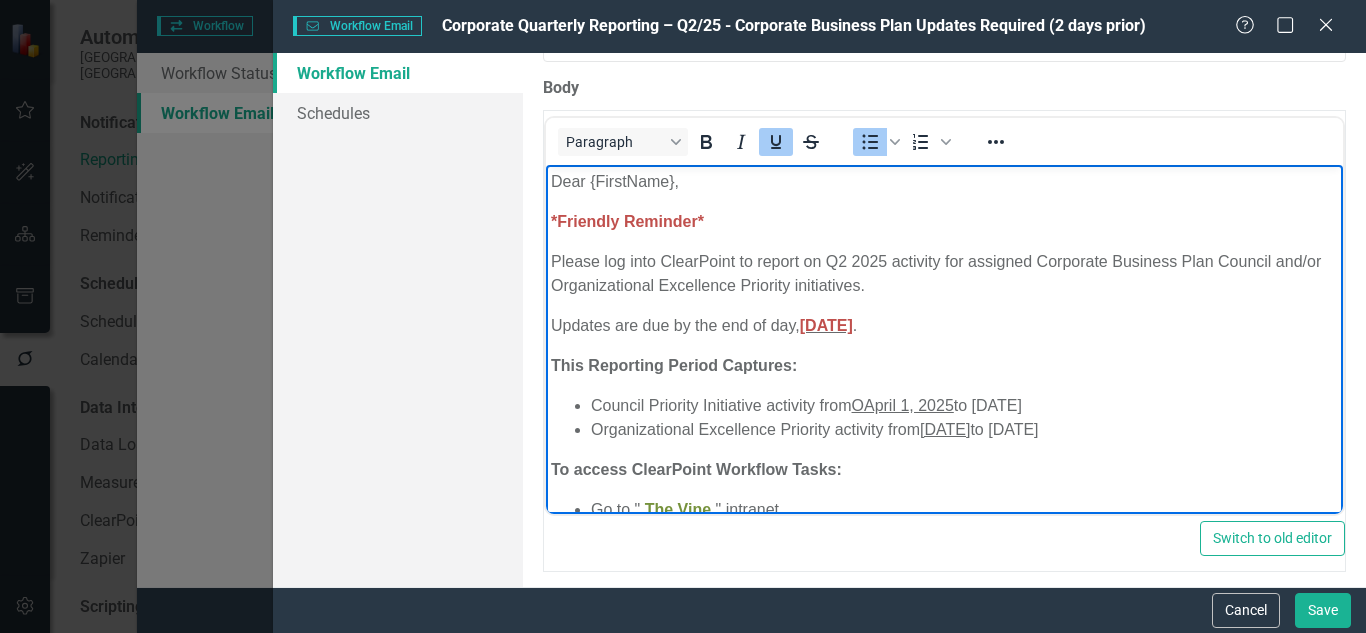 click on "OApril 1, 2025" at bounding box center (903, 405) 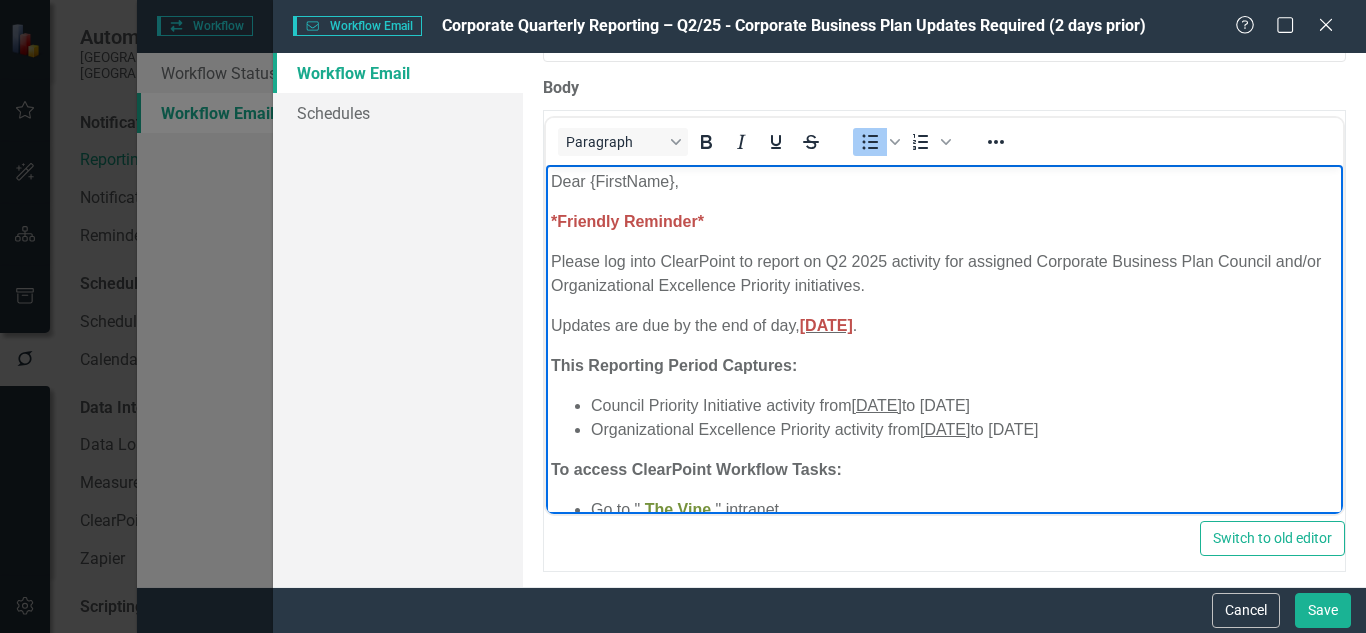click on "Council Priority Initiative activity from  April 1, 2025  to December 31, 2025" at bounding box center (964, 406) 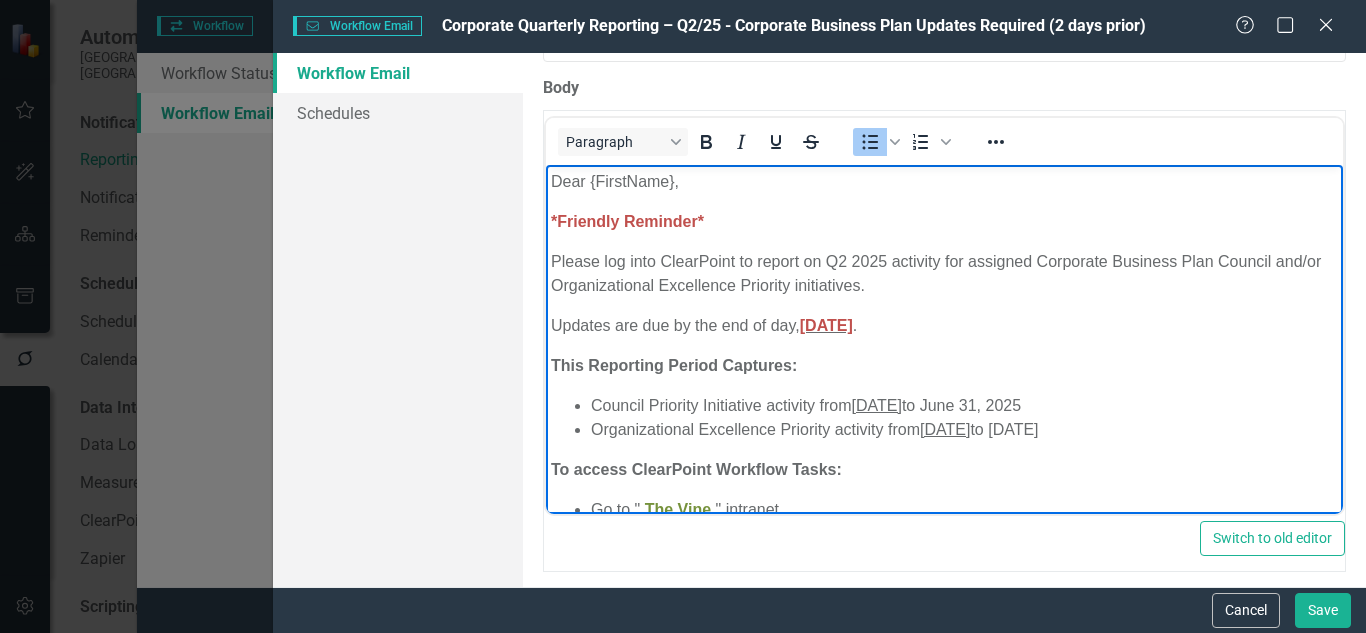 click on "Council Priority Initiative activity from  April 1, 2025  to June 31, 2025" at bounding box center [964, 406] 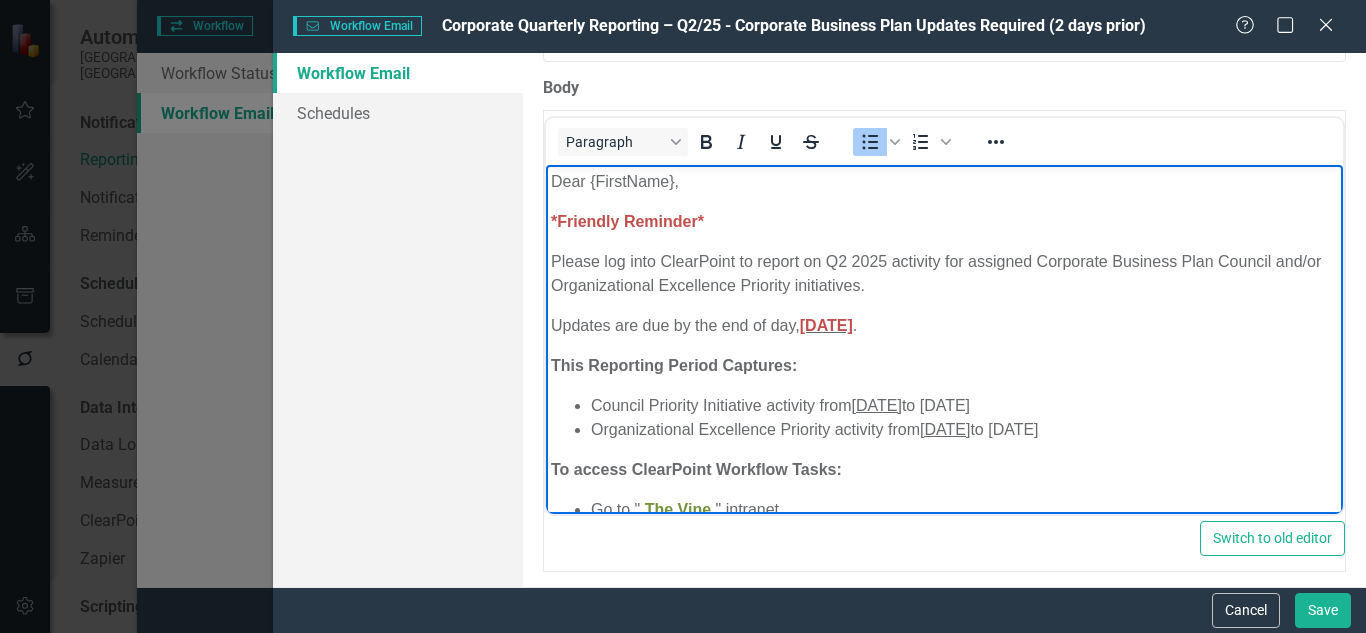 click on "July 1, 2025" at bounding box center [945, 429] 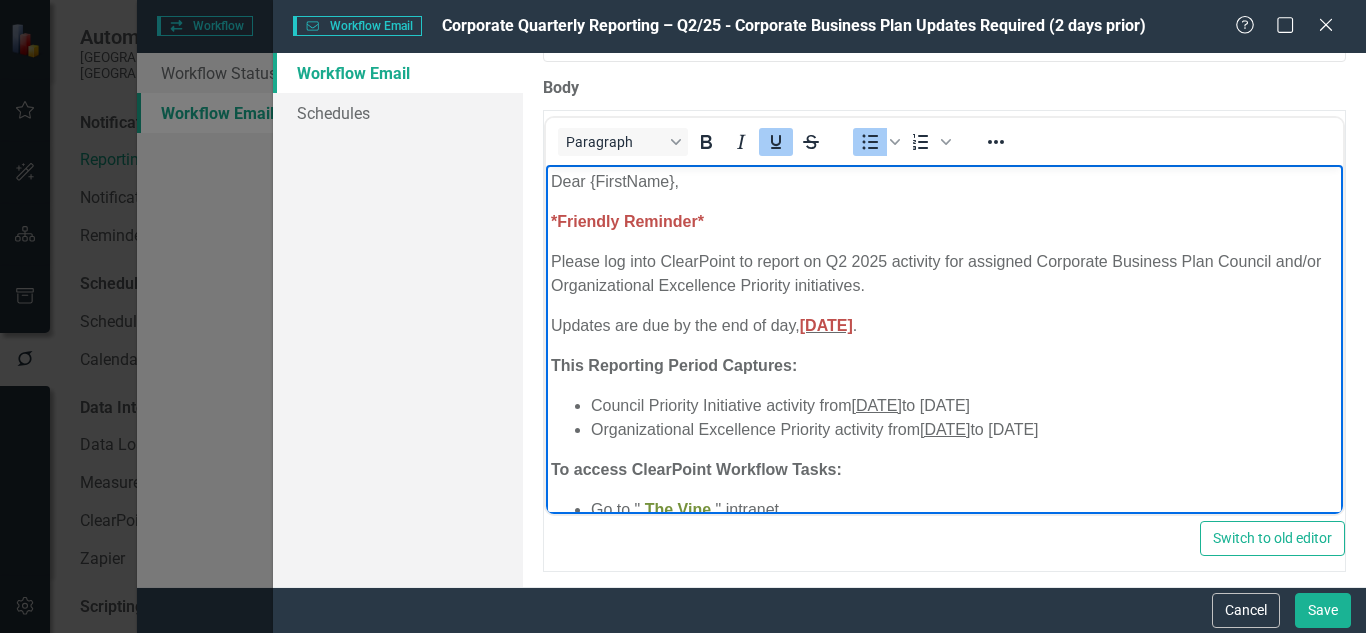 click on "Organizational Excellence Priority activity from  January 1, 2025  to December 31, 2023" at bounding box center [964, 430] 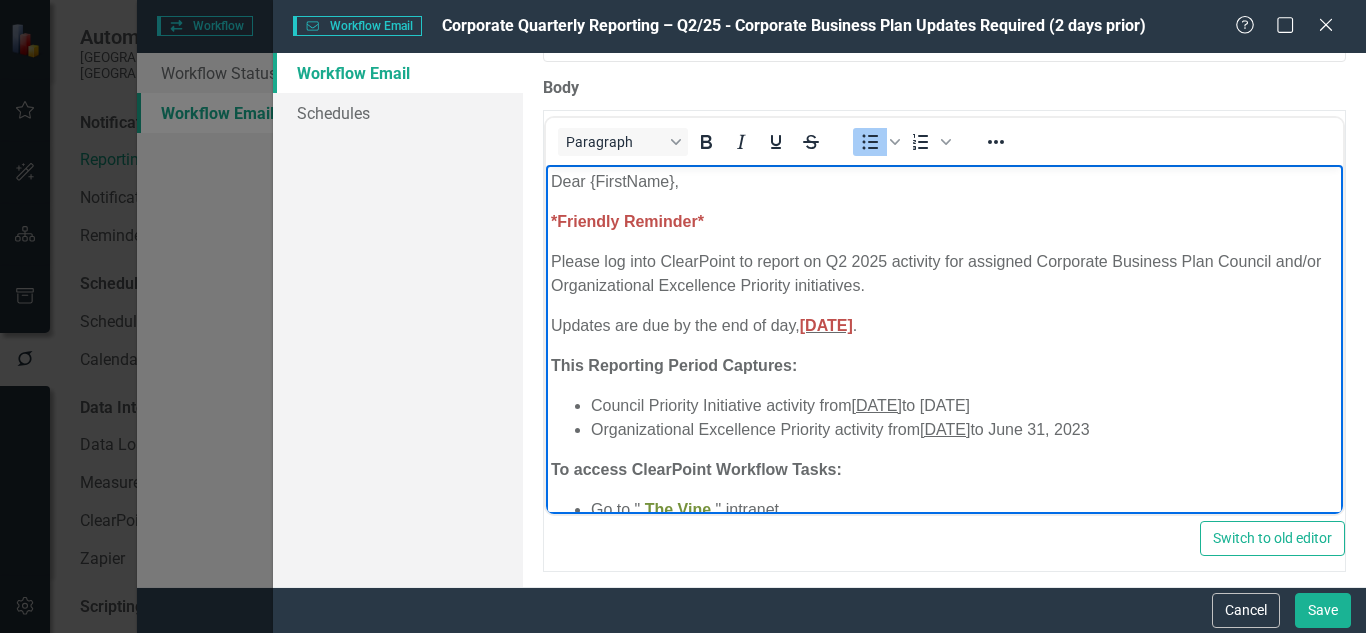 click on "Organizational Excellence Priority activity from  January 1, 2025  to June 31, 2023" at bounding box center [964, 430] 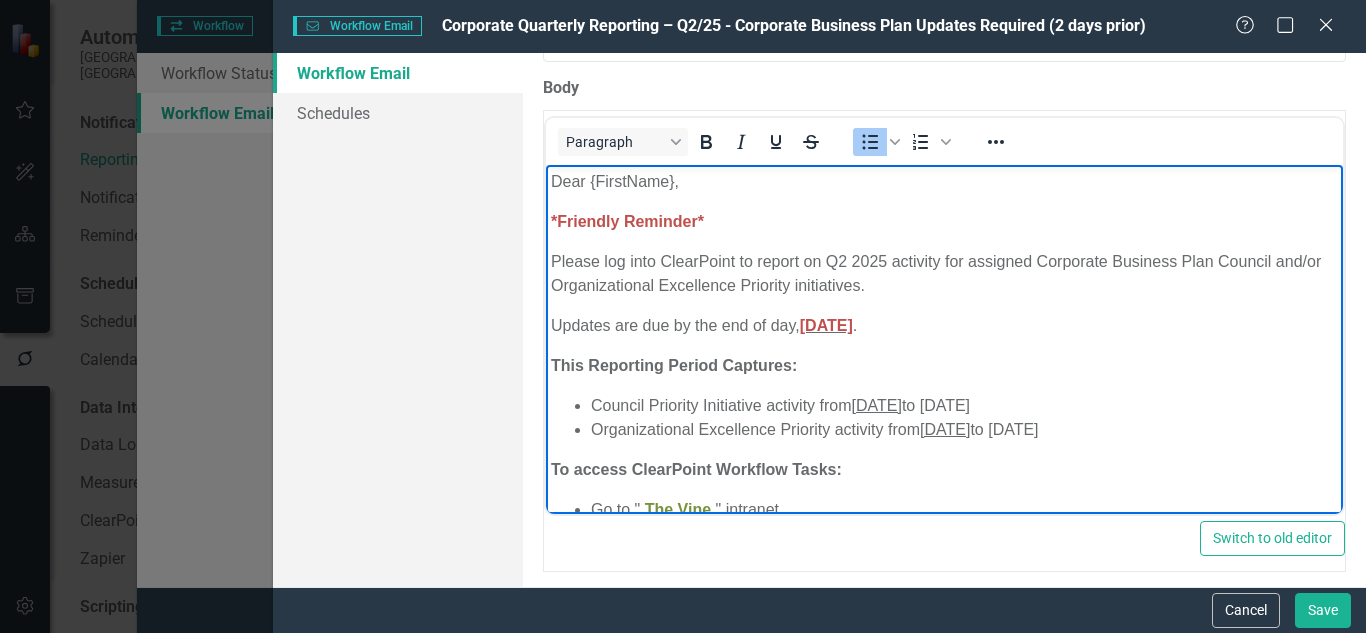 click on "Organizational Excellence Priority activity from  January 1, 2025  to June 30, 2023" at bounding box center [964, 430] 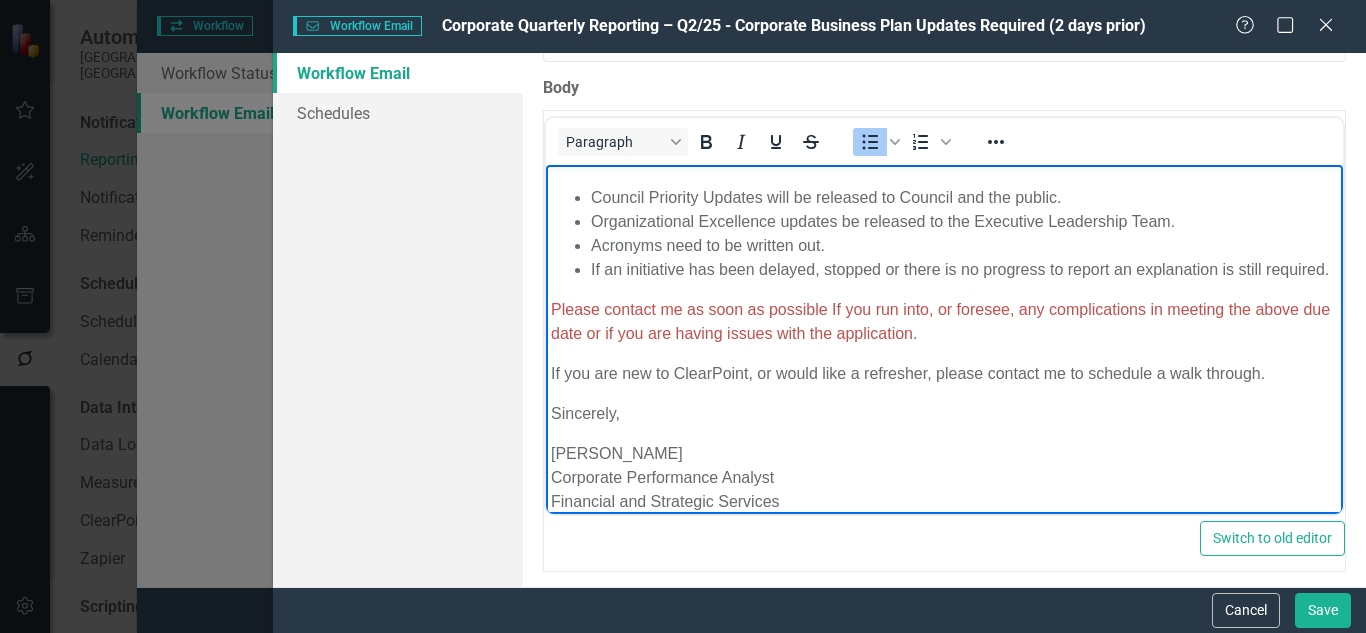 scroll, scrollTop: 533, scrollLeft: 0, axis: vertical 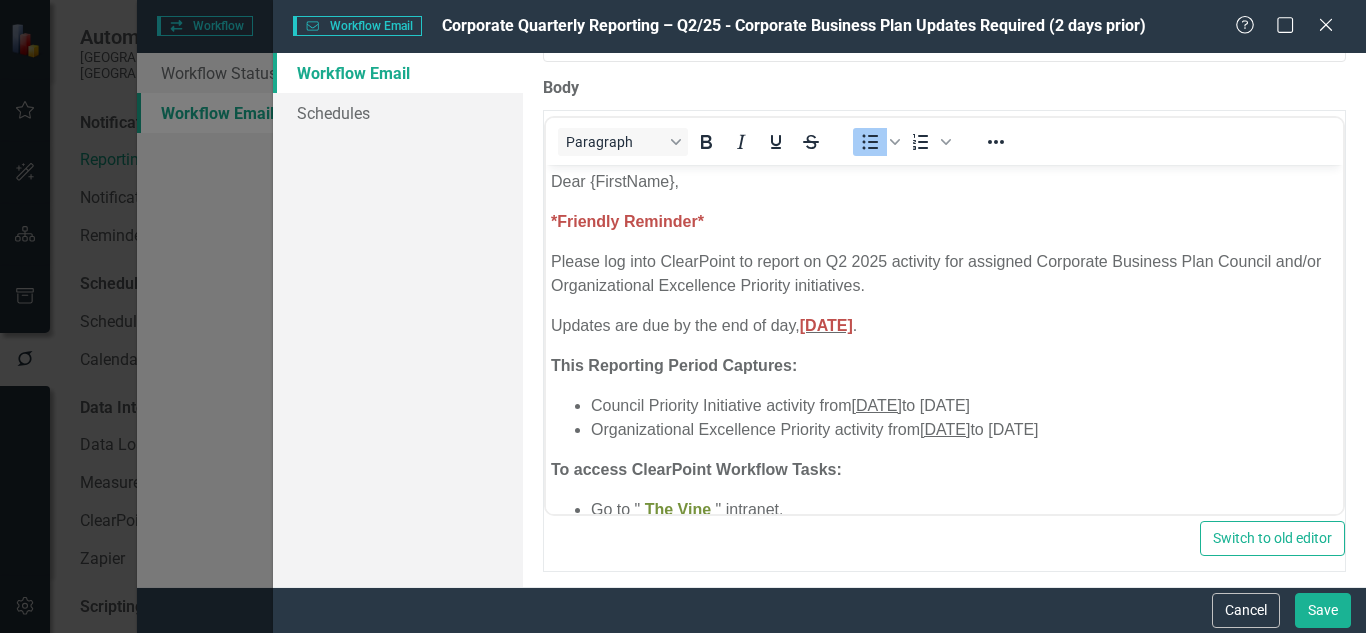 drag, startPoint x: 1356, startPoint y: 325, endPoint x: 780, endPoint y: 193, distance: 590.93146 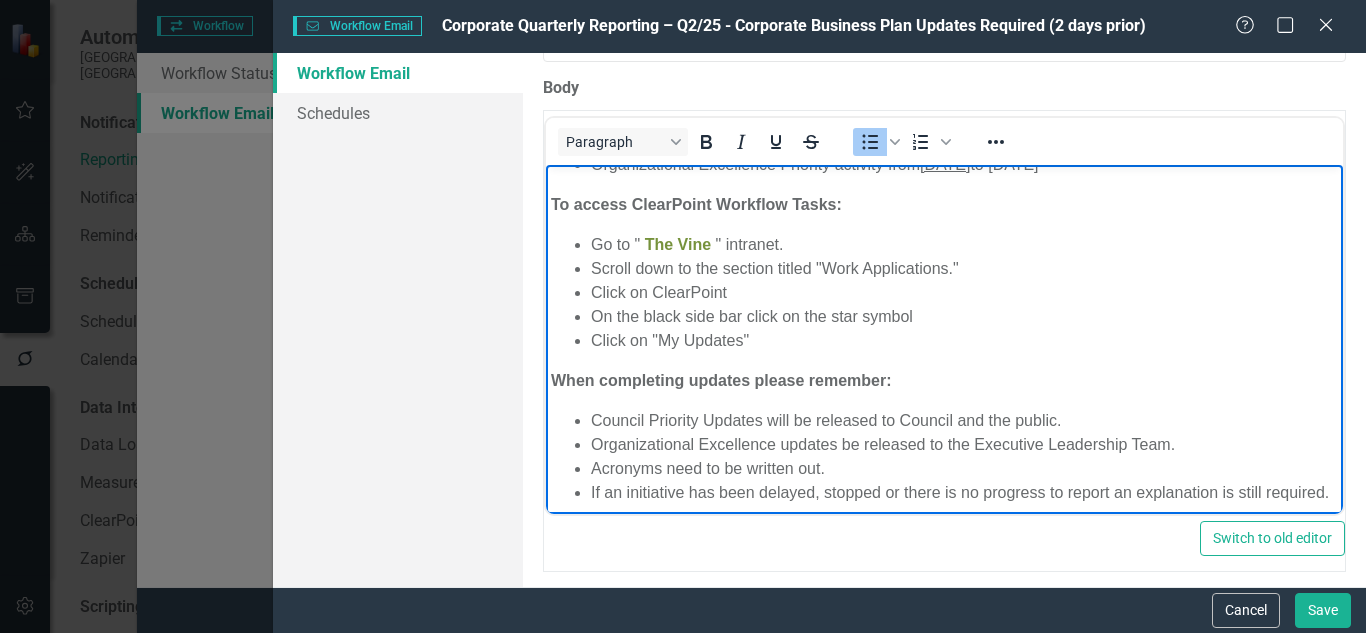 scroll, scrollTop: 0, scrollLeft: 0, axis: both 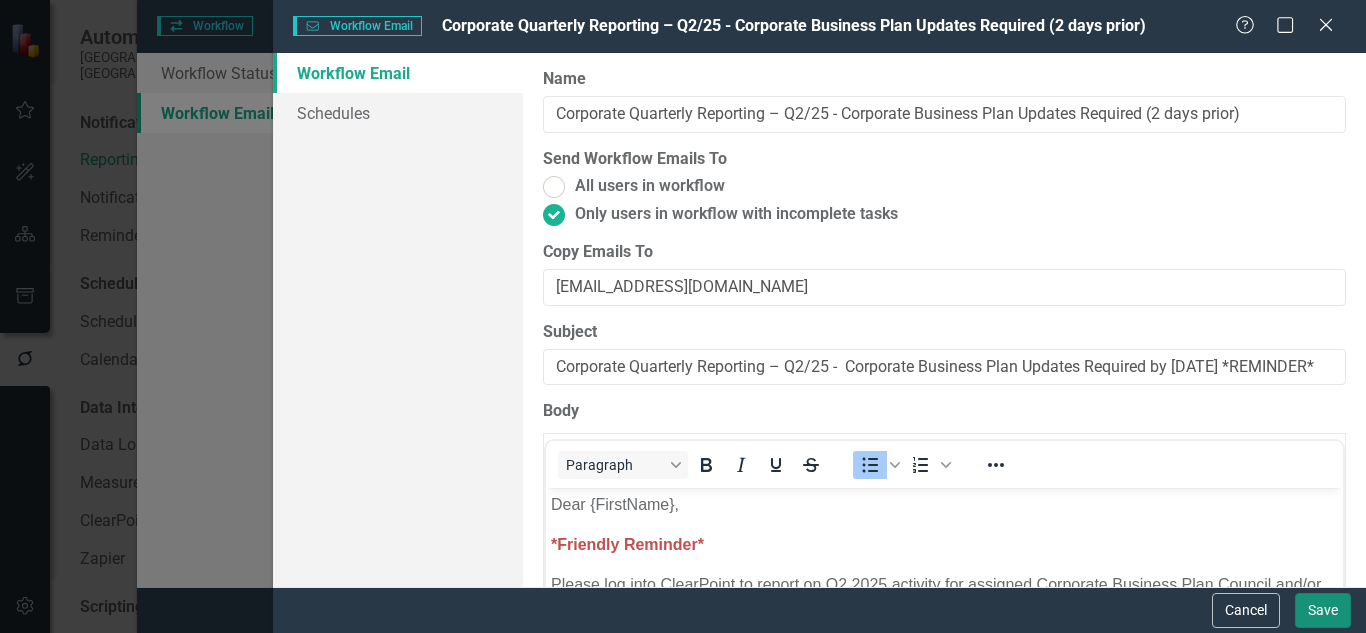 click on "Save" at bounding box center (1323, 610) 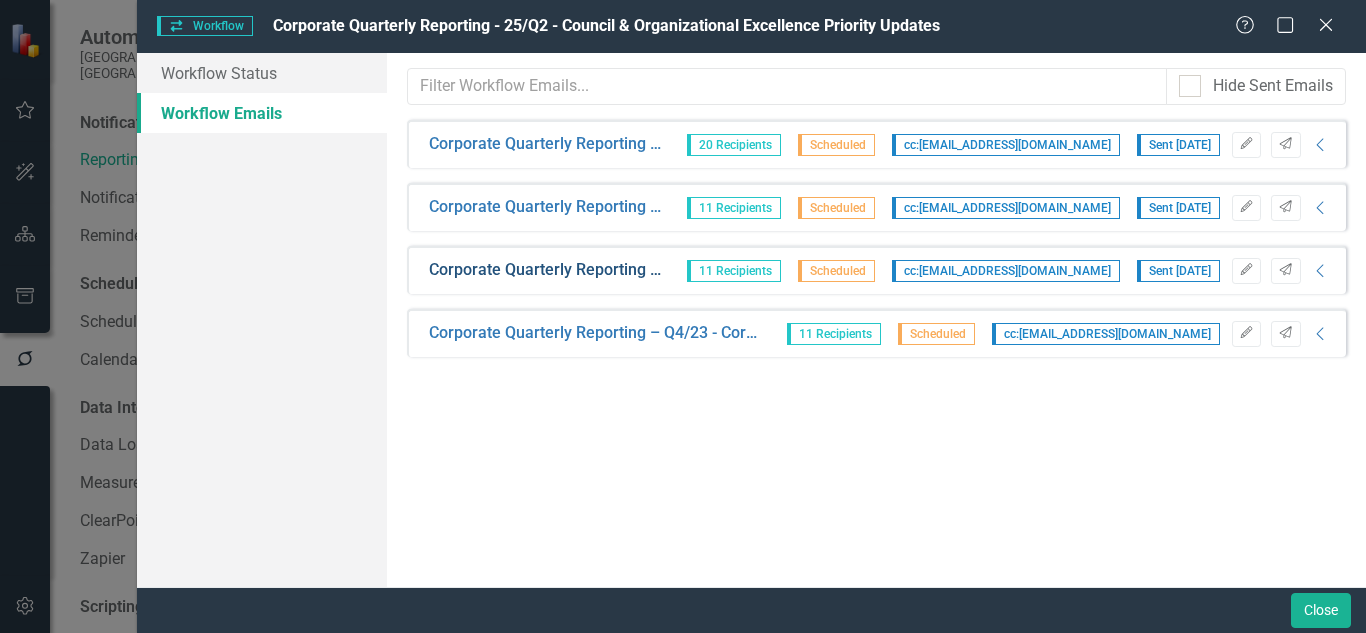 click on "Corporate Quarterly Reporting – Q4/23 - Corporate Business Plan Updates Required (2 days prior)" at bounding box center [545, 270] 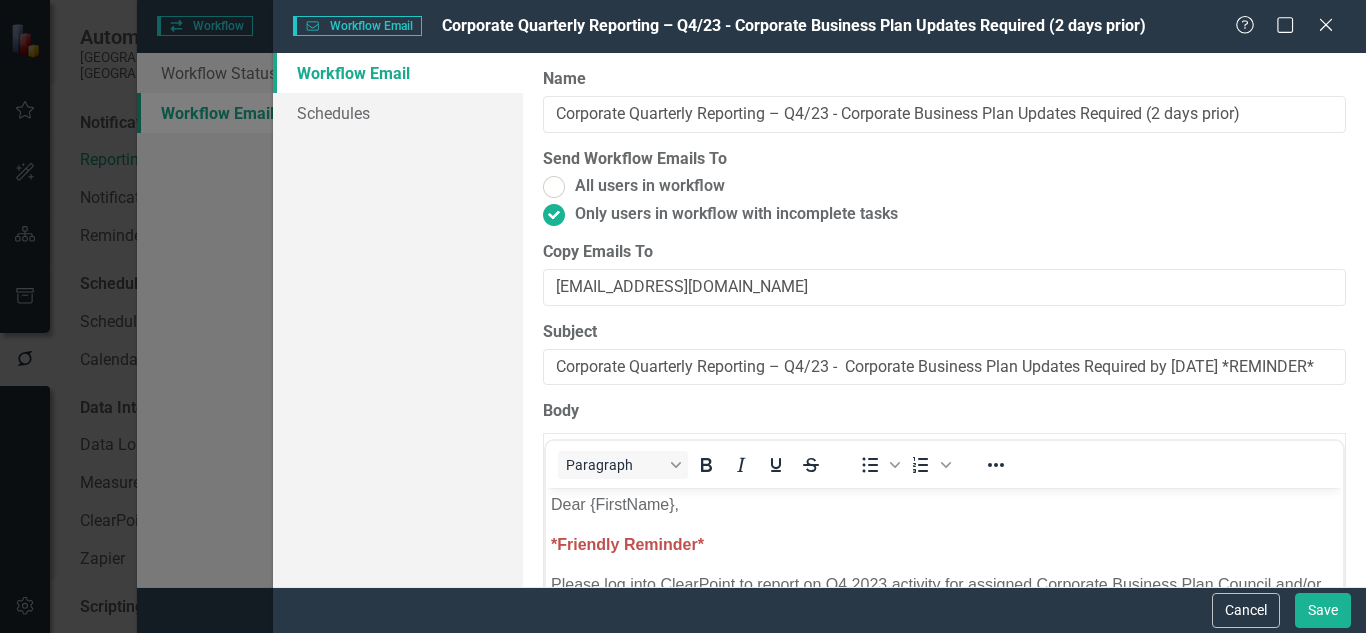 scroll, scrollTop: 0, scrollLeft: 0, axis: both 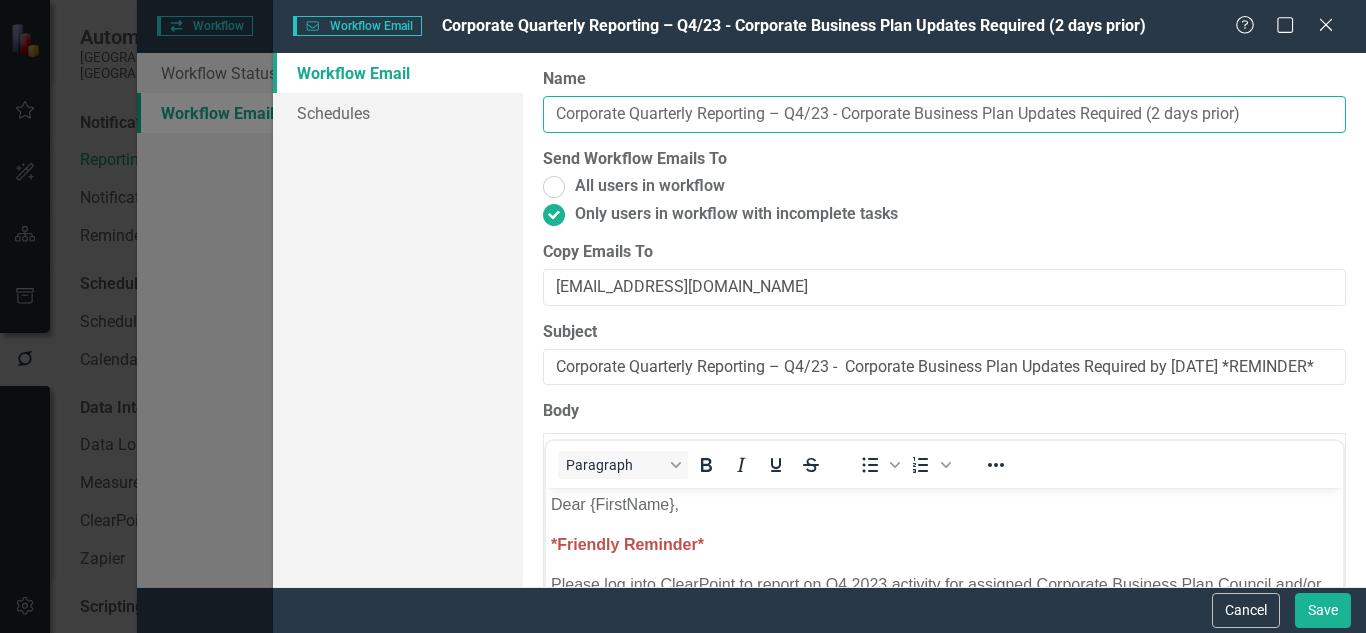 click on "Corporate Quarterly Reporting – Q4/23 - Corporate Business Plan Updates Required (2 days prior)" at bounding box center [944, 114] 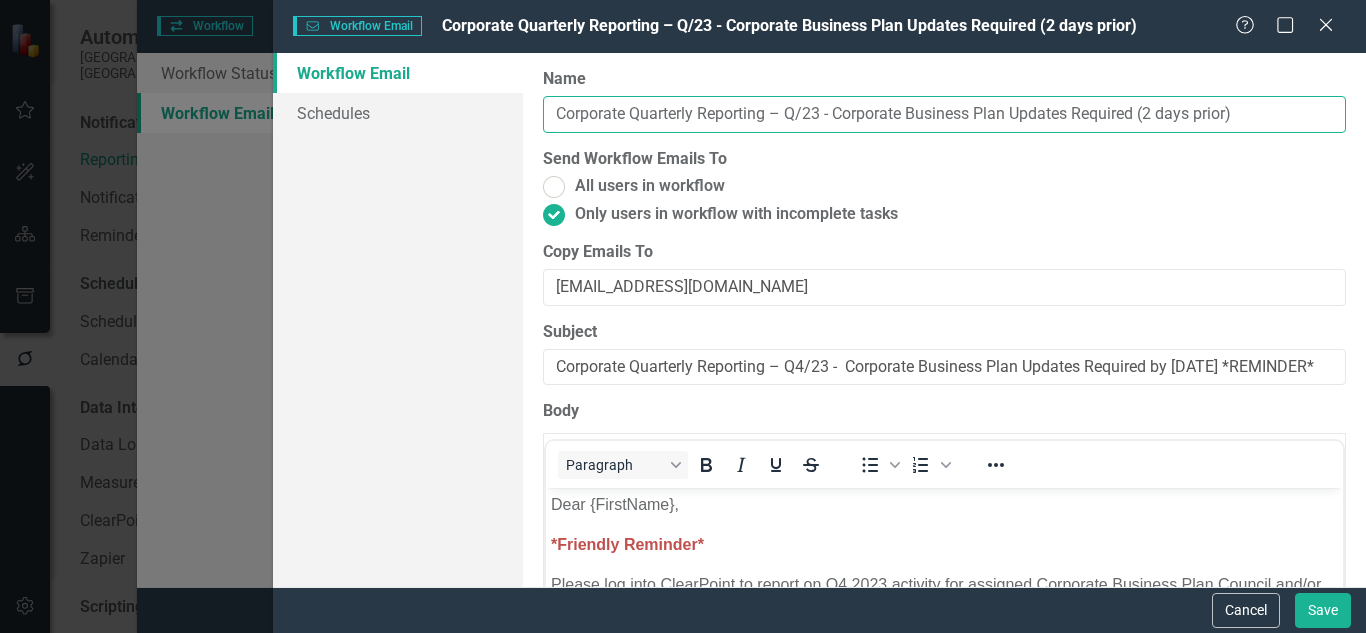 type on "Corporate Quarterly Reporting – Q2/23 - Corporate Business Plan Updates Required (2 days prior)" 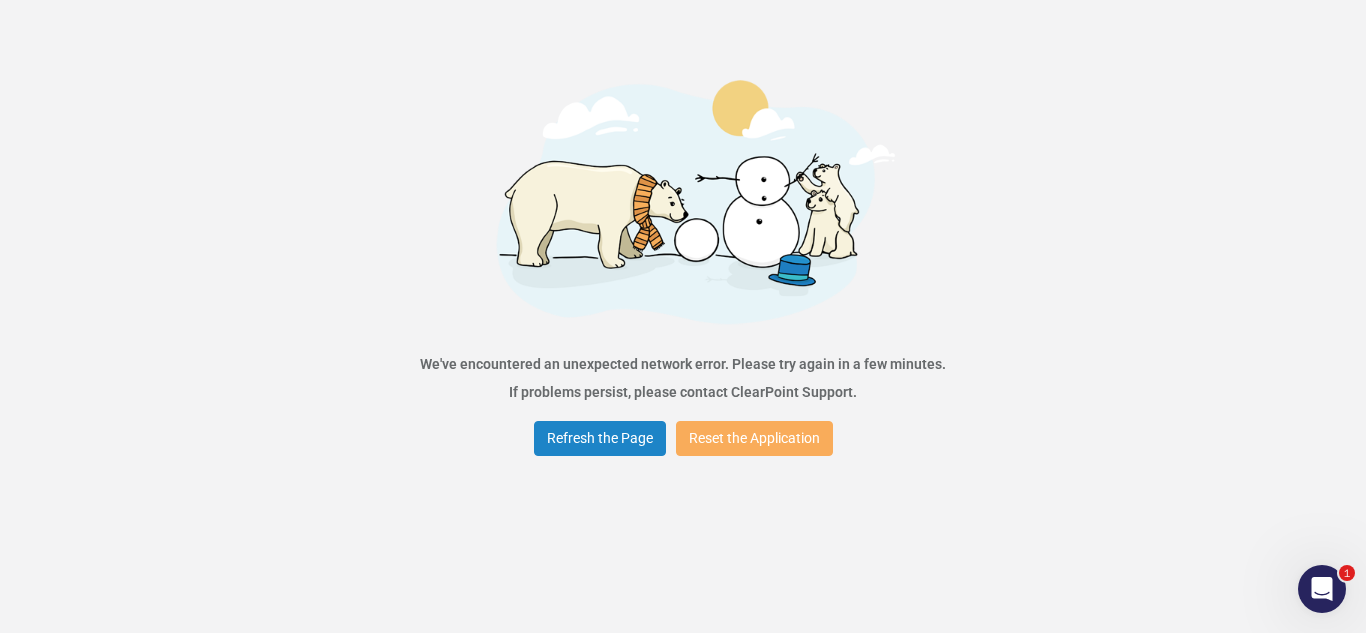 click at bounding box center (683, 200) 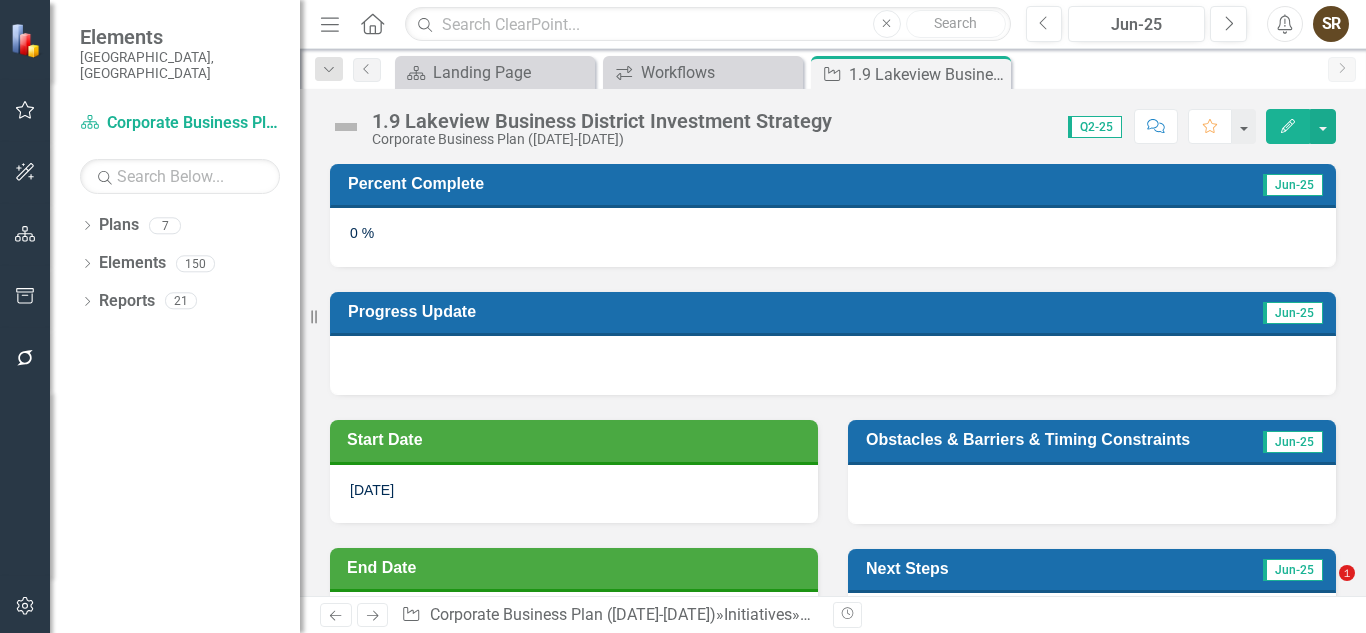 scroll, scrollTop: 0, scrollLeft: 0, axis: both 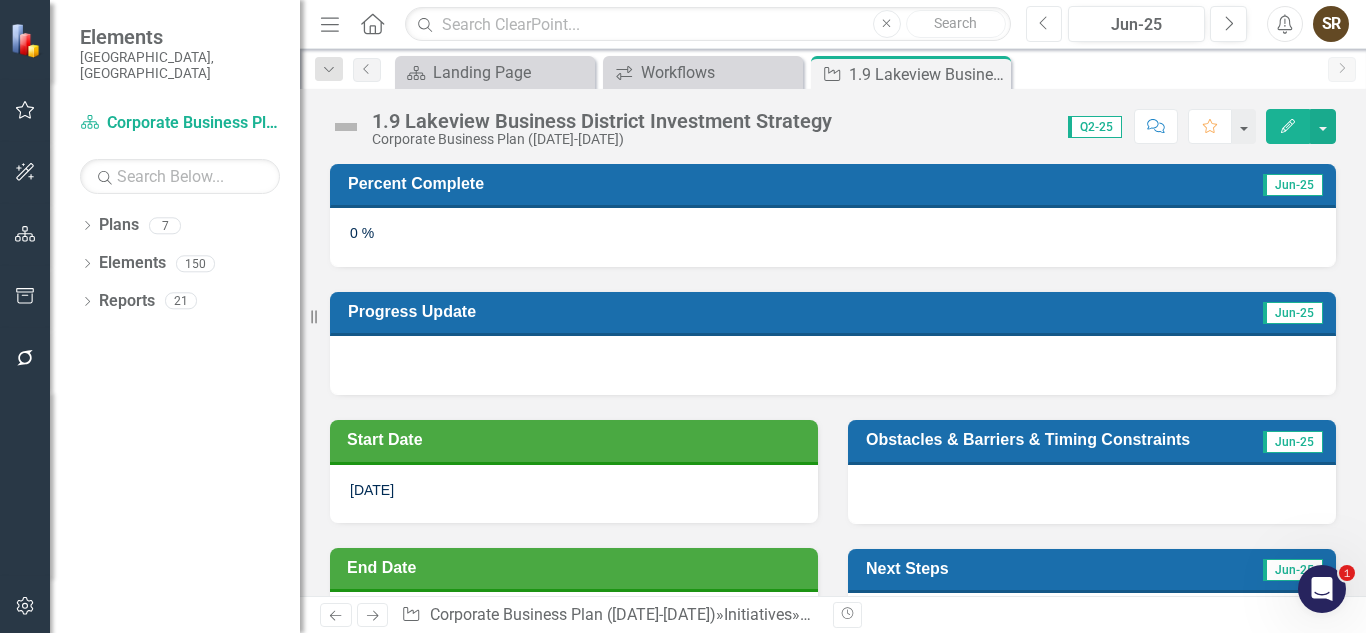 click 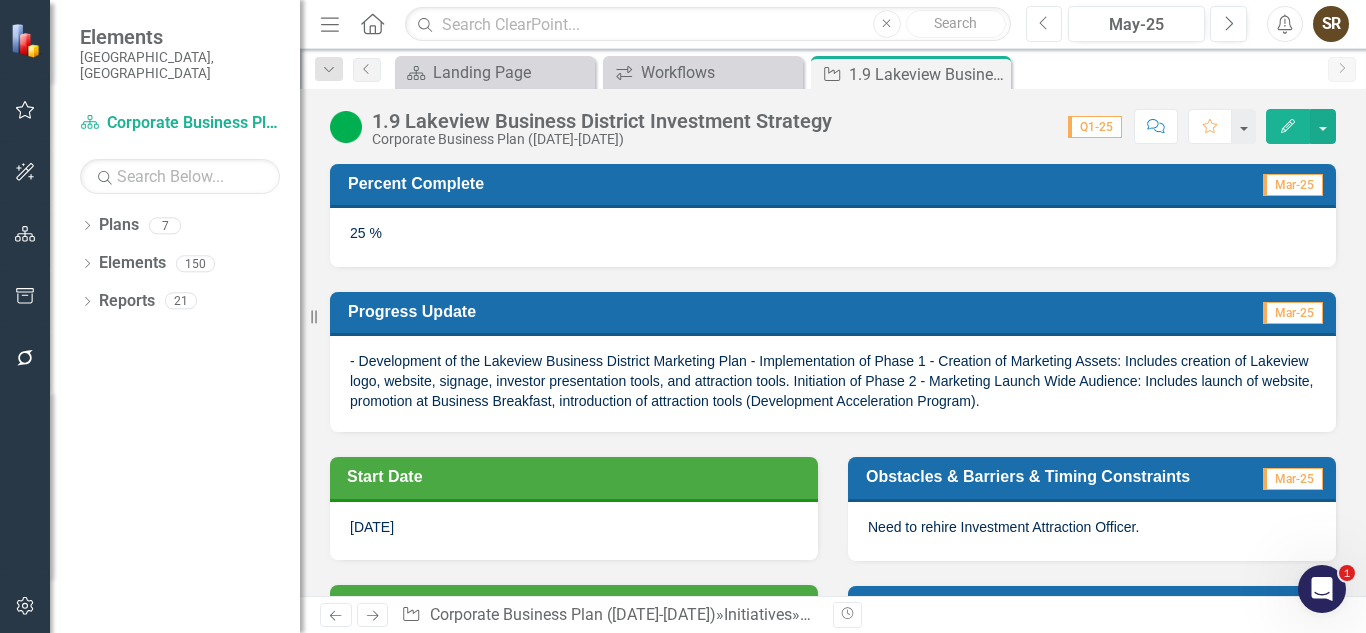 click on "Previous" at bounding box center (1044, 24) 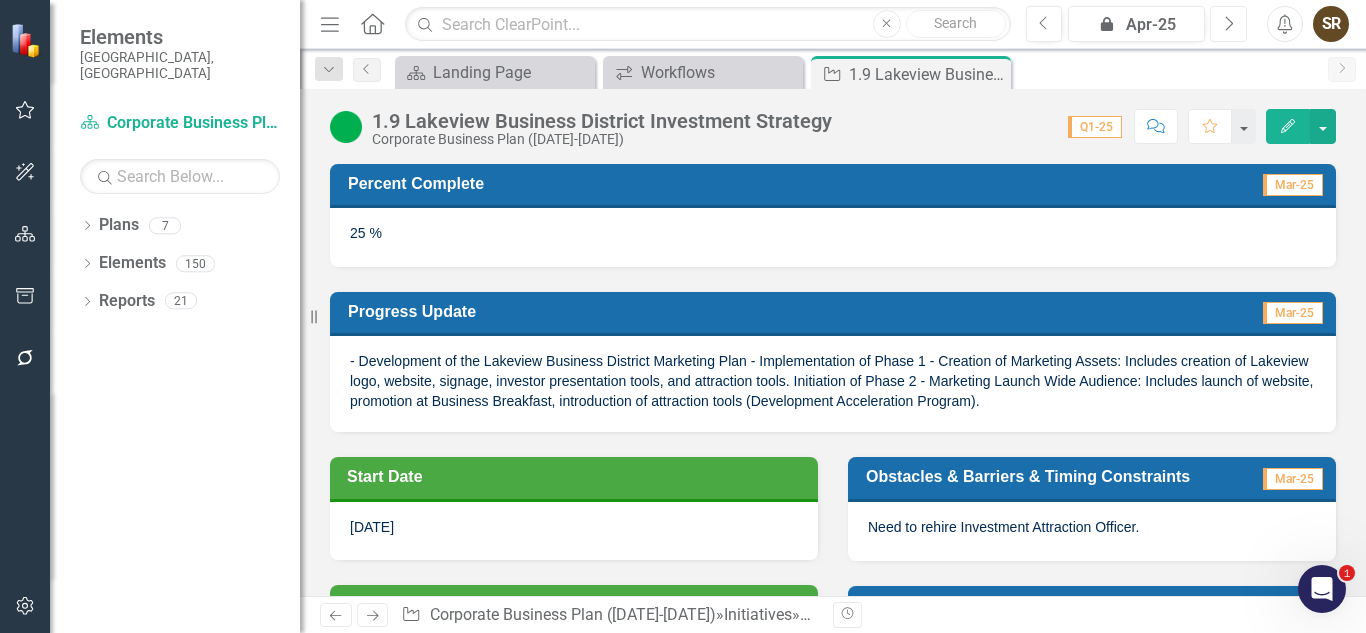 click on "Next" at bounding box center [1228, 24] 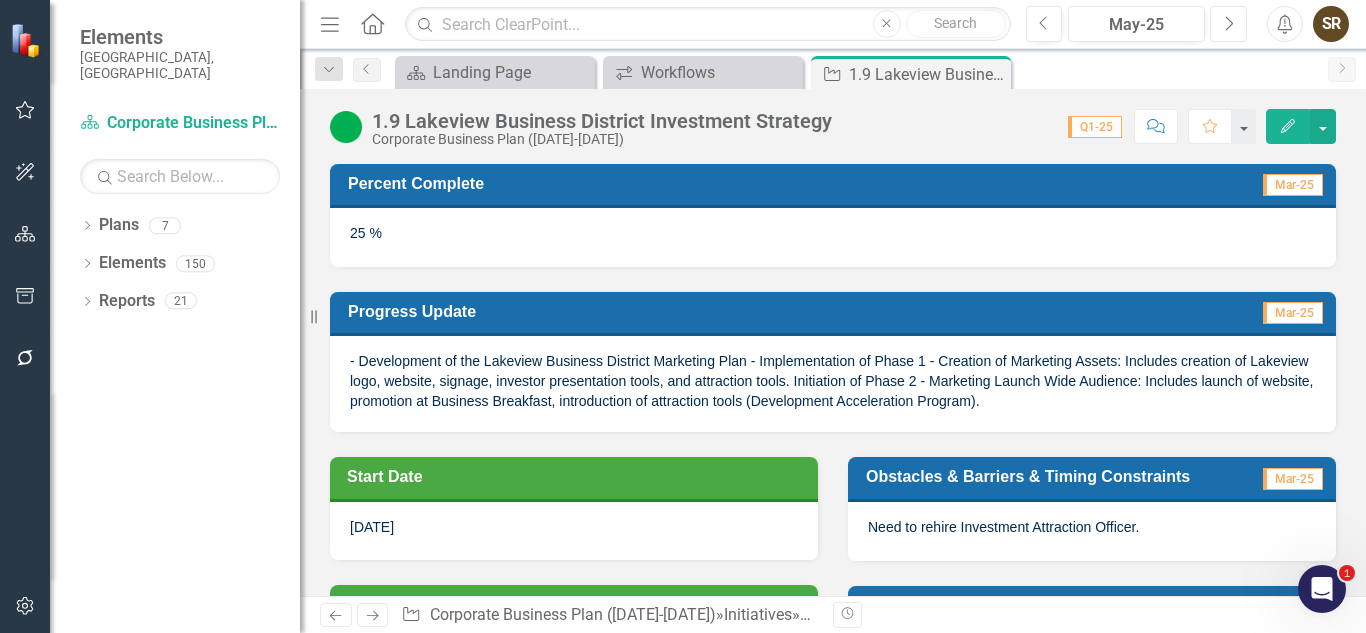 click on "Next" at bounding box center (1228, 24) 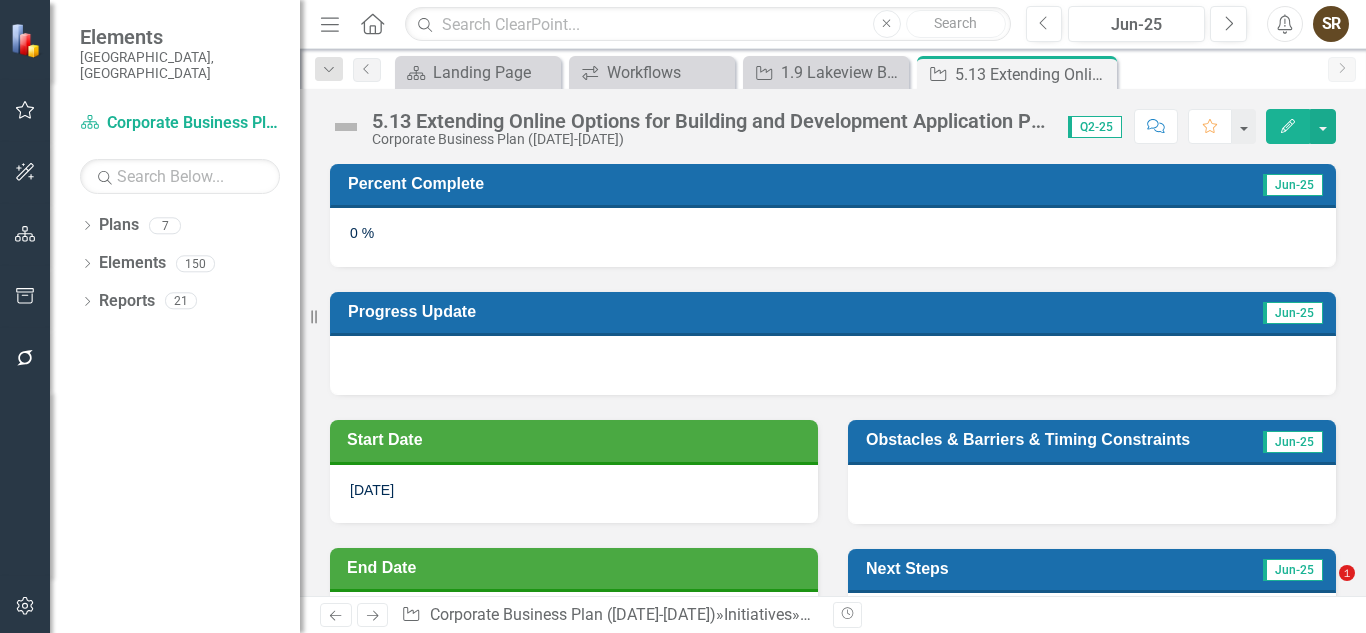 scroll, scrollTop: 0, scrollLeft: 0, axis: both 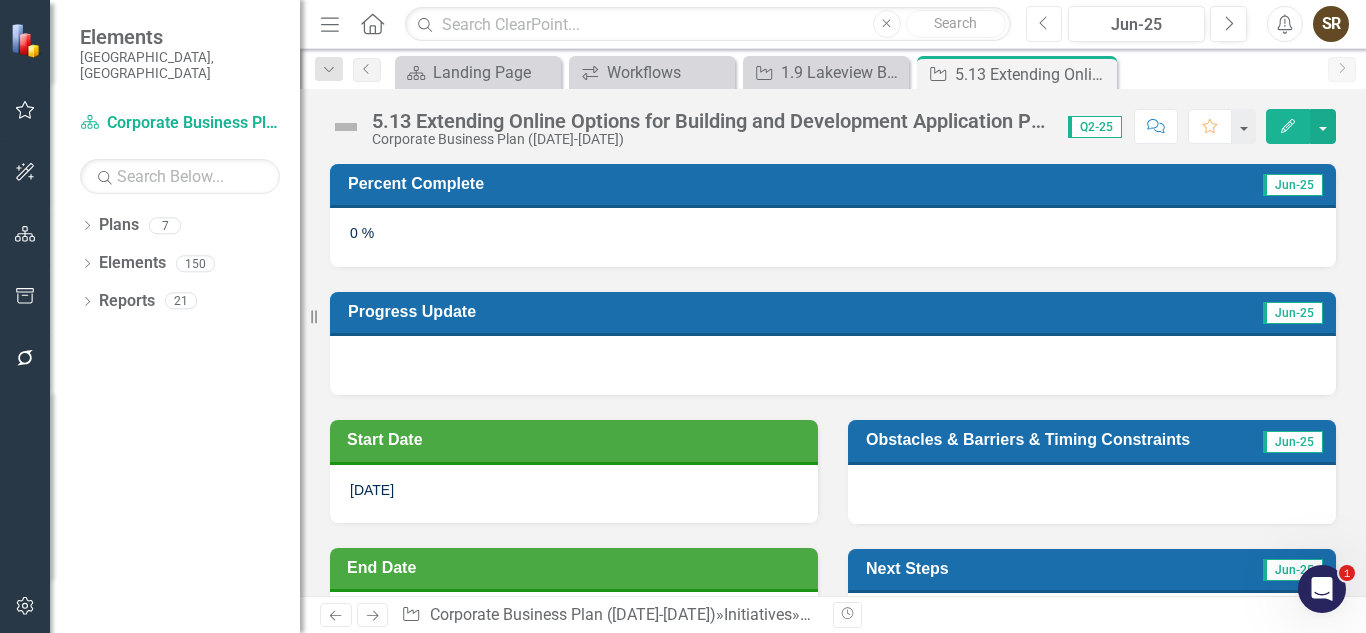 click on "Previous" 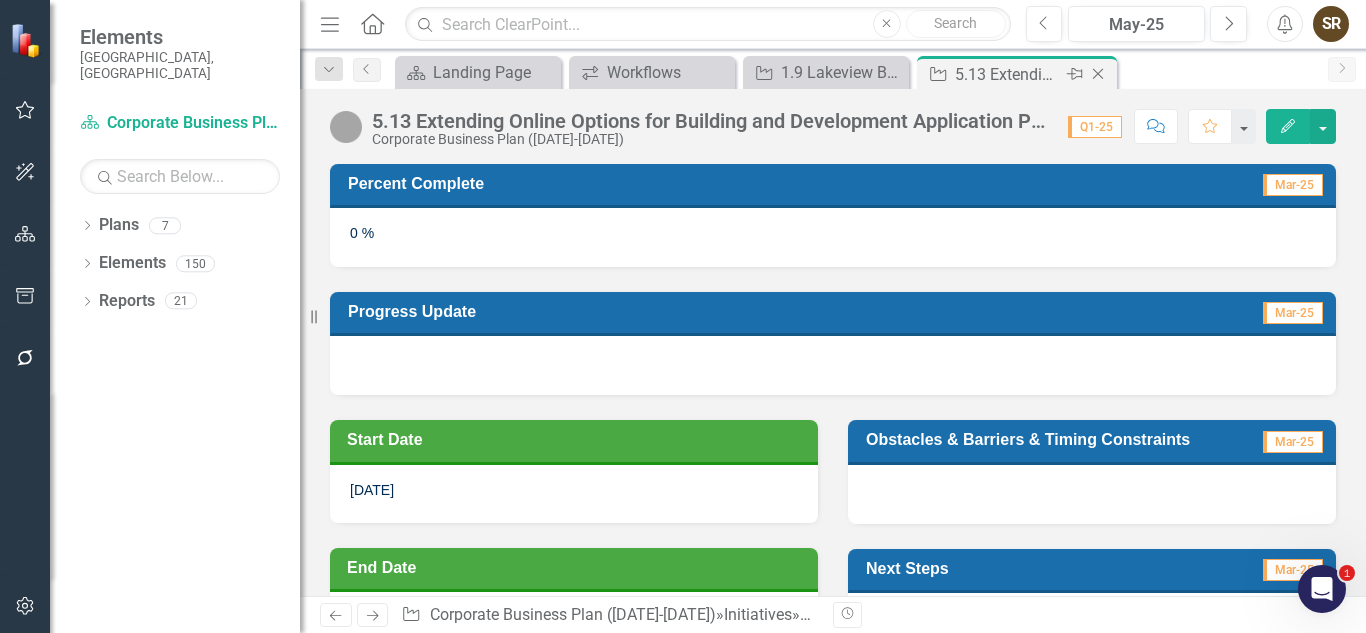 click on "Close" 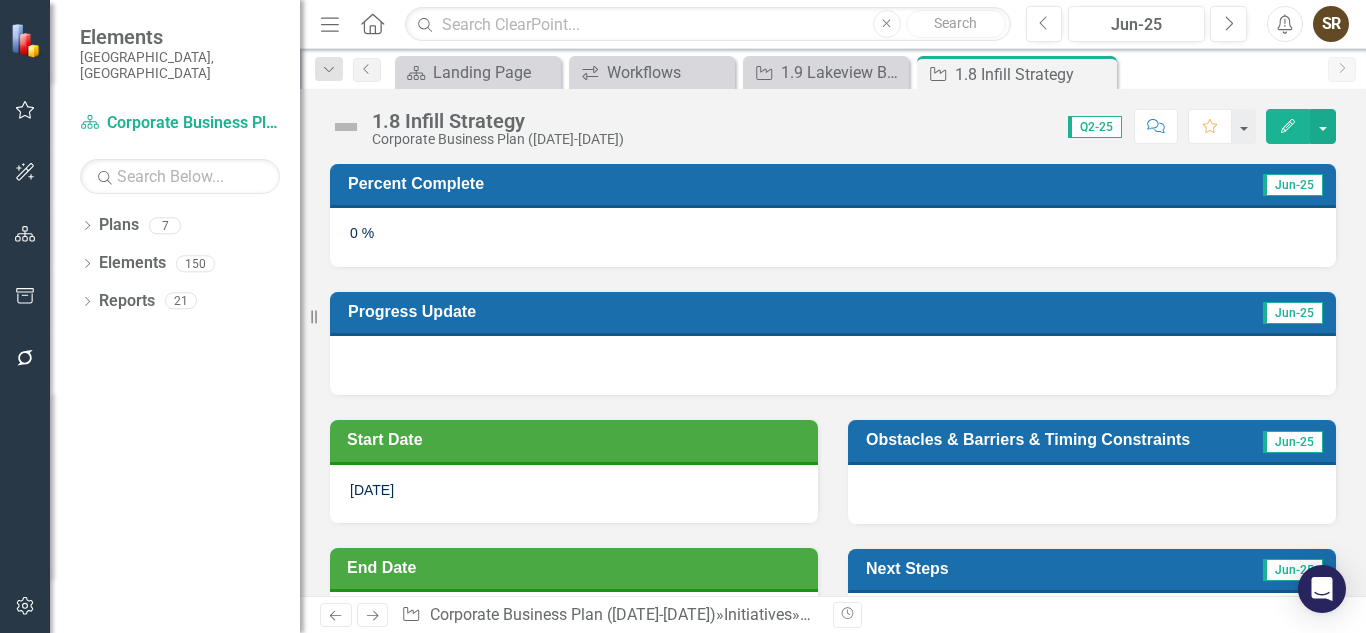 scroll, scrollTop: 0, scrollLeft: 0, axis: both 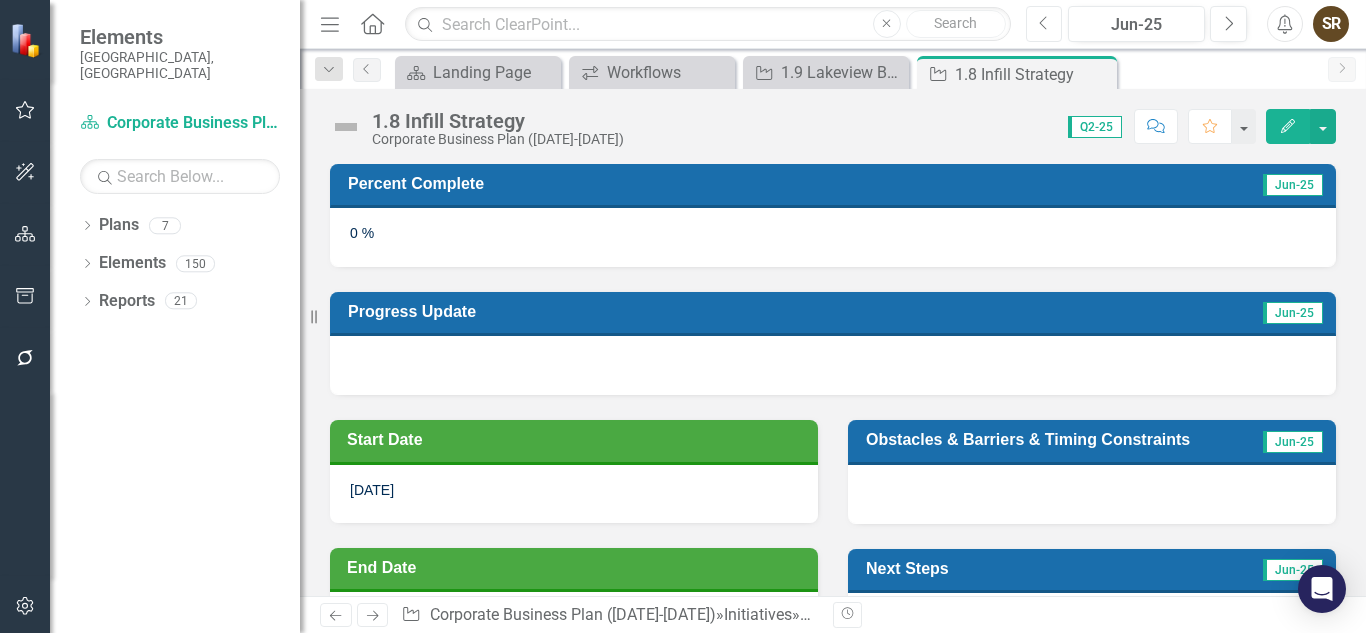 click on "Previous" at bounding box center (1044, 24) 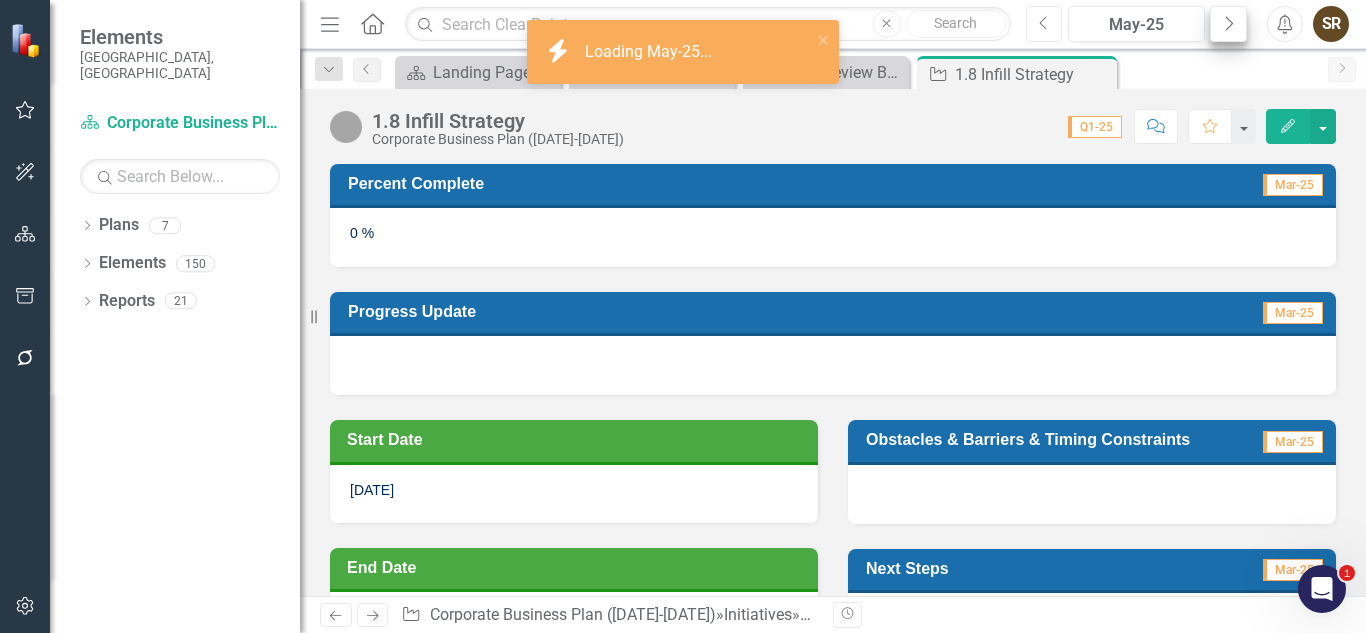 scroll, scrollTop: 0, scrollLeft: 0, axis: both 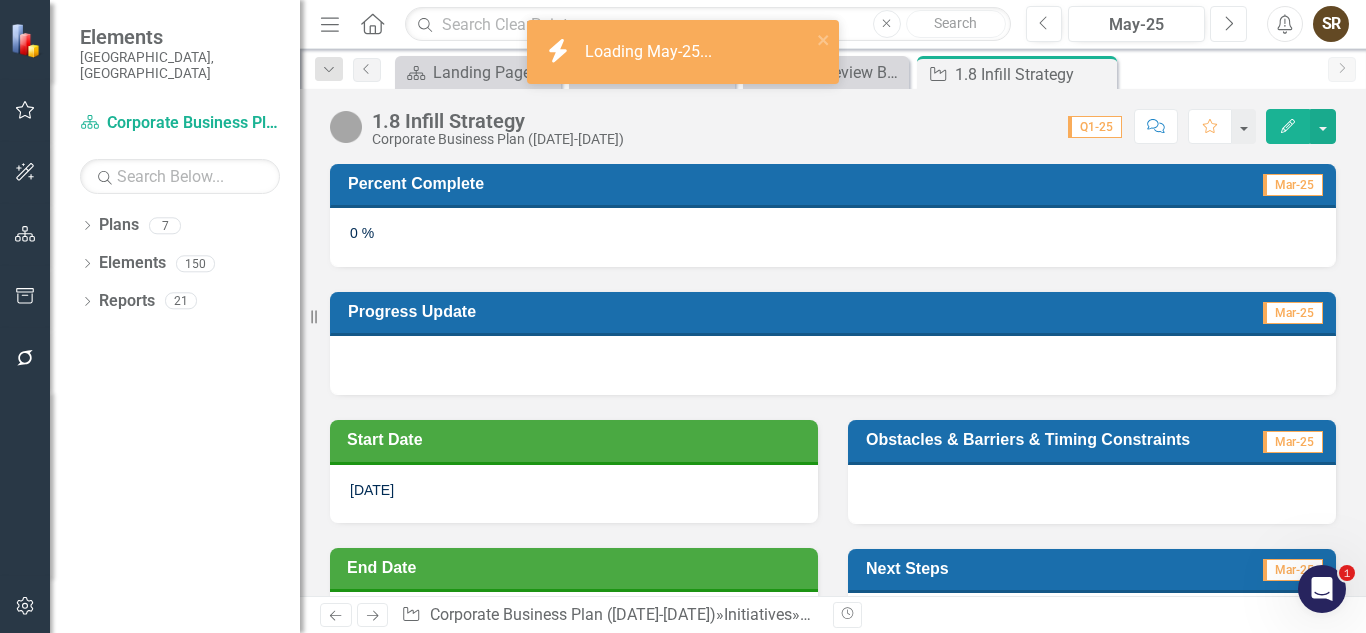 click on "Next" at bounding box center [1228, 24] 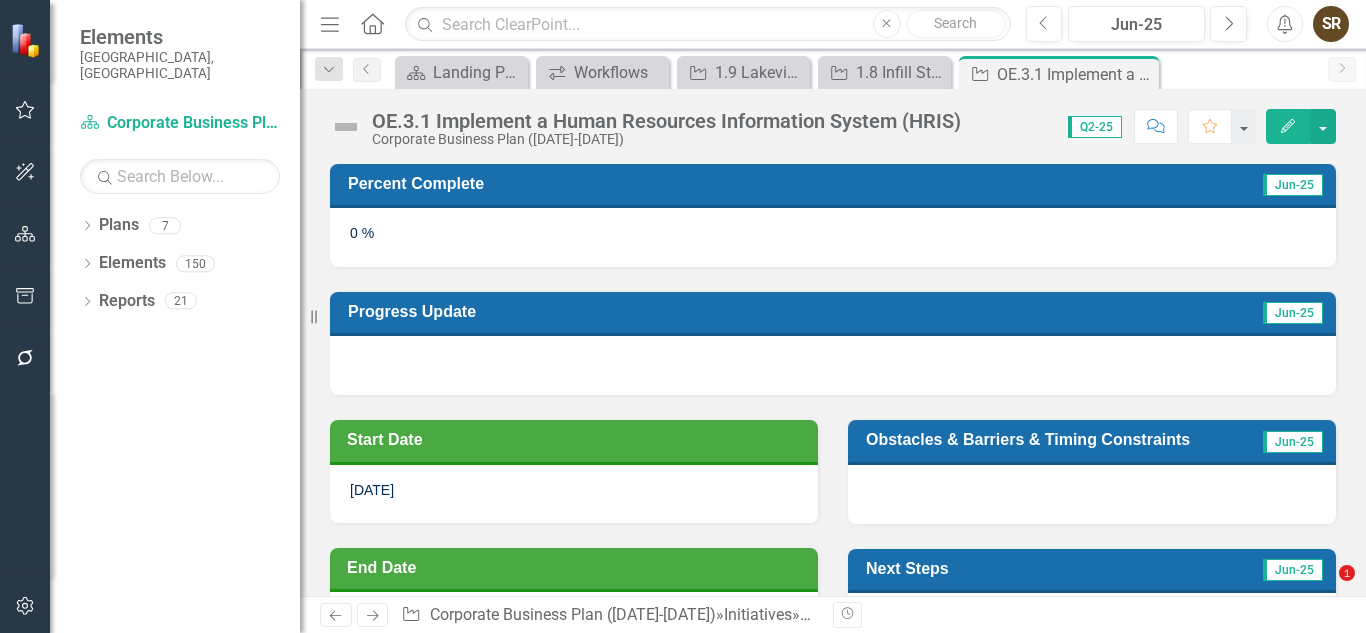 scroll, scrollTop: 0, scrollLeft: 0, axis: both 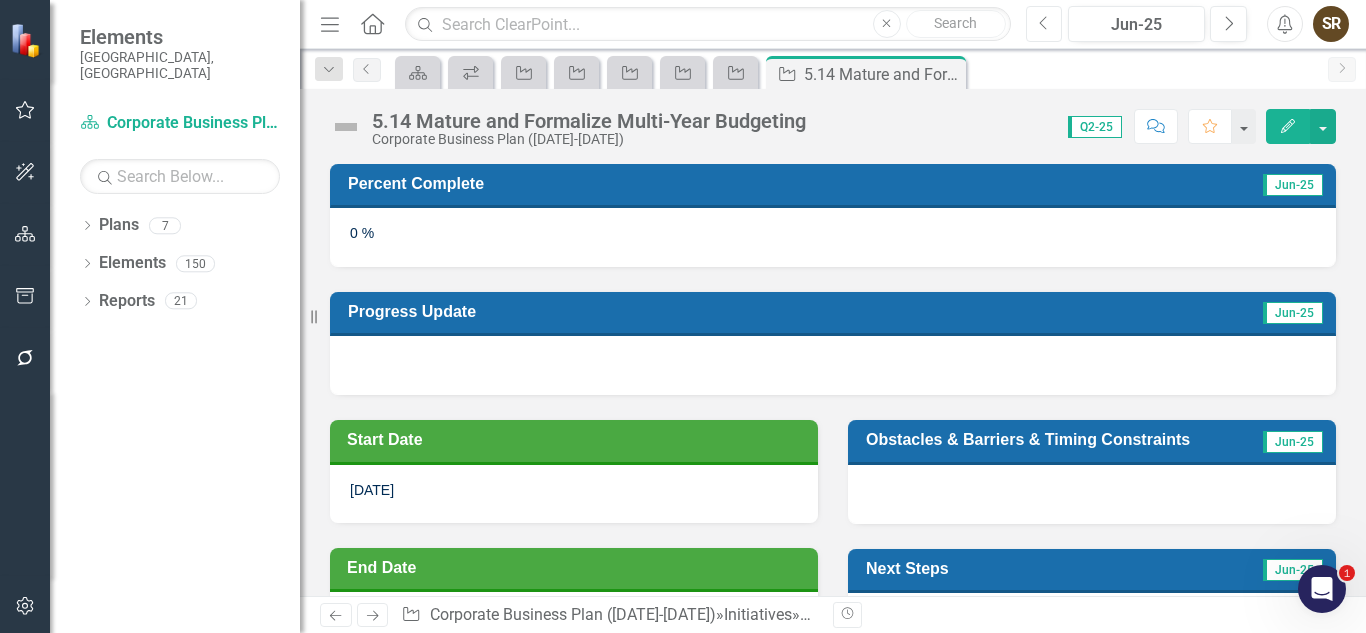 click on "Previous" at bounding box center [1044, 24] 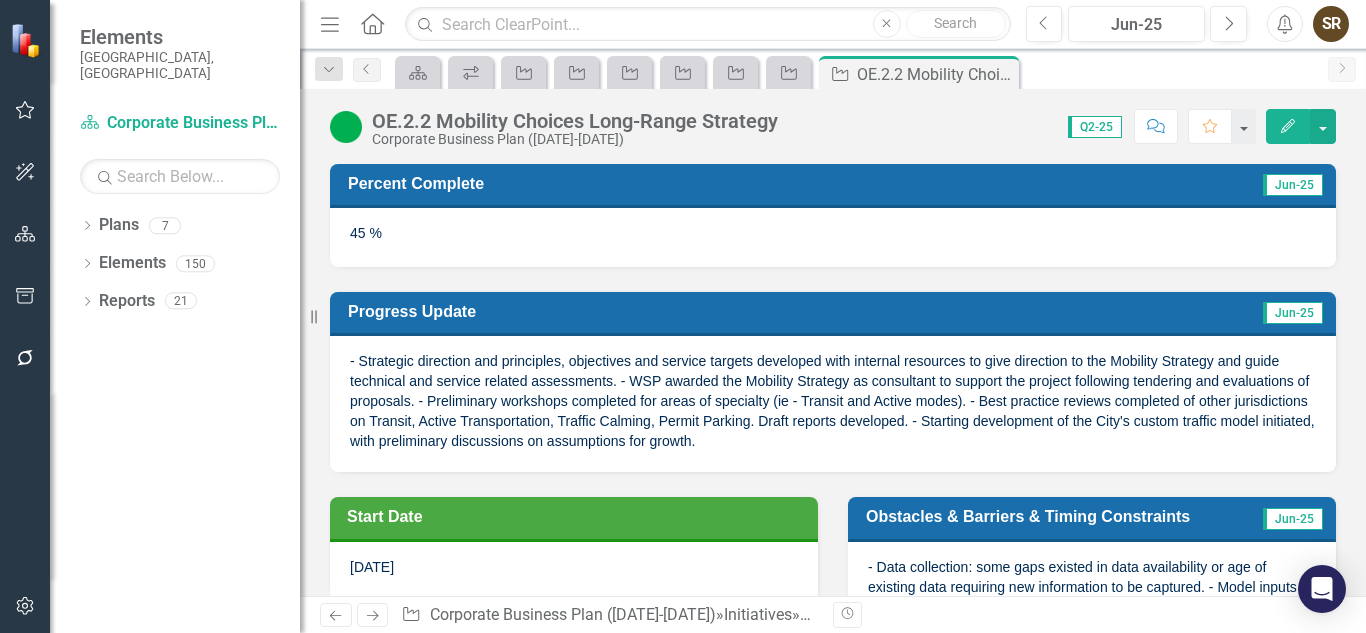 scroll, scrollTop: 0, scrollLeft: 0, axis: both 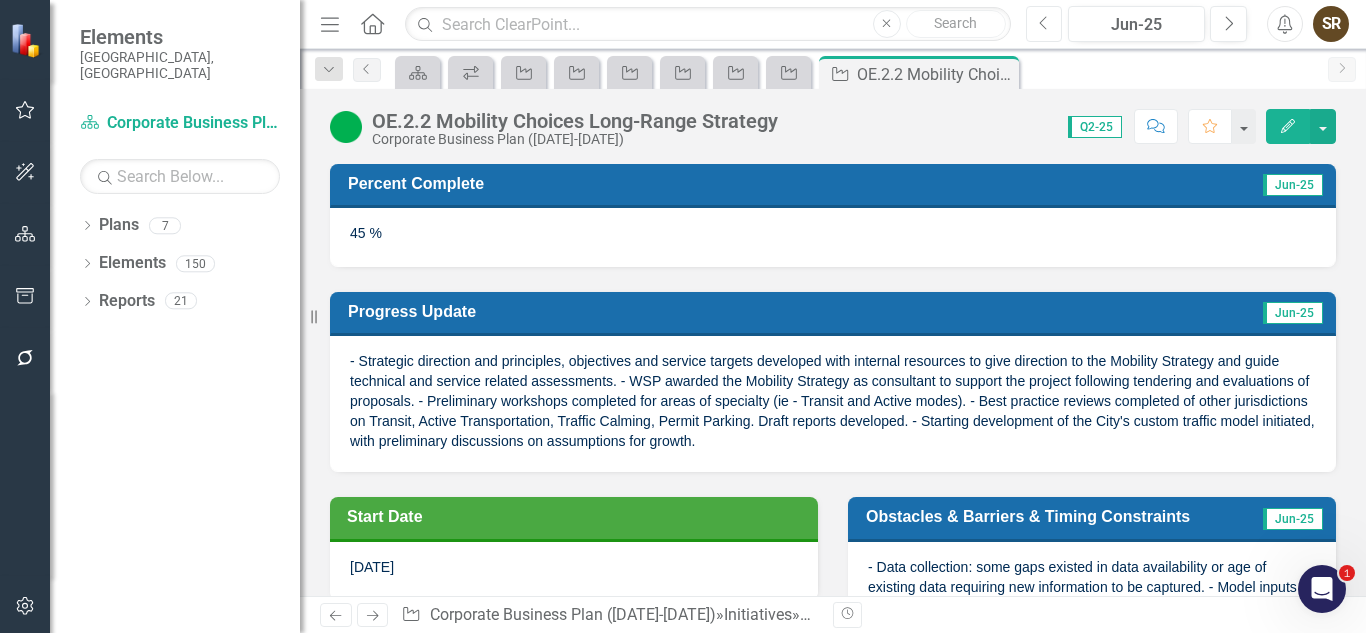 click on "Previous" 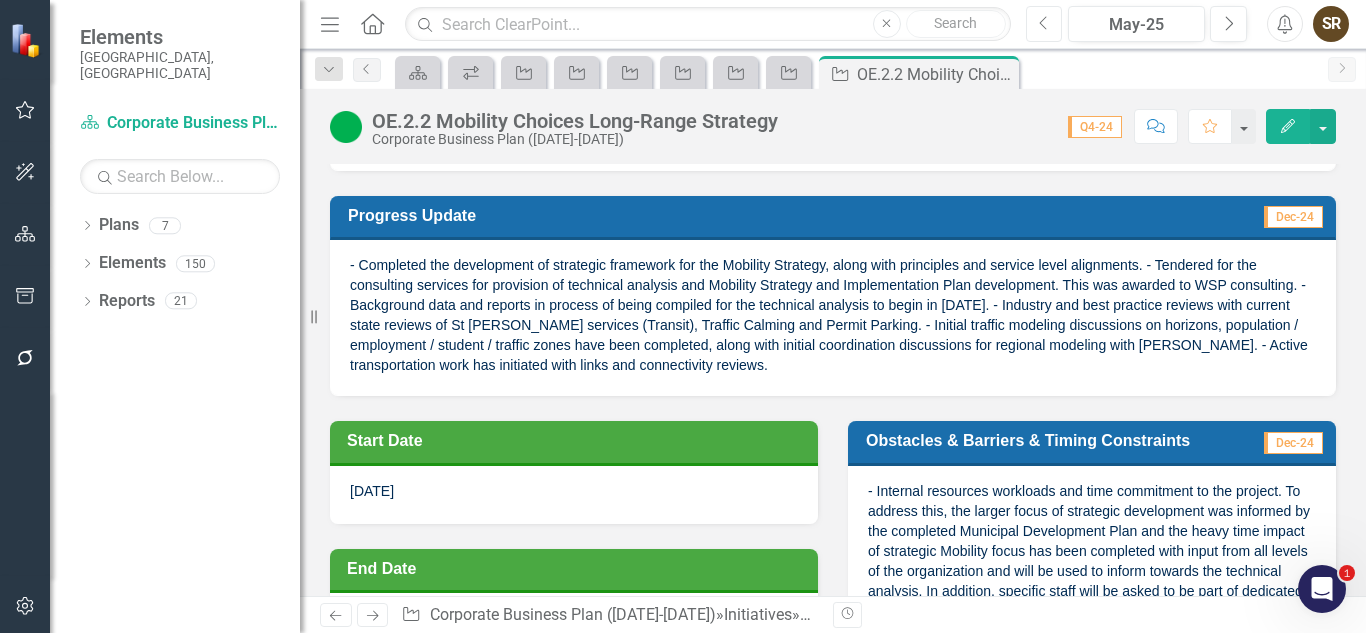 scroll, scrollTop: 0, scrollLeft: 0, axis: both 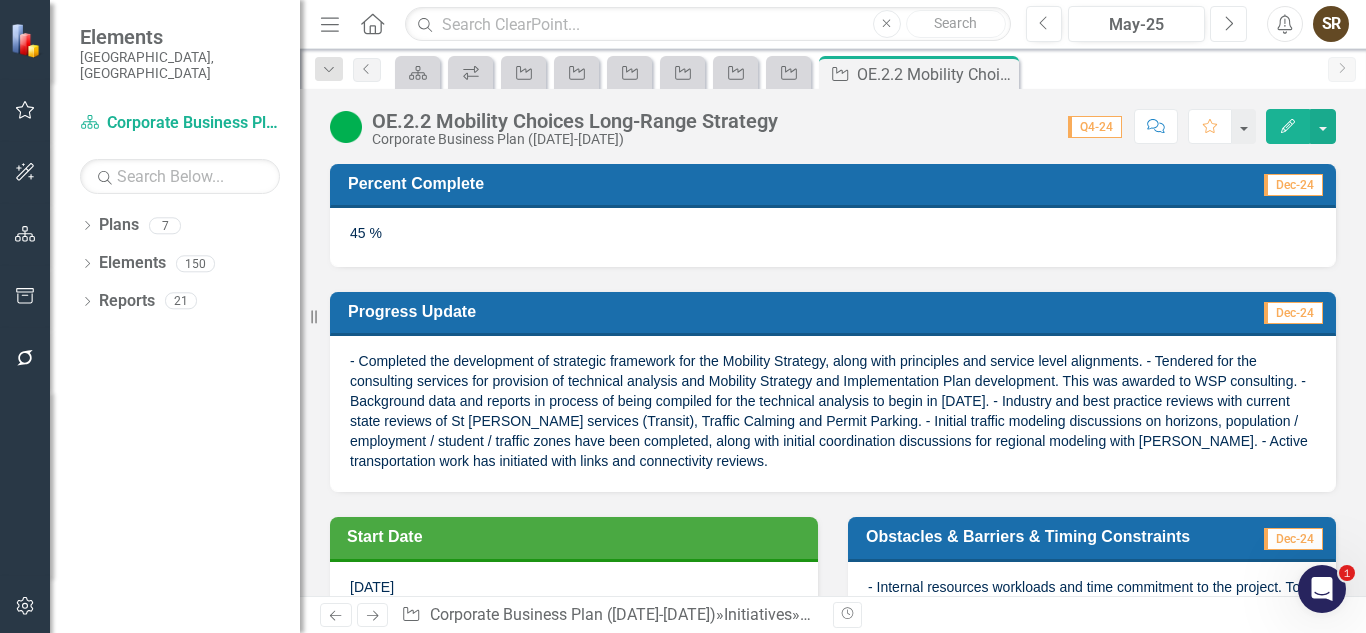 click on "Next" 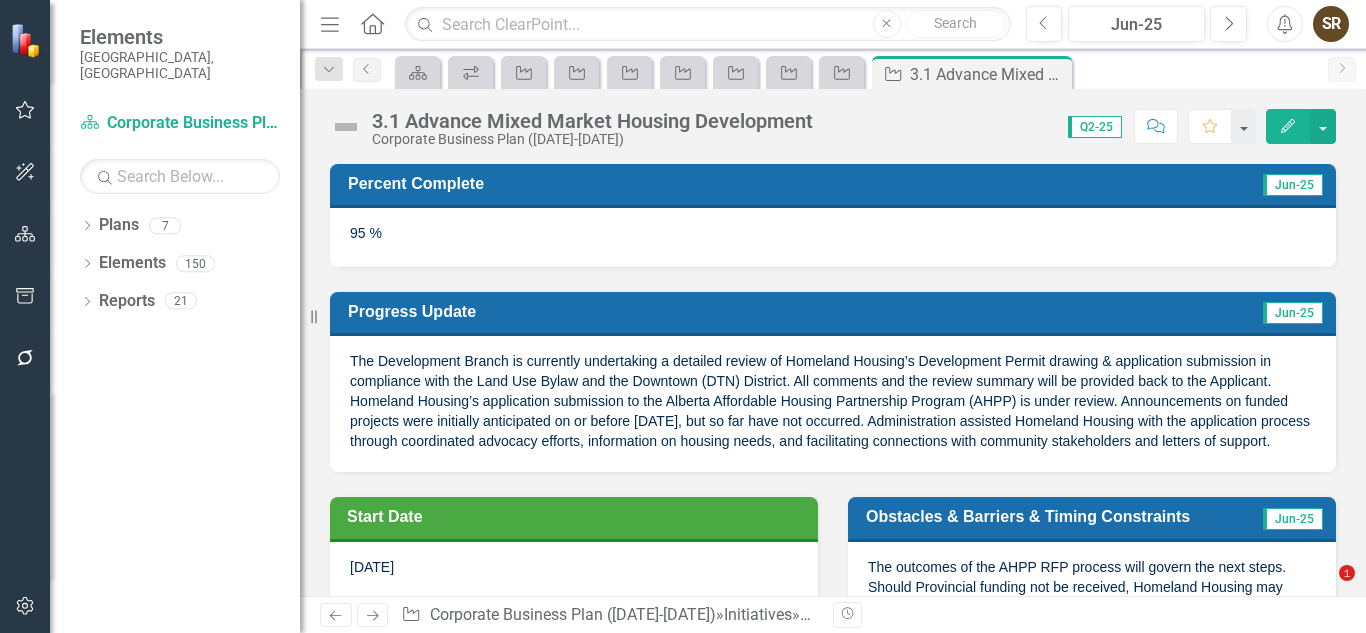 scroll, scrollTop: 0, scrollLeft: 0, axis: both 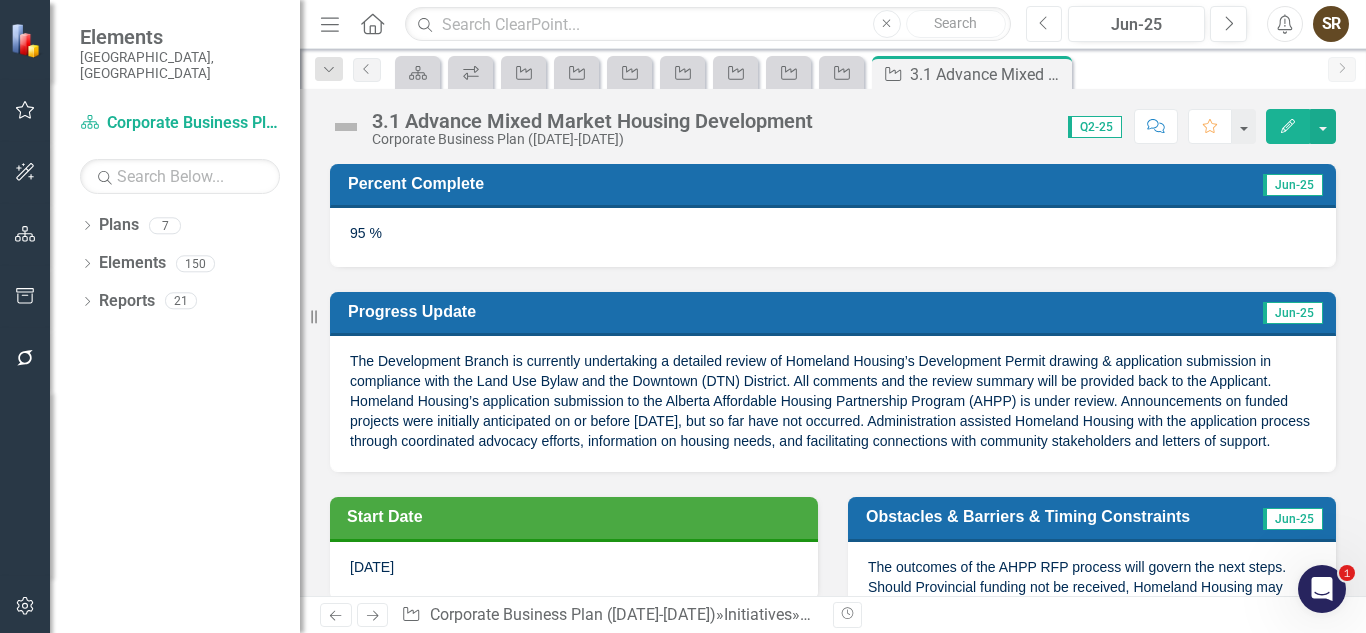 click on "Previous" 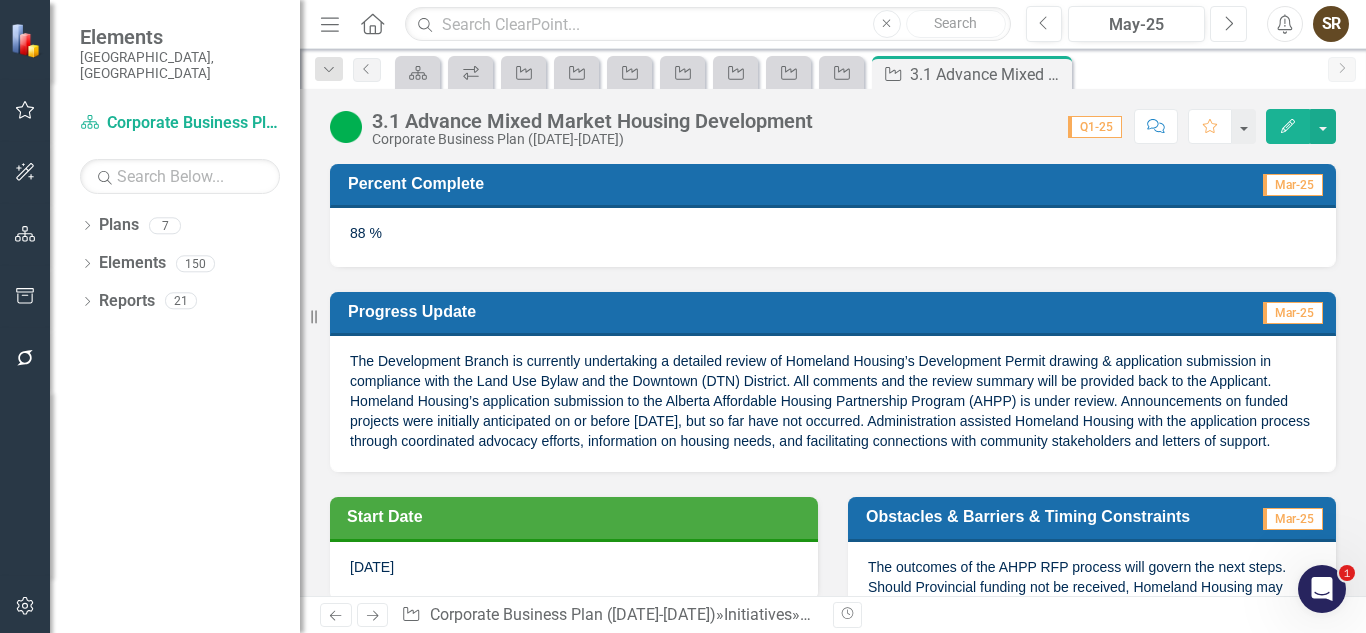 click on "Next" 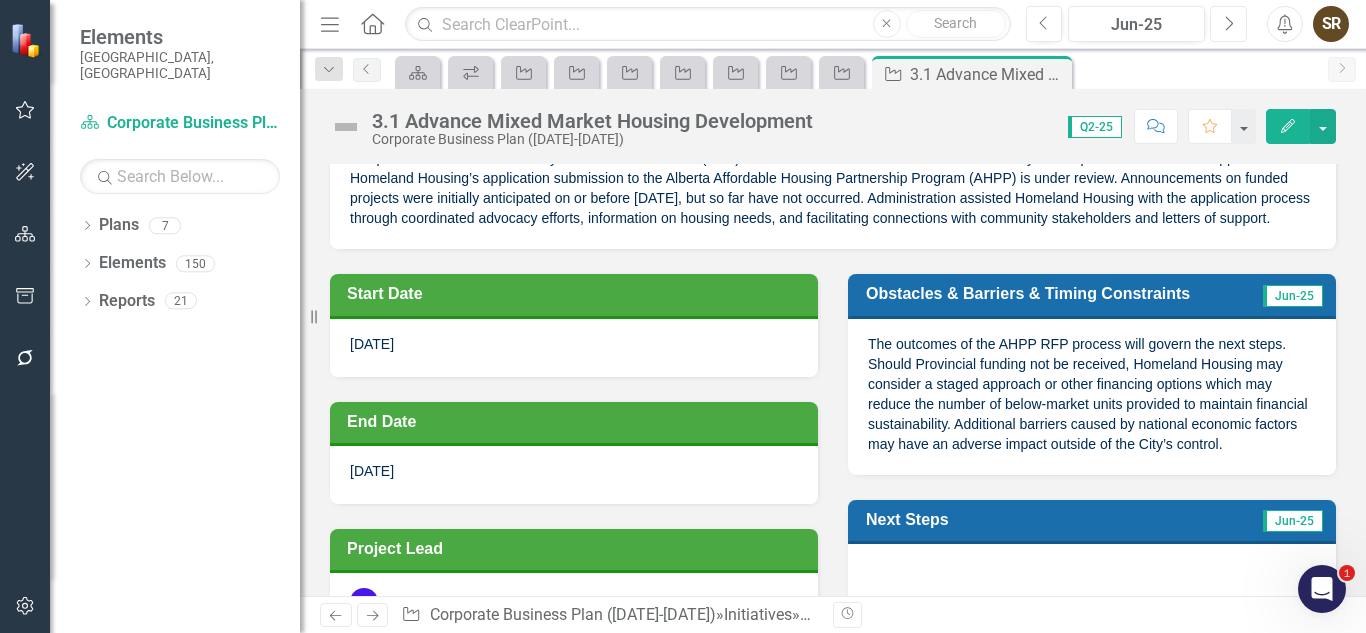 scroll, scrollTop: 198, scrollLeft: 0, axis: vertical 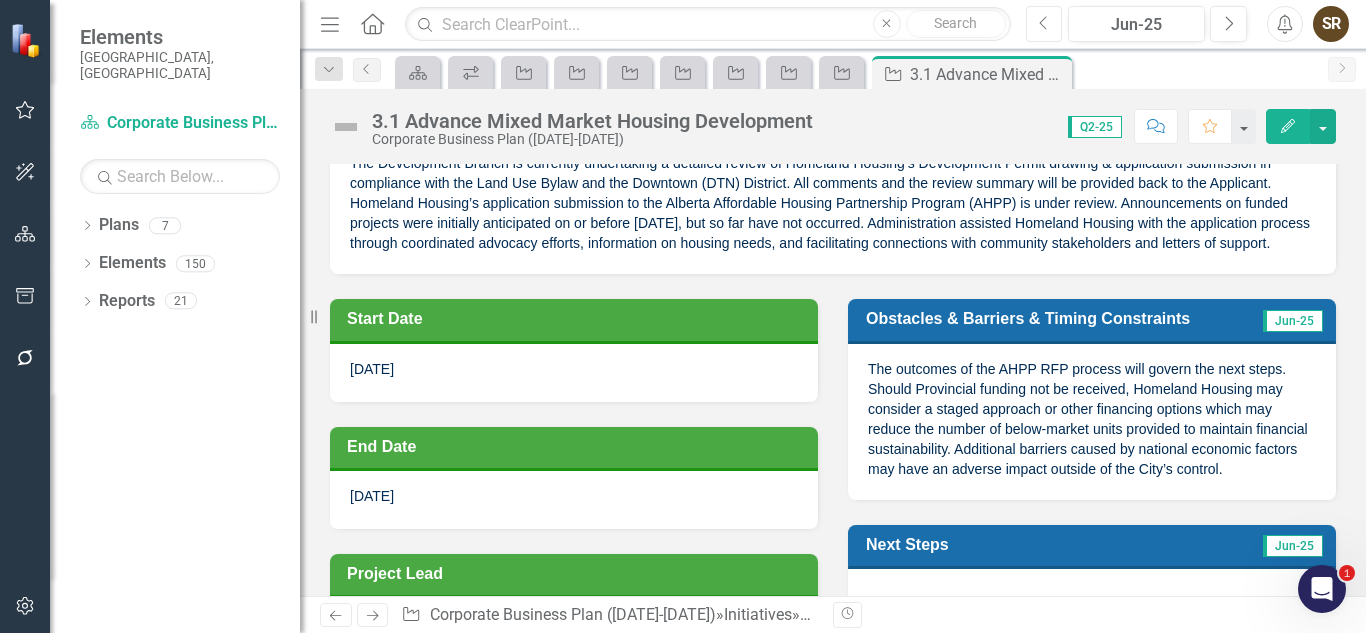 click on "Previous" at bounding box center (1044, 24) 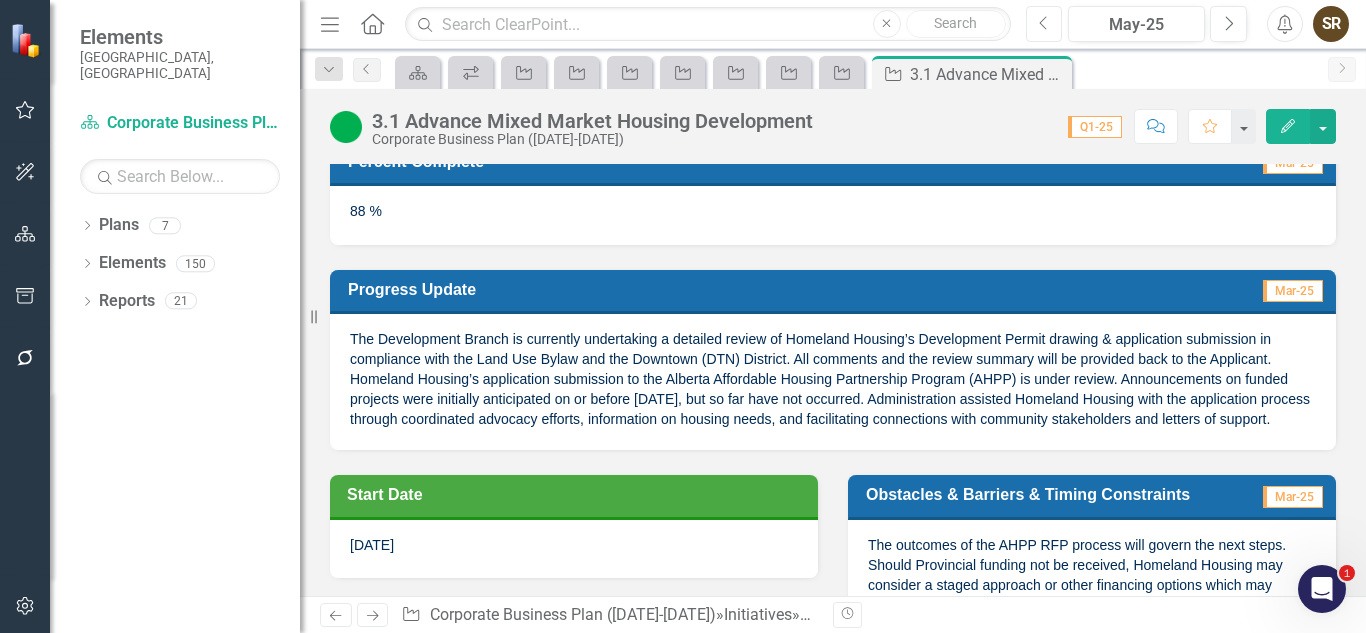 scroll, scrollTop: 0, scrollLeft: 0, axis: both 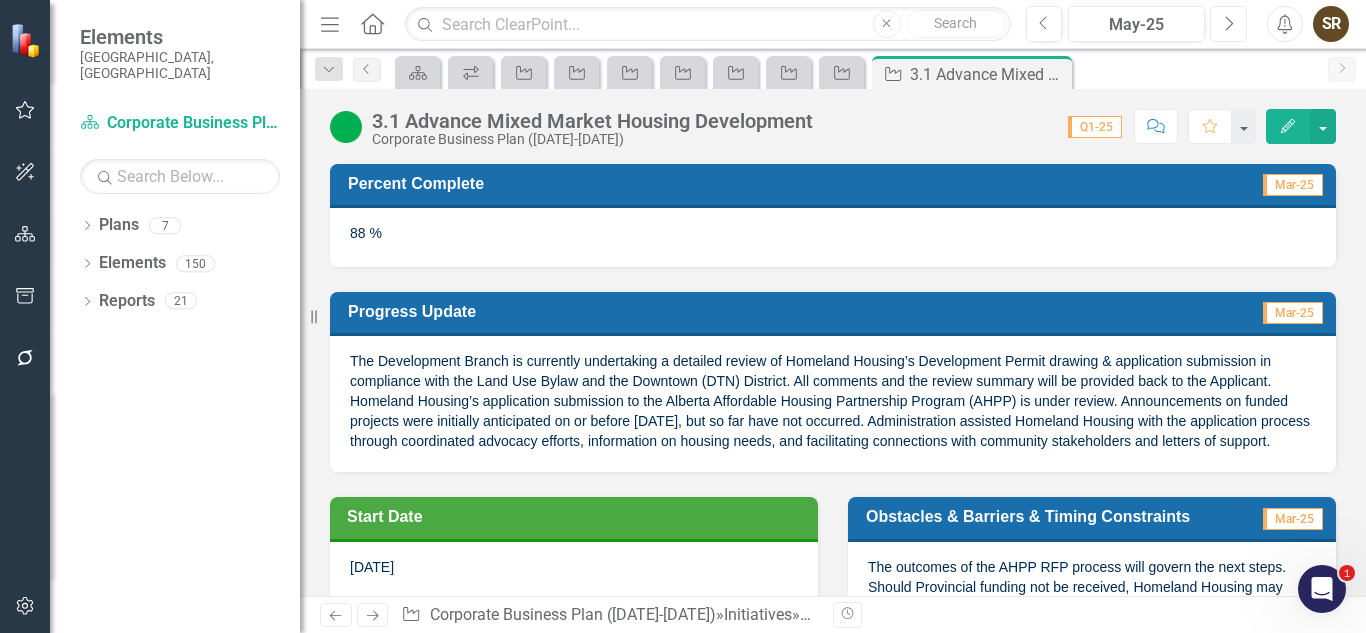 click on "Next" 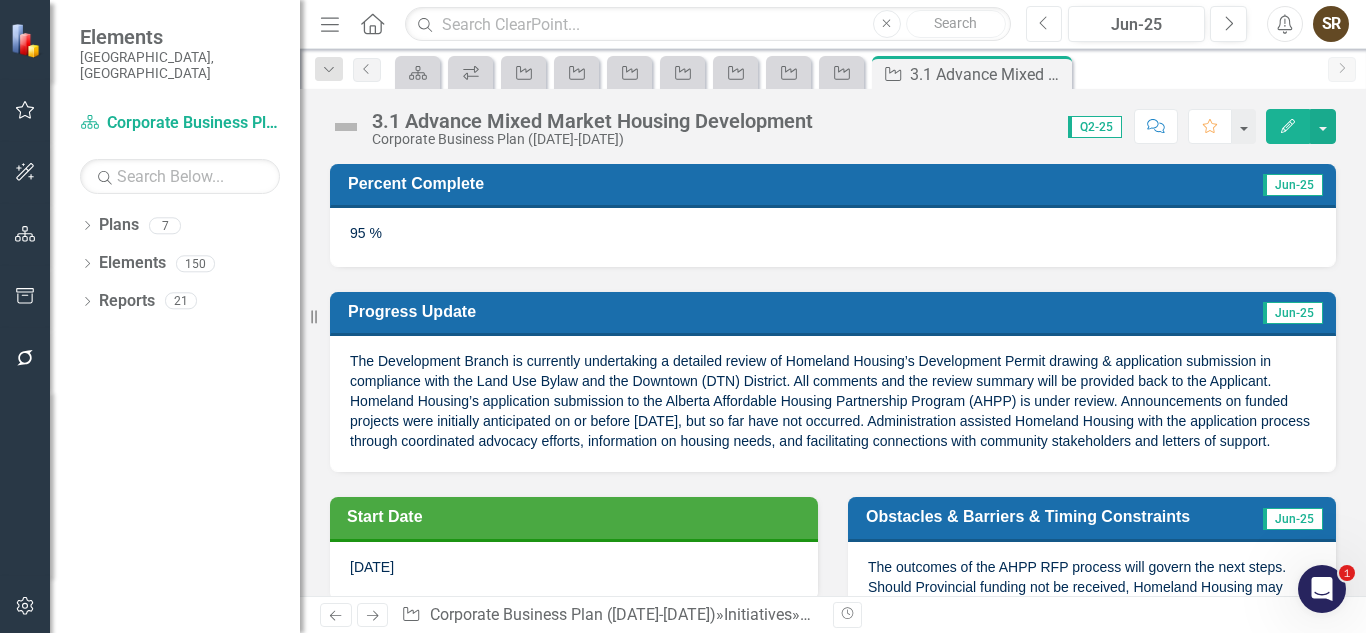 click on "Previous" 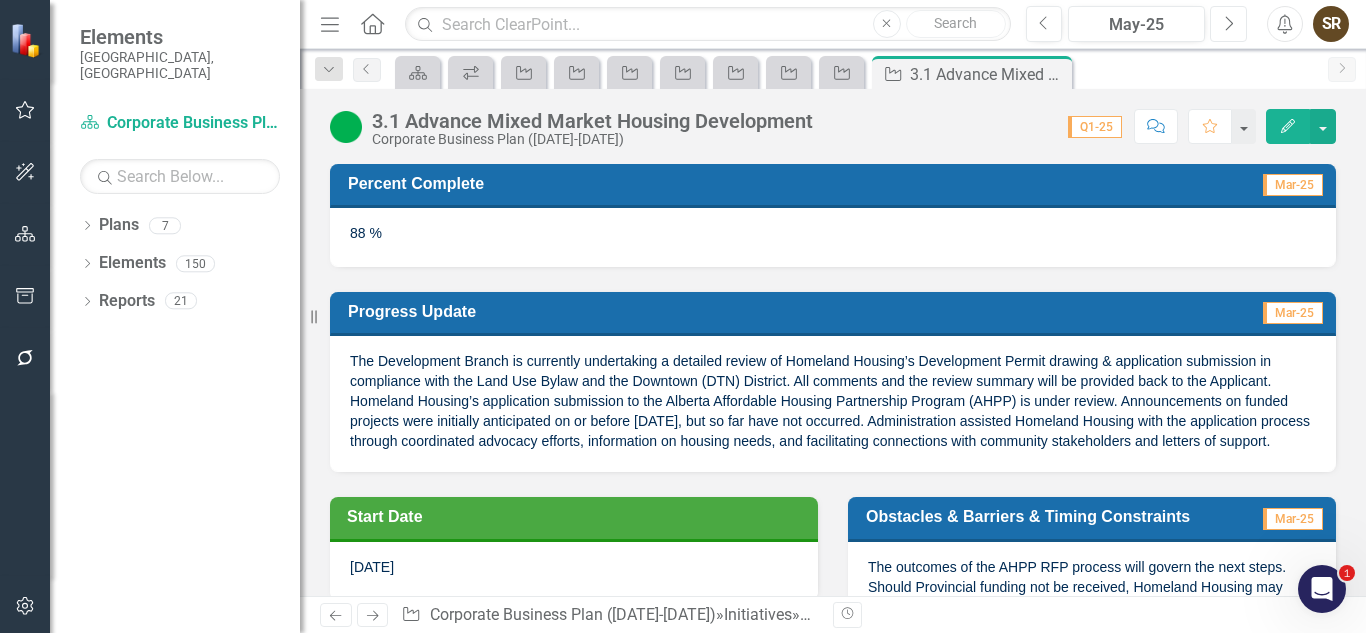click on "Next" 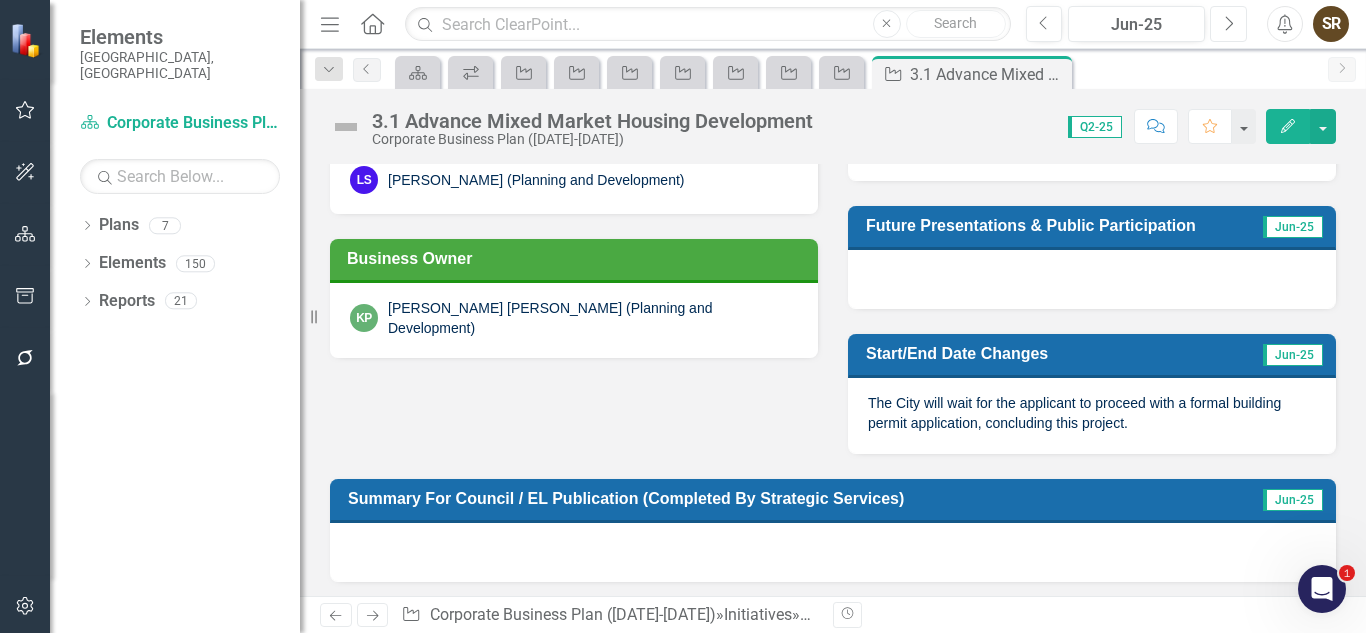 scroll, scrollTop: 642, scrollLeft: 0, axis: vertical 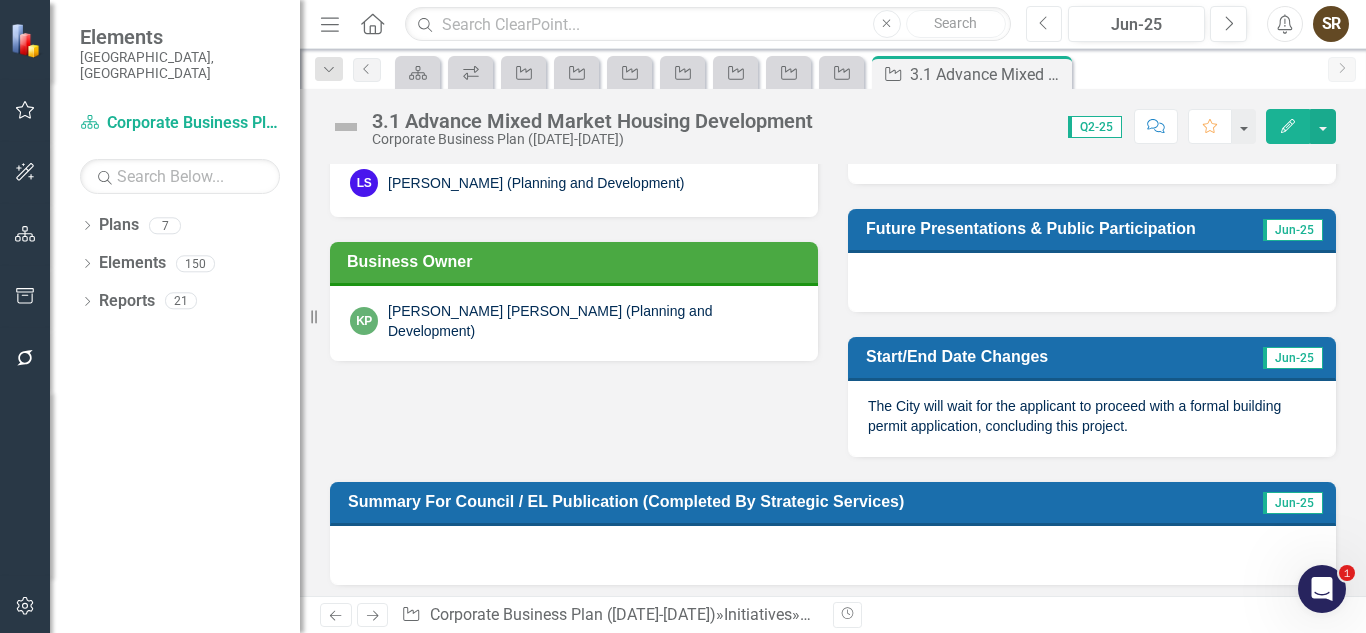 click on "Previous" 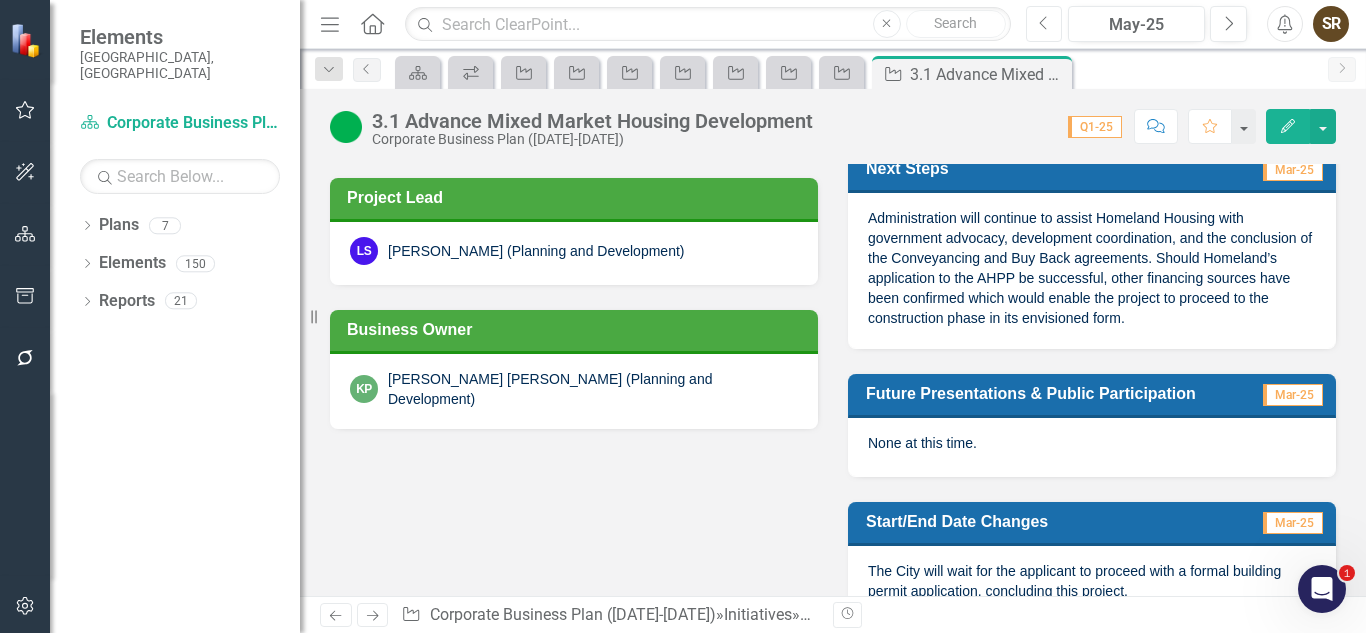 scroll, scrollTop: 538, scrollLeft: 0, axis: vertical 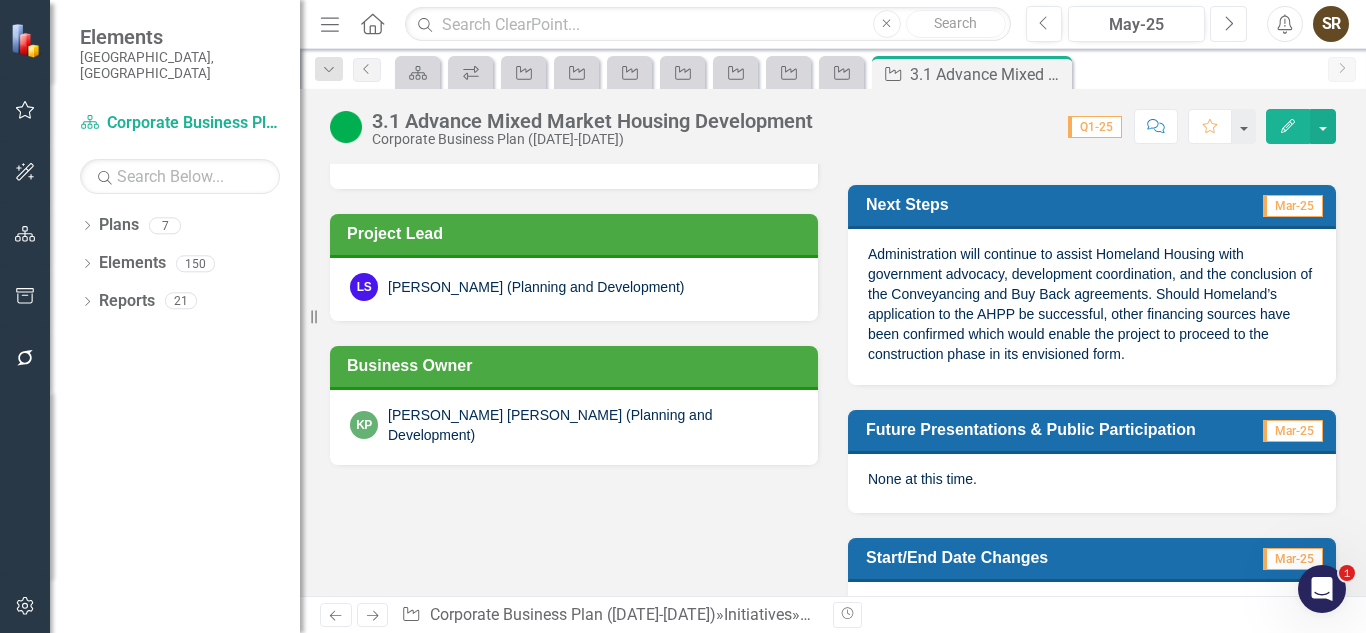 click on "Next" 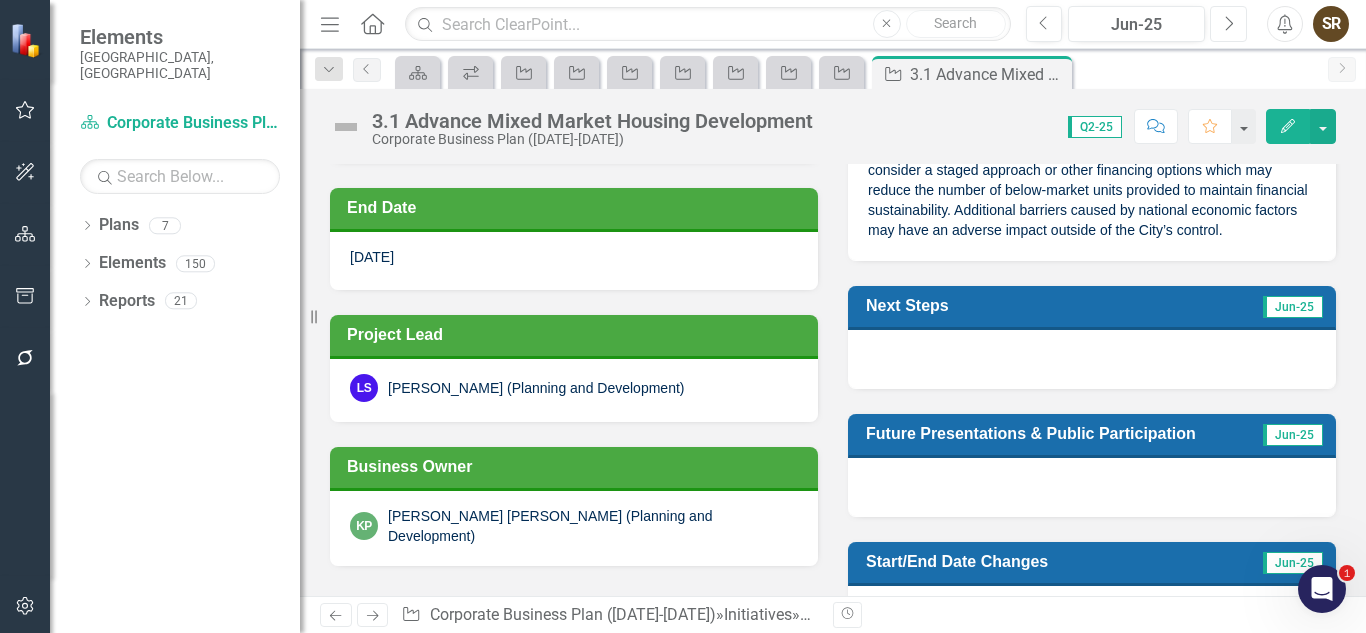 scroll, scrollTop: 424, scrollLeft: 0, axis: vertical 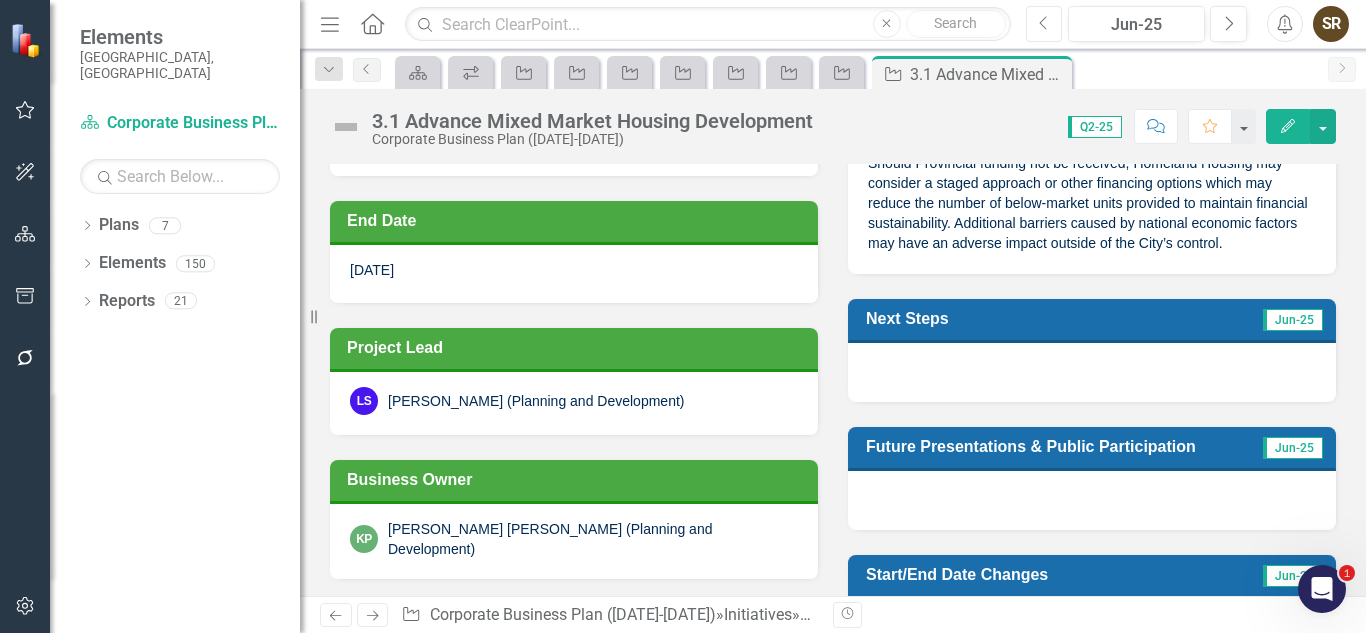click on "Previous" 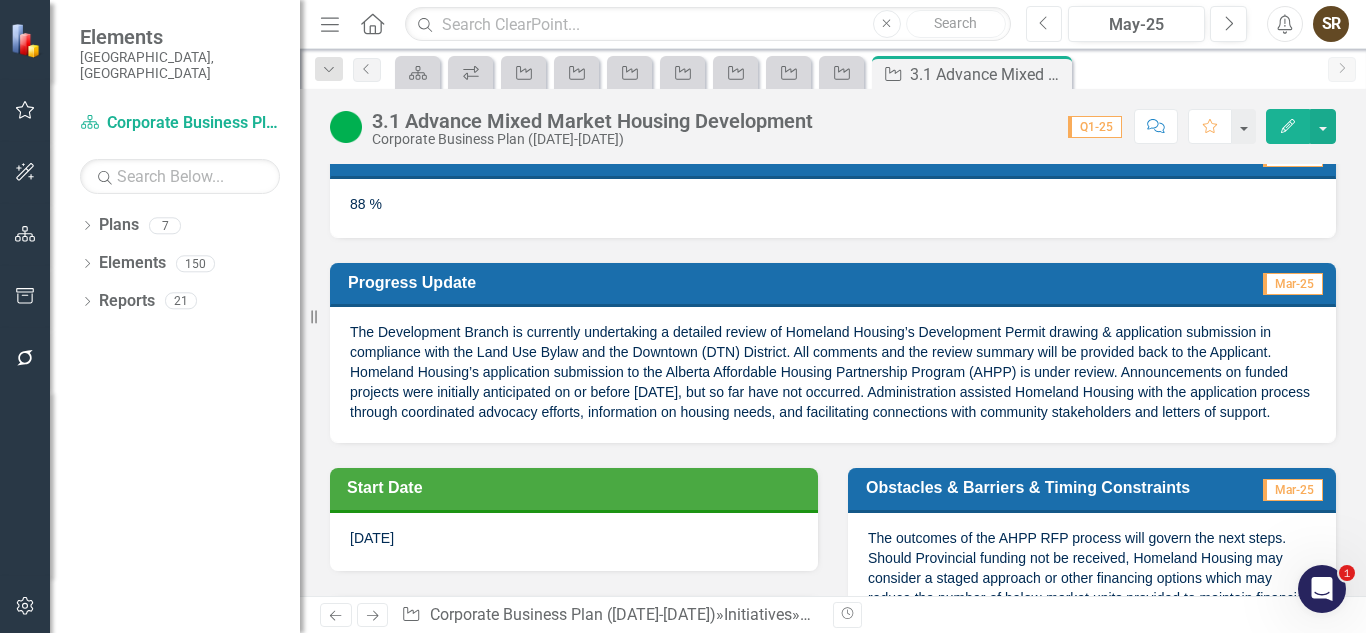 scroll, scrollTop: 18, scrollLeft: 0, axis: vertical 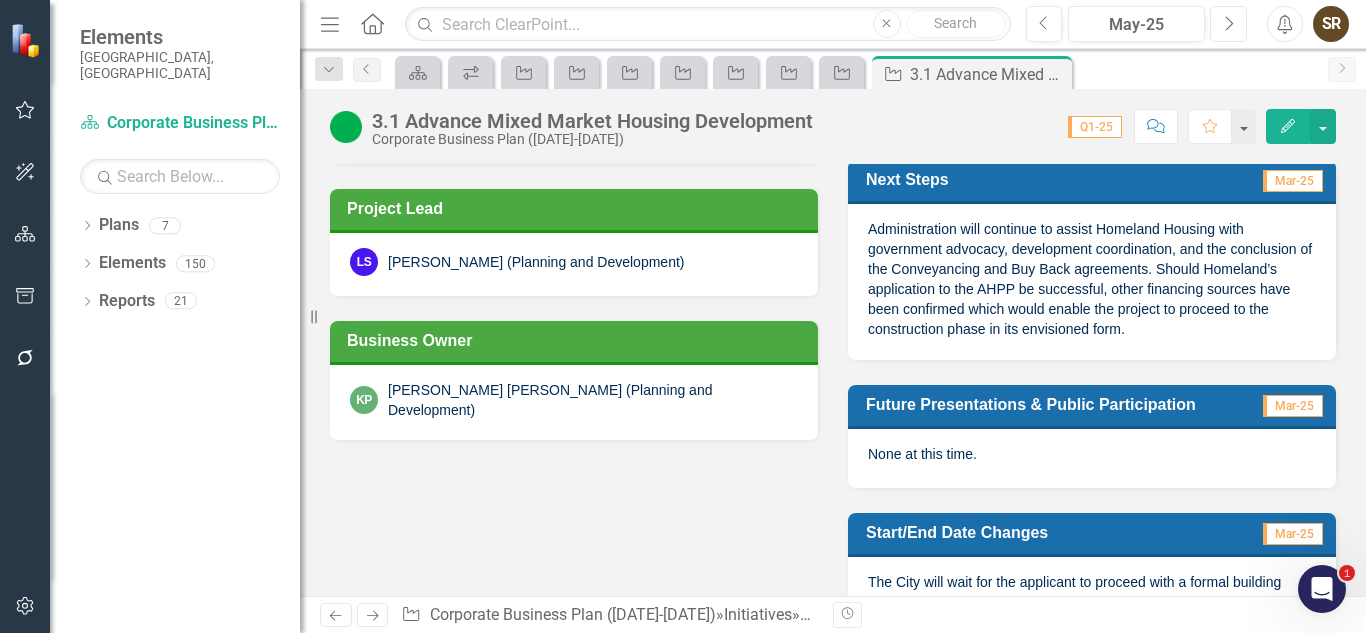 click on "Next" 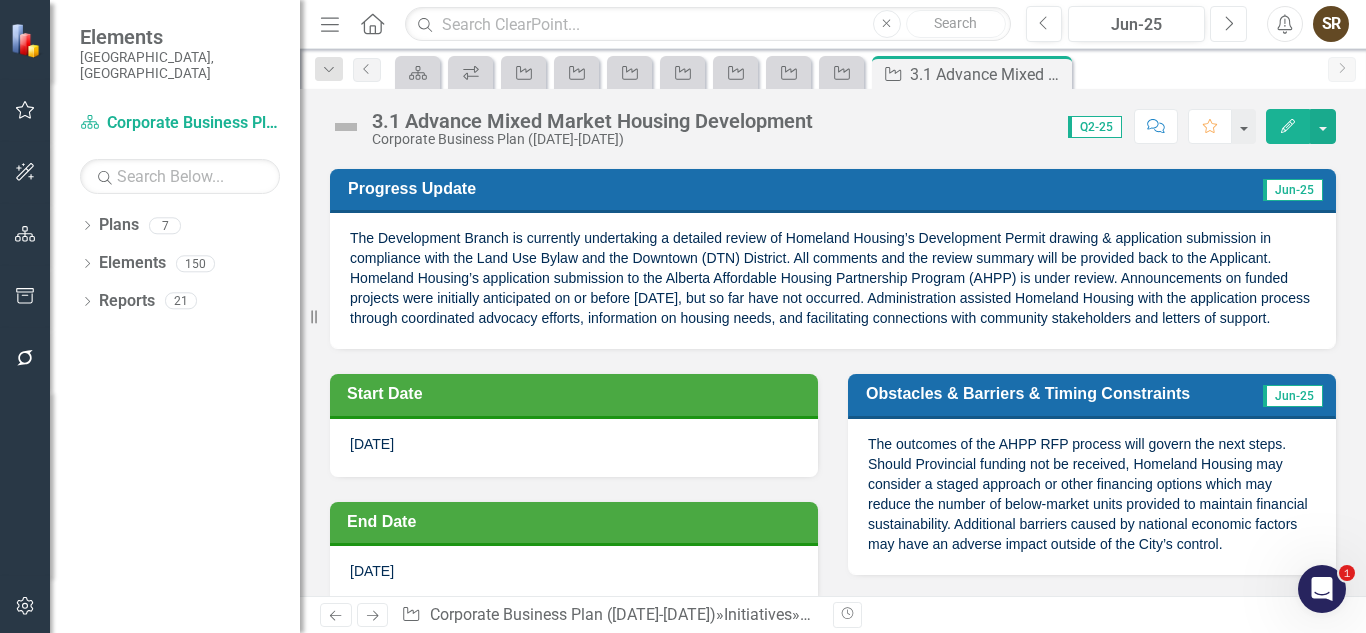 scroll, scrollTop: 0, scrollLeft: 0, axis: both 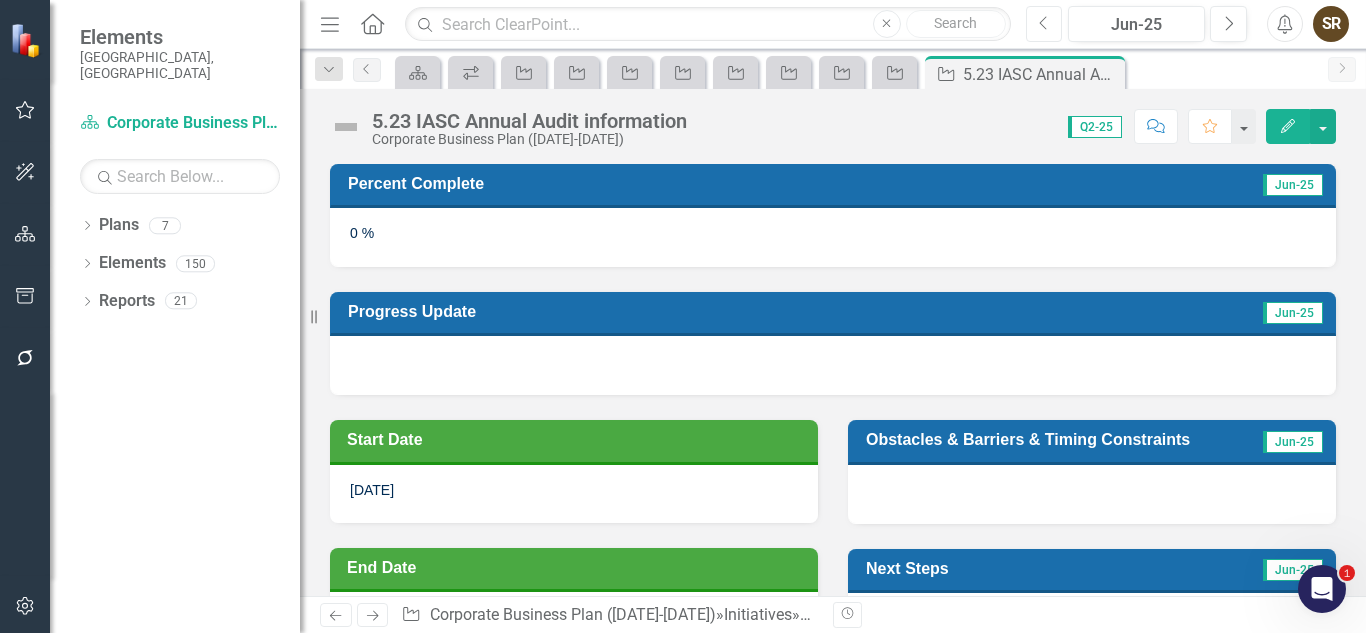 click 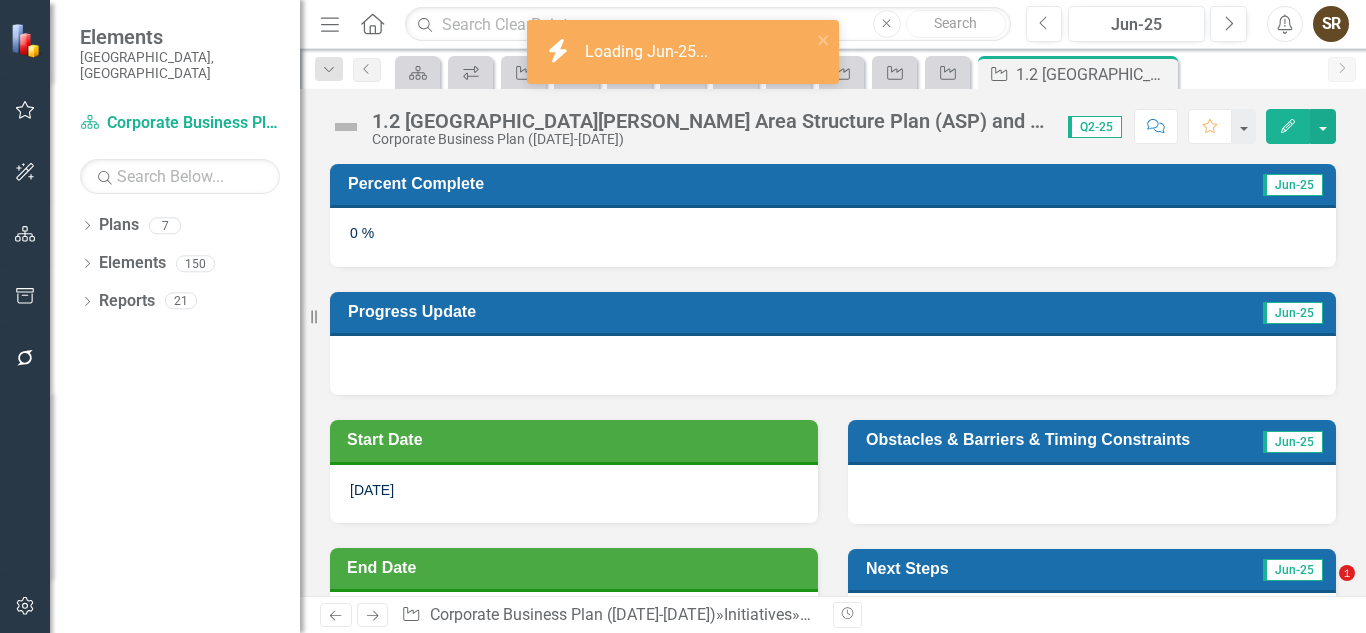 scroll, scrollTop: 0, scrollLeft: 0, axis: both 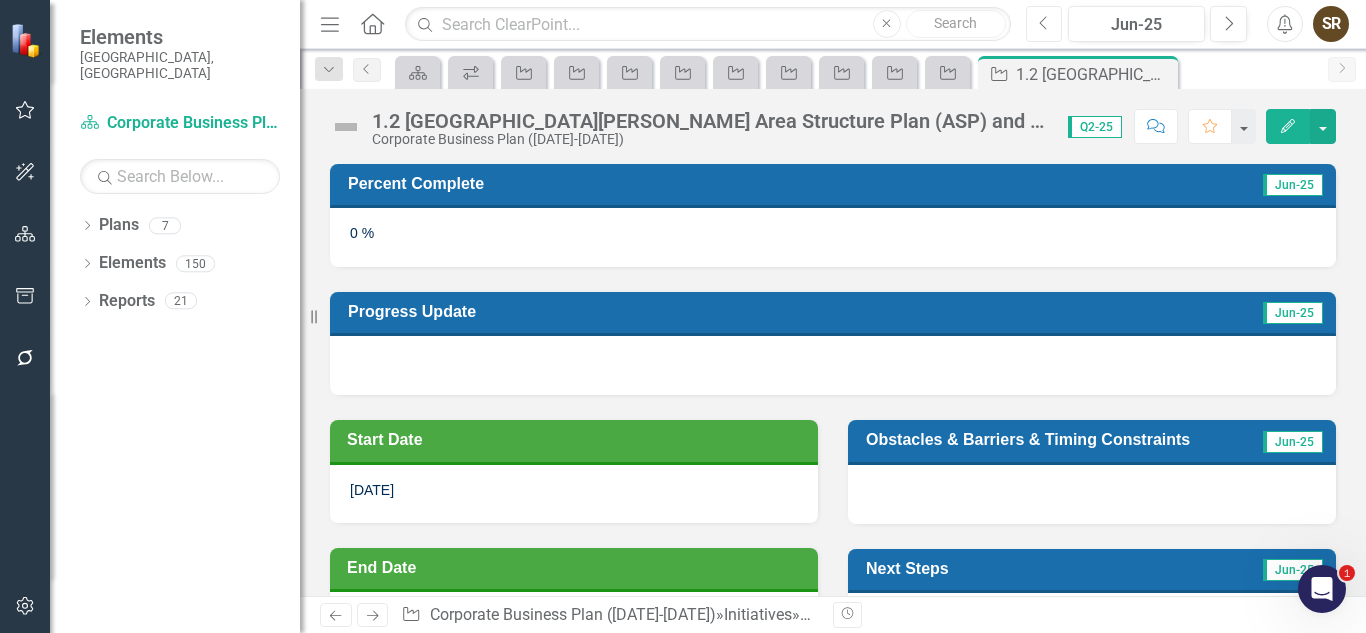 click on "Previous" 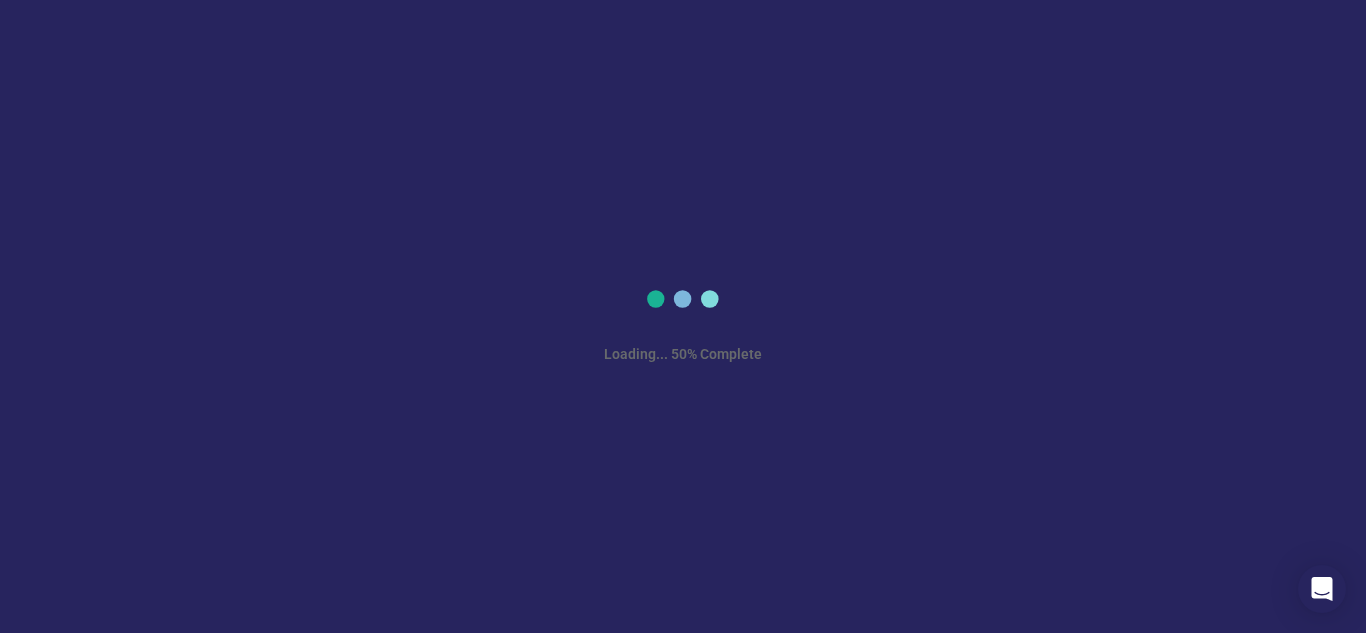scroll, scrollTop: 0, scrollLeft: 0, axis: both 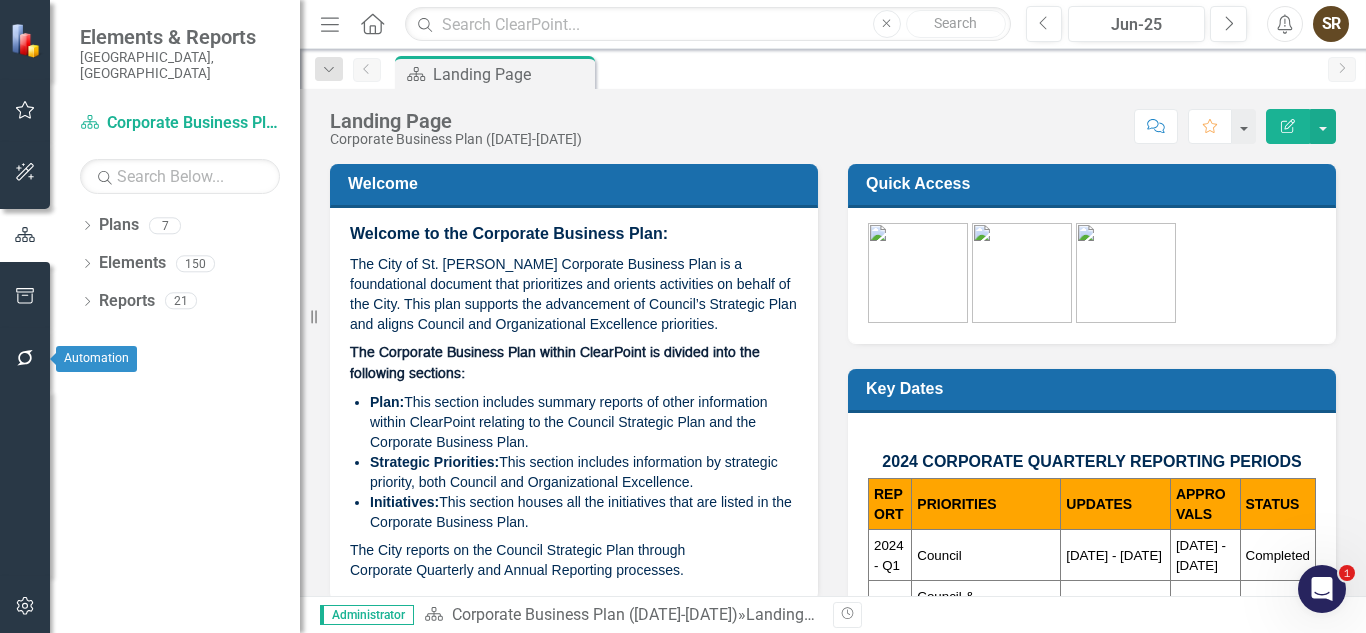 click 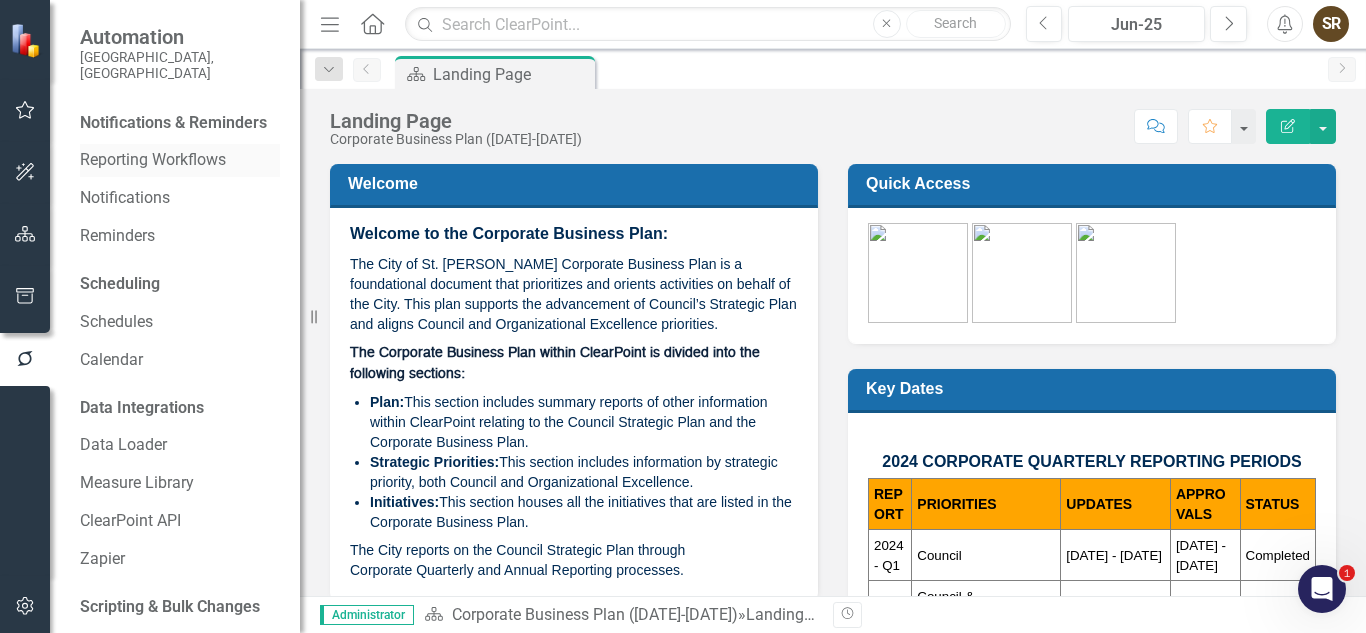 click on "Reporting Workflows" at bounding box center (180, 160) 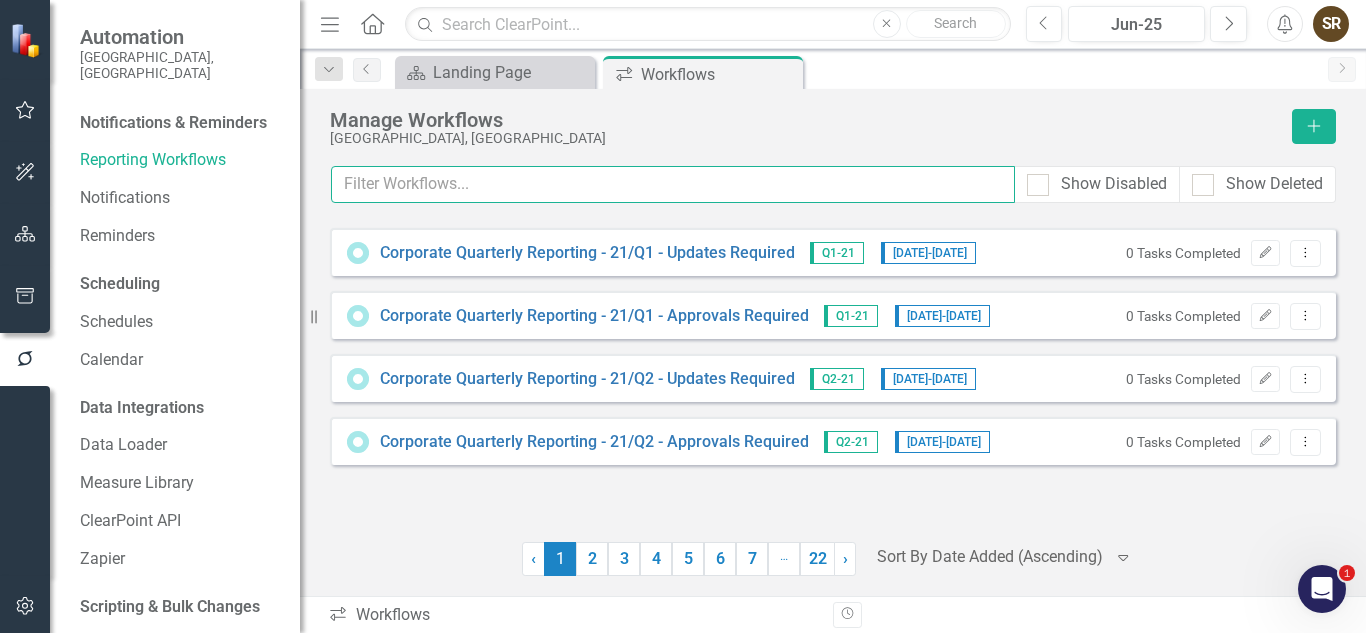 click at bounding box center [673, 184] 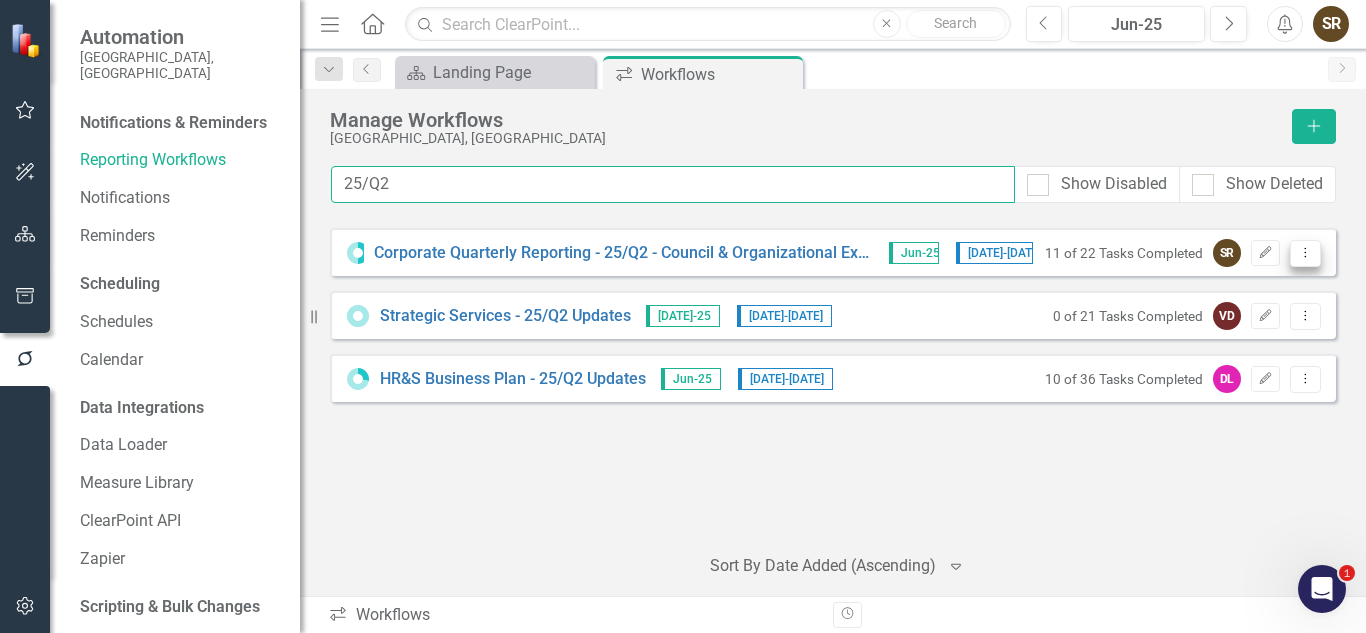 type on "25/Q2" 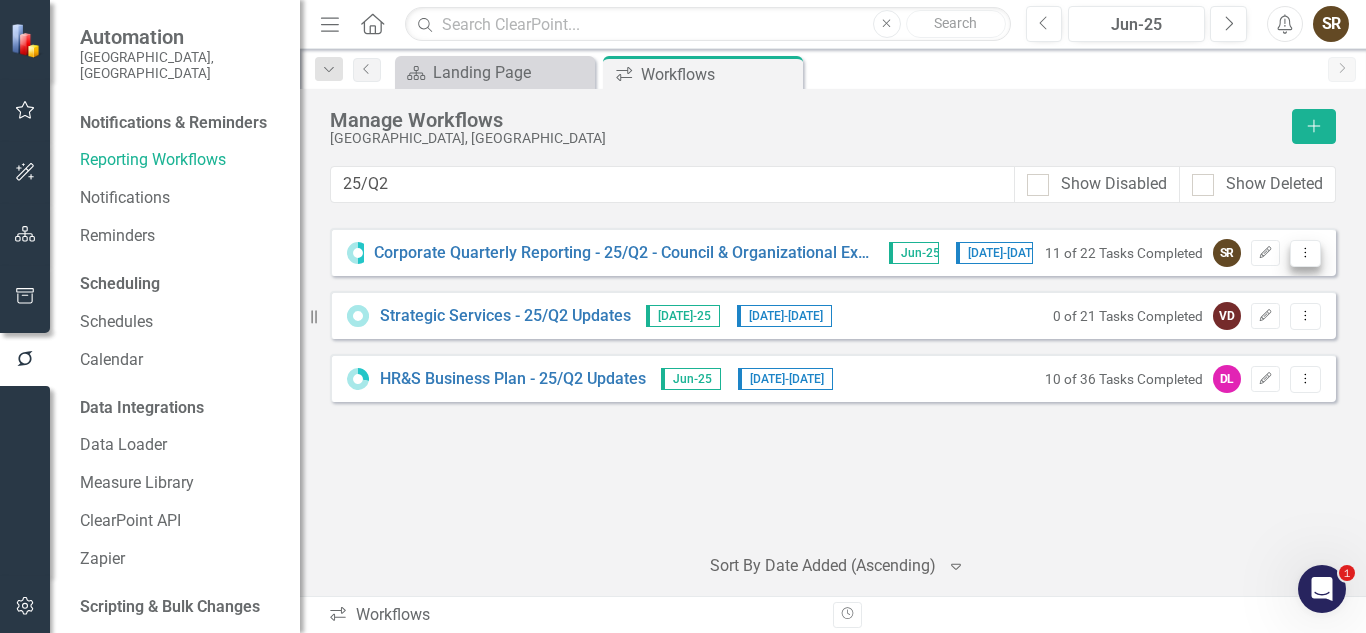 click on "Dropdown Menu" 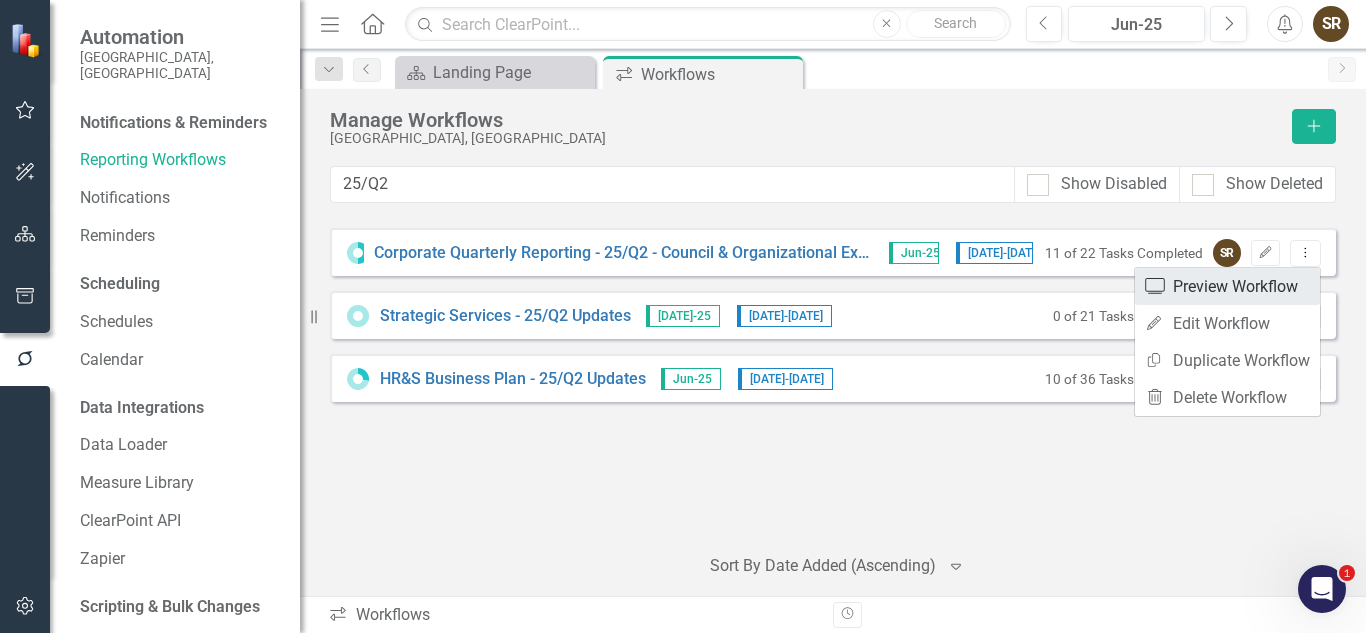 click on "Preview Preview Workflow" at bounding box center [1227, 286] 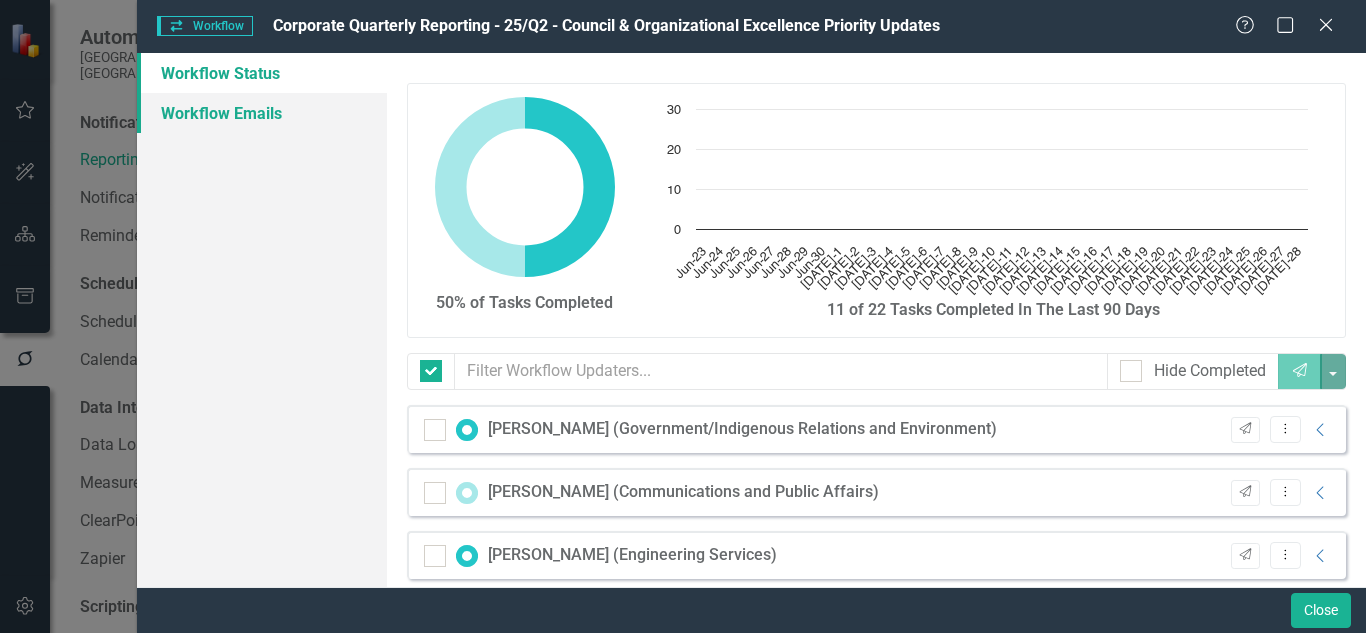checkbox on "false" 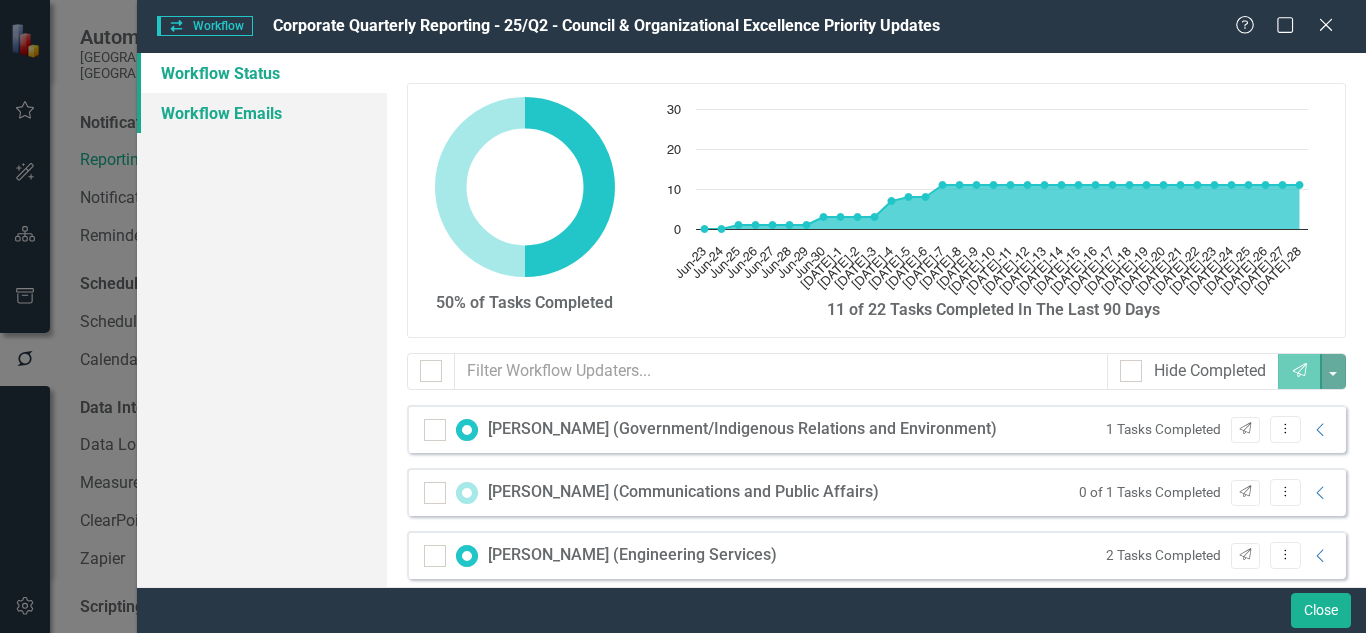 click on "Workflow Emails" at bounding box center [262, 113] 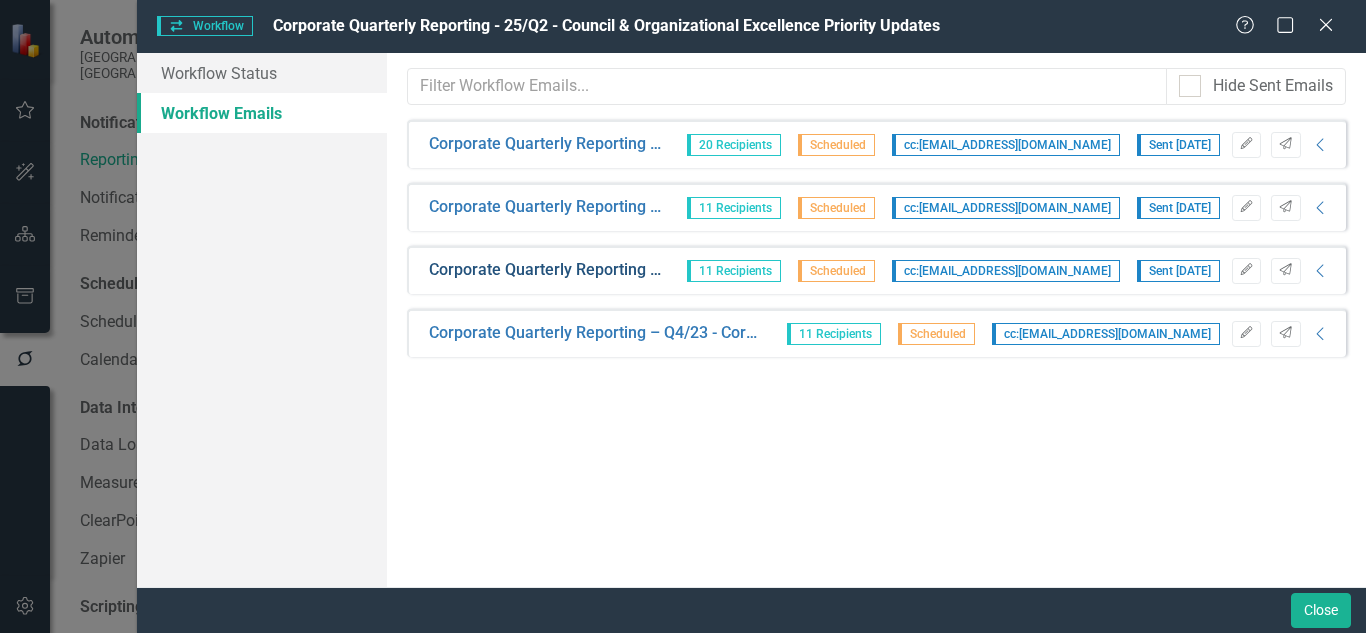 click on "Corporate Quarterly Reporting – Q4/23 - Corporate Business Plan Updates Required (2 days prior)" at bounding box center [545, 270] 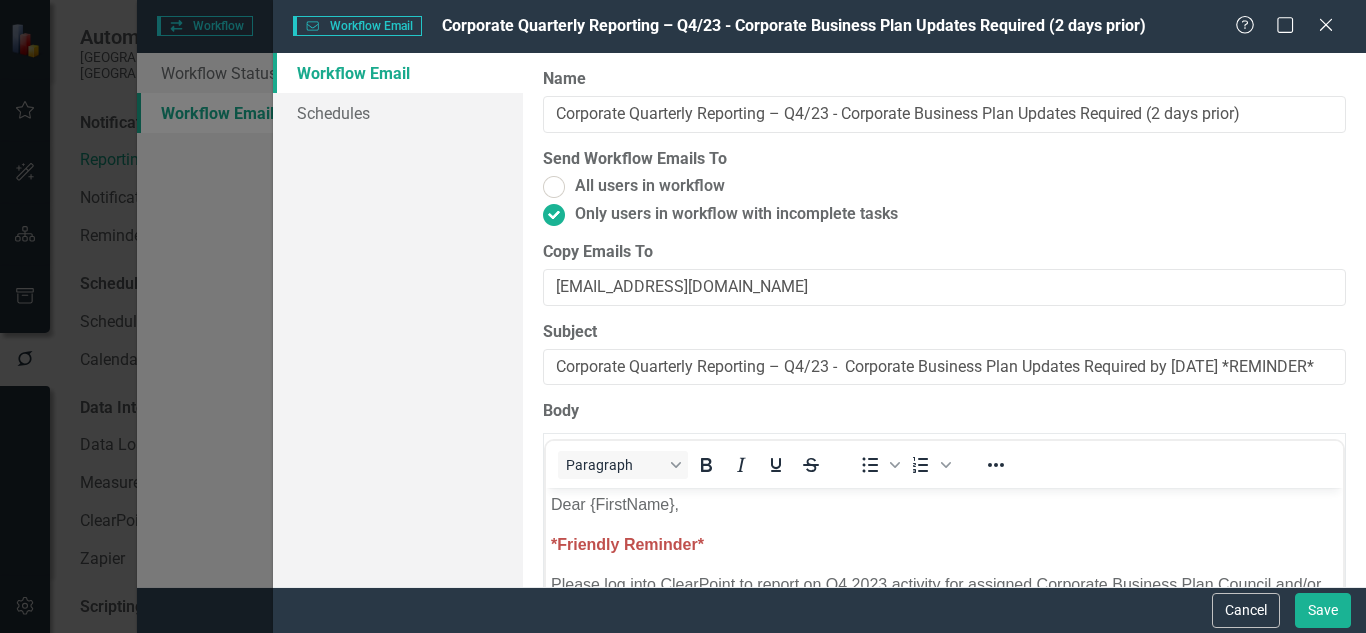 scroll, scrollTop: 0, scrollLeft: 0, axis: both 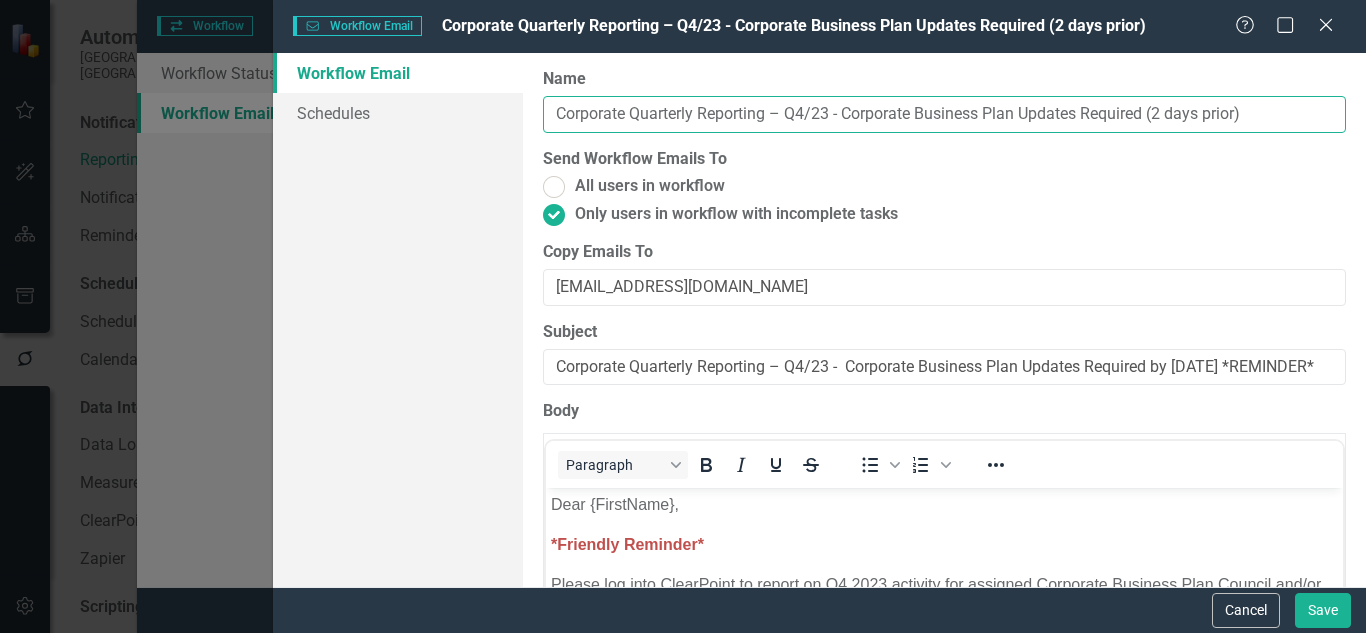 click on "Corporate Quarterly Reporting – Q4/23 - Corporate Business Plan Updates Required (2 days prior)" at bounding box center (944, 114) 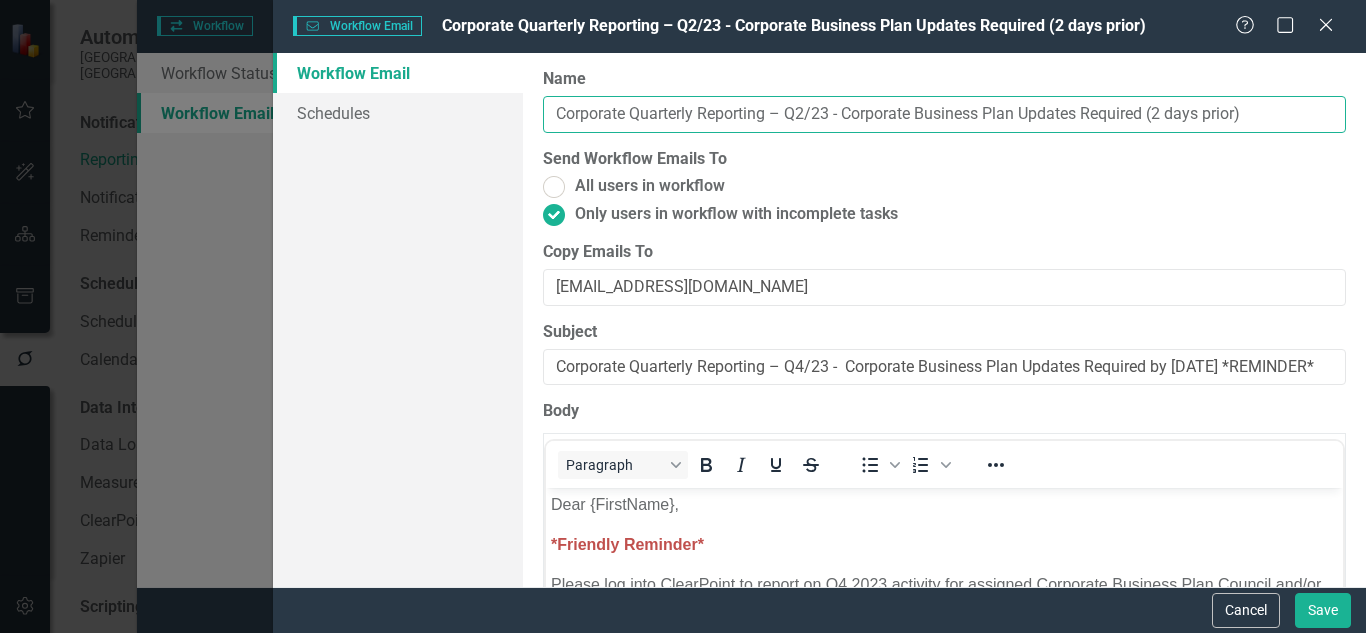click on "Corporate Quarterly Reporting – Q2/23 - Corporate Business Plan Updates Required (2 days prior)" at bounding box center (944, 114) 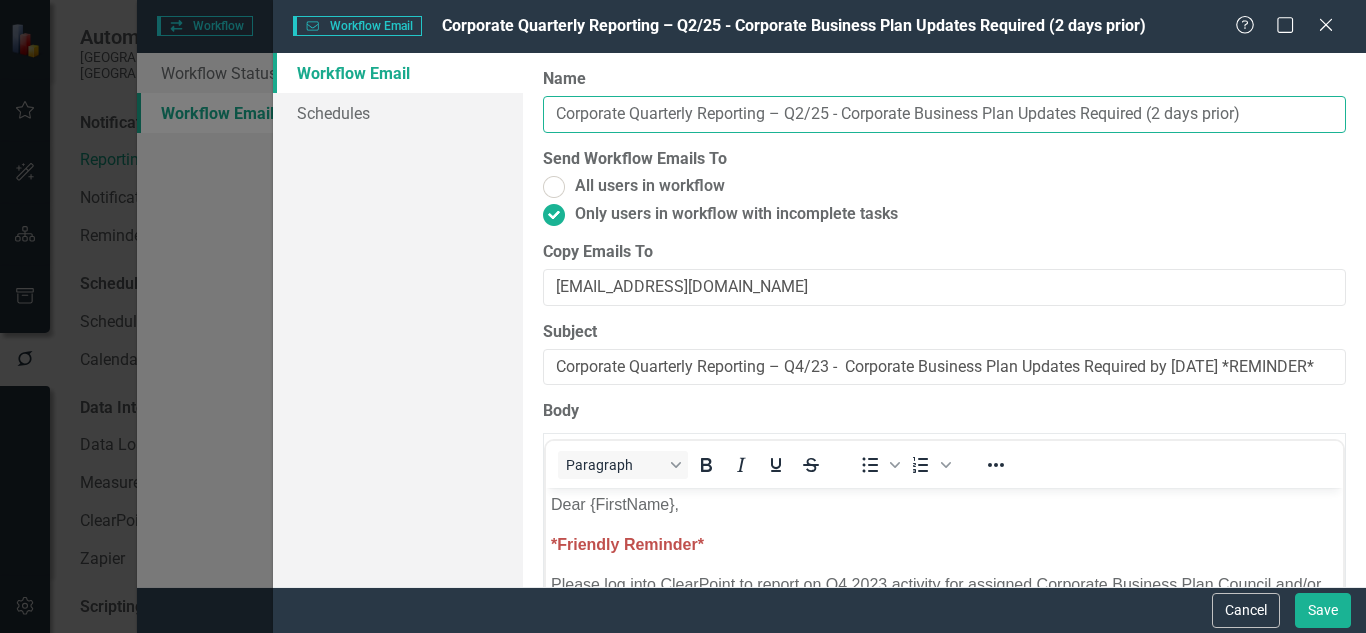 type on "Corporate Quarterly Reporting – Q2/25 - Corporate Business Plan Updates Required (2 days prior)" 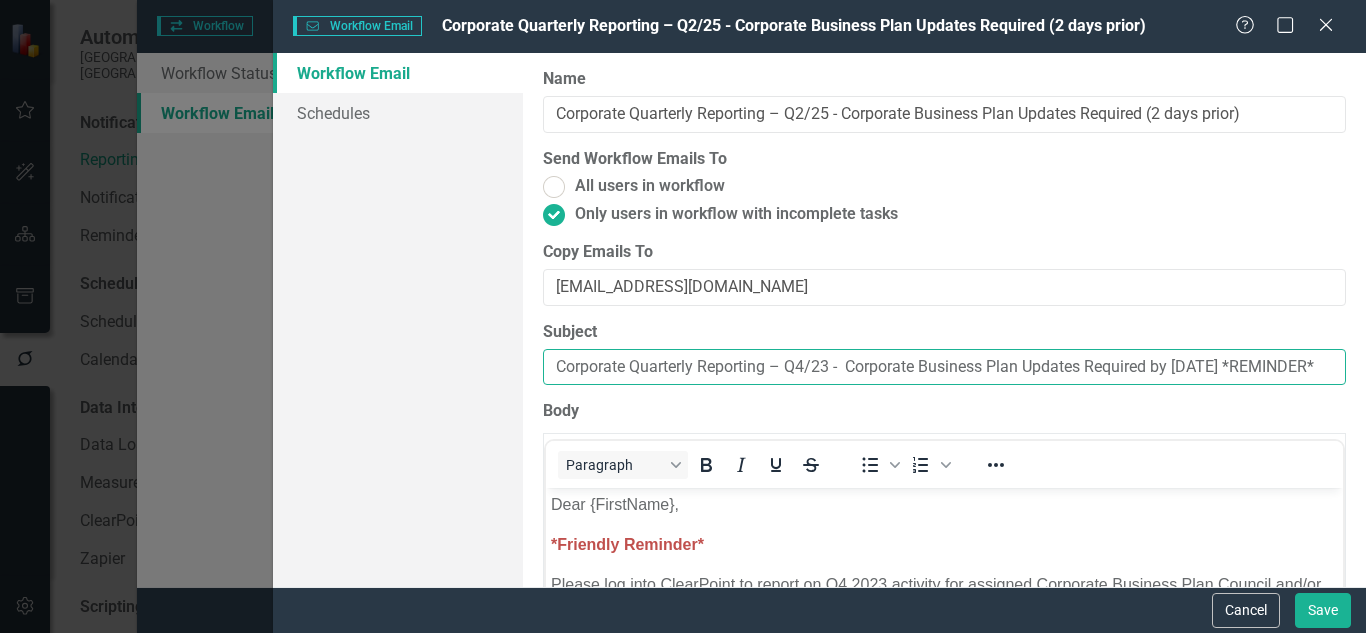 click on "Corporate Quarterly Reporting – Q4/23 -  Corporate Business Plan Updates Required by January 5, 2024 *REMINDER*" at bounding box center [944, 367] 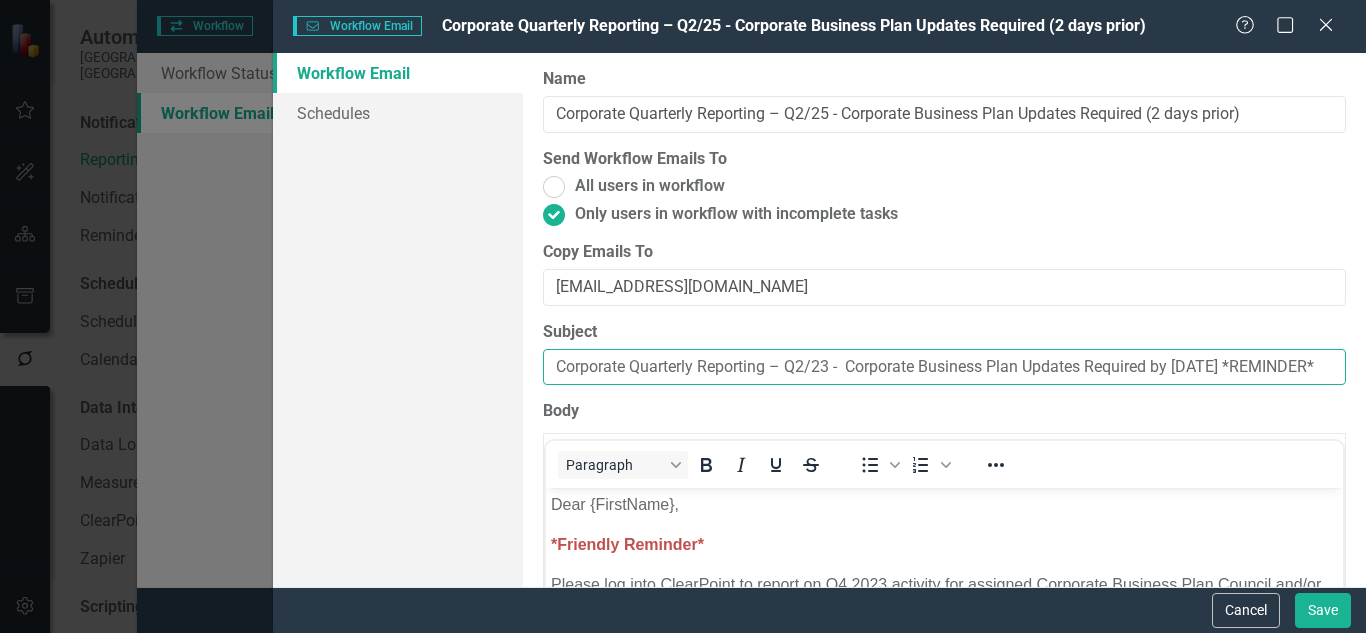 click on "Corporate Quarterly Reporting – Q2/23 -  Corporate Business Plan Updates Required by January 5, 2024 *REMINDER*" at bounding box center [944, 367] 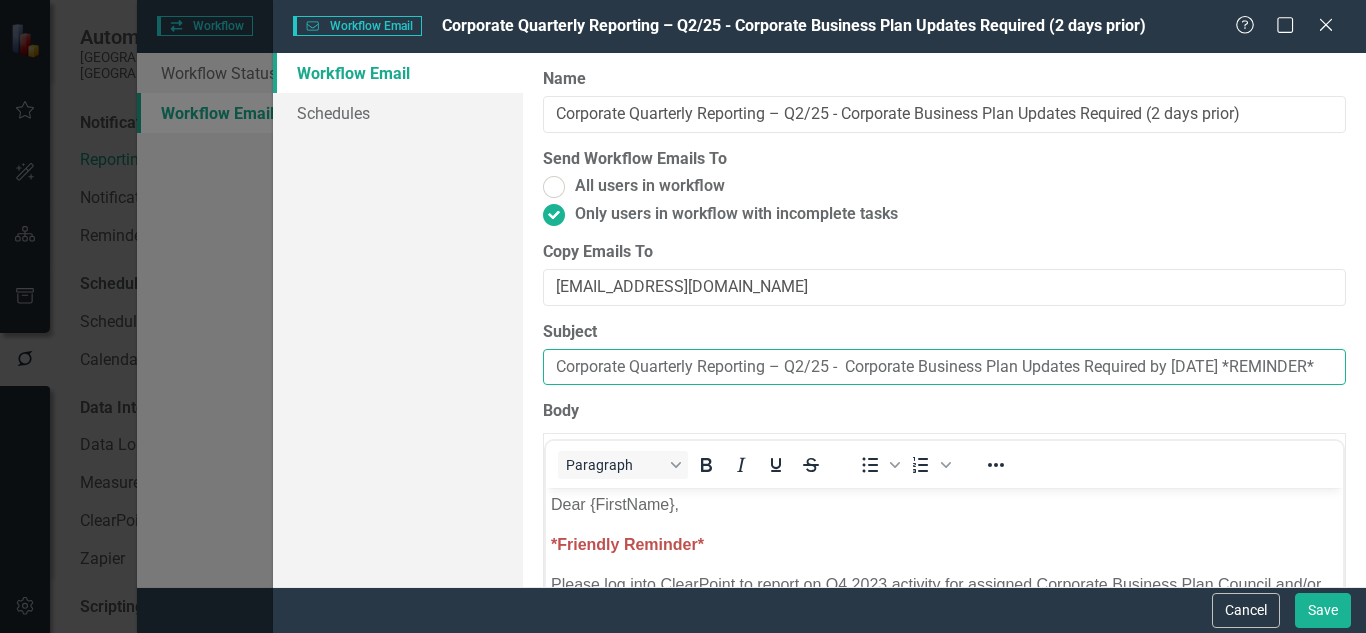 click on "Corporate Quarterly Reporting – Q2/25 -  Corporate Business Plan Updates Required by January 5, 2024 *REMINDER*" at bounding box center (944, 367) 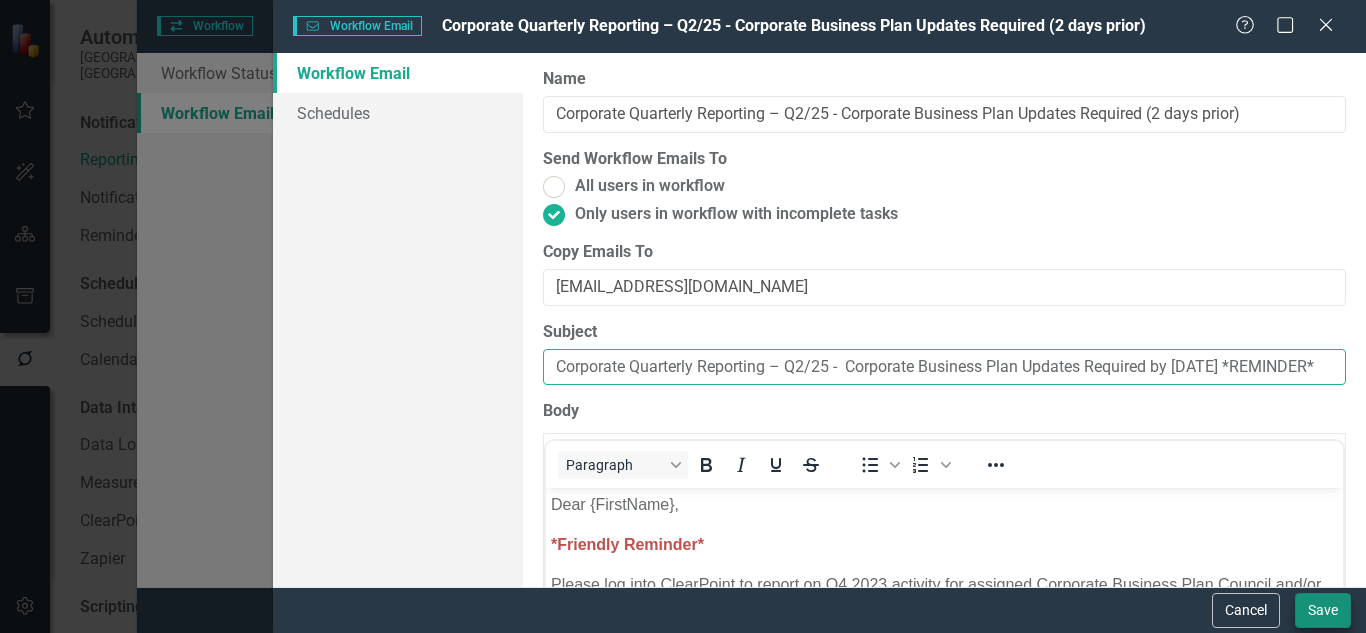 type on "Corporate Quarterly Reporting – Q2/25 -  Corporate Business Plan Updates Required by [DATE] *REMINDER*" 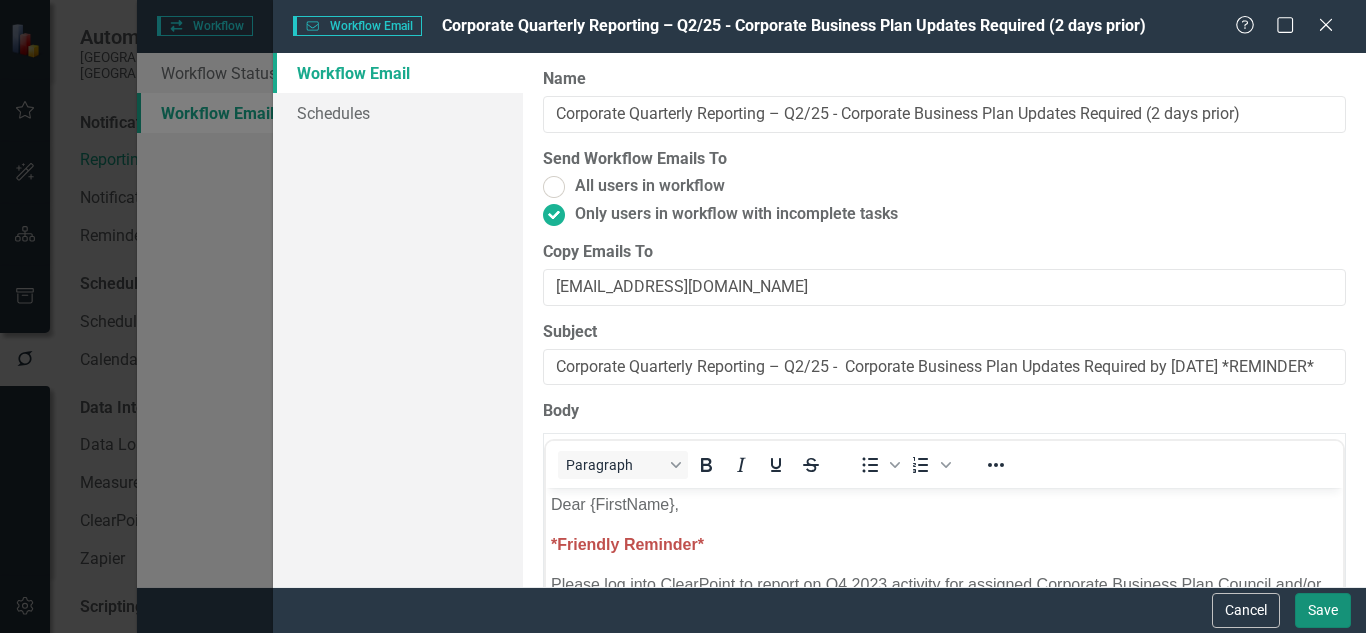 click on "Save" at bounding box center [1323, 610] 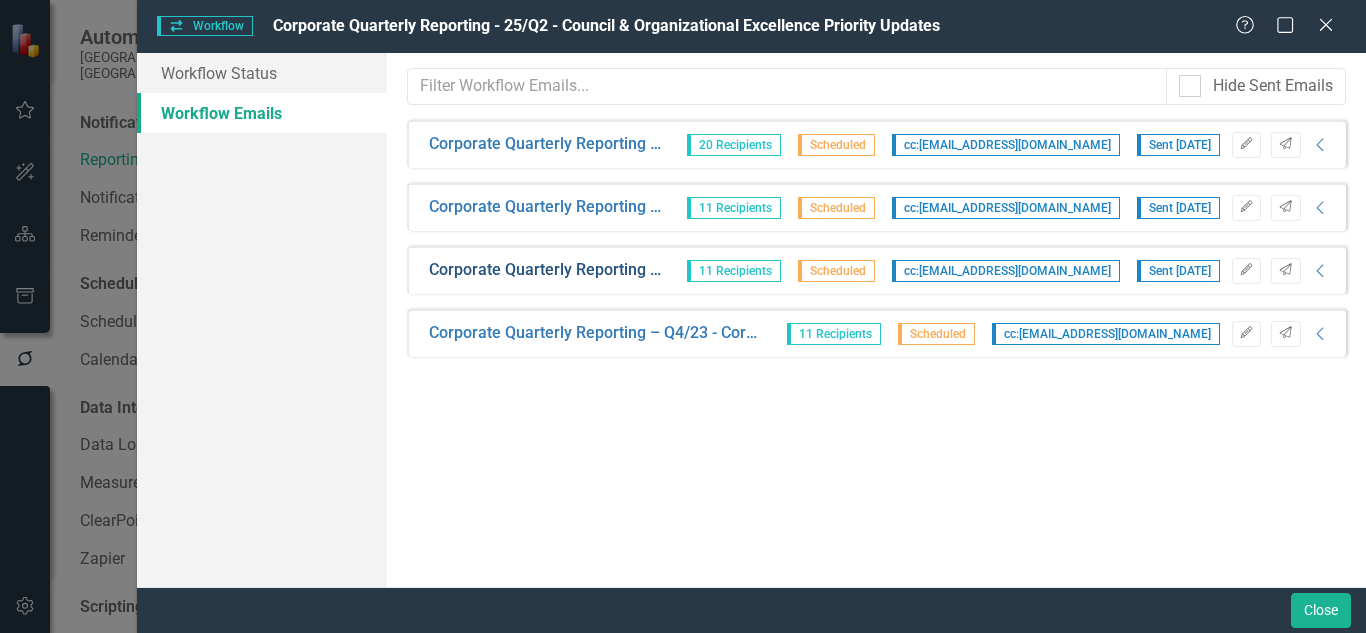 click on "Corporate Quarterly Reporting – Q2/25 - Corporate Business Plan Updates Required (2 days prior)" at bounding box center (545, 270) 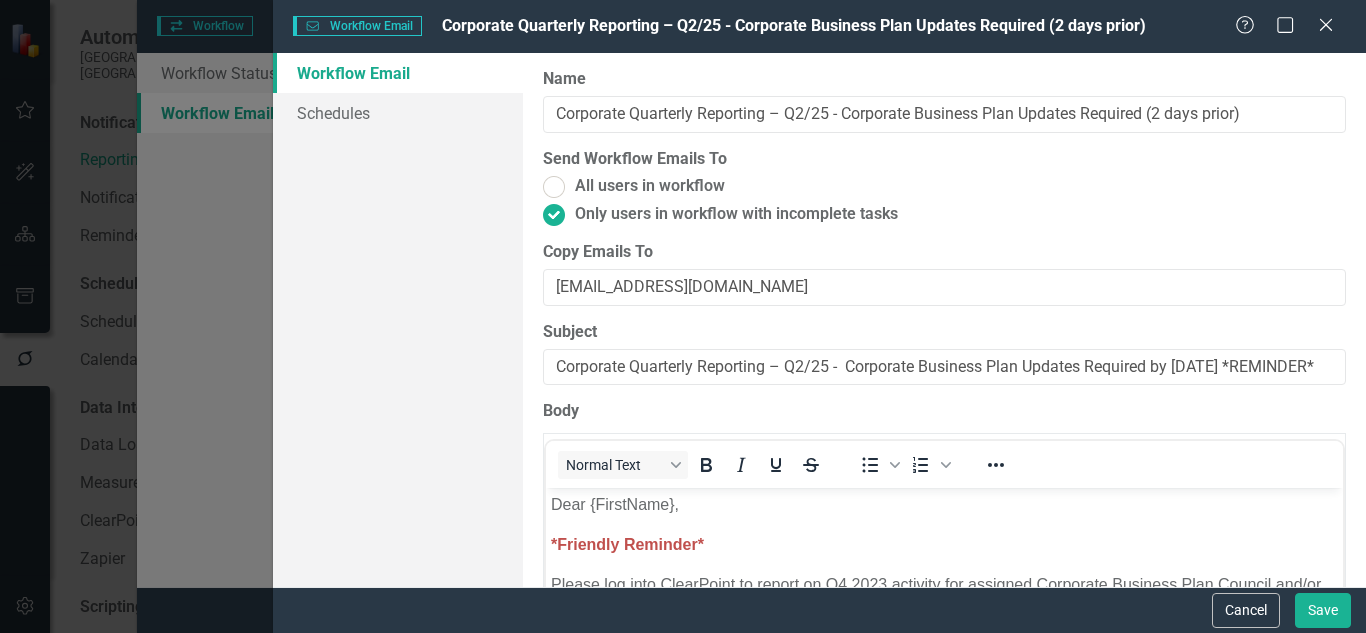 scroll, scrollTop: 0, scrollLeft: 0, axis: both 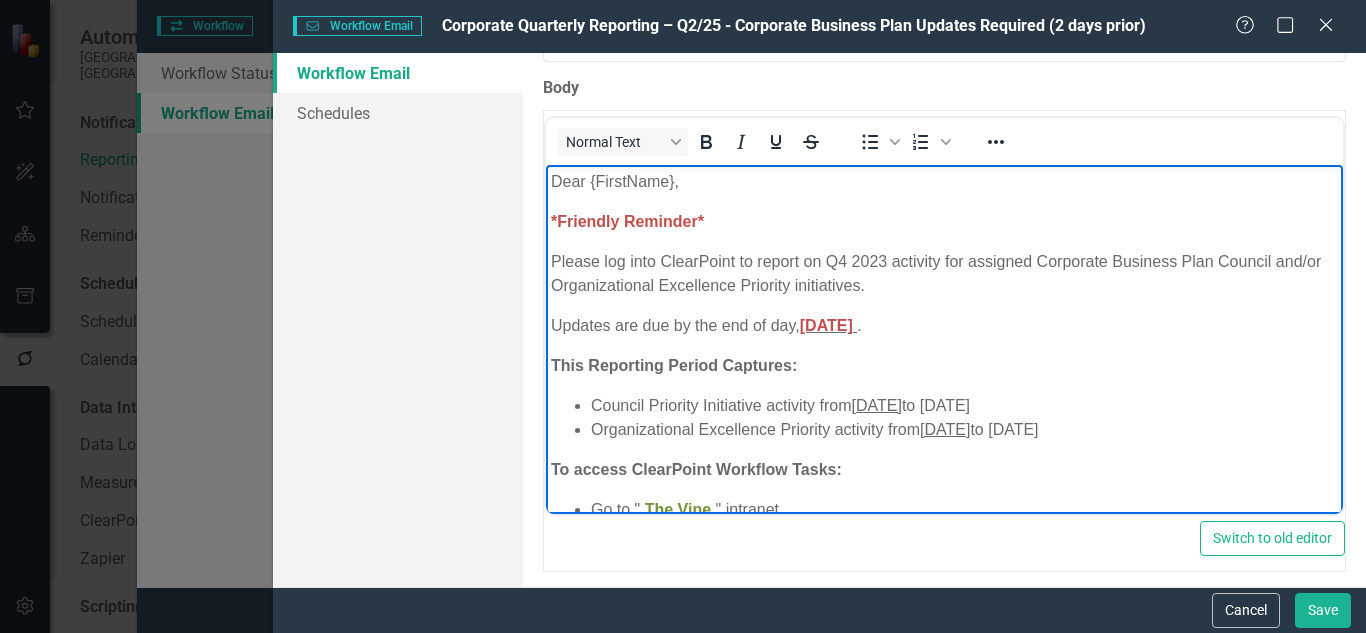 click on "Please log into ClearPoint to report on Q4 2023 activity for assigned Corporate Business Plan Council and/or Organizational Excellence Priority initiatives." at bounding box center [944, 274] 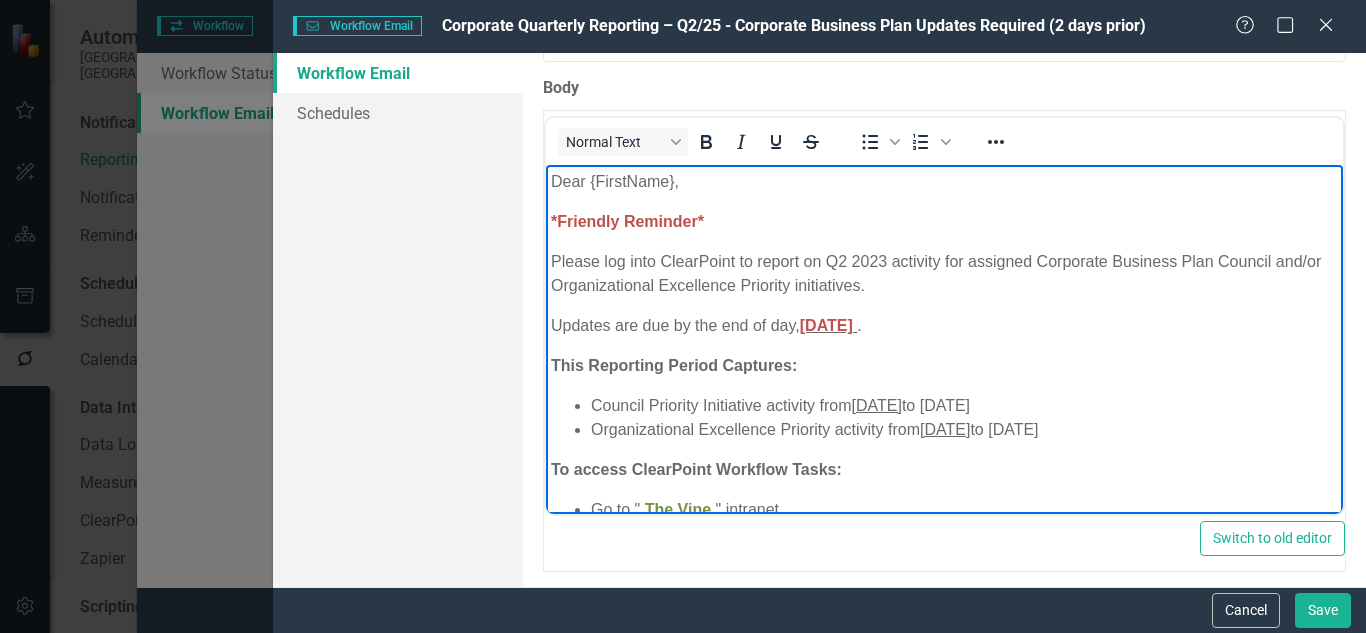 click on "Please log into ClearPoint to report on Q2 2023 activity for assigned Corporate Business Plan Council and/or Organizational Excellence Priority initiatives." at bounding box center (944, 274) 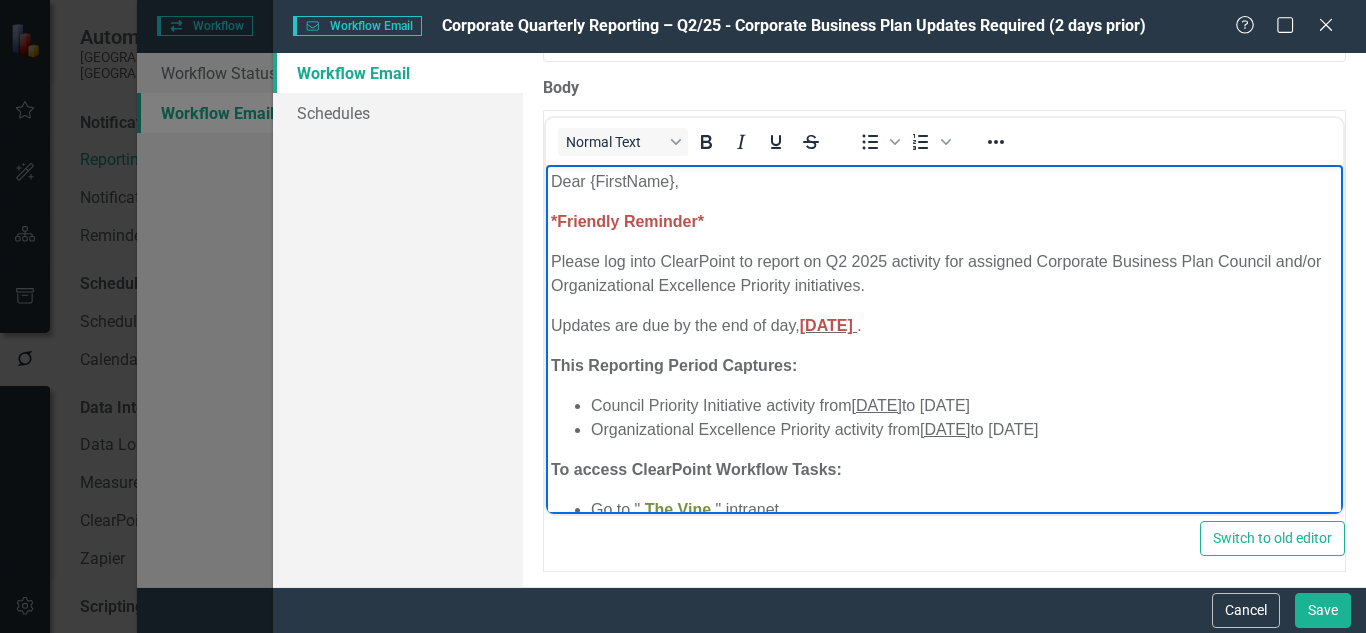 click on "[DATE]" at bounding box center [826, 325] 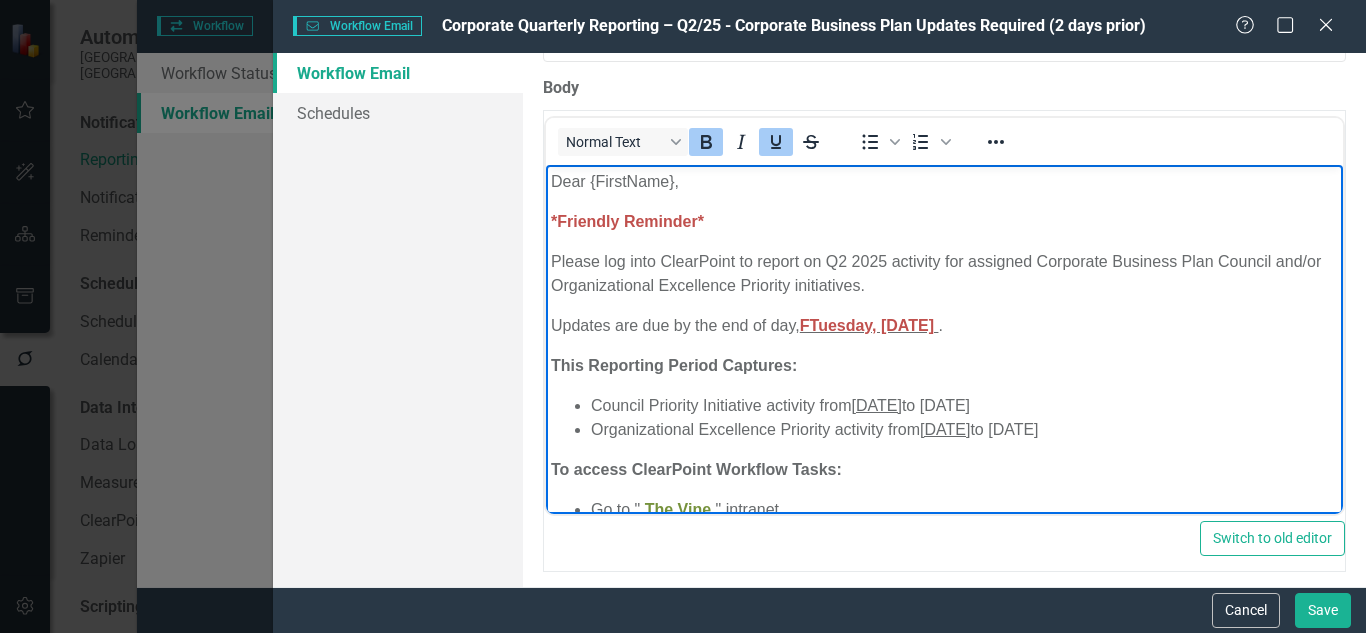 click on "FTuesday, January 5, 2024" at bounding box center (867, 325) 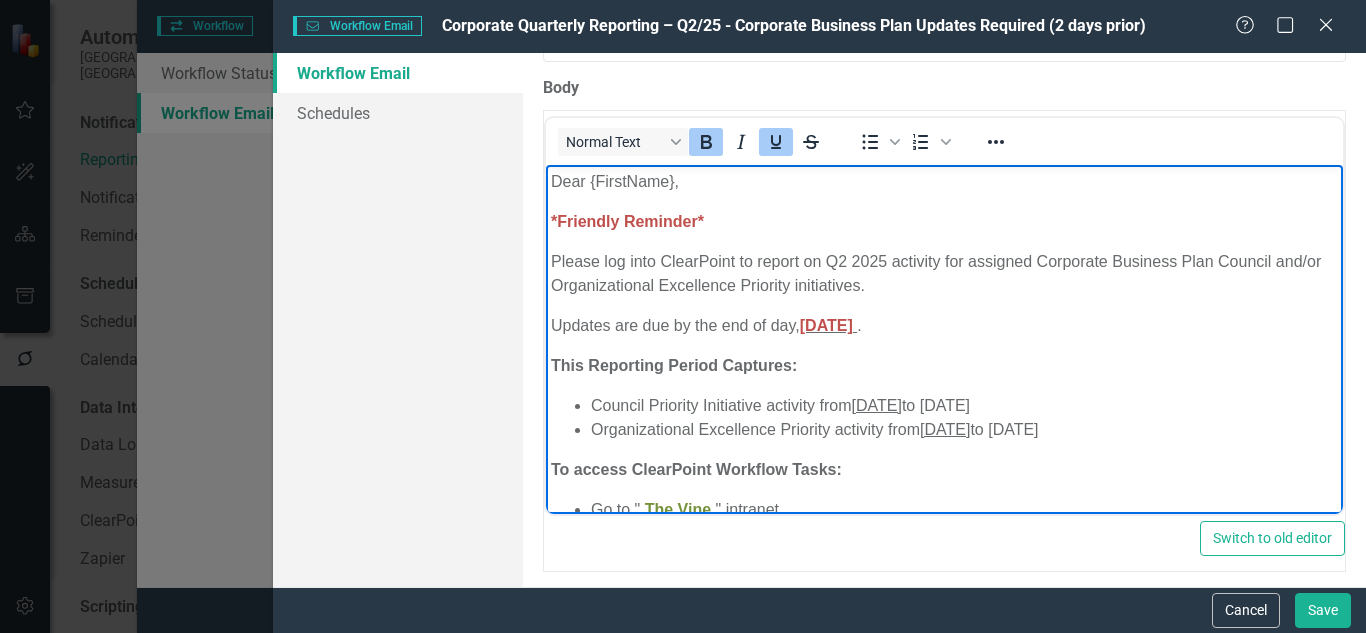 click on "Tuesday, January 5, 2024" at bounding box center [826, 325] 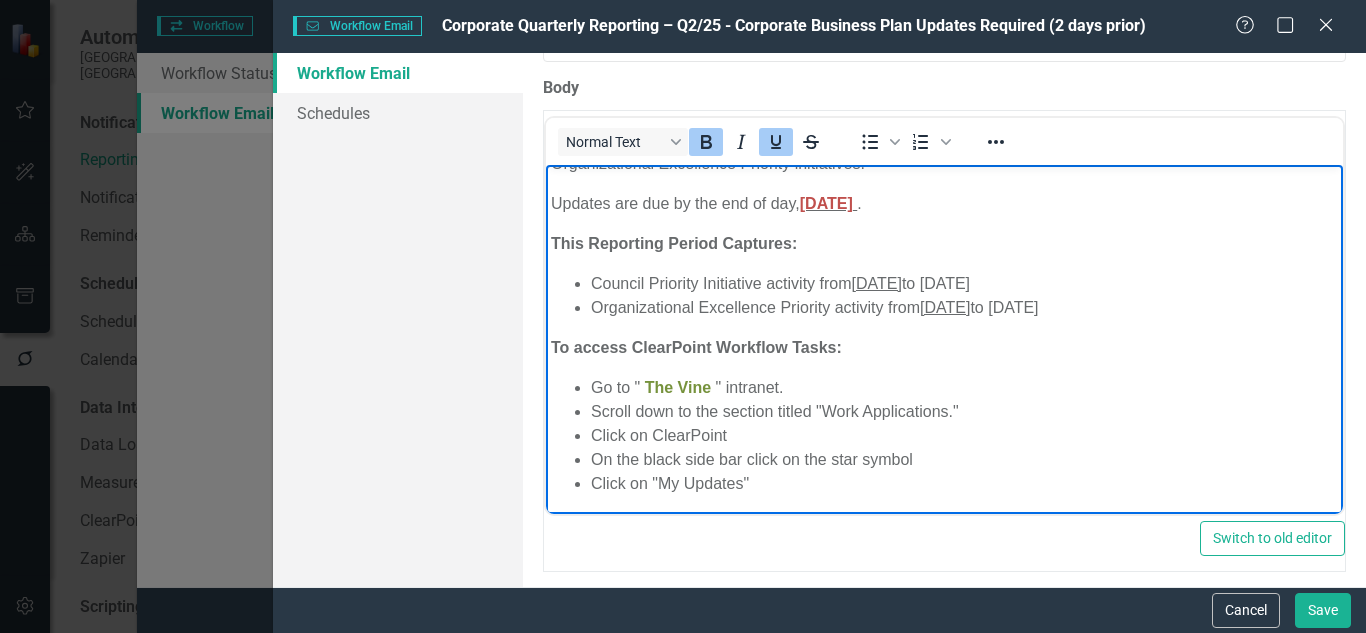 scroll, scrollTop: 129, scrollLeft: 0, axis: vertical 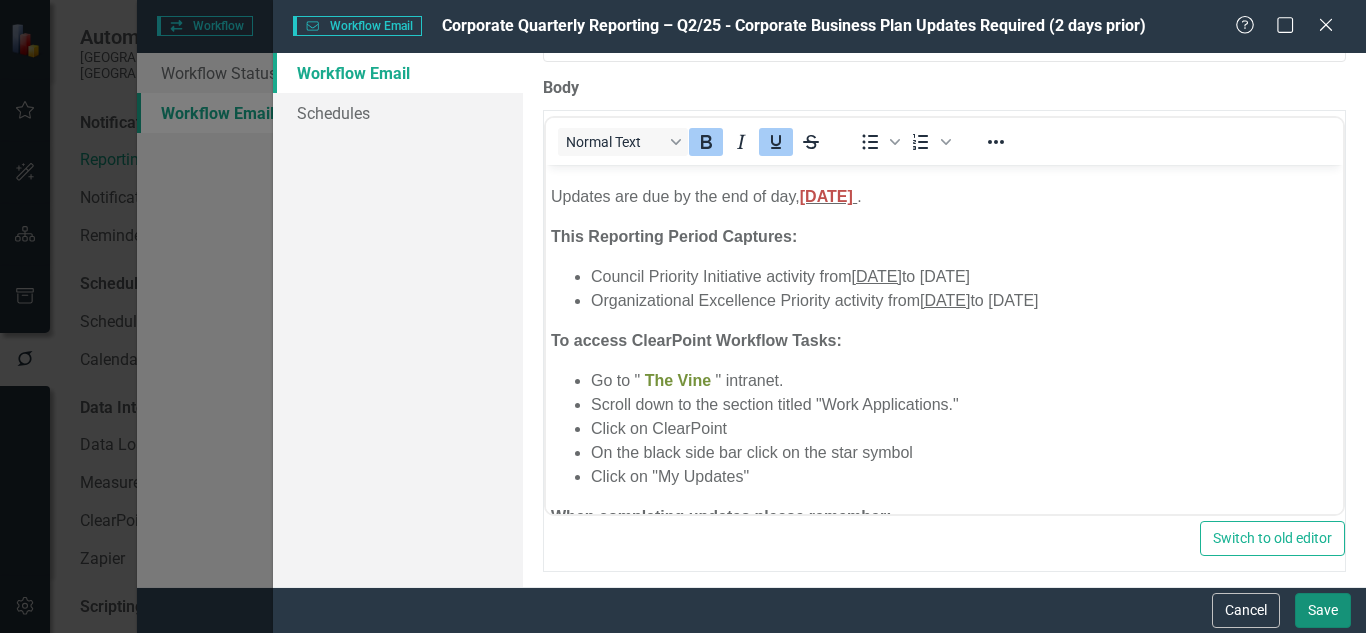 click on "Save" at bounding box center [1323, 610] 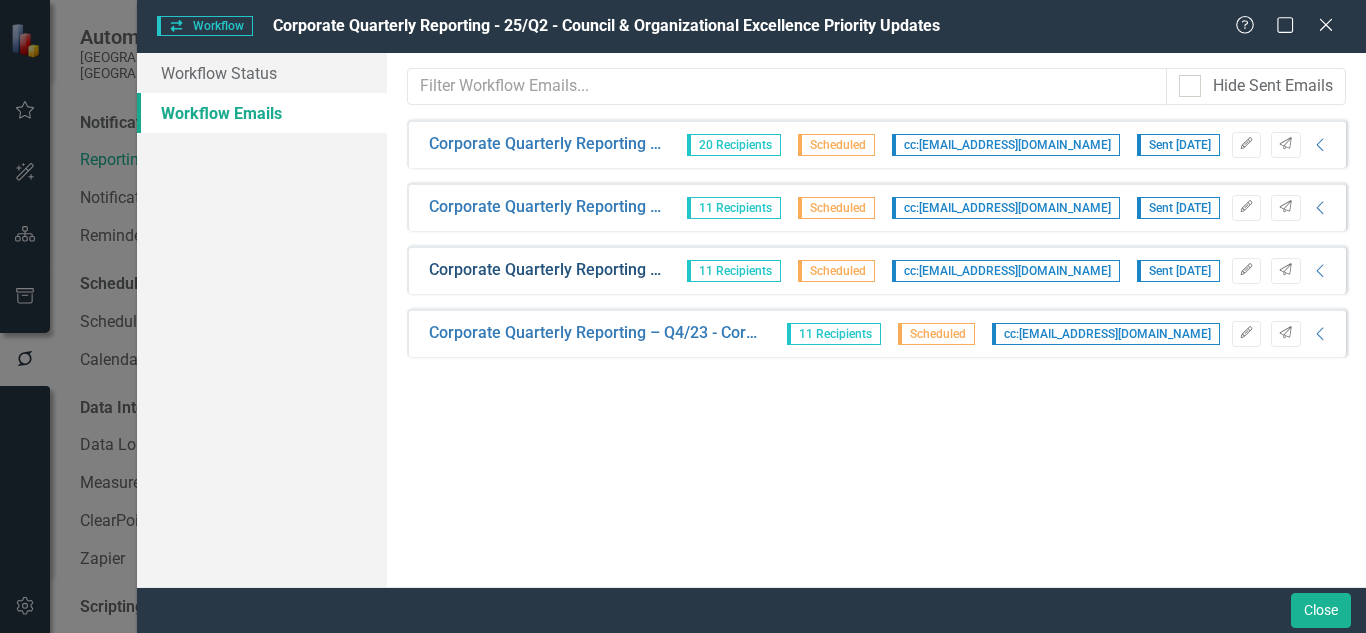 click on "Corporate Quarterly Reporting – Q2/25 - Corporate Business Plan Updates Required (2 days prior)" at bounding box center [545, 270] 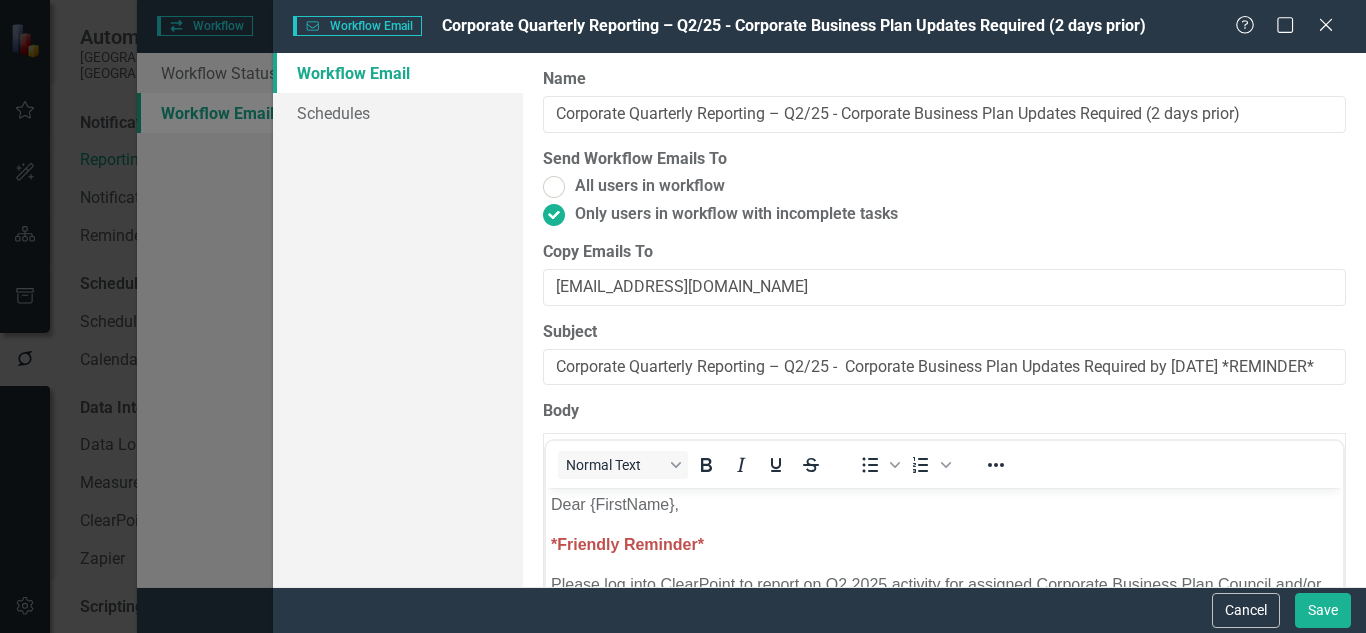 scroll, scrollTop: 0, scrollLeft: 0, axis: both 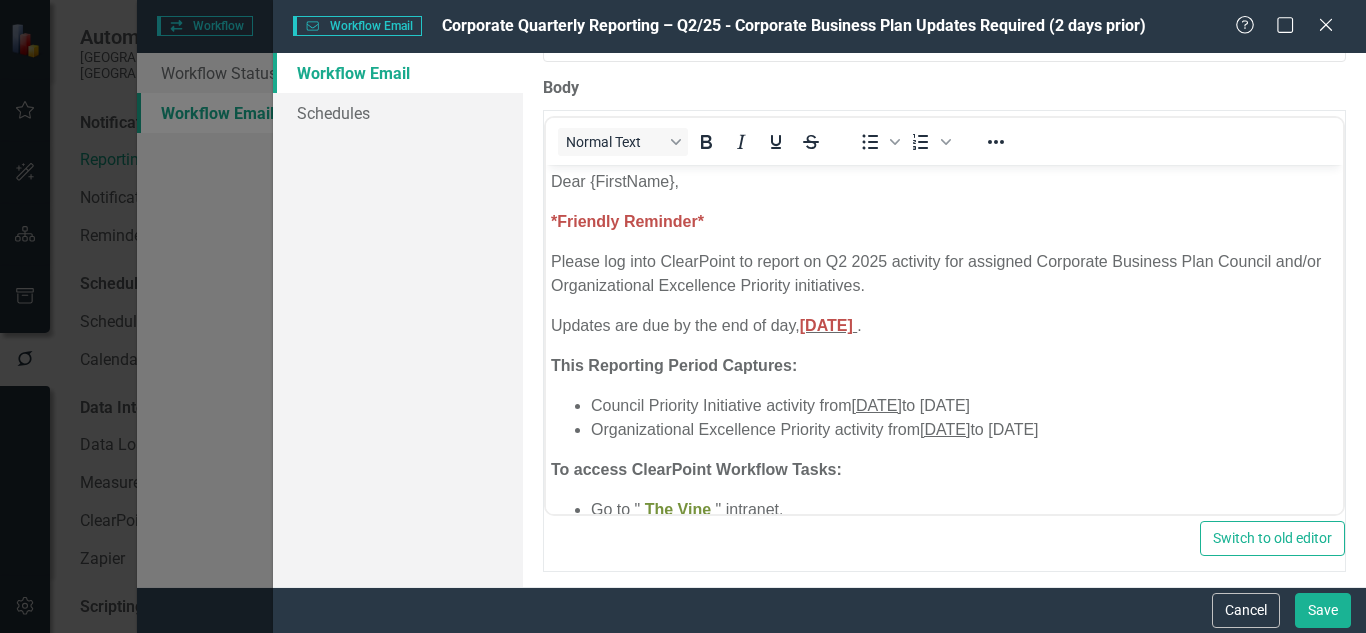 click on "[DATE]" at bounding box center [877, 405] 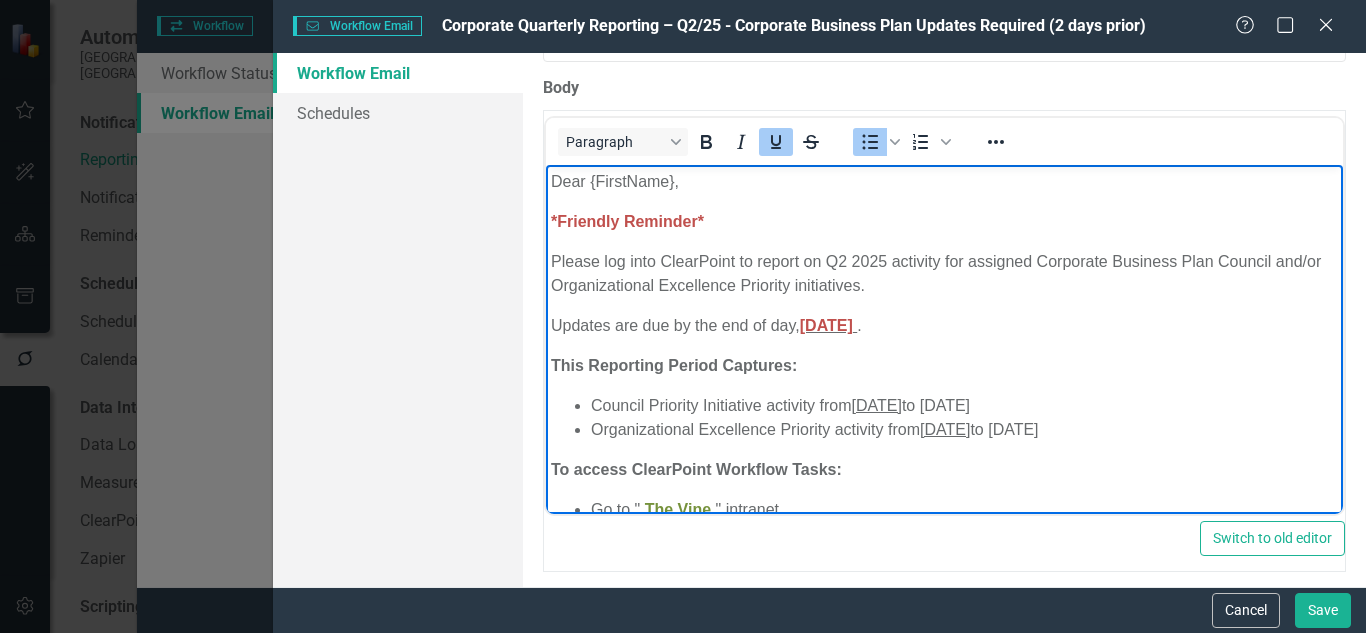 type 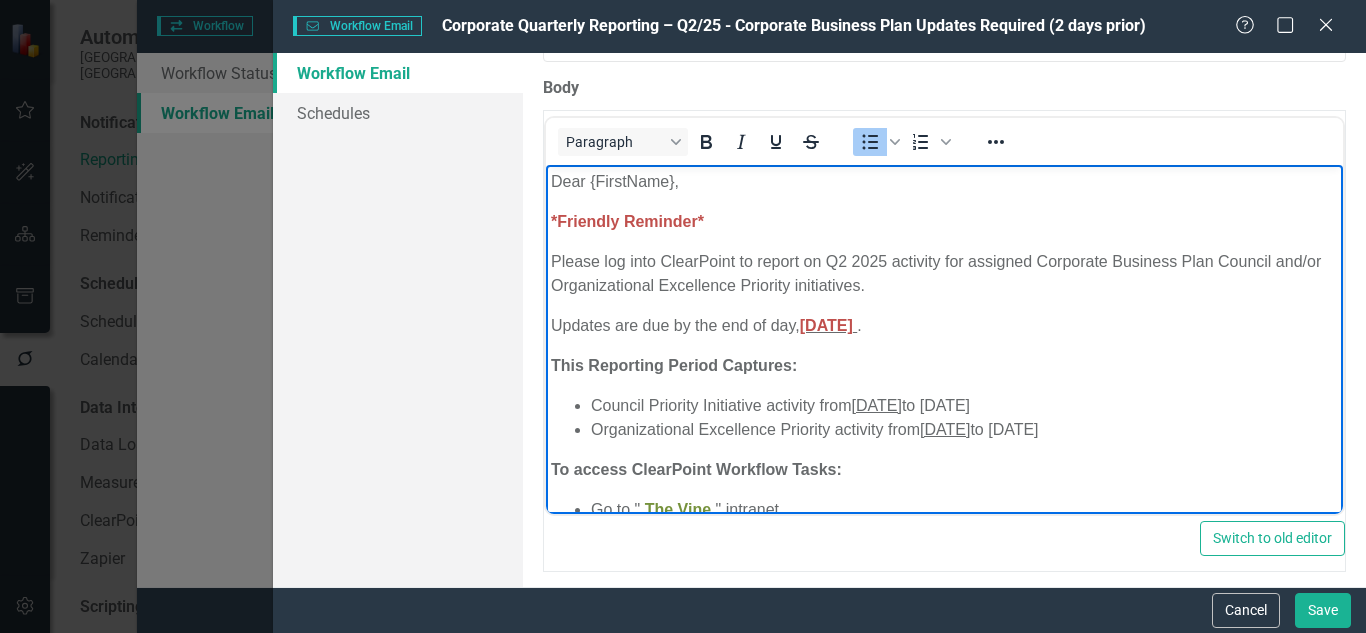 click on "[DATE]" at bounding box center (877, 405) 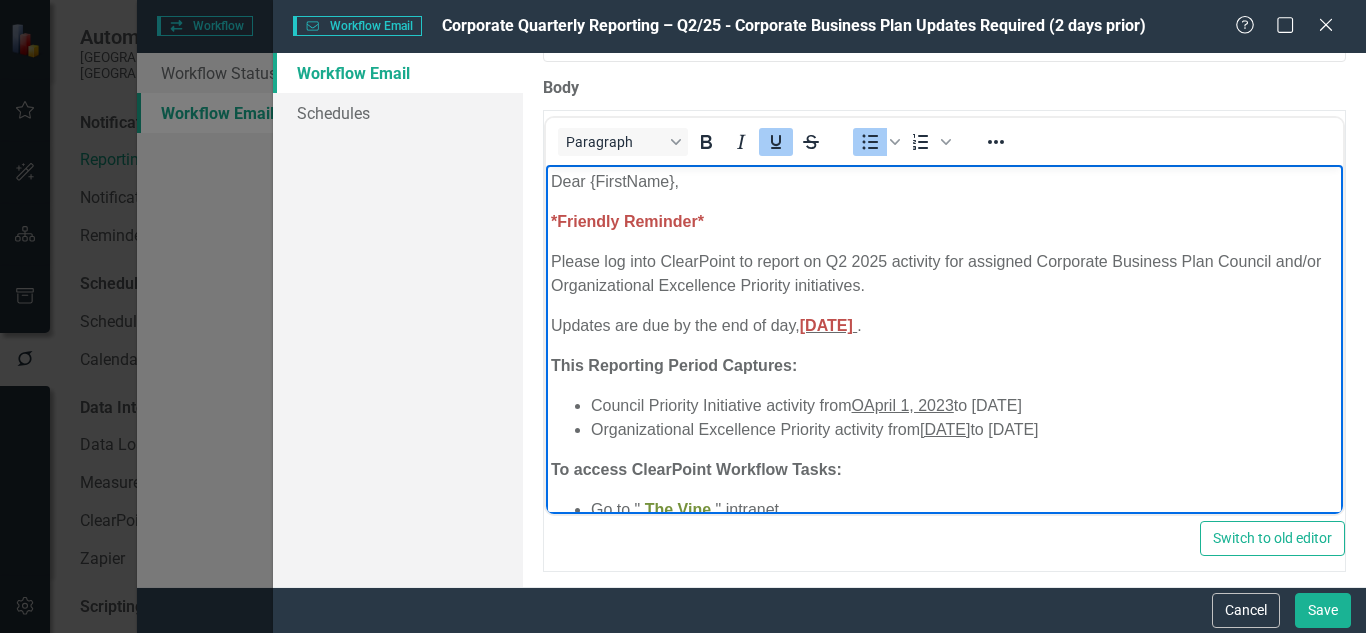 click on "OApril 1, 2023" at bounding box center [903, 405] 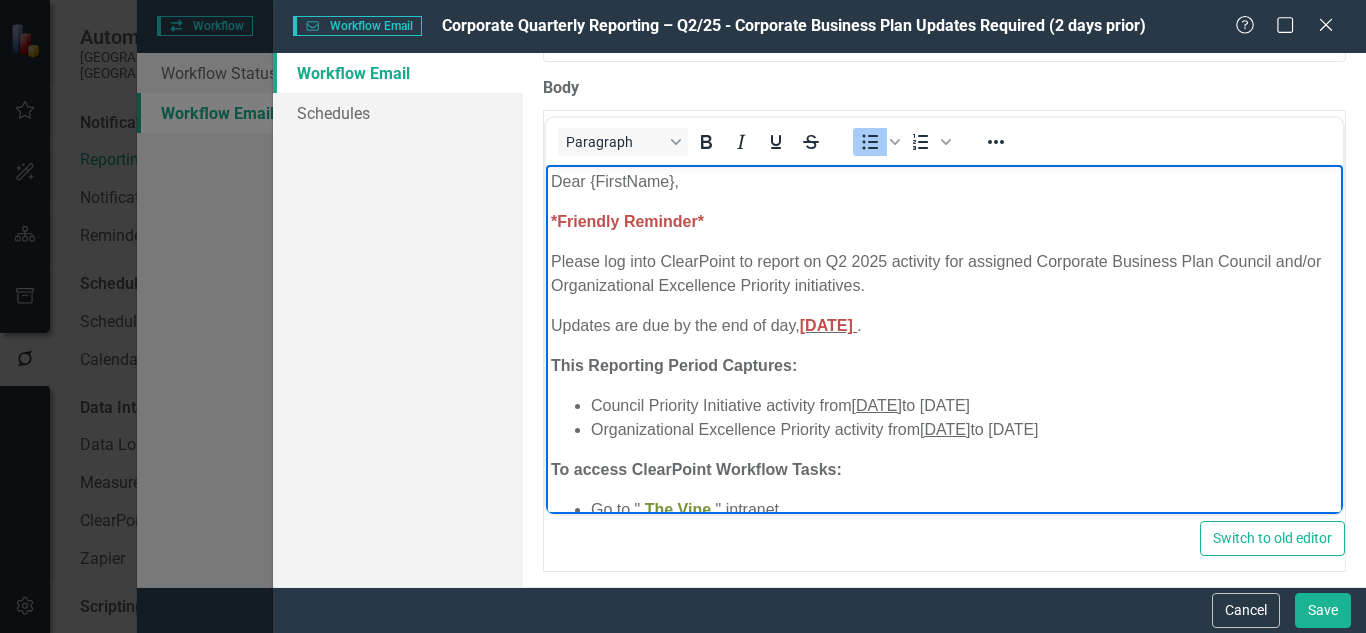 click on "Council Priority Initiative activity from  April 1, 2023  to December 31, 2023" at bounding box center (964, 406) 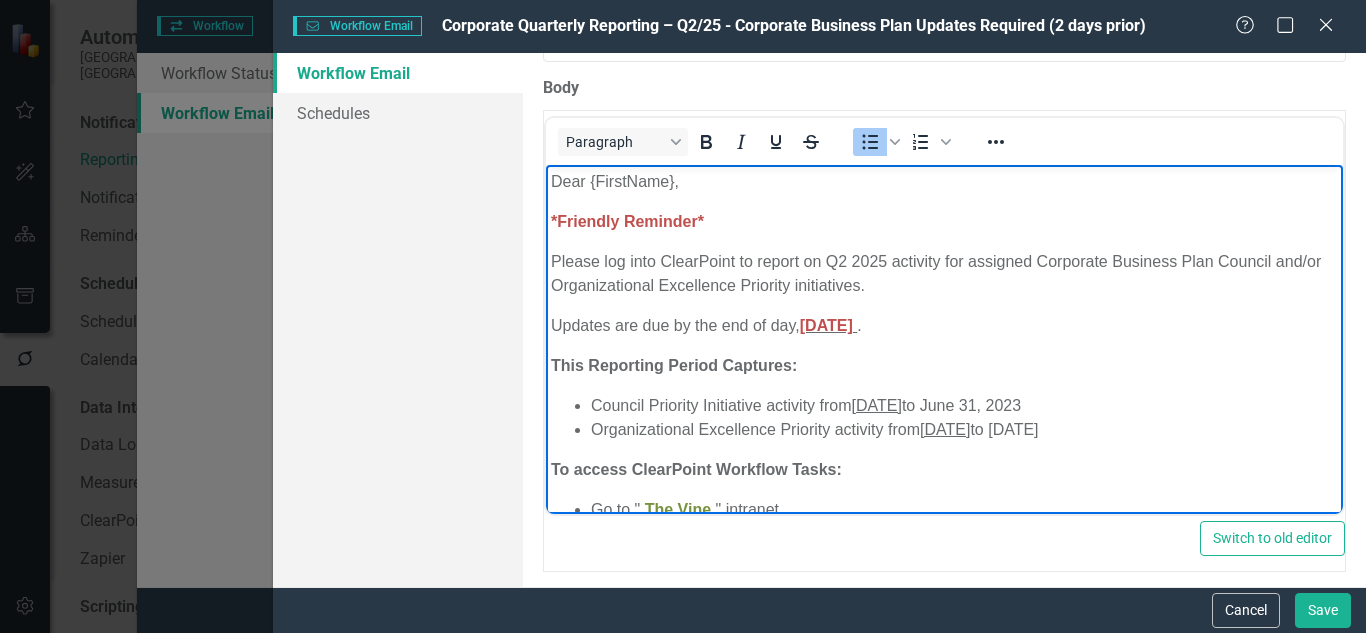 click on "Council Priority Initiative activity from  April 1, 2025  to June 31, 2023" at bounding box center (964, 406) 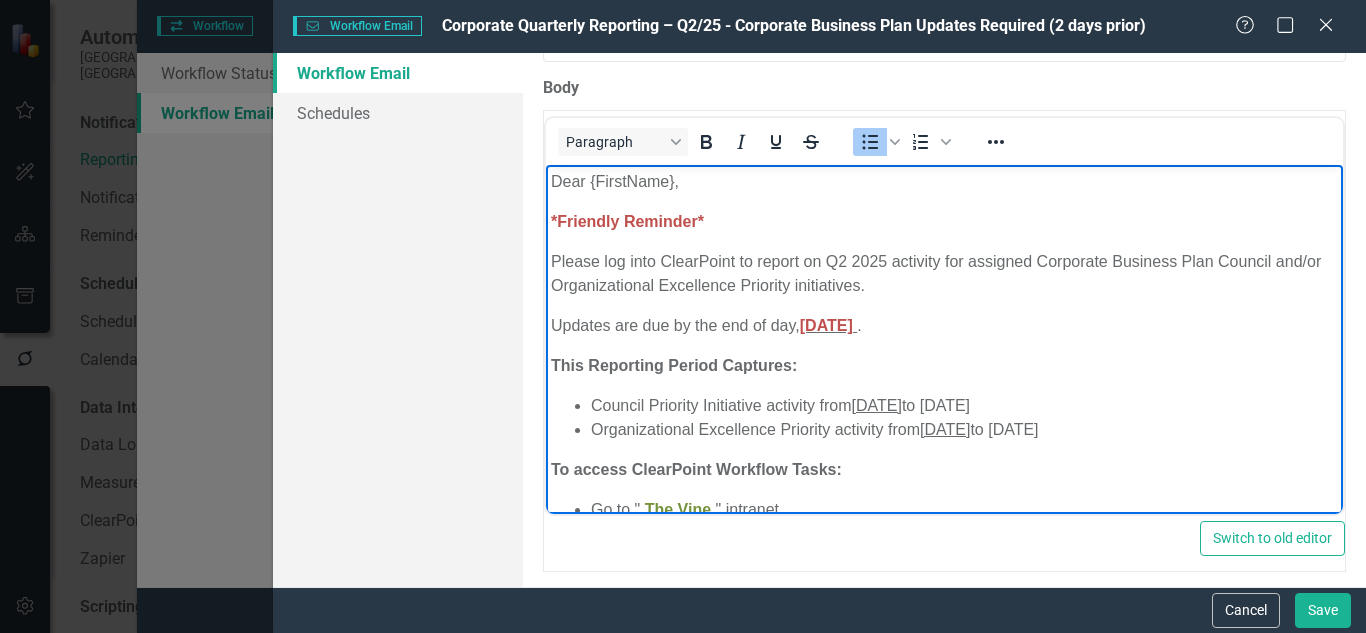 click on "Council Priority Initiative activity from  April 1, 2025  to June 30, 2023" at bounding box center (964, 406) 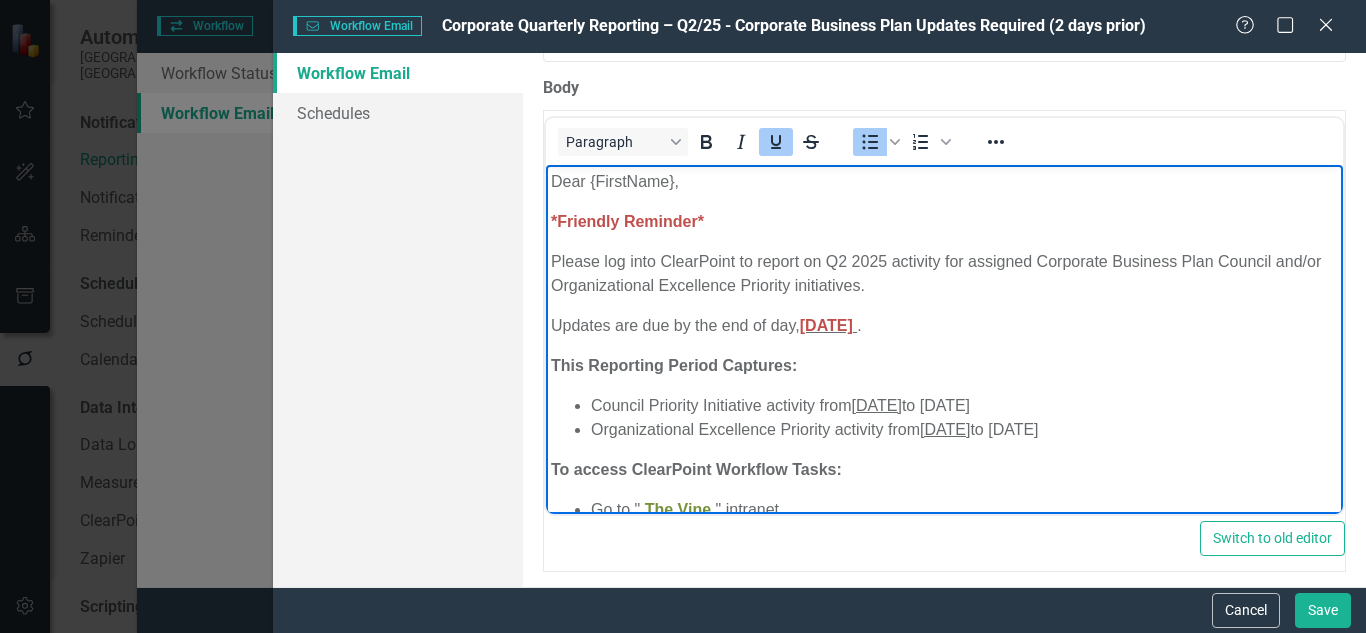 click on "January 1, 2023" at bounding box center [945, 429] 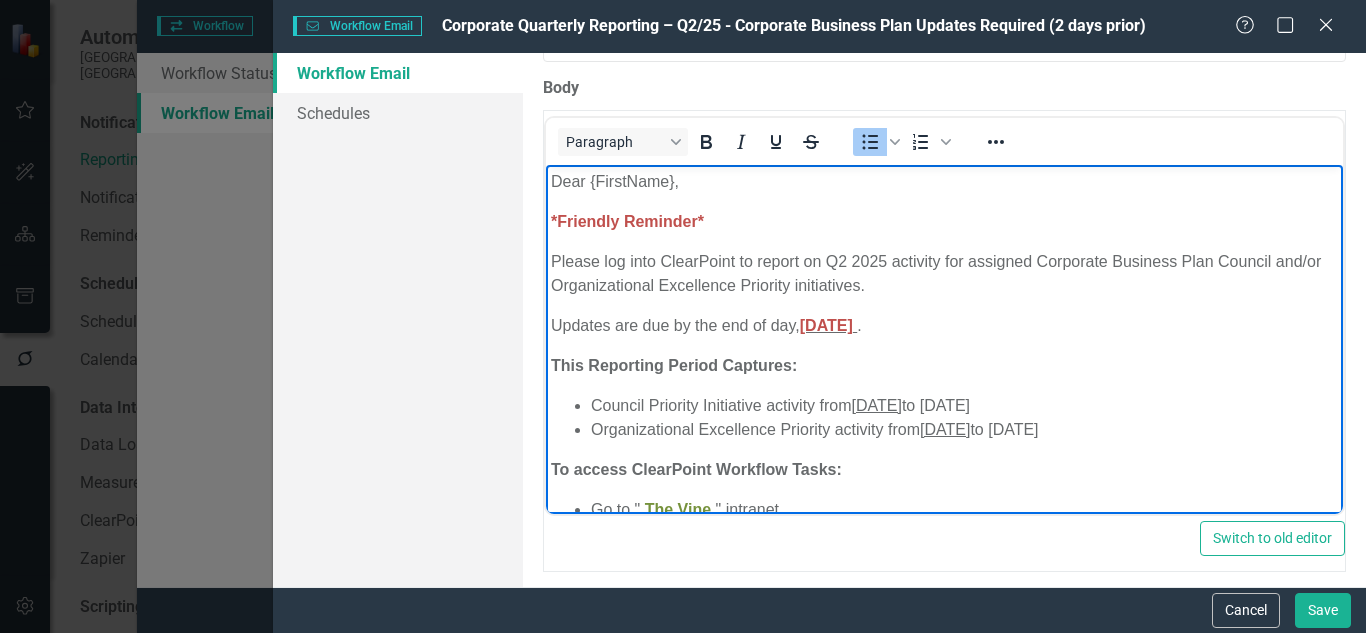 drag, startPoint x: 1134, startPoint y: 427, endPoint x: 1066, endPoint y: 428, distance: 68.007355 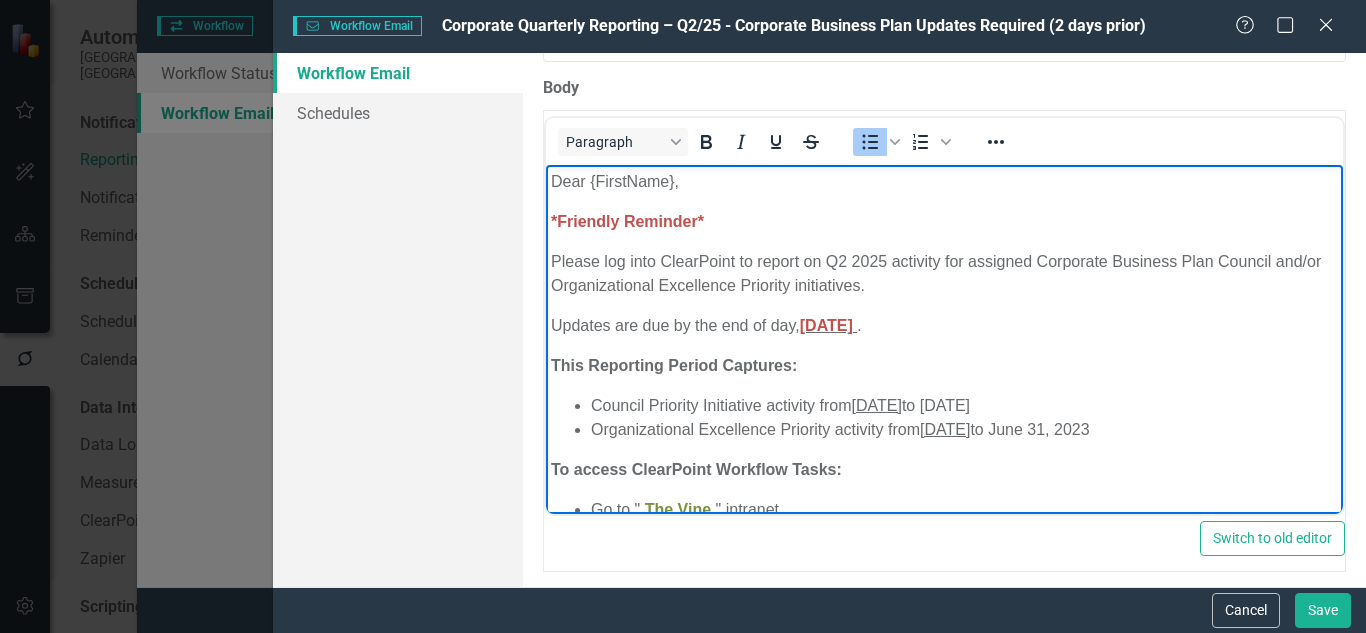 click on "Organizational Excellence Priority activity from  January 1, 2025  to June 31, 2023" at bounding box center [964, 430] 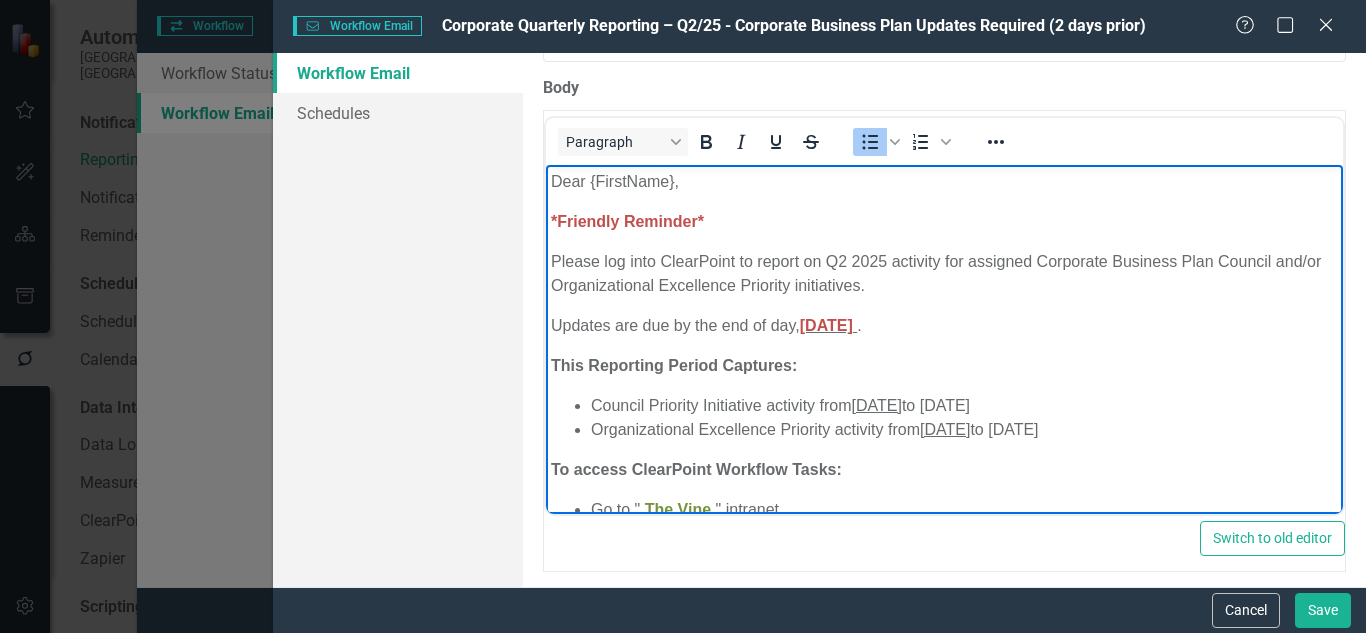 click on "Organizational Excellence Priority activity from  January 1, 2025  to June 30, 2023" at bounding box center [964, 430] 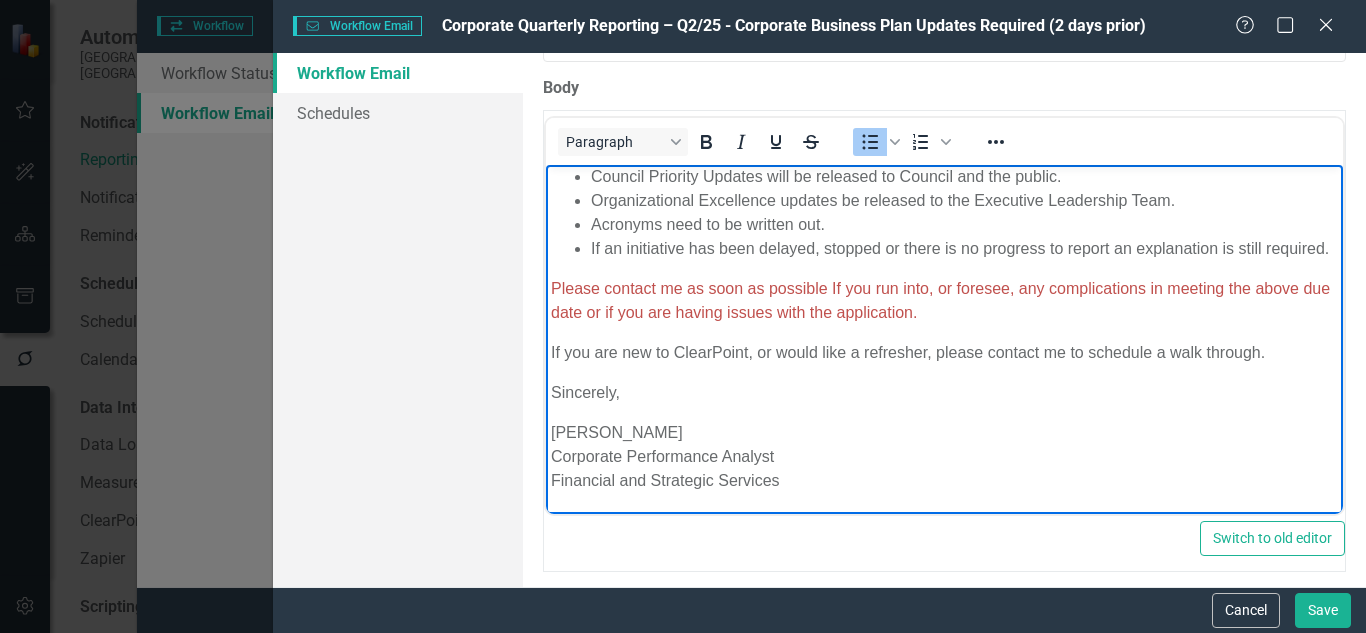 scroll, scrollTop: 533, scrollLeft: 0, axis: vertical 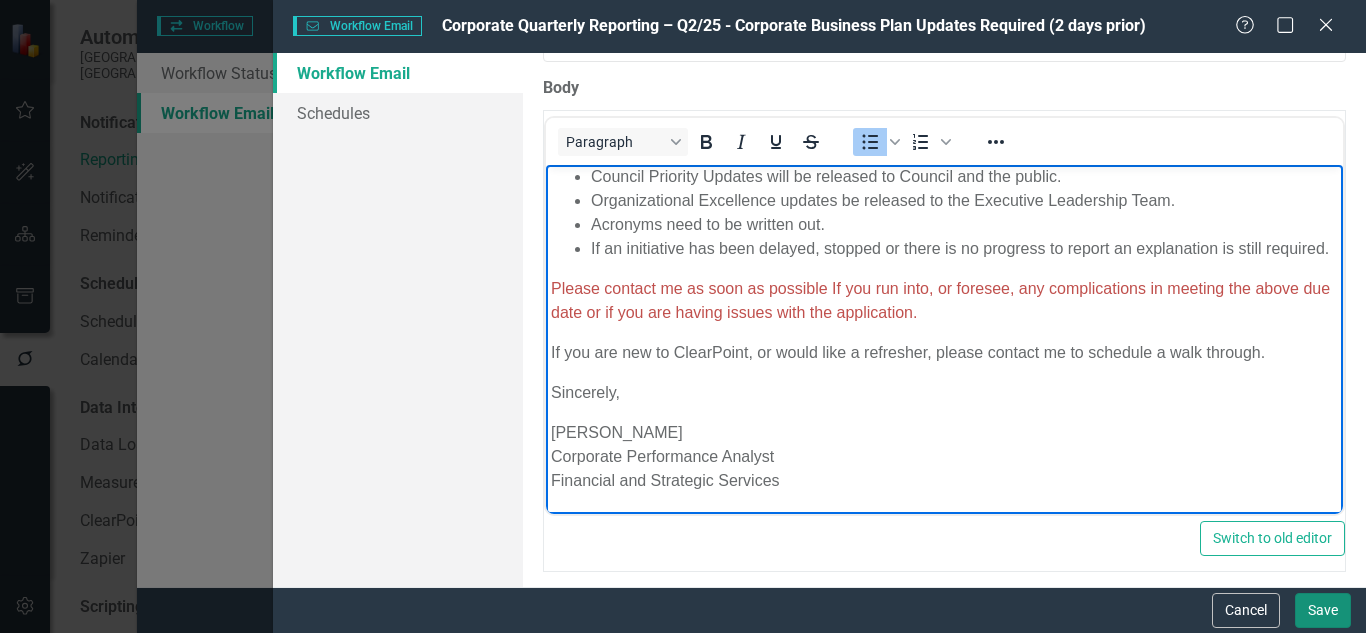 click on "Save" at bounding box center (1323, 610) 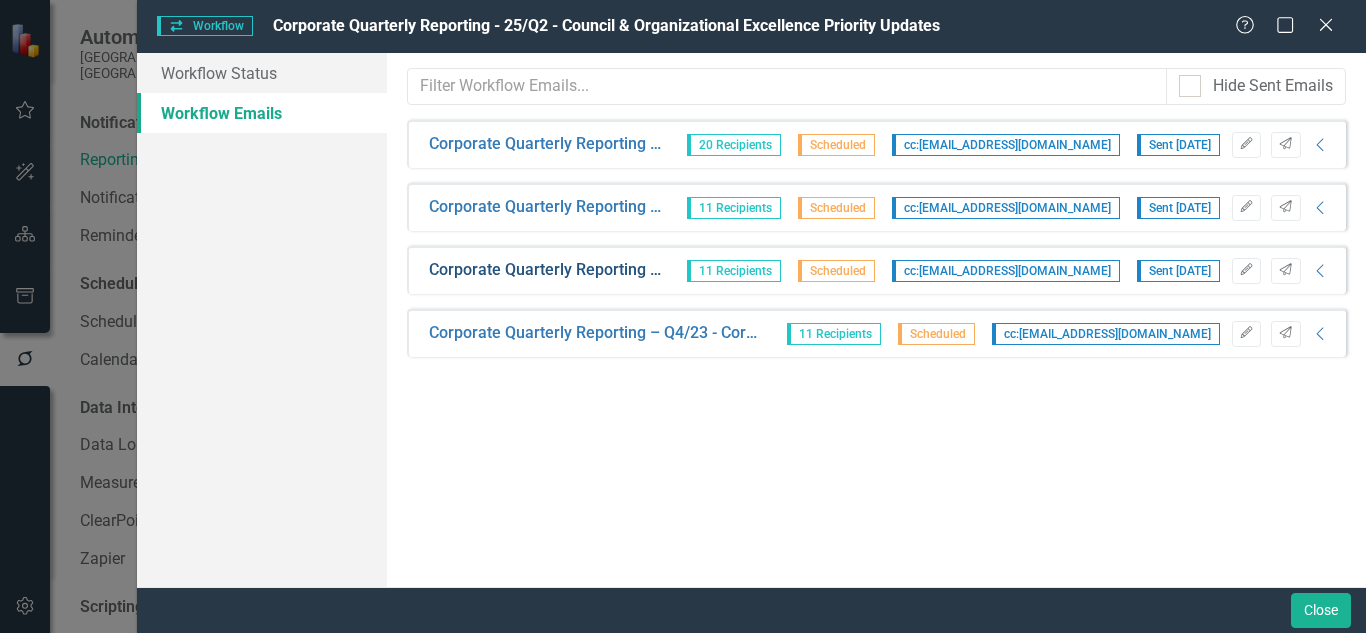 click on "Corporate Quarterly Reporting – Q2/25 - Corporate Business Plan Updates Required (2 days prior)" at bounding box center [545, 270] 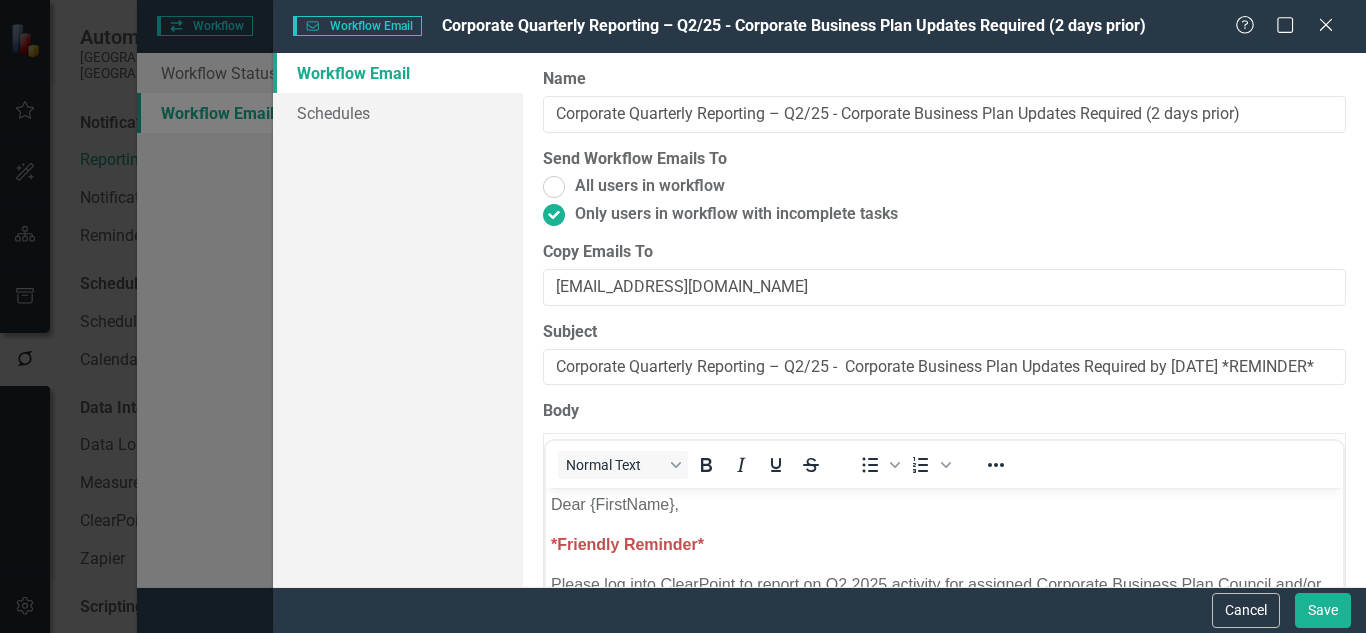 scroll, scrollTop: 0, scrollLeft: 0, axis: both 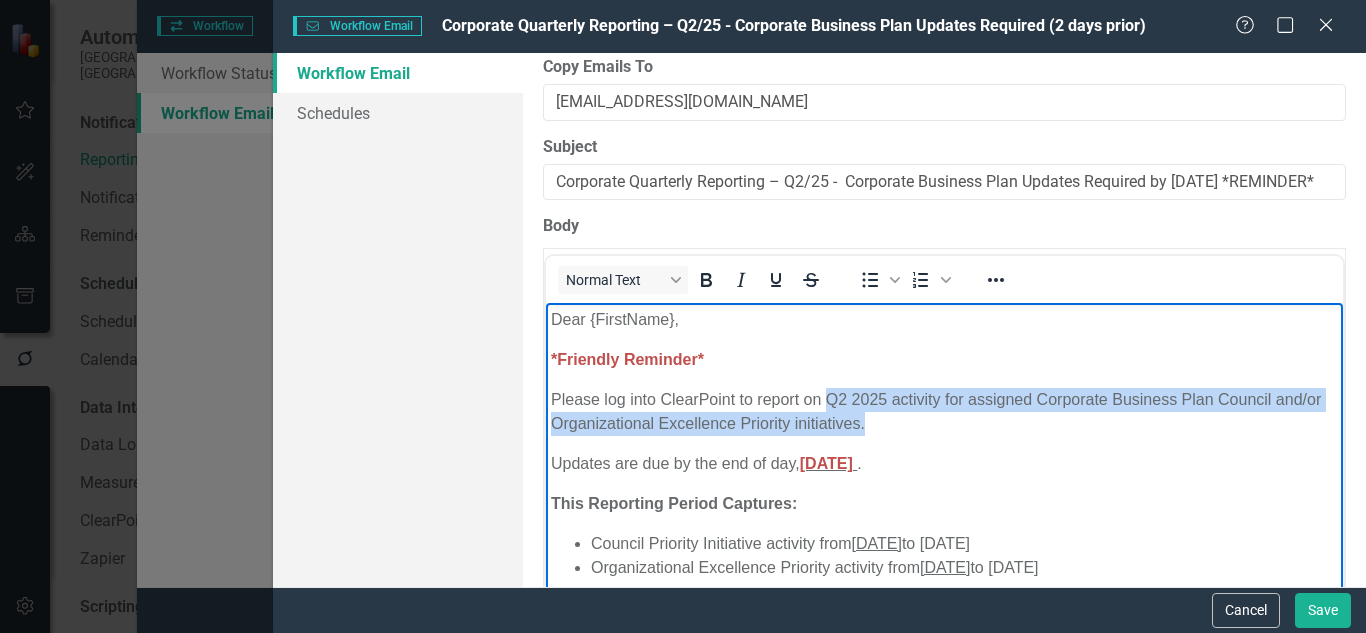 drag, startPoint x: 826, startPoint y: 399, endPoint x: 1243, endPoint y: 419, distance: 417.47934 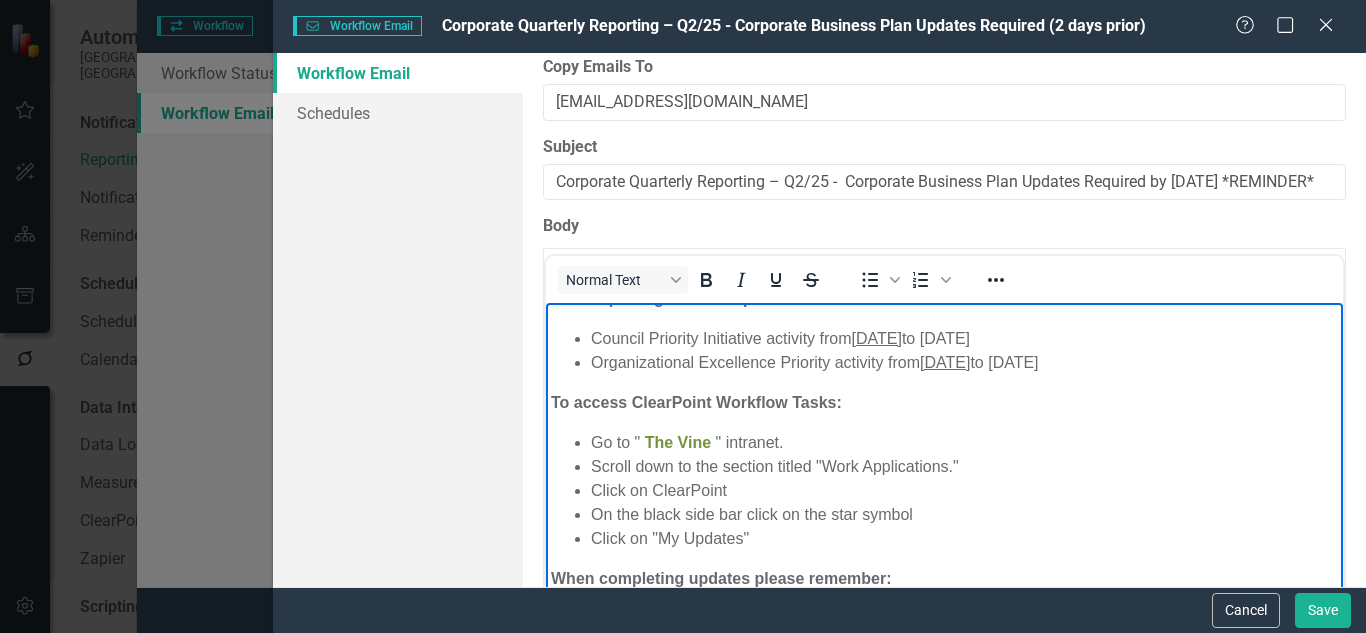 scroll, scrollTop: 209, scrollLeft: 0, axis: vertical 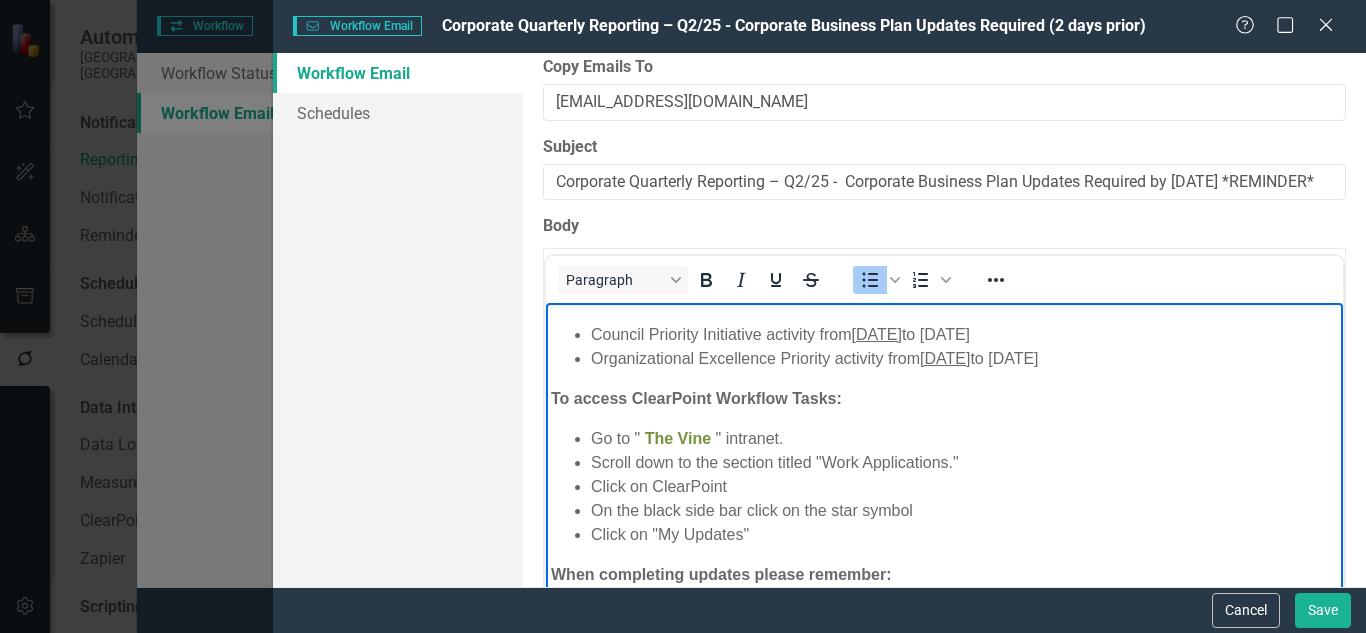 drag, startPoint x: 588, startPoint y: 335, endPoint x: 1088, endPoint y: 340, distance: 500.025 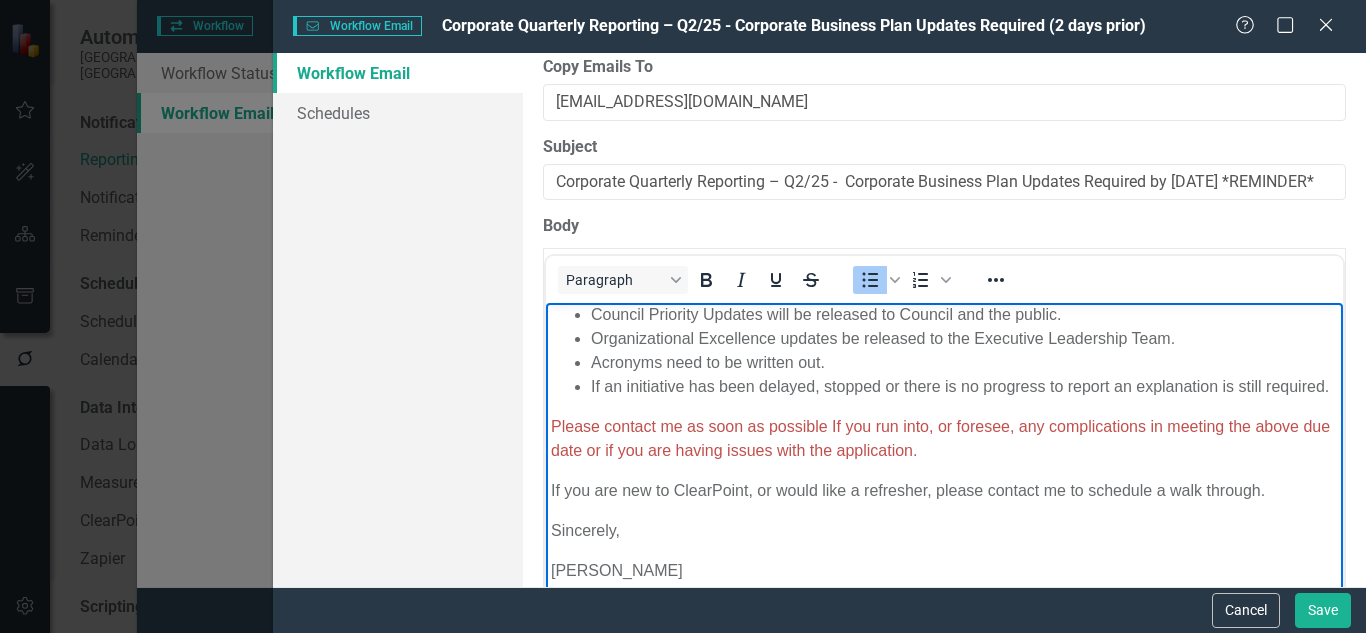 scroll, scrollTop: 533, scrollLeft: 0, axis: vertical 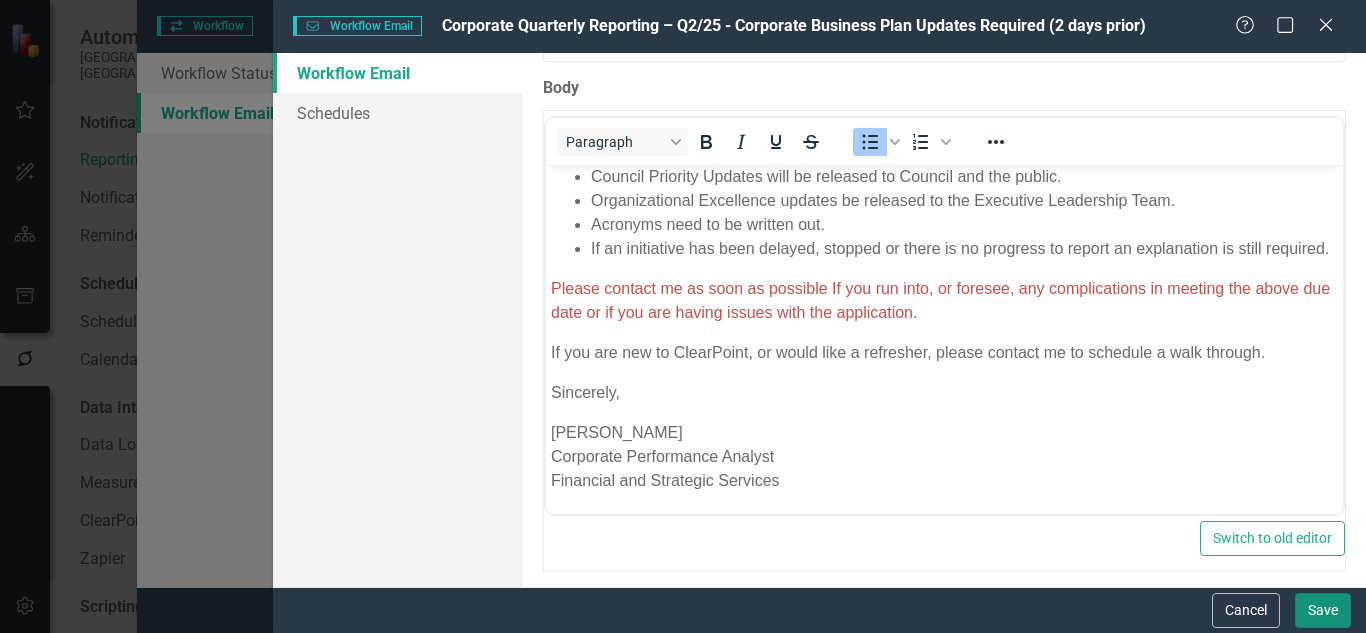 click on "Save" at bounding box center (1323, 610) 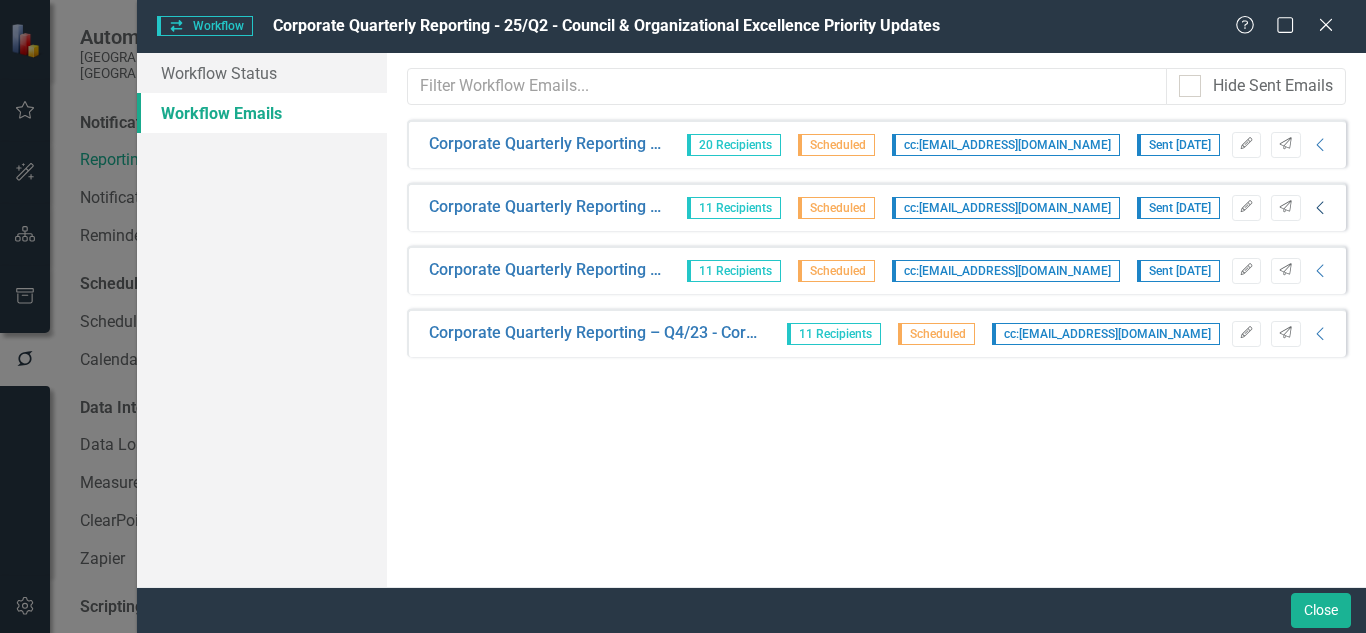 click on "Collapse" 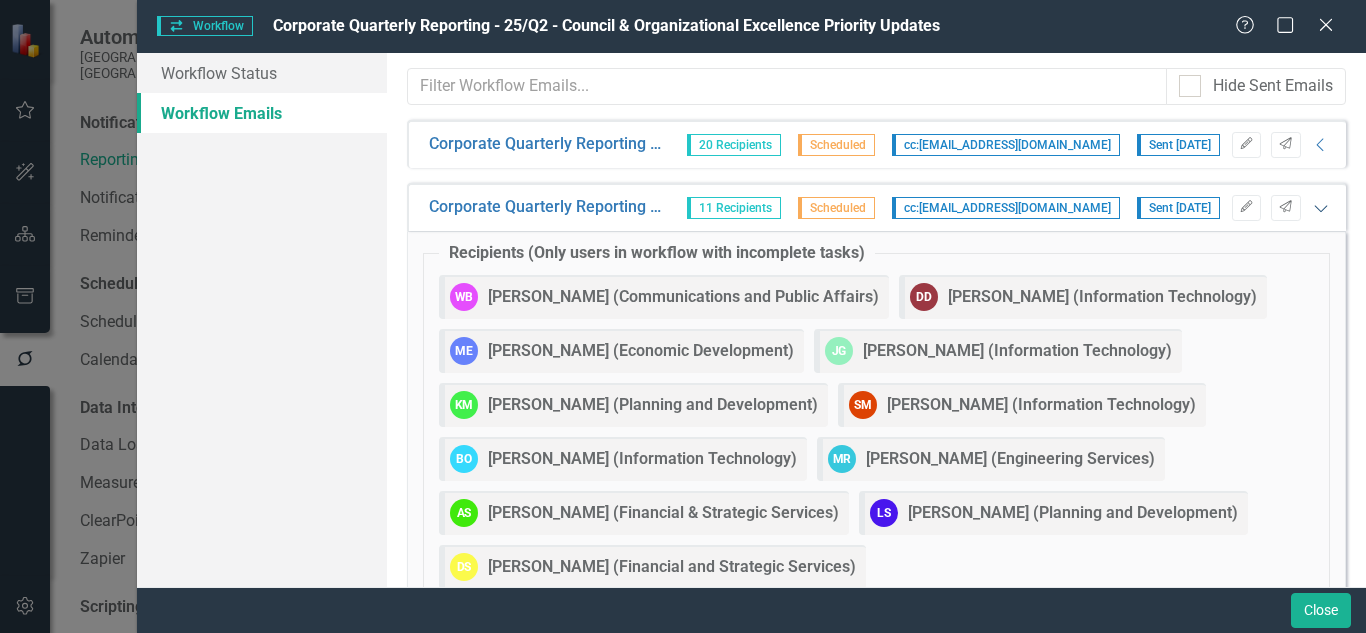 click on "Expanded" 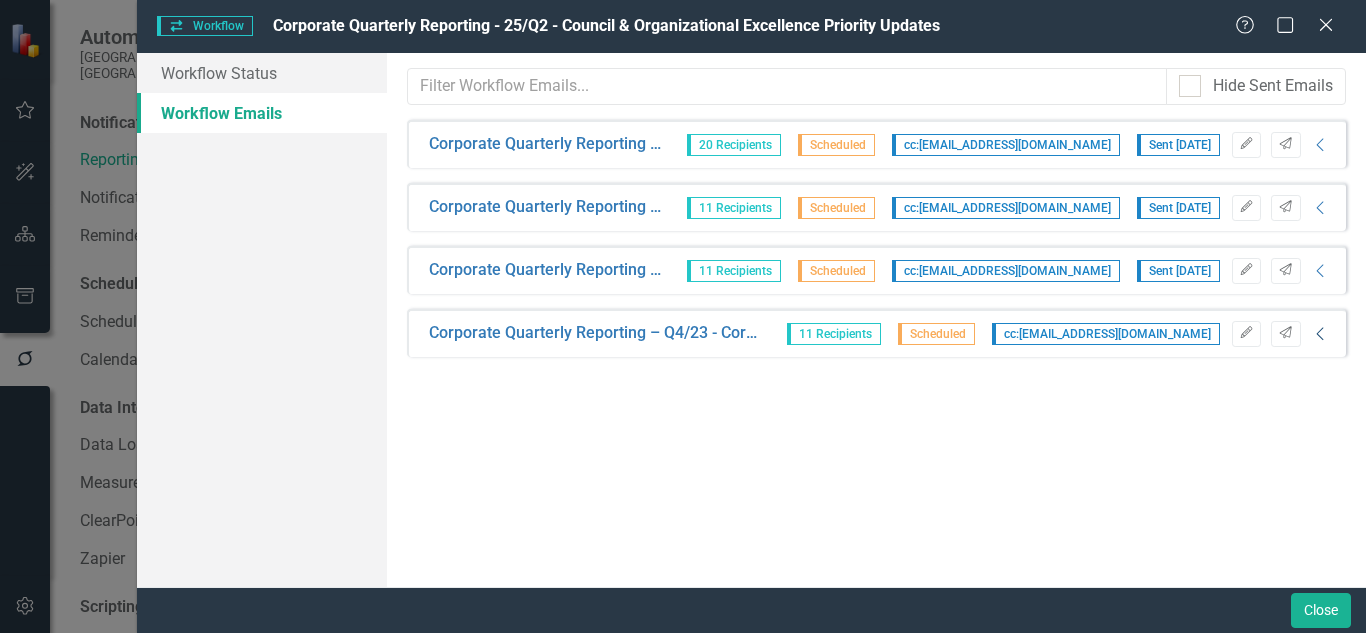 click on "Collapse" 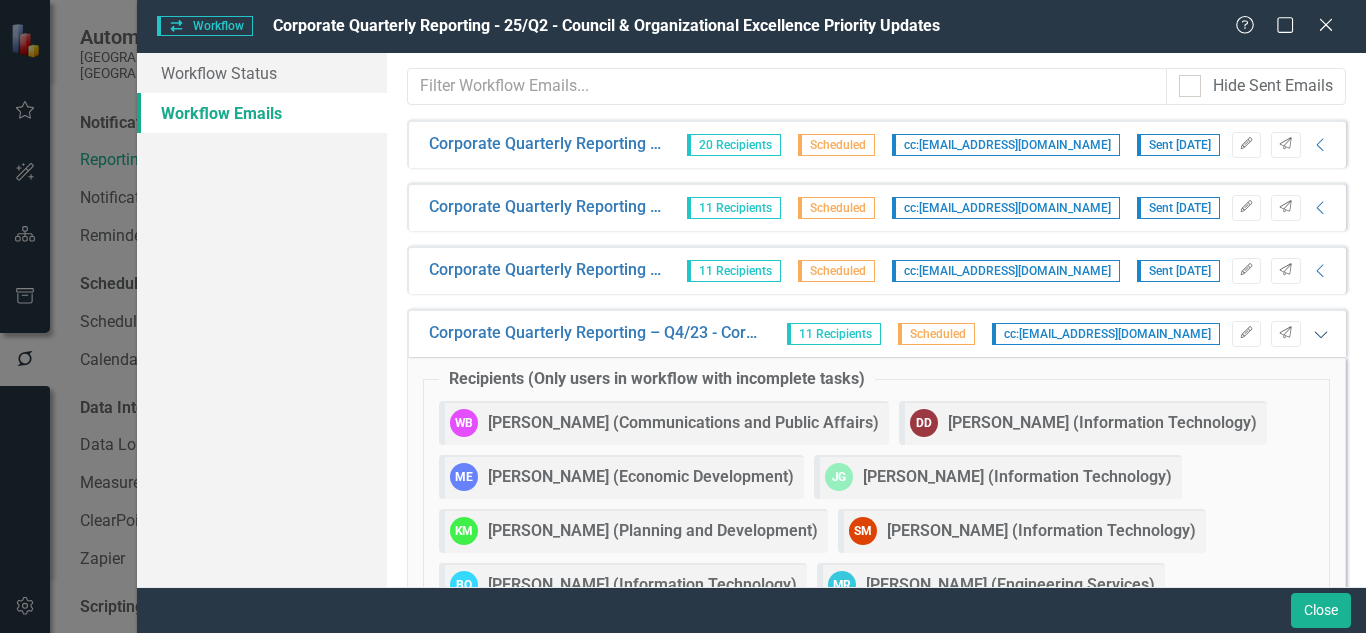 click 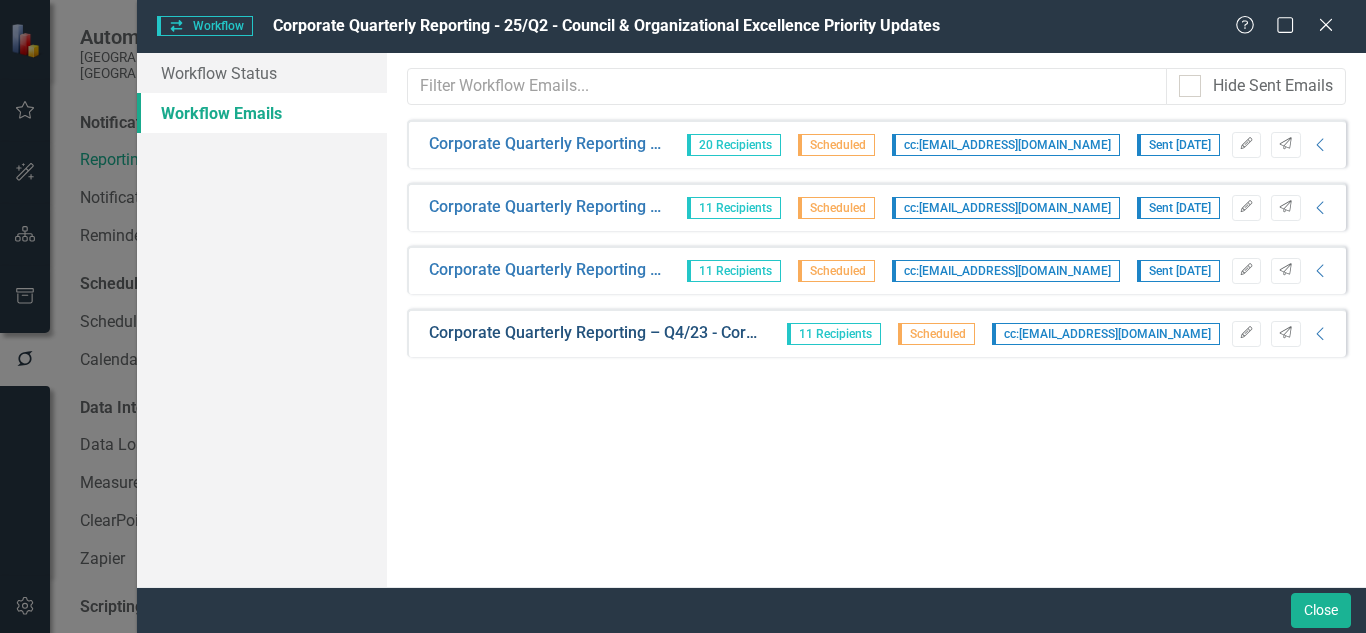 click on "Corporate Quarterly Reporting – Q4/23 - Corporate Business Plan Updates Required (Past Due)" at bounding box center [595, 333] 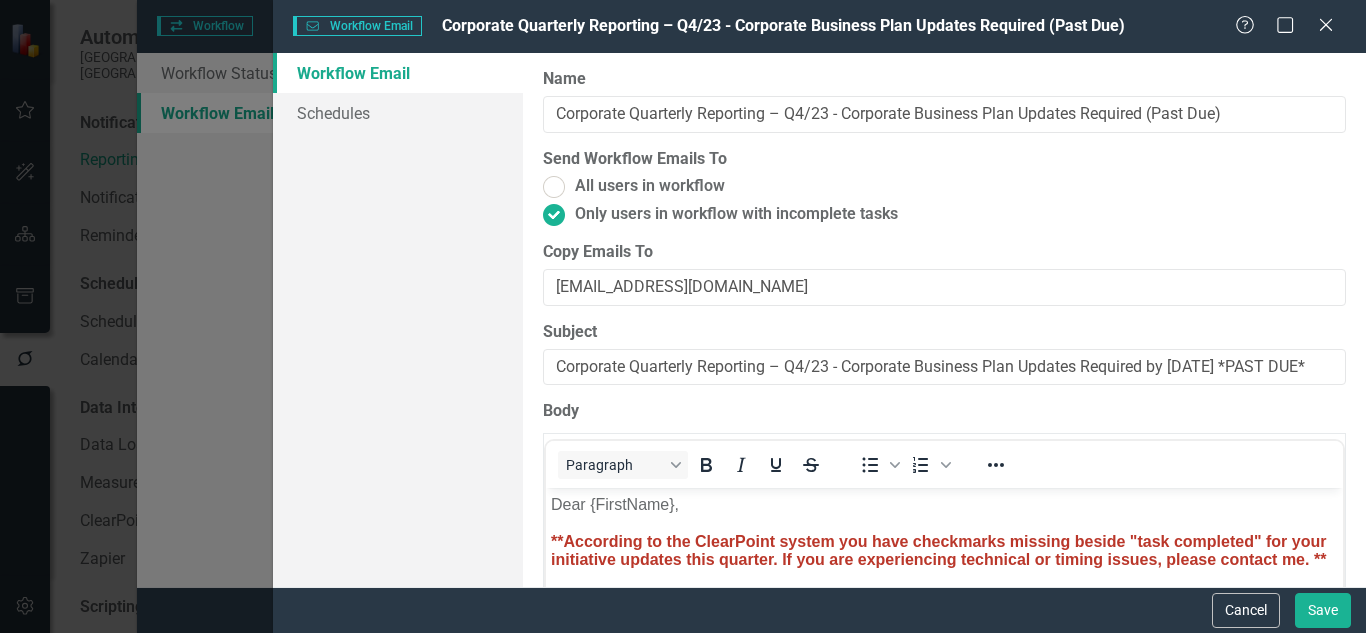 scroll, scrollTop: 0, scrollLeft: 0, axis: both 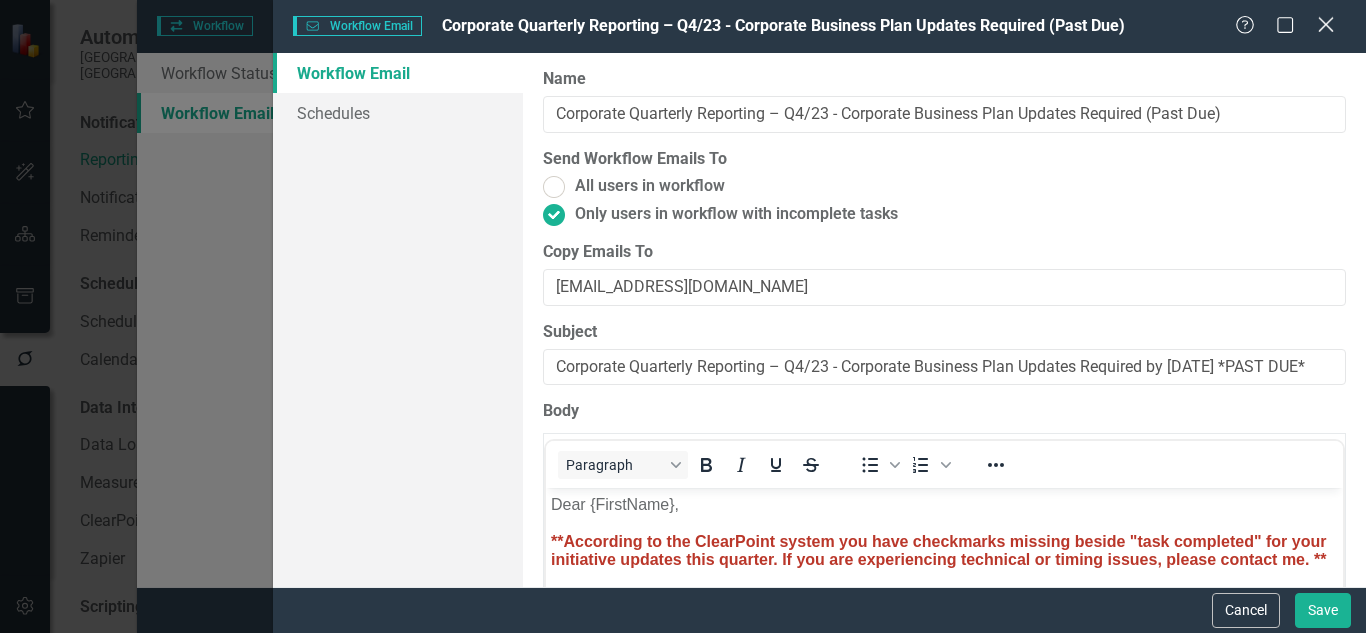 click on "Close" 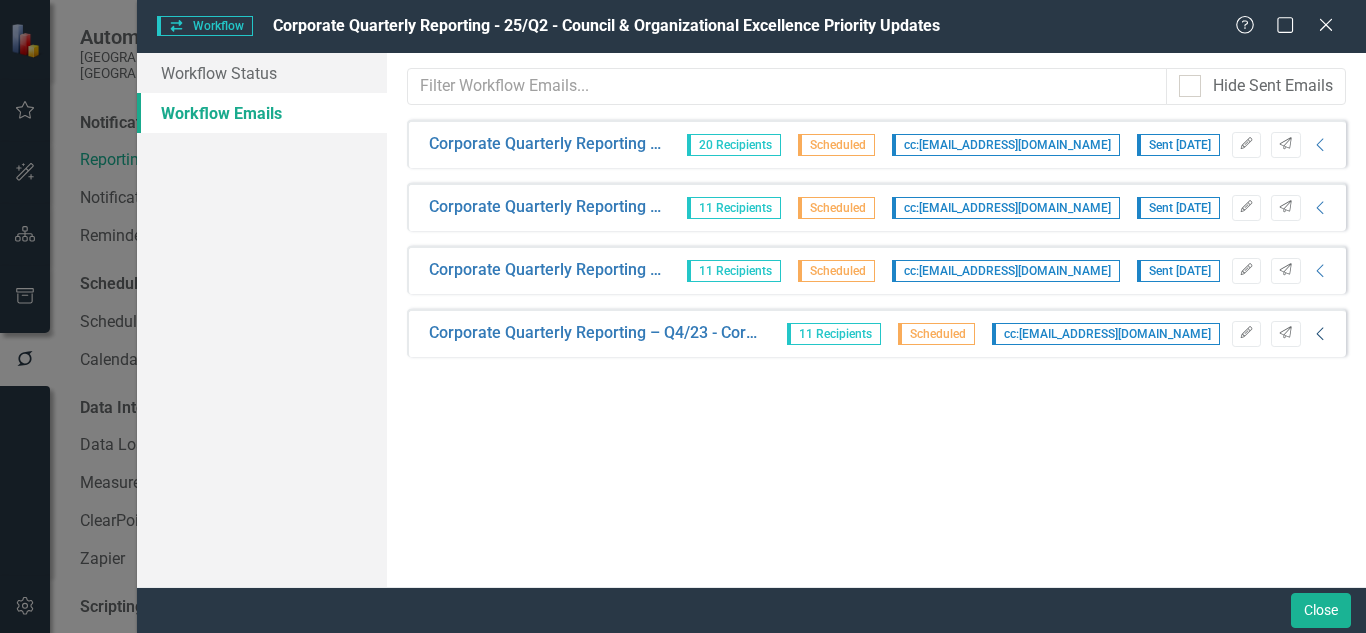 click on "Collapse" 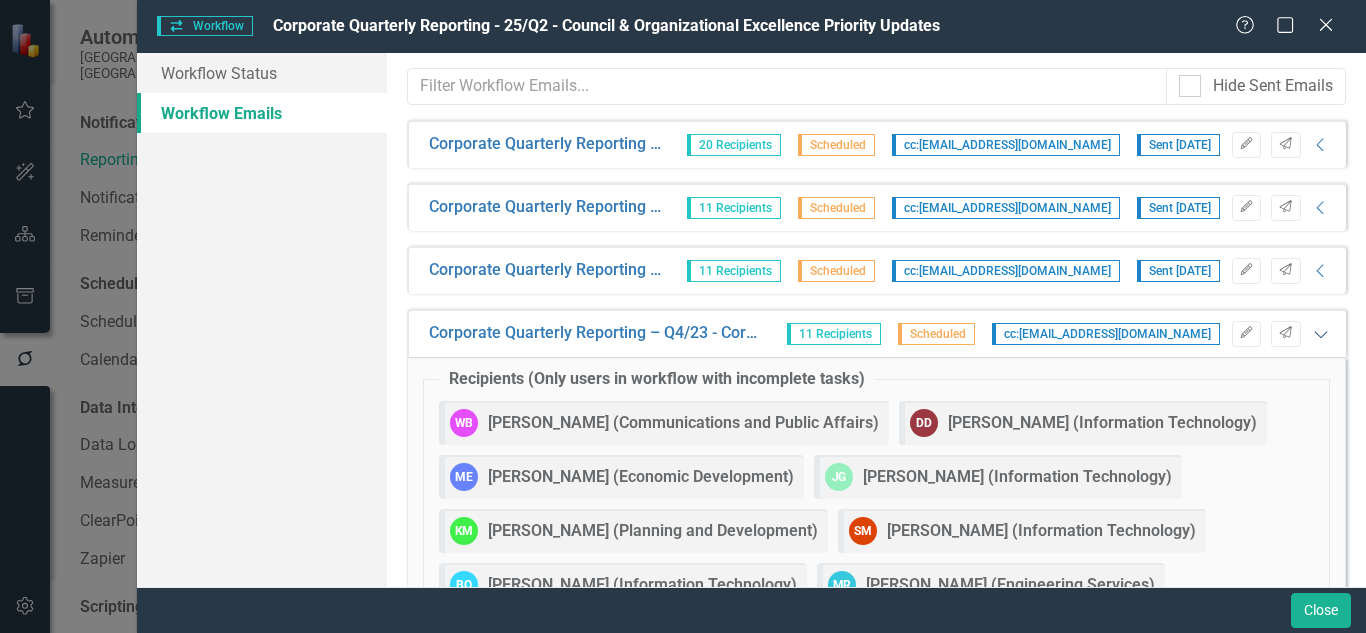 click on "Corporate Quarterly Reporting – Q4/23 - Corporate Business Plan Updates Required (Past Due) 11 Recipients Scheduled cc:  sroy@stalbert.ca Edit Send Expanded" at bounding box center (876, 333) 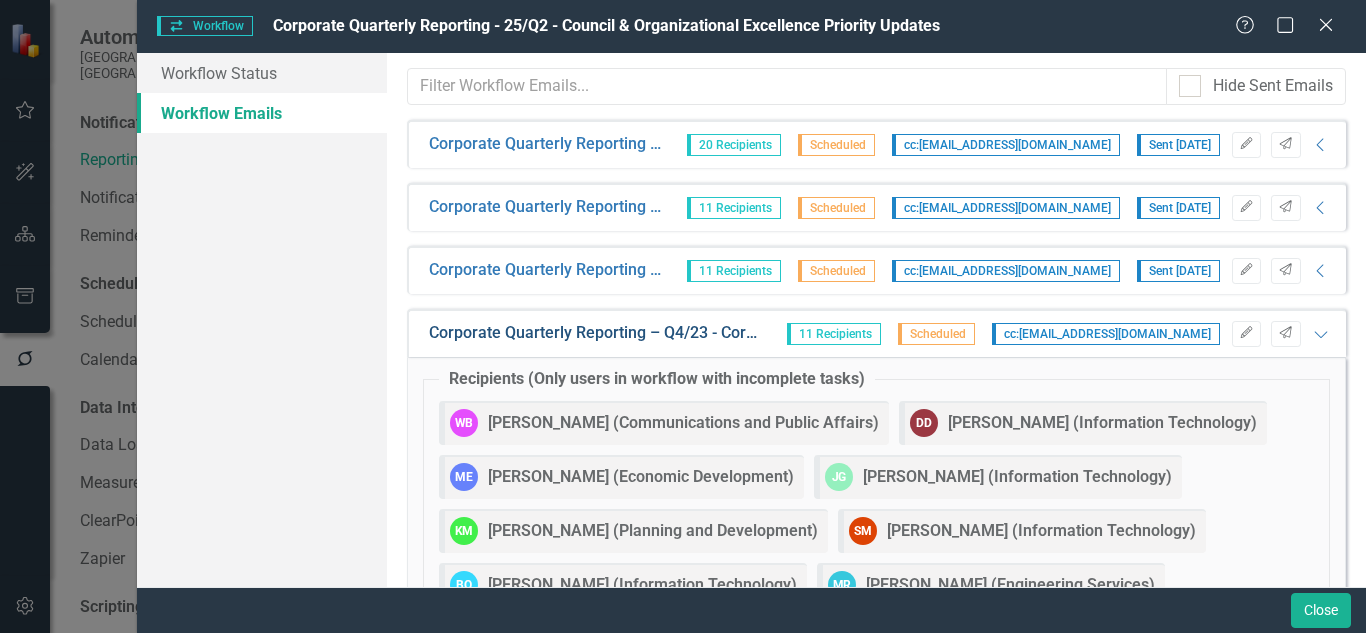 click on "Corporate Quarterly Reporting – Q4/23 - Corporate Business Plan Updates Required (Past Due)" at bounding box center (595, 333) 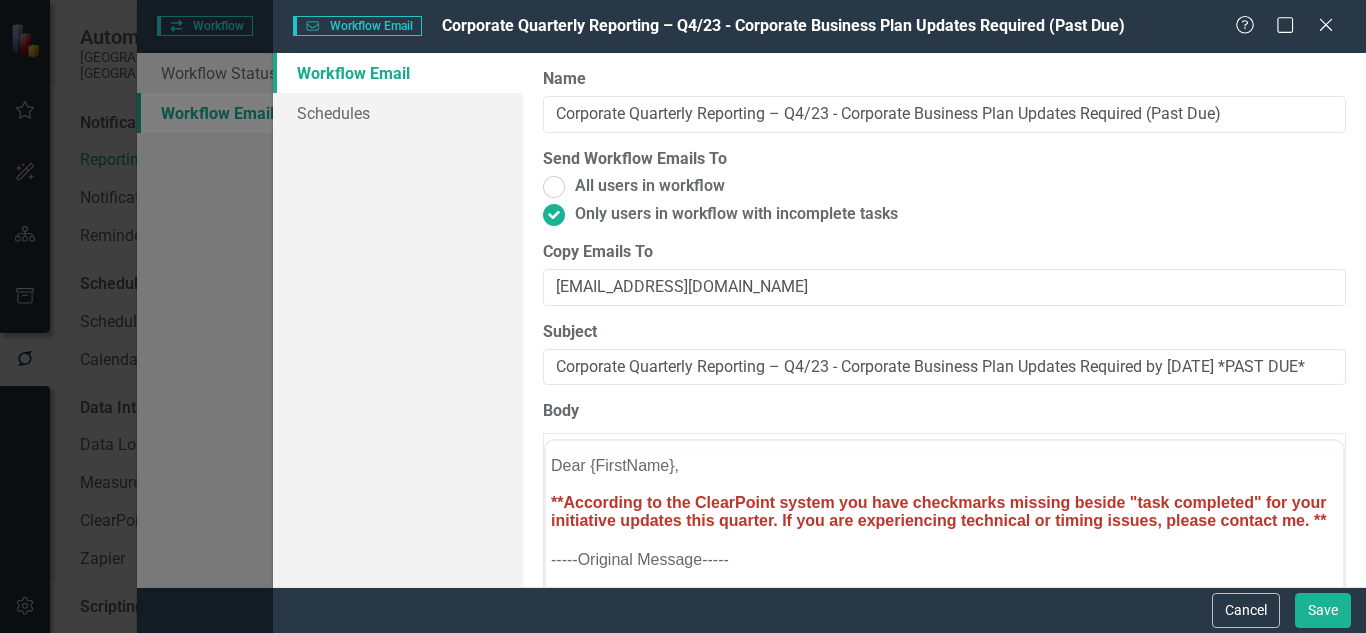 scroll, scrollTop: 0, scrollLeft: 0, axis: both 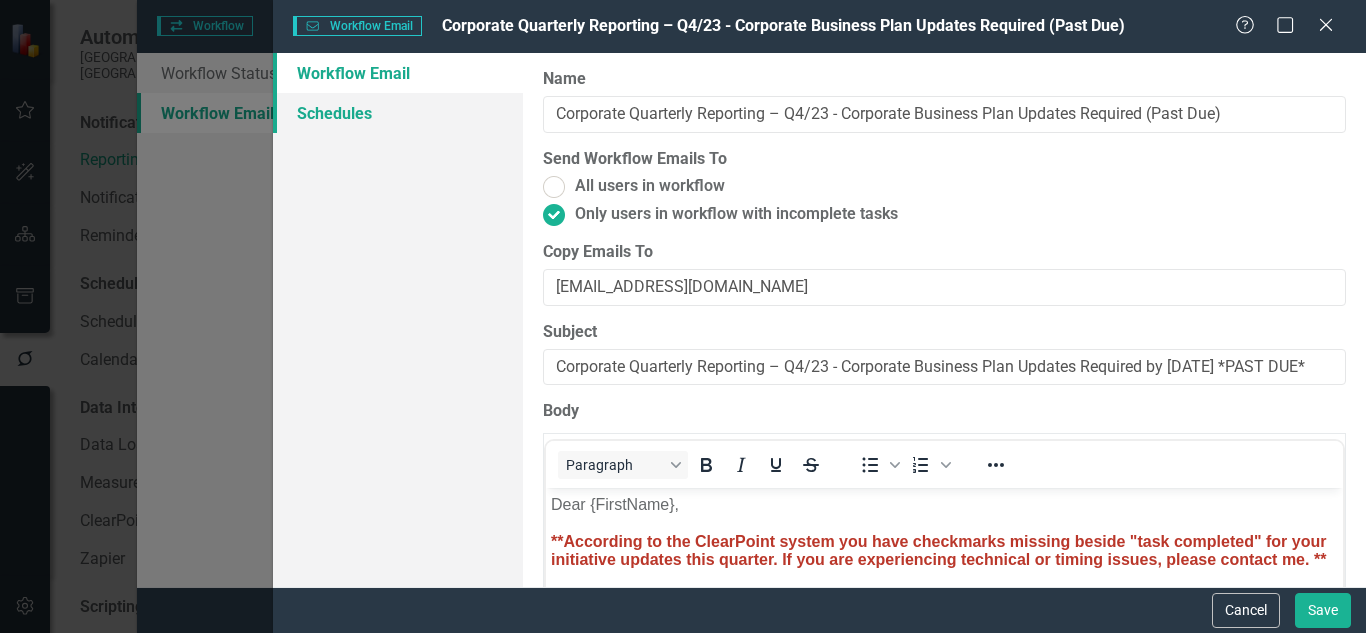 click on "Schedules" at bounding box center (398, 113) 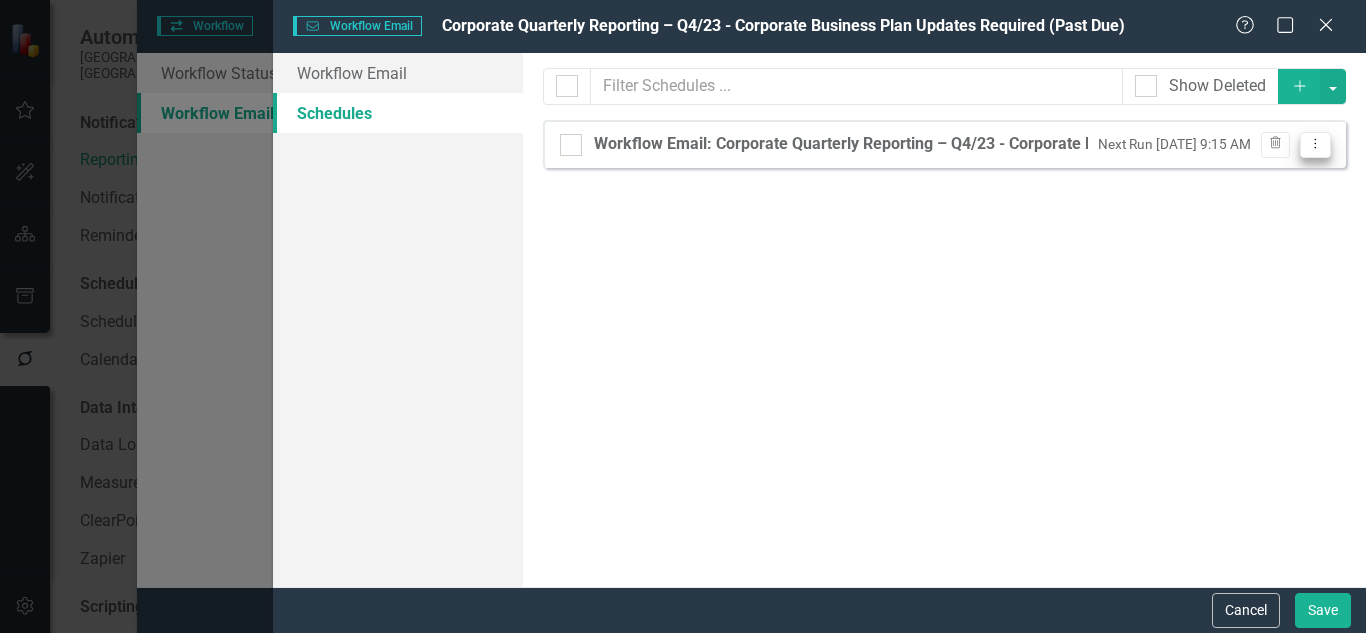 click 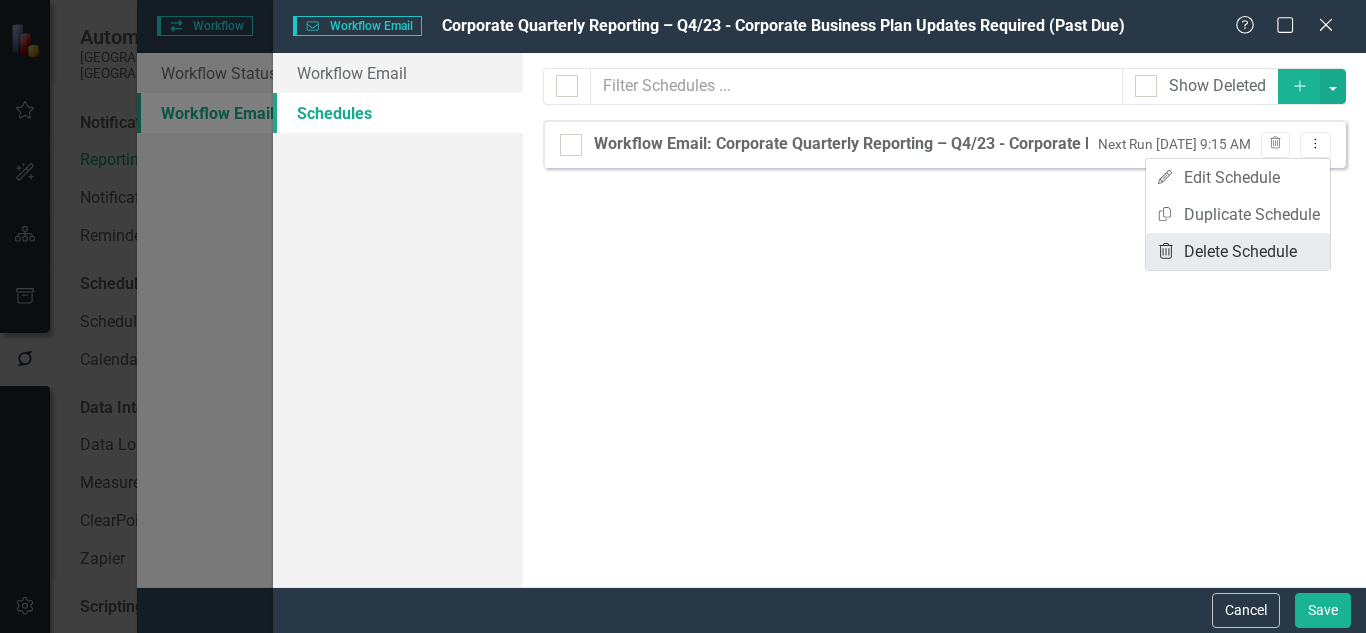 click on "Trash Delete Schedule" at bounding box center [1238, 251] 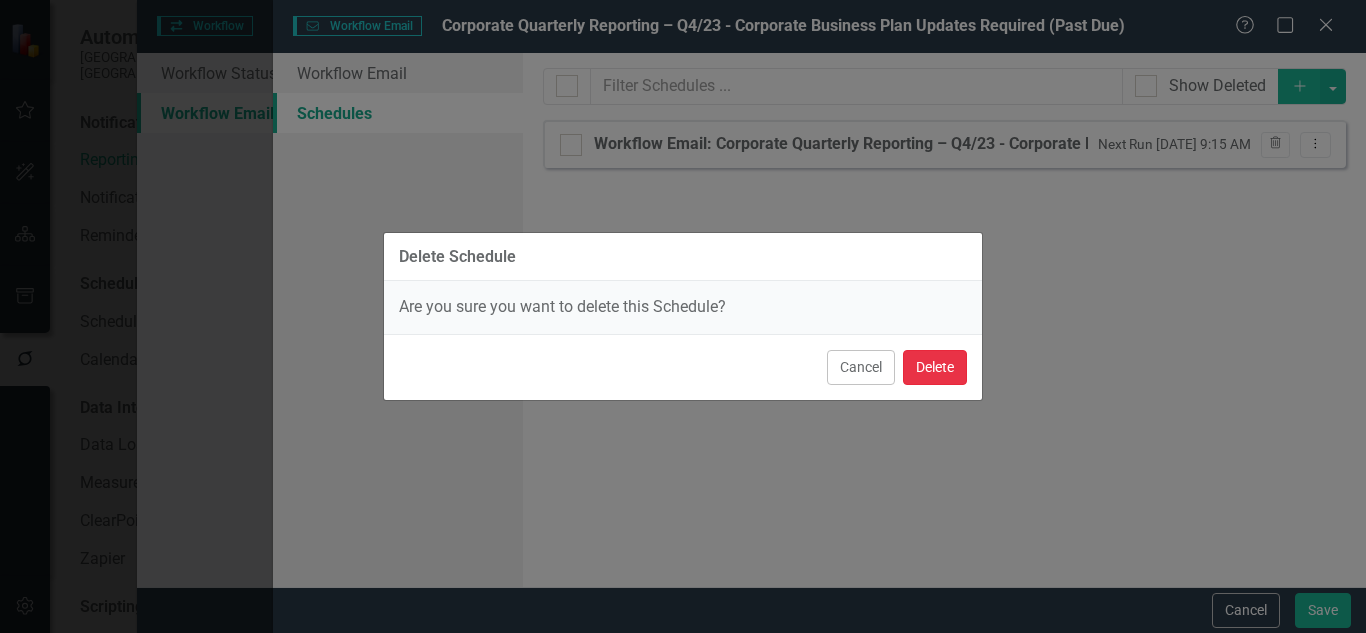click on "Delete" at bounding box center [935, 367] 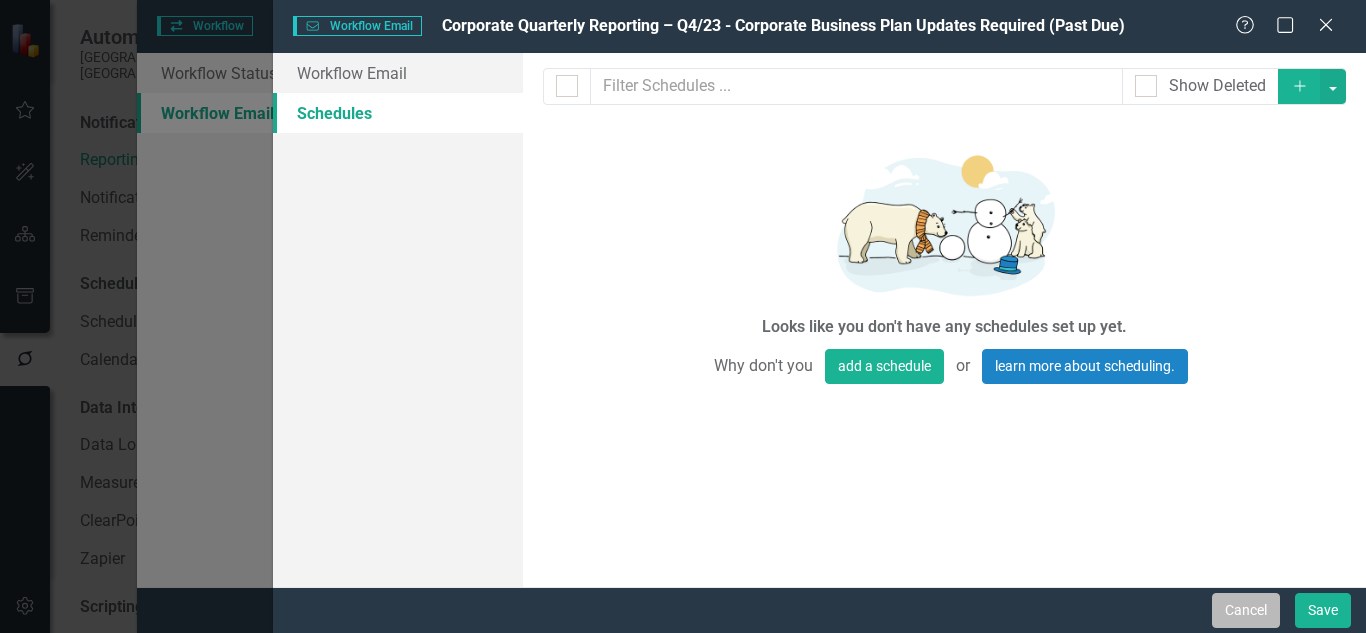 click on "Cancel" at bounding box center [1246, 610] 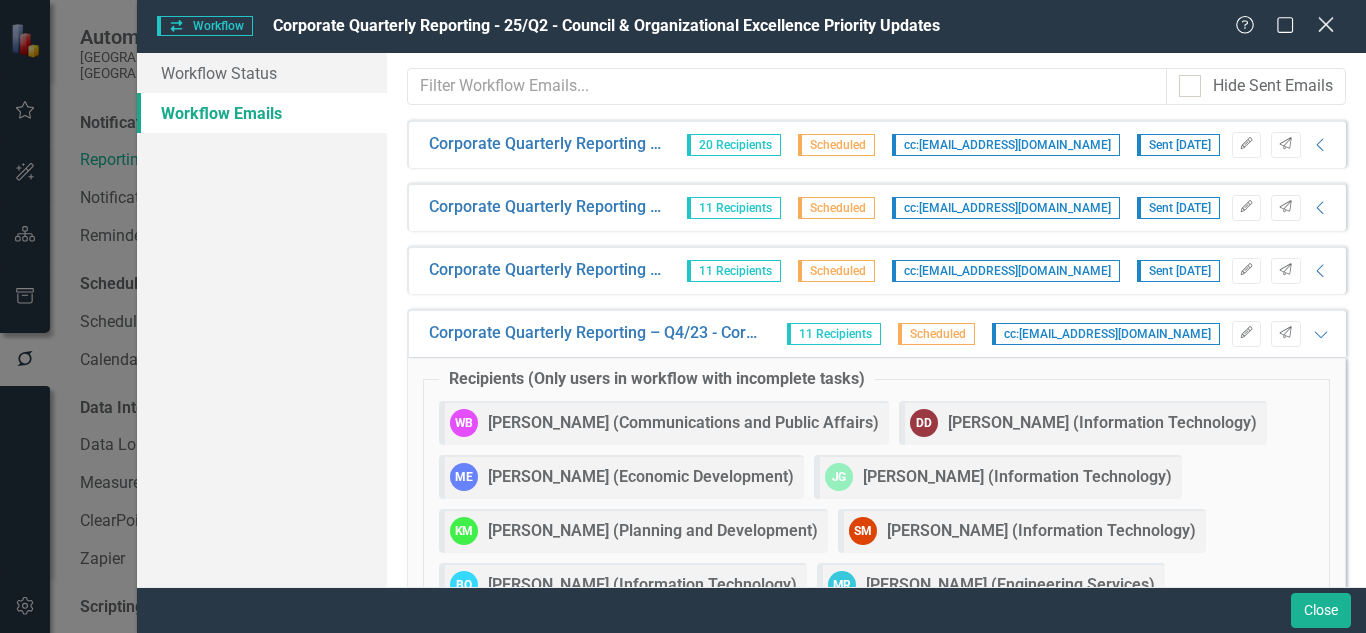 click 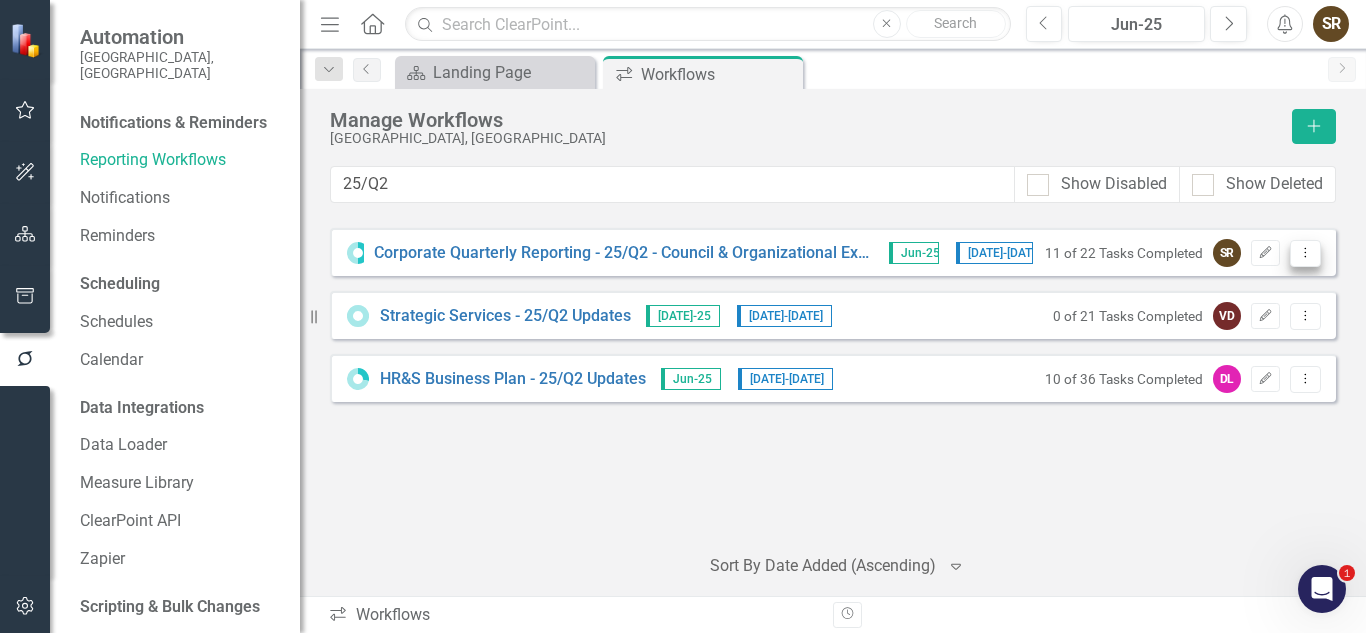 click on "Dropdown Menu" at bounding box center [1305, 253] 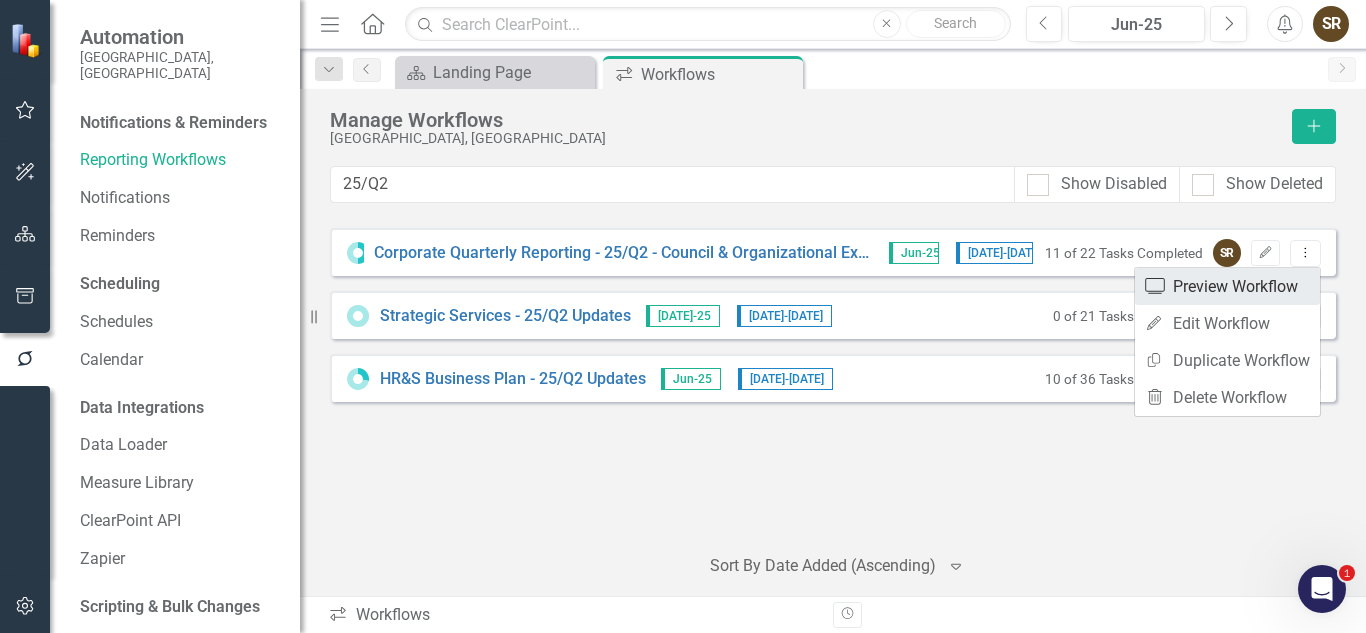 click on "Preview Preview Workflow" at bounding box center [1227, 286] 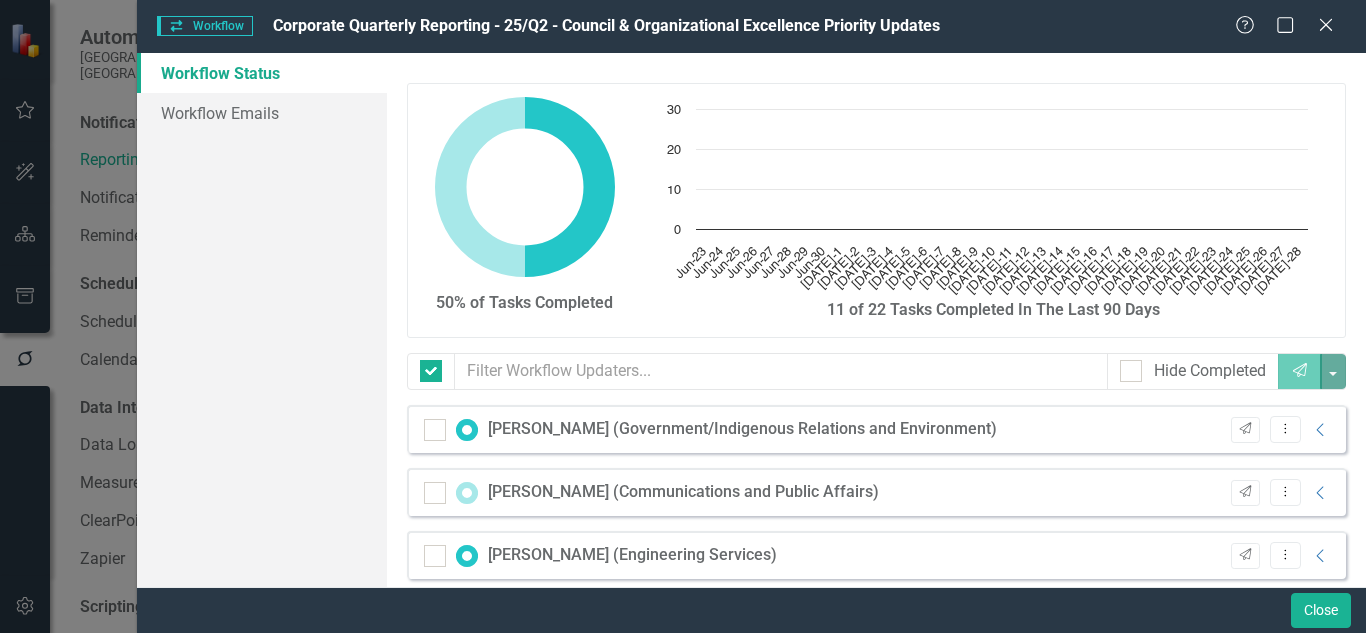 checkbox on "false" 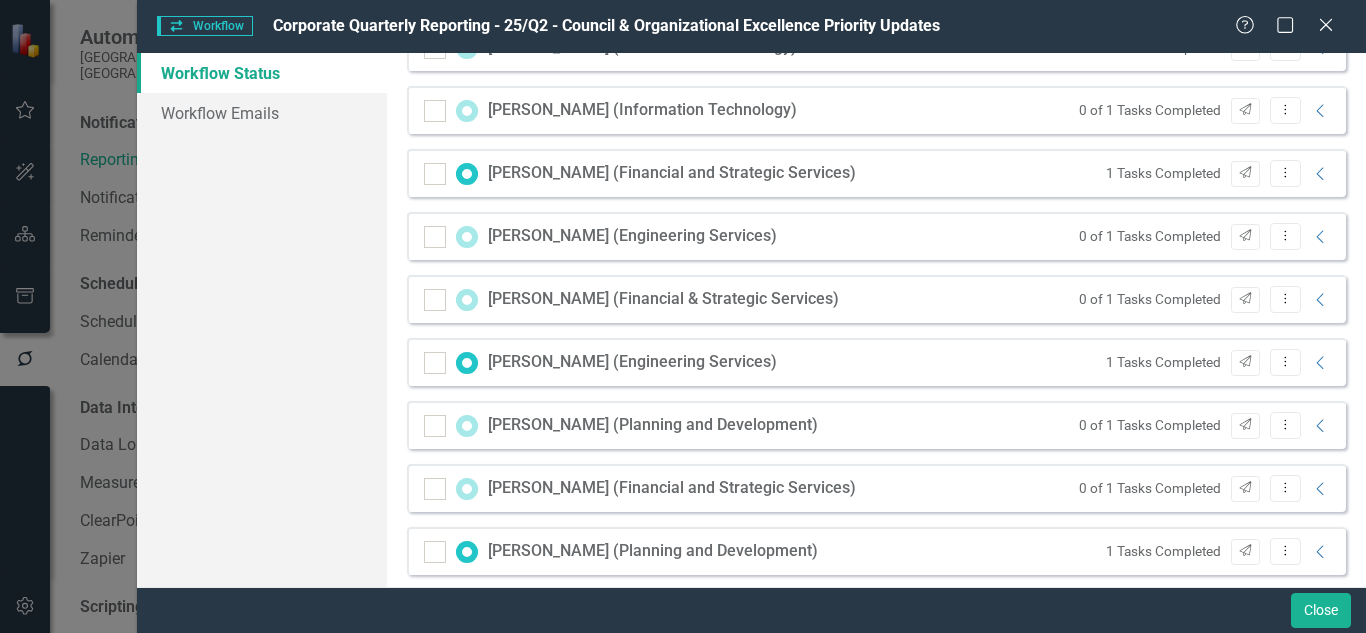 scroll, scrollTop: 1093, scrollLeft: 0, axis: vertical 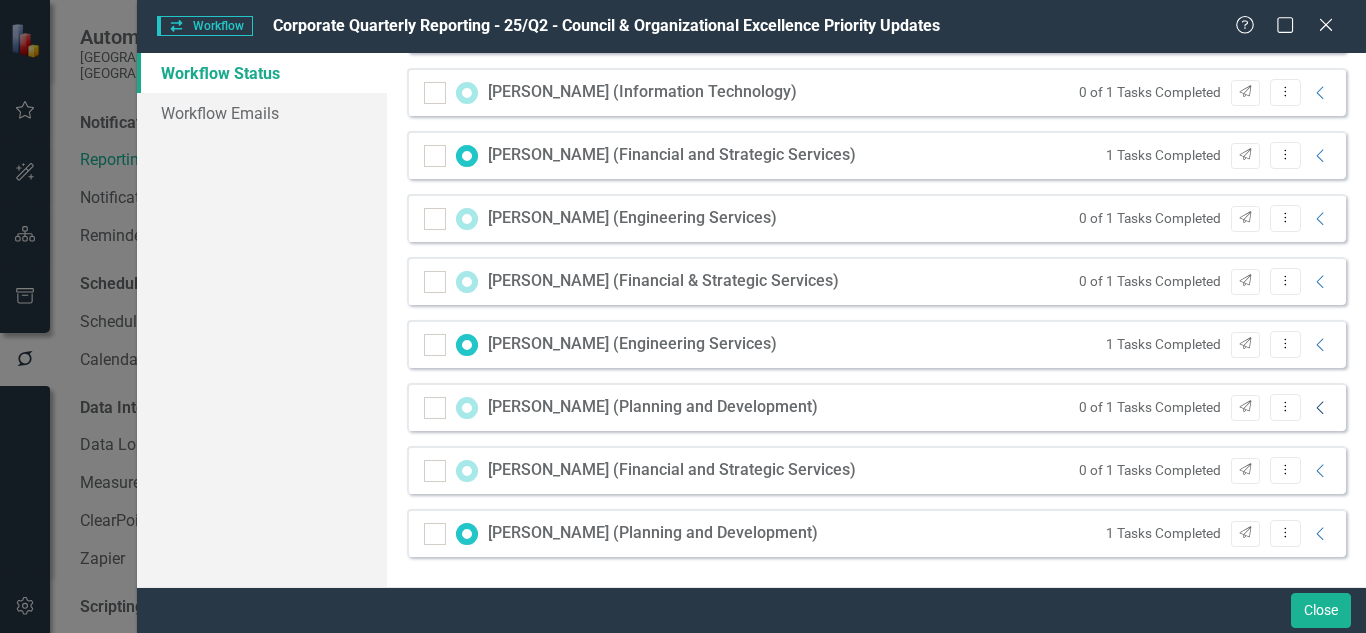 click 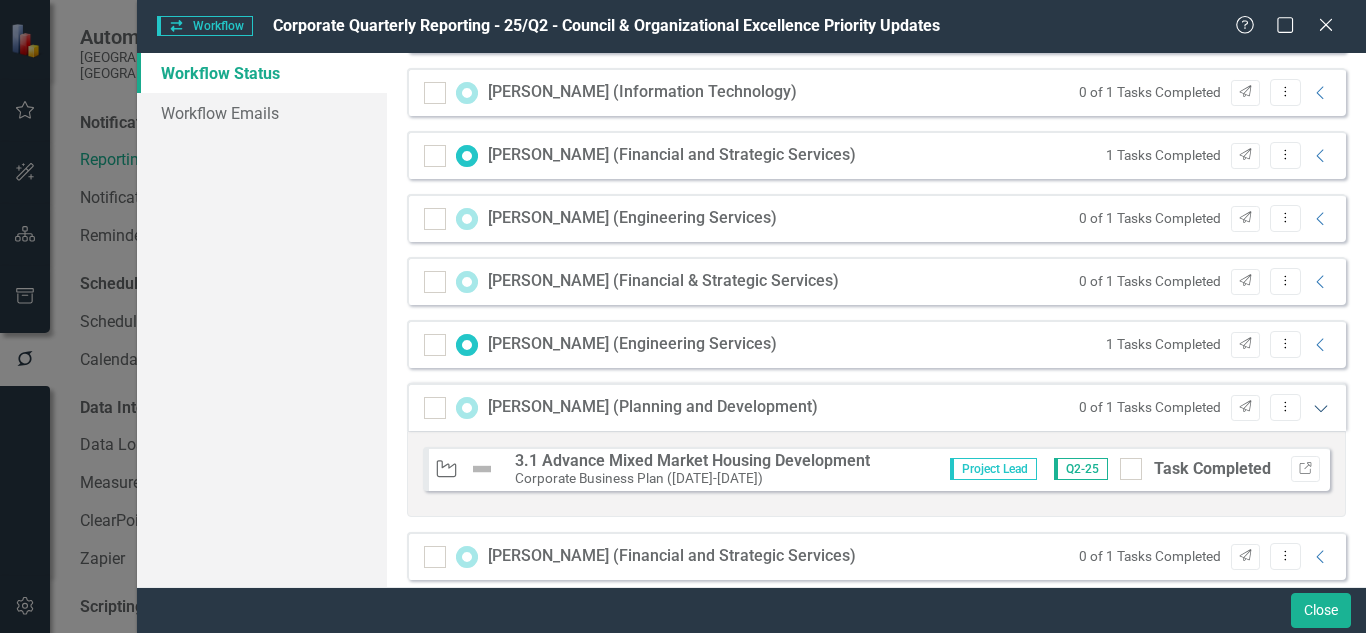 click 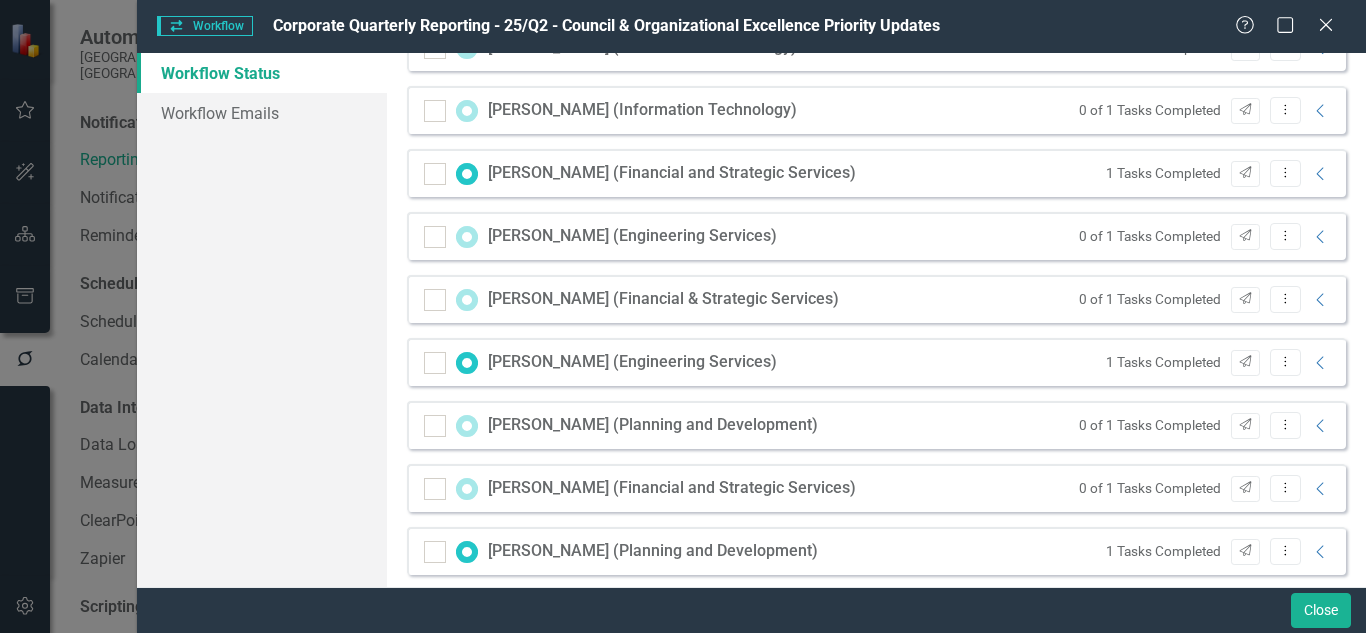scroll, scrollTop: 1093, scrollLeft: 0, axis: vertical 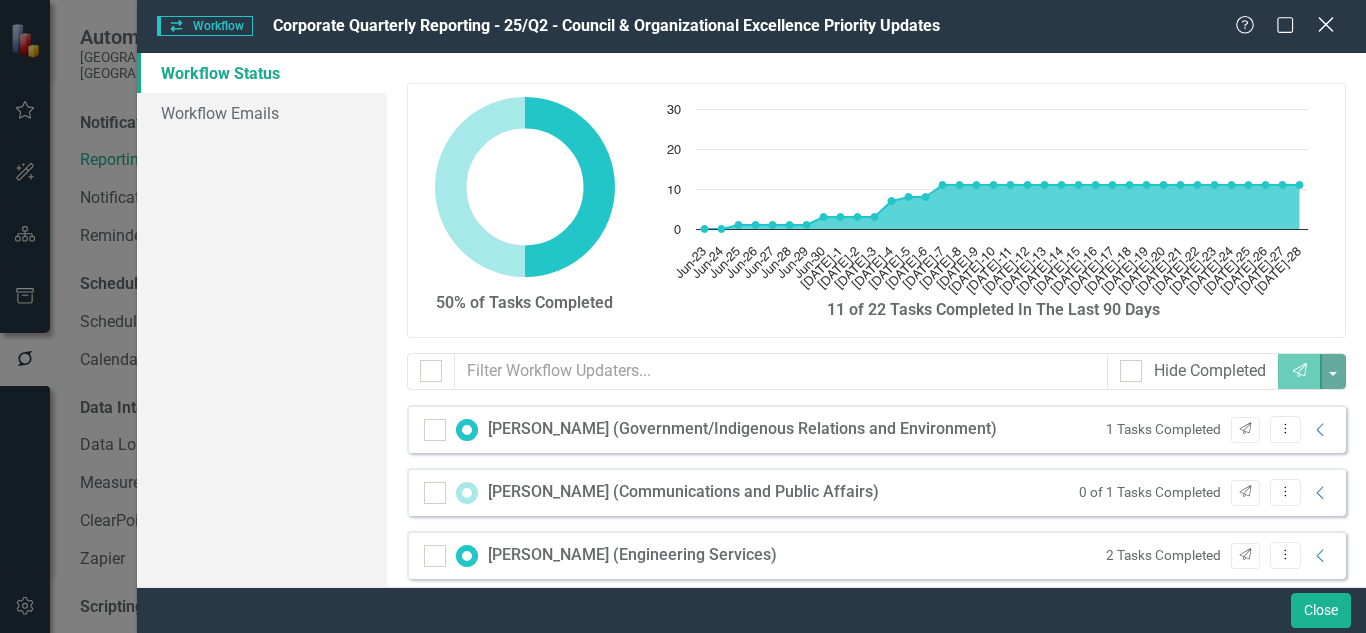 click on "Close" 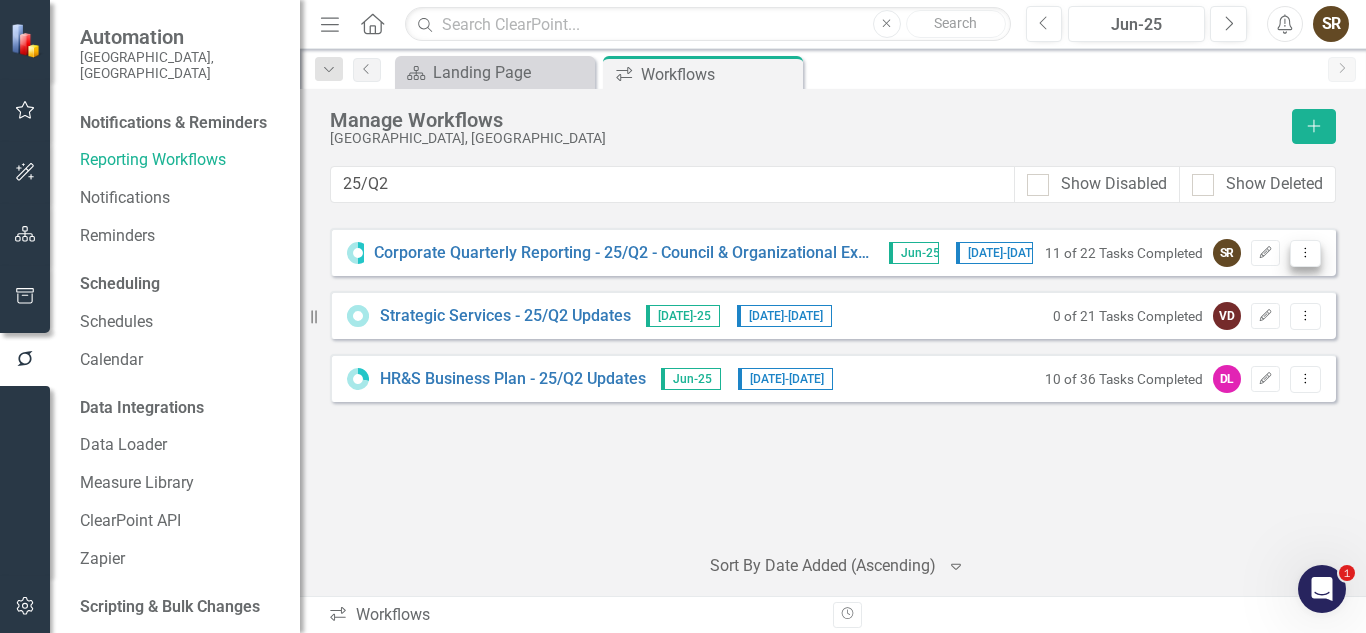 click on "Dropdown Menu" at bounding box center [1305, 253] 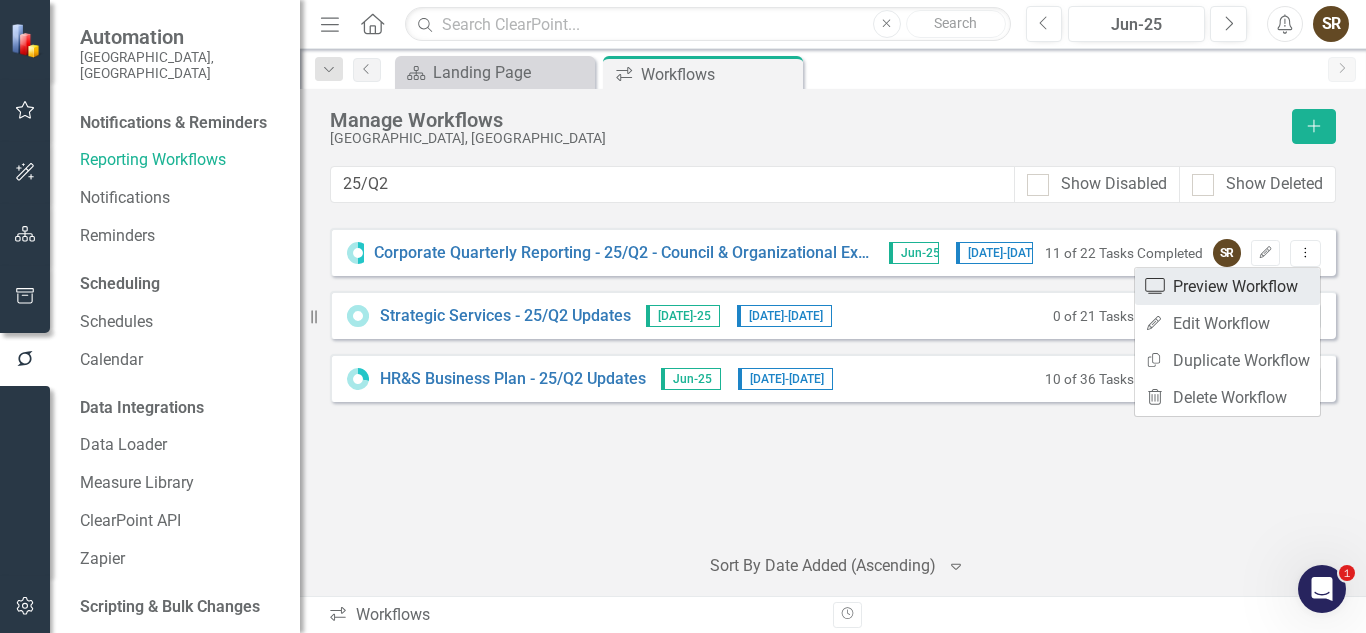 click on "Preview Preview Workflow" at bounding box center [1227, 286] 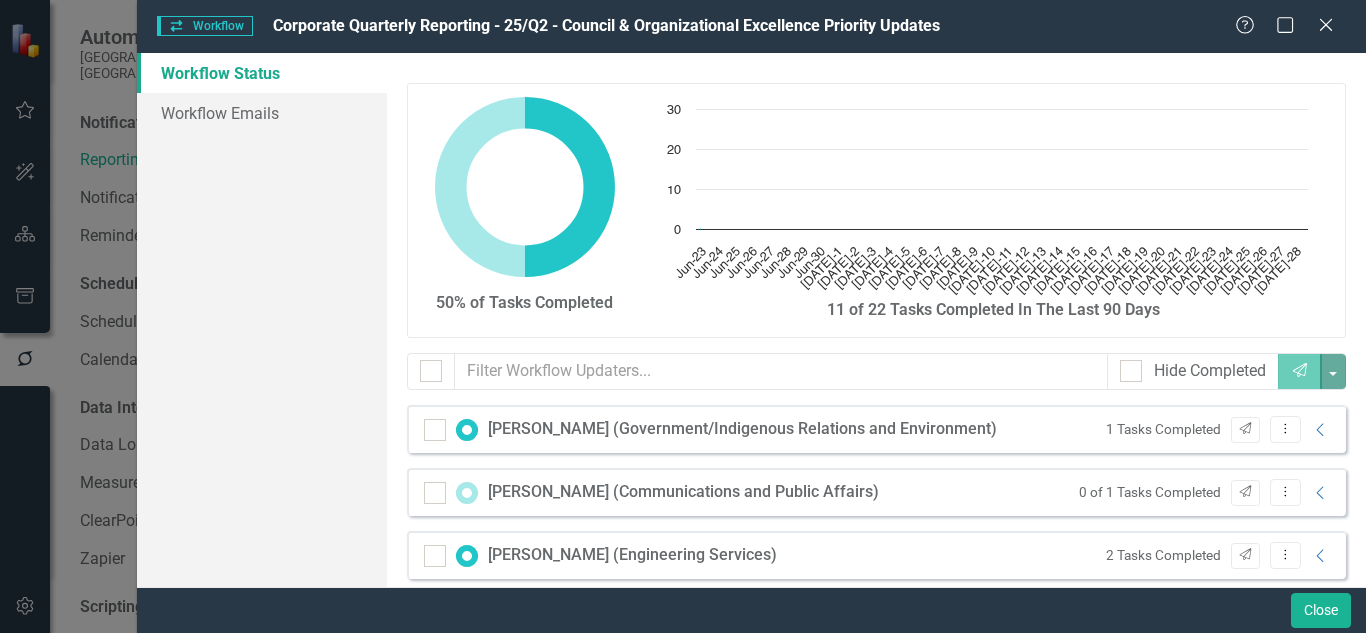 checkbox on "false" 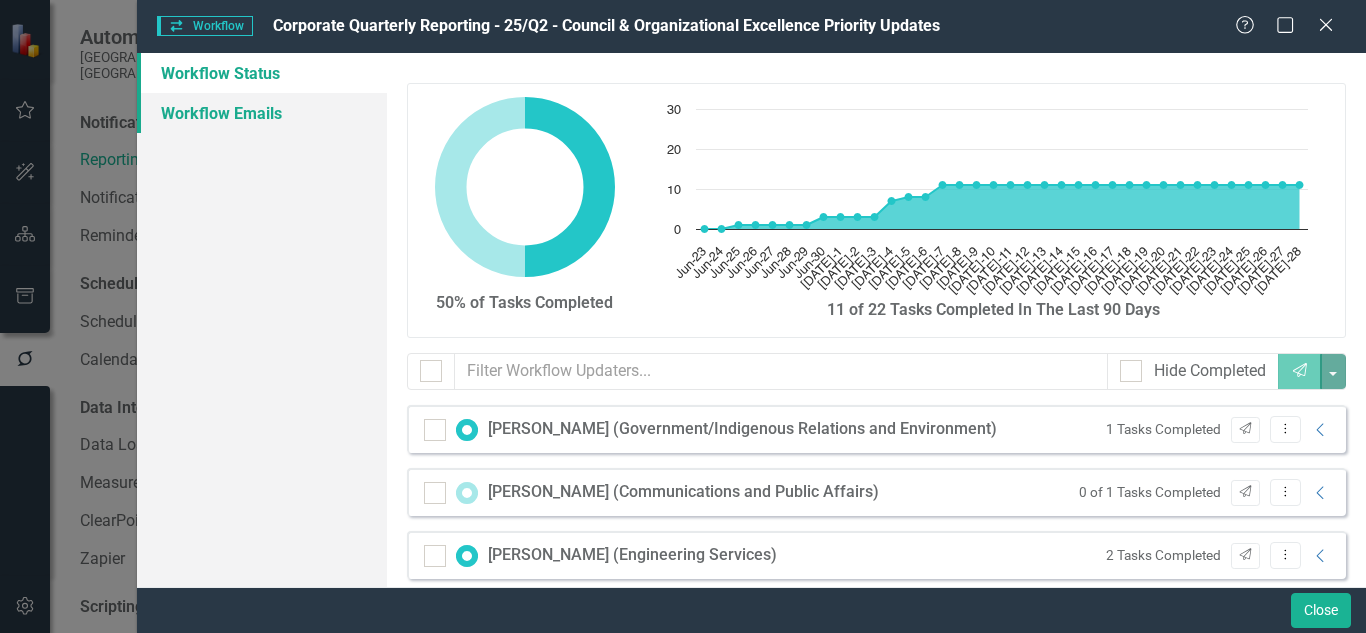 click on "Workflow Emails" at bounding box center [262, 113] 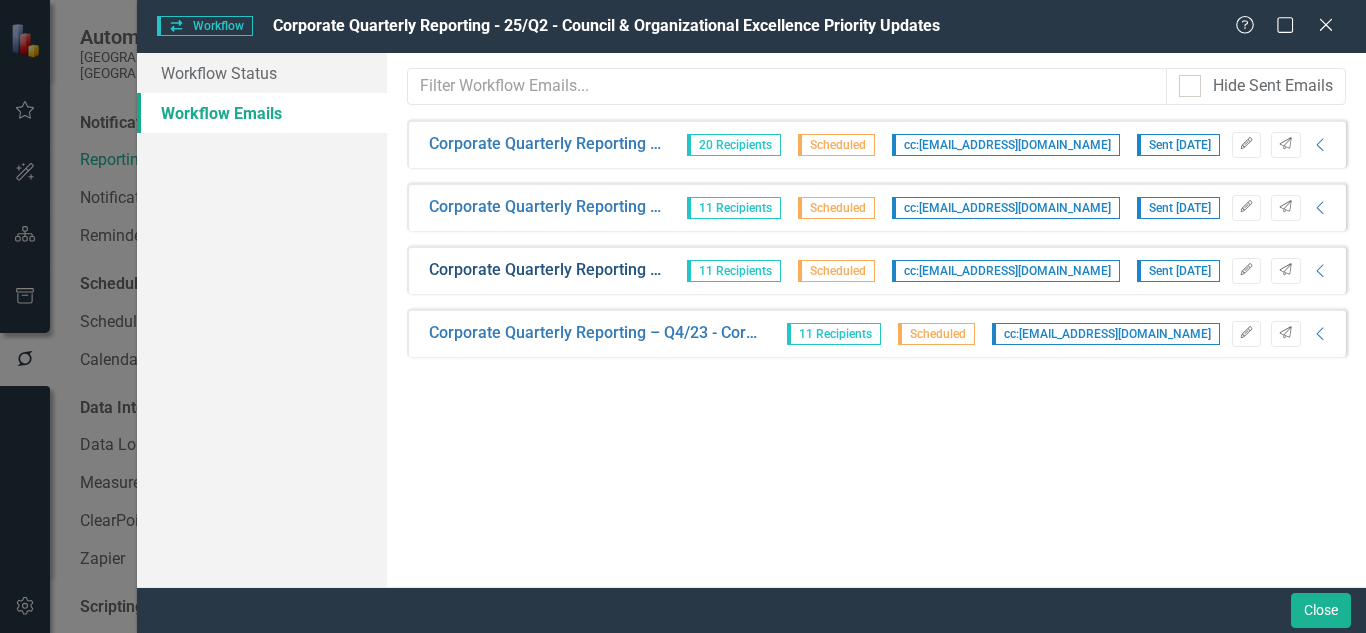 click on "Corporate Quarterly Reporting – Q2/25 - Corporate Business Plan Updates Required (2 days prior)" at bounding box center [545, 270] 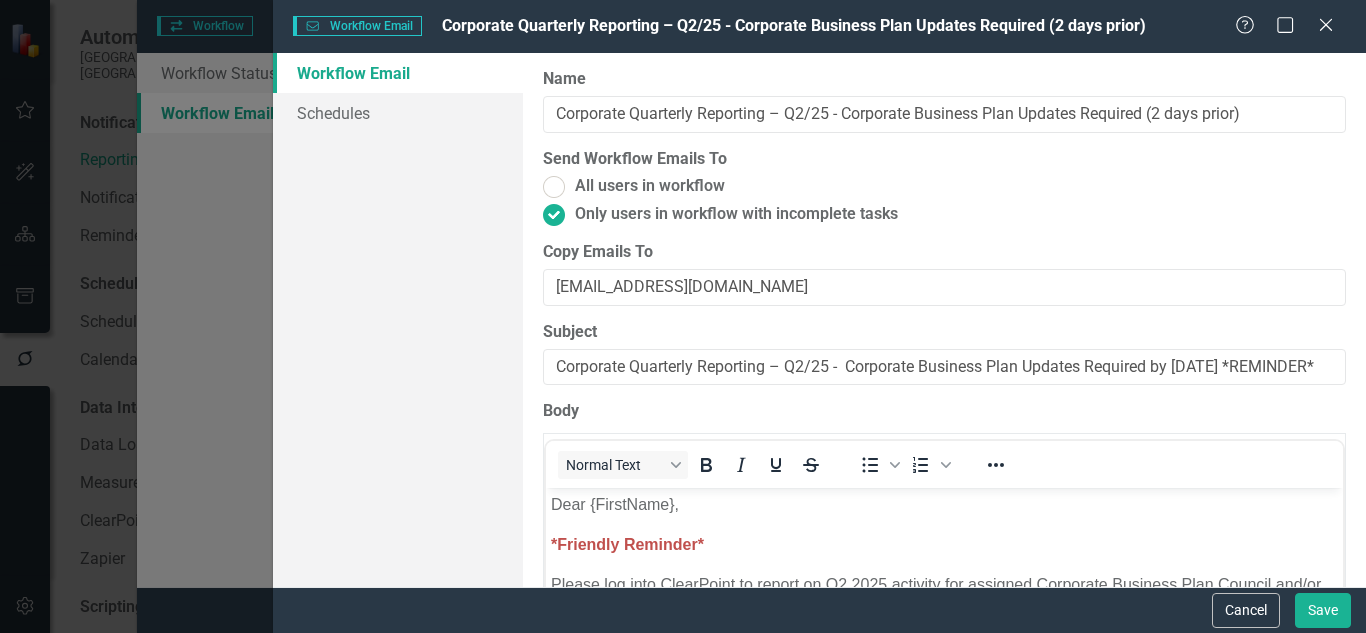 scroll, scrollTop: 0, scrollLeft: 0, axis: both 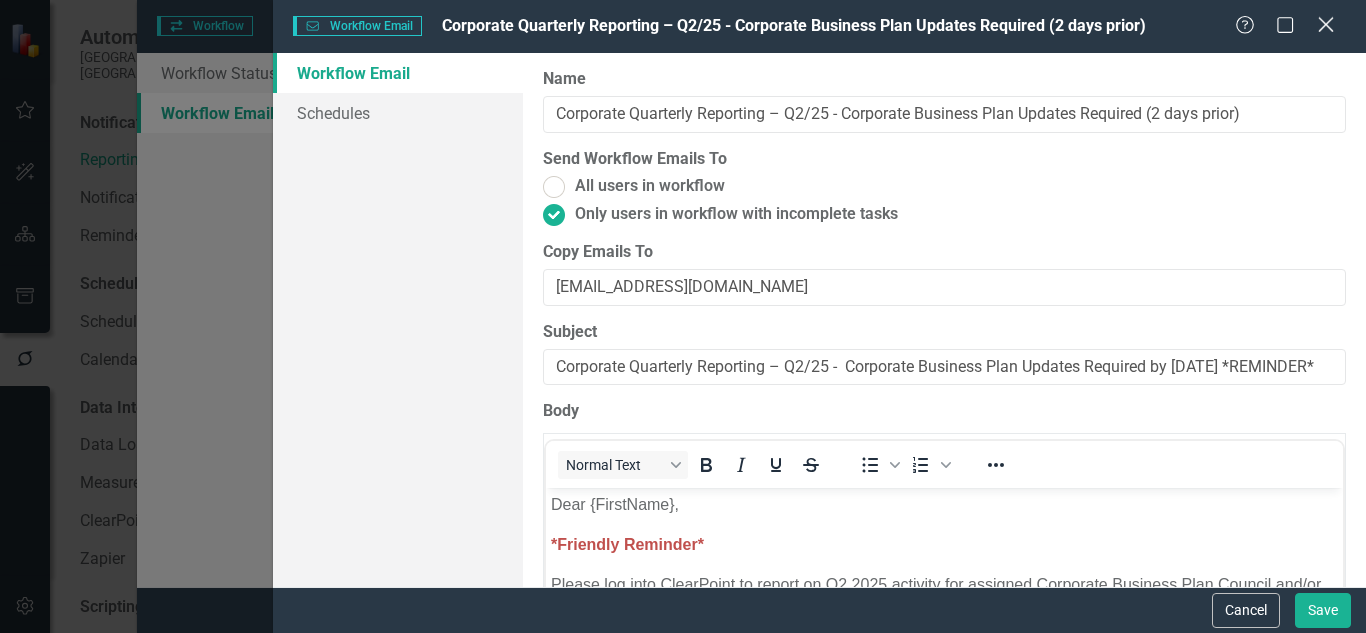 click on "Close" 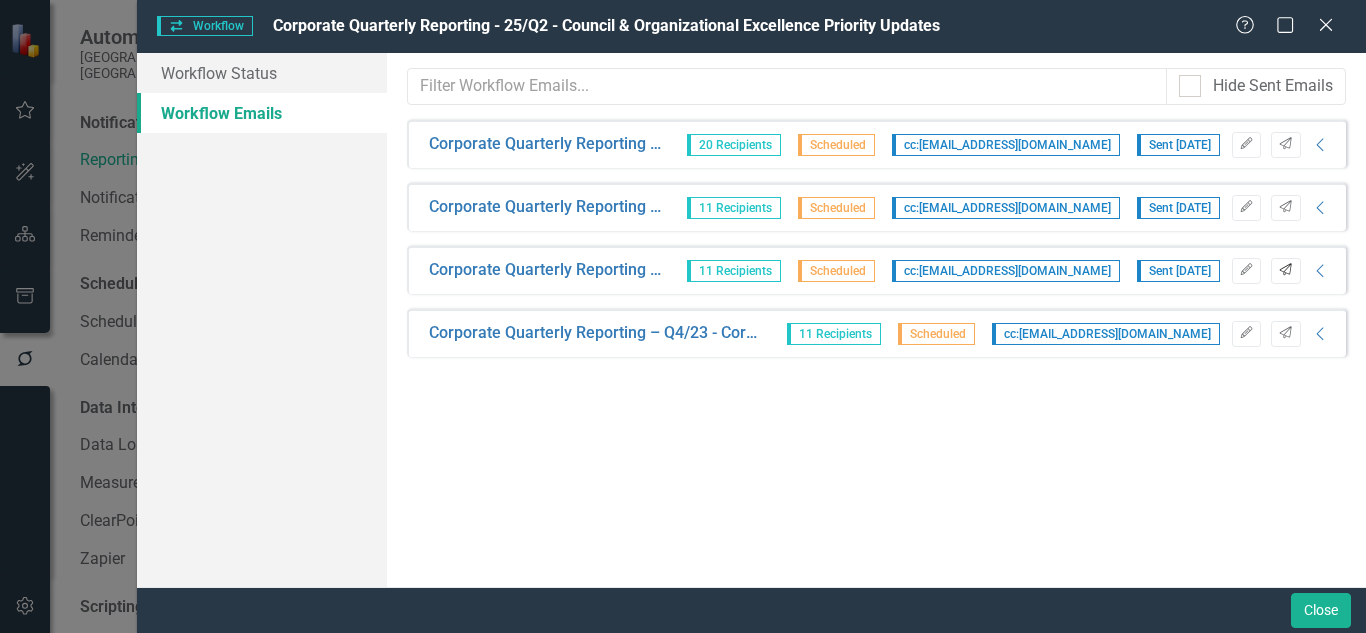 click 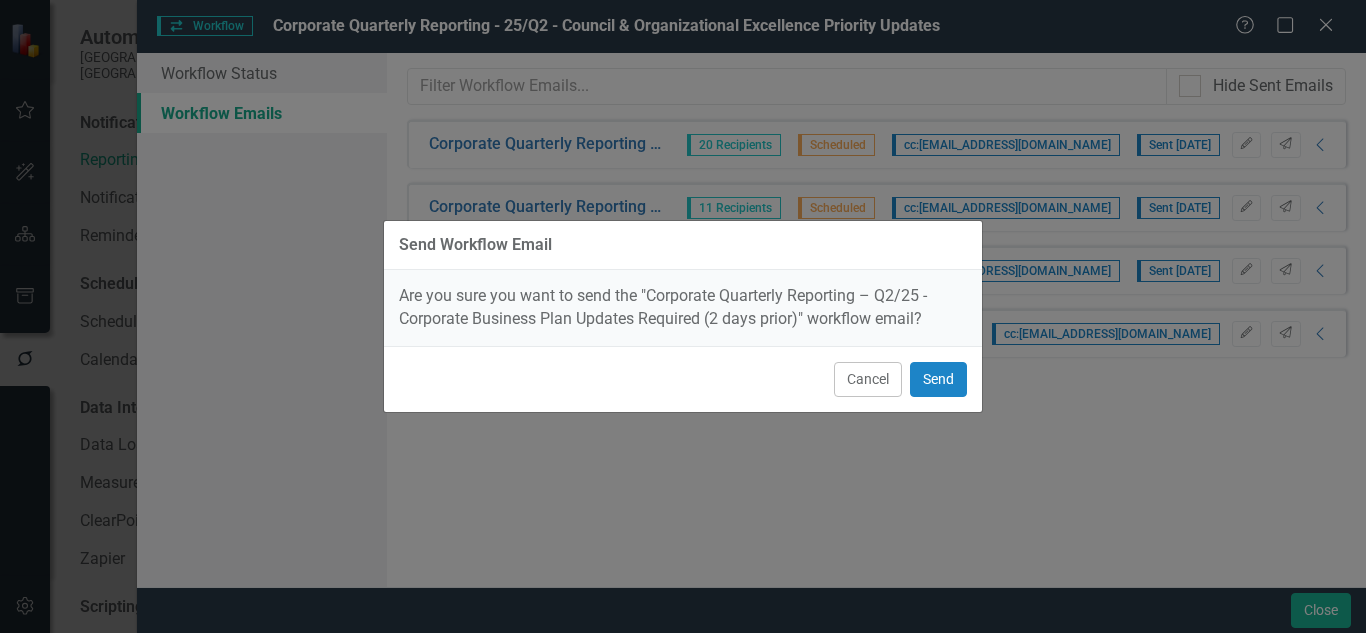 click on "Send Workflow Email Are you sure you want to send the "Corporate Quarterly Reporting – Q2/25 - Corporate Business Plan Updates Required (2 days prior)" workflow email? Cancel Send" at bounding box center (683, 316) 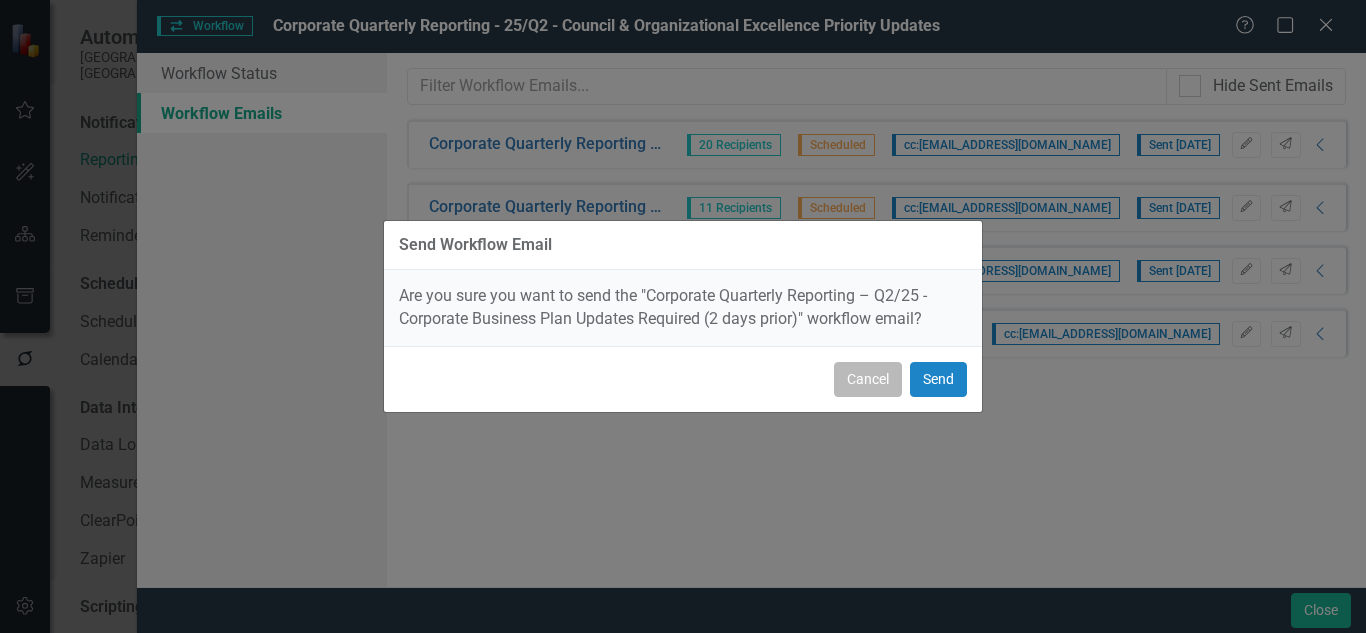 click on "Cancel" at bounding box center [868, 379] 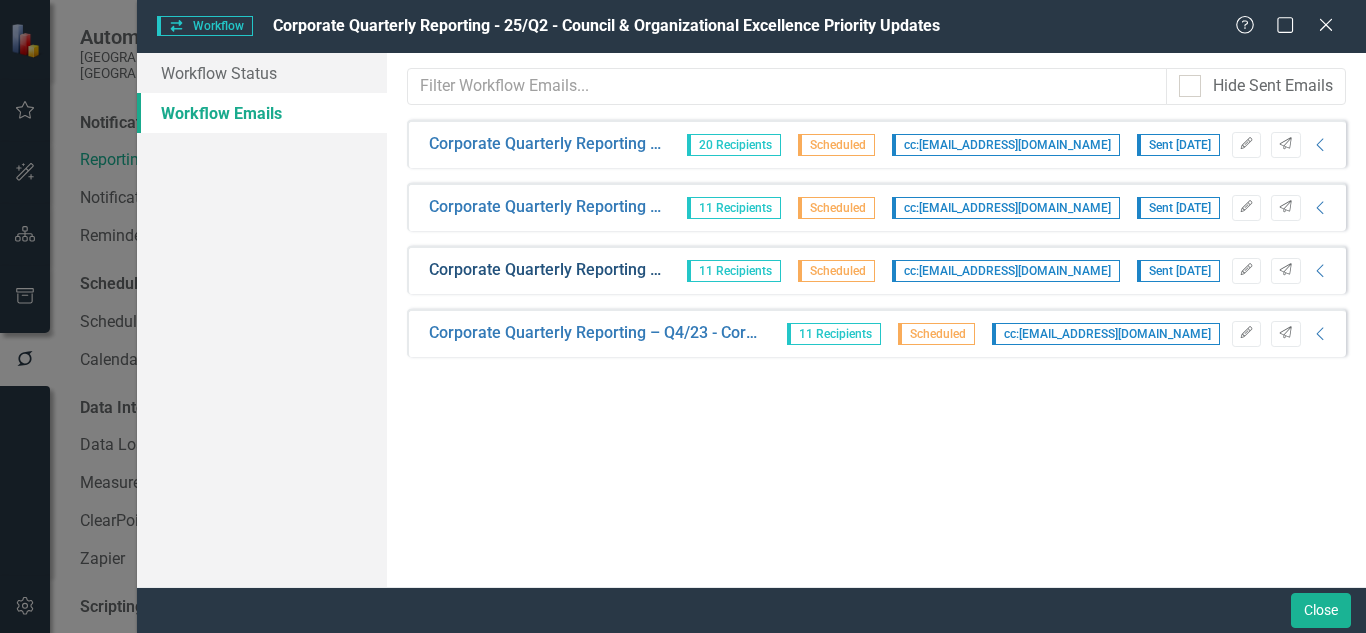 click on "Corporate Quarterly Reporting – Q2/25 - Corporate Business Plan Updates Required (2 days prior)" at bounding box center (545, 270) 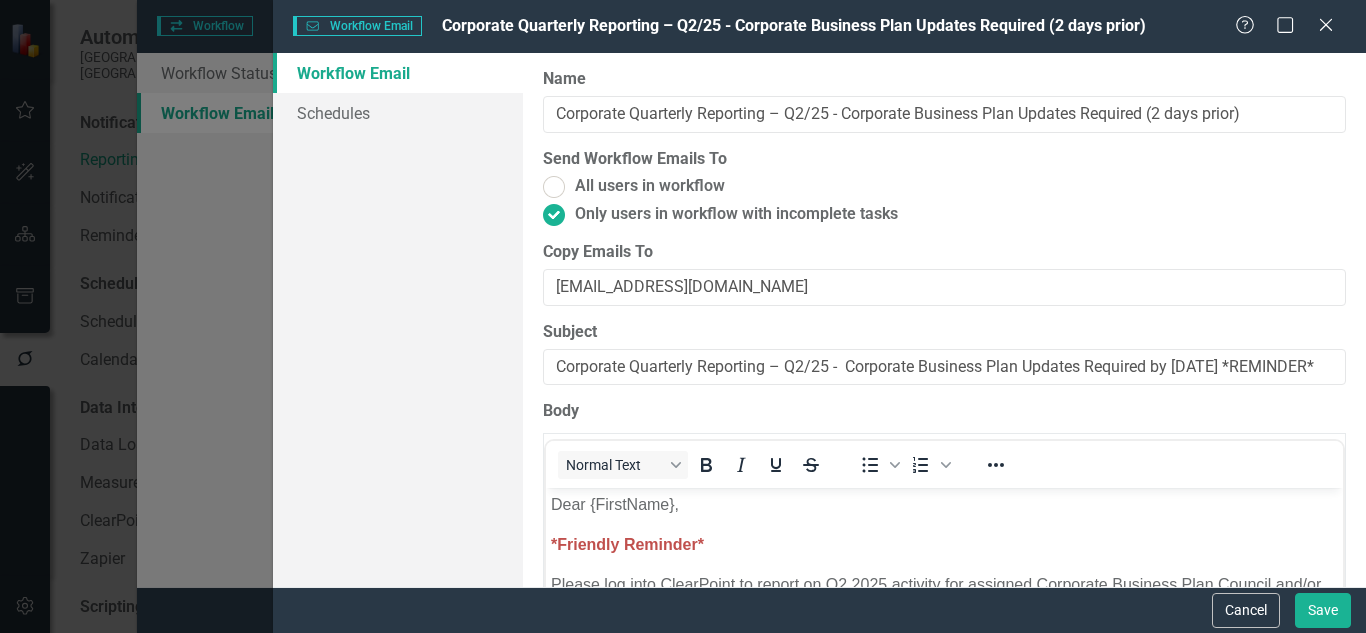 scroll, scrollTop: 0, scrollLeft: 0, axis: both 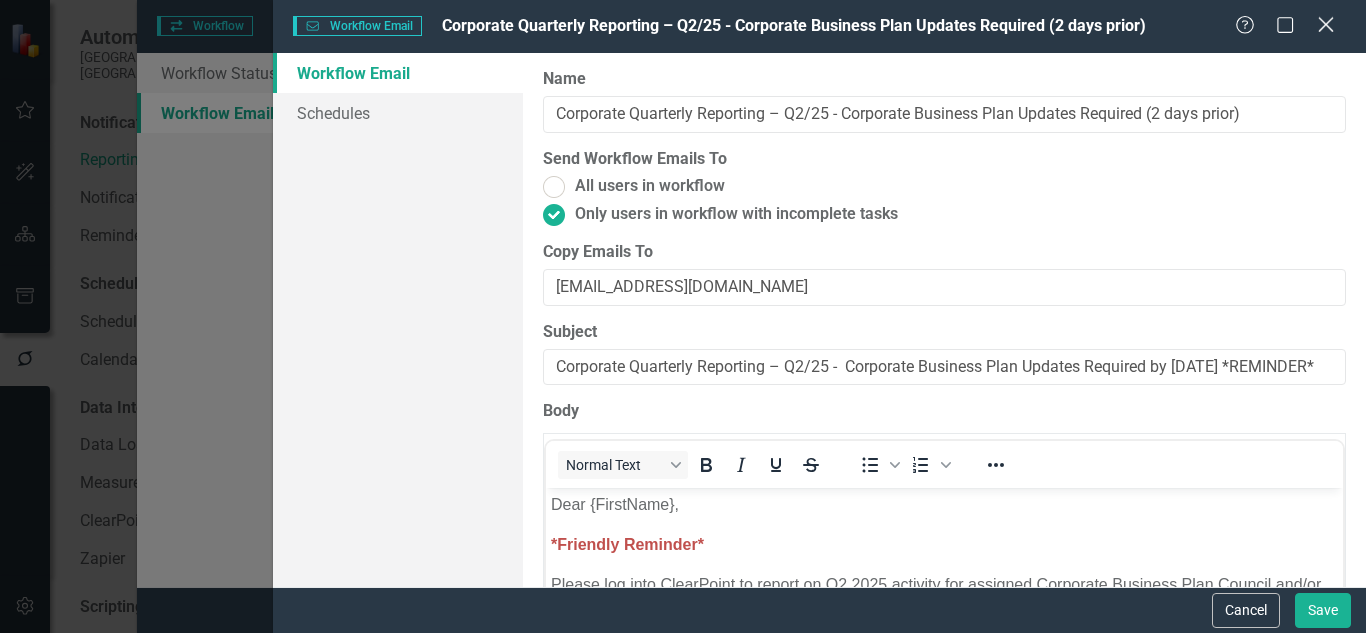 click 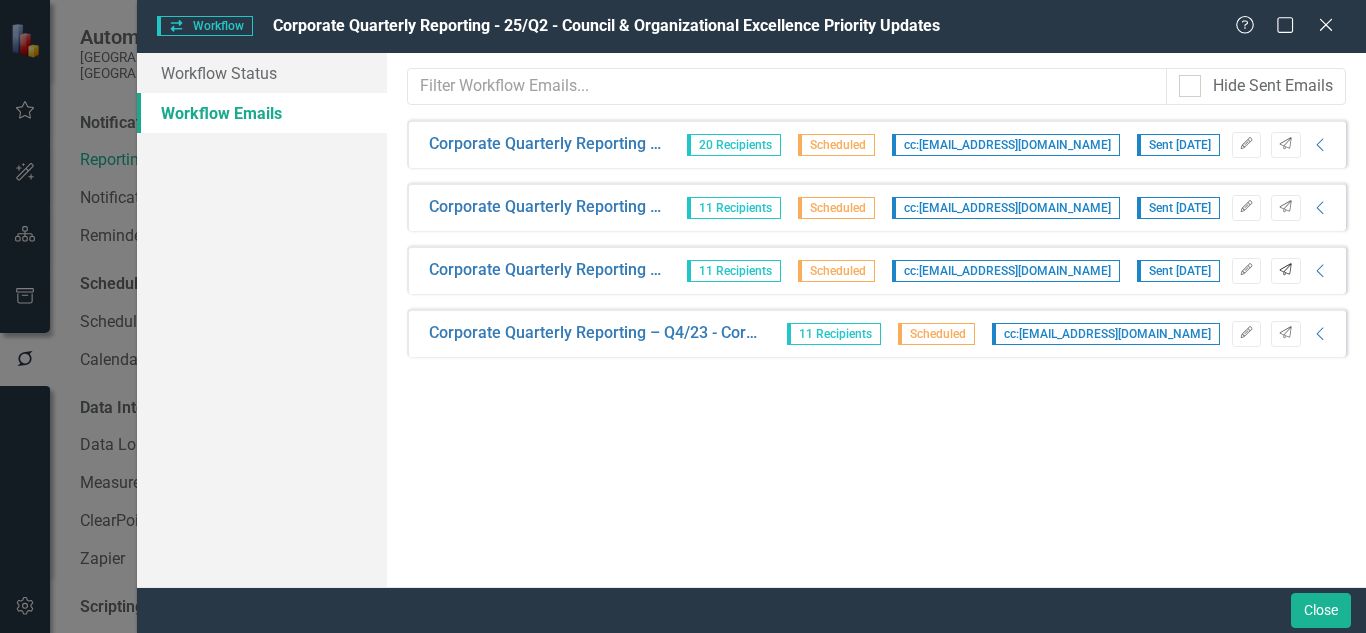 click 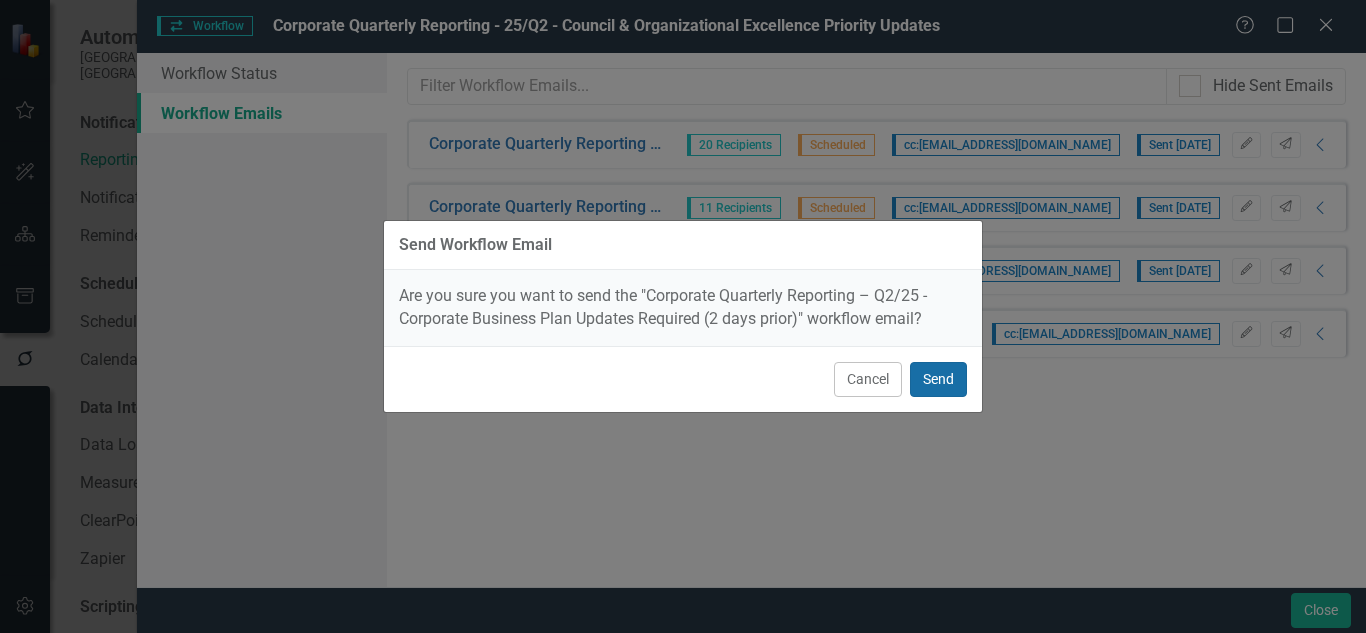 click on "Send" at bounding box center [938, 379] 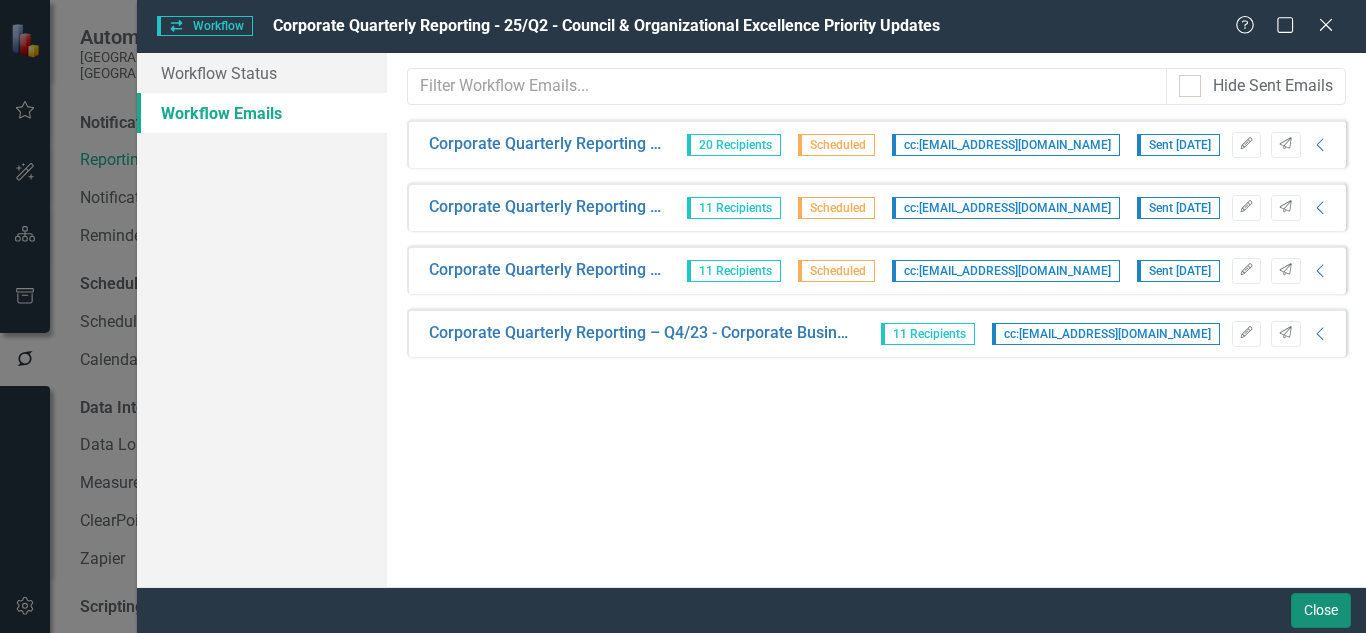 click on "Close" at bounding box center (1321, 610) 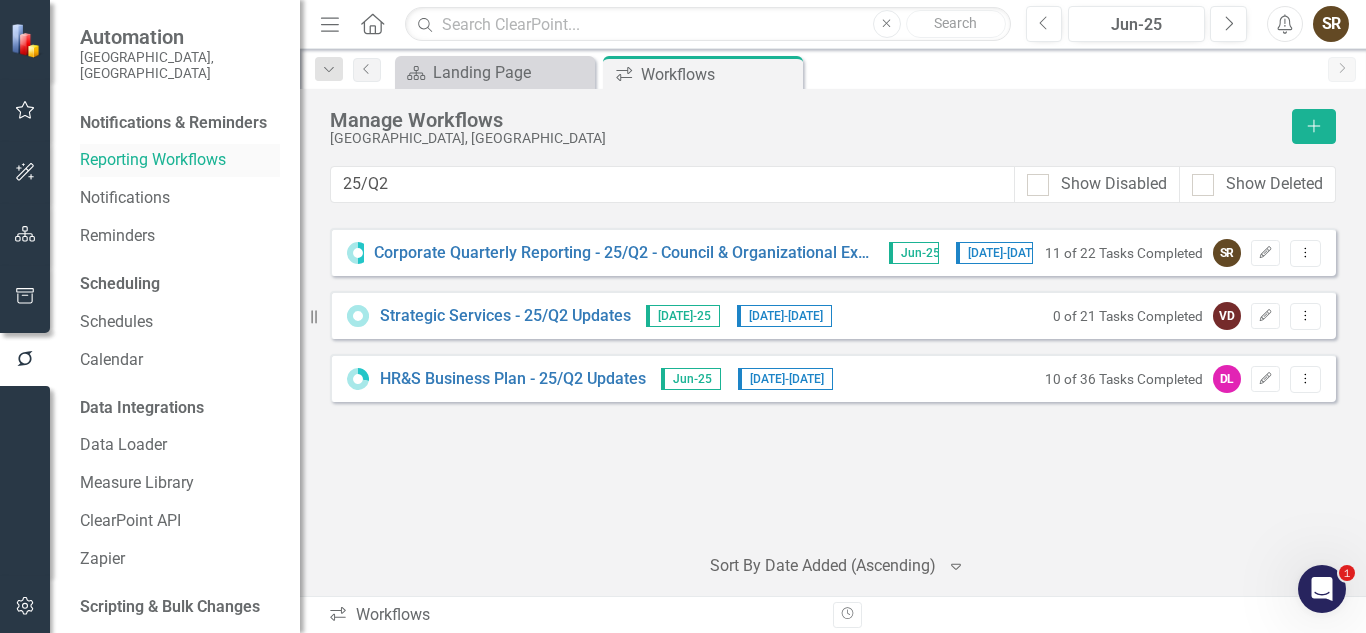 click on "Reporting Workflows" at bounding box center [180, 160] 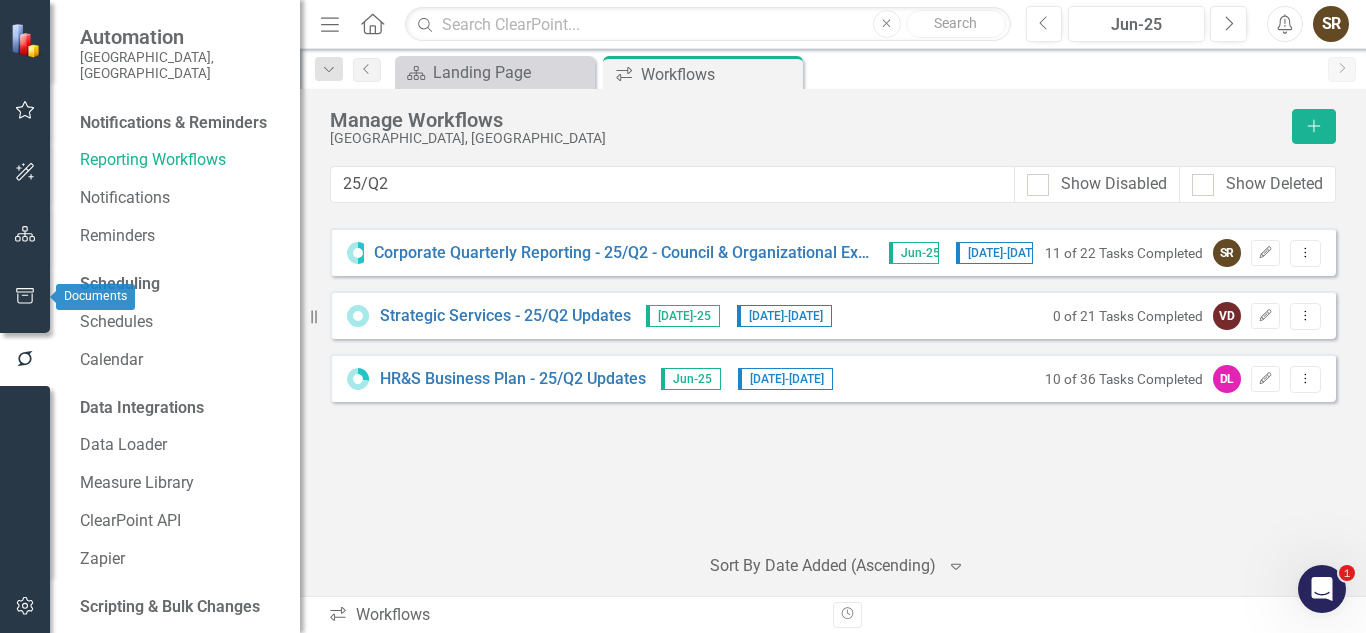 click 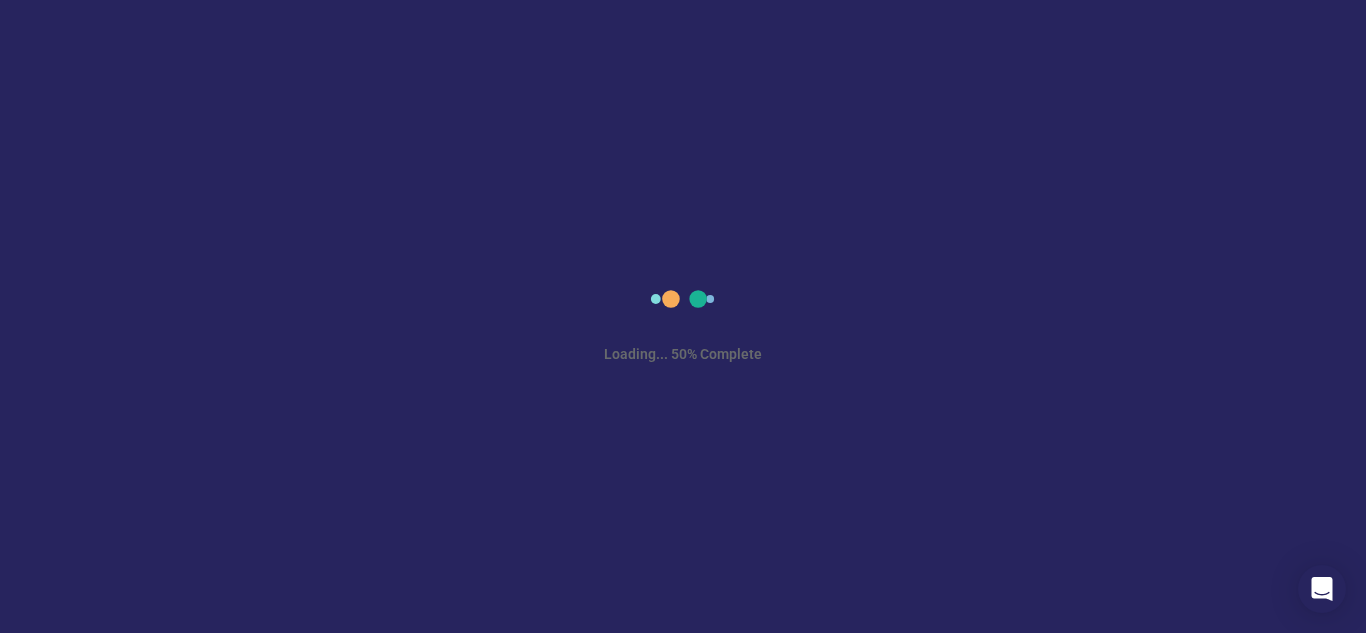 scroll, scrollTop: 0, scrollLeft: 0, axis: both 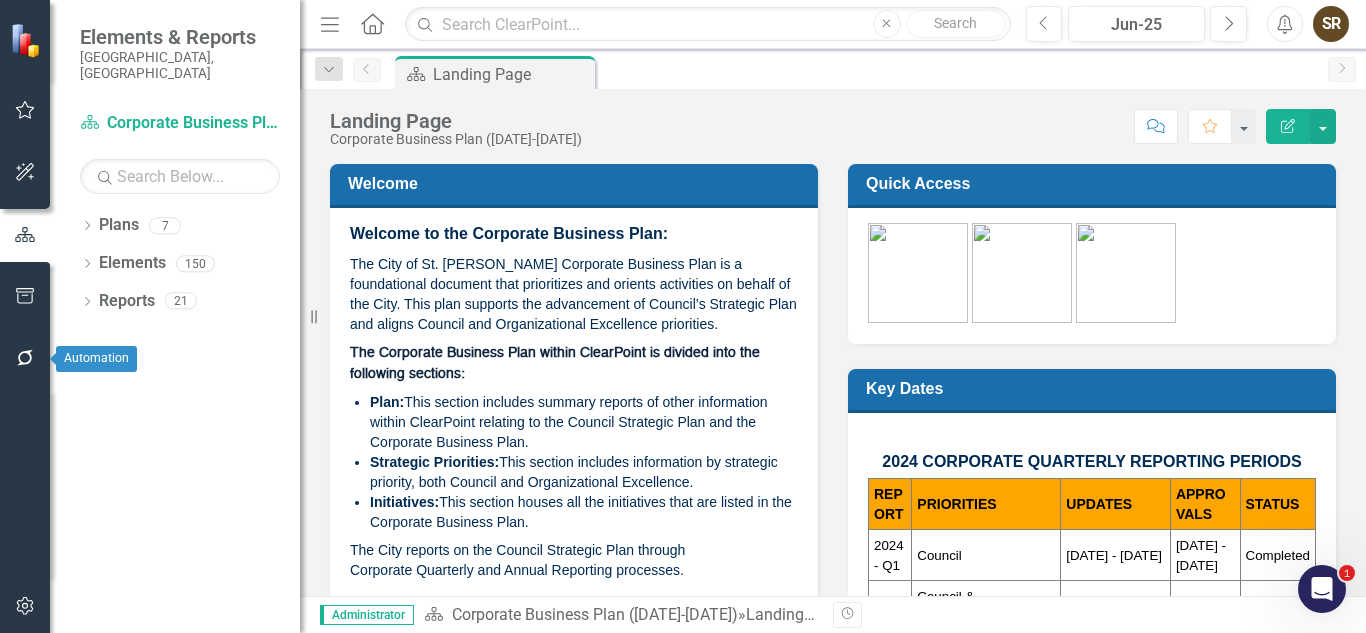 click 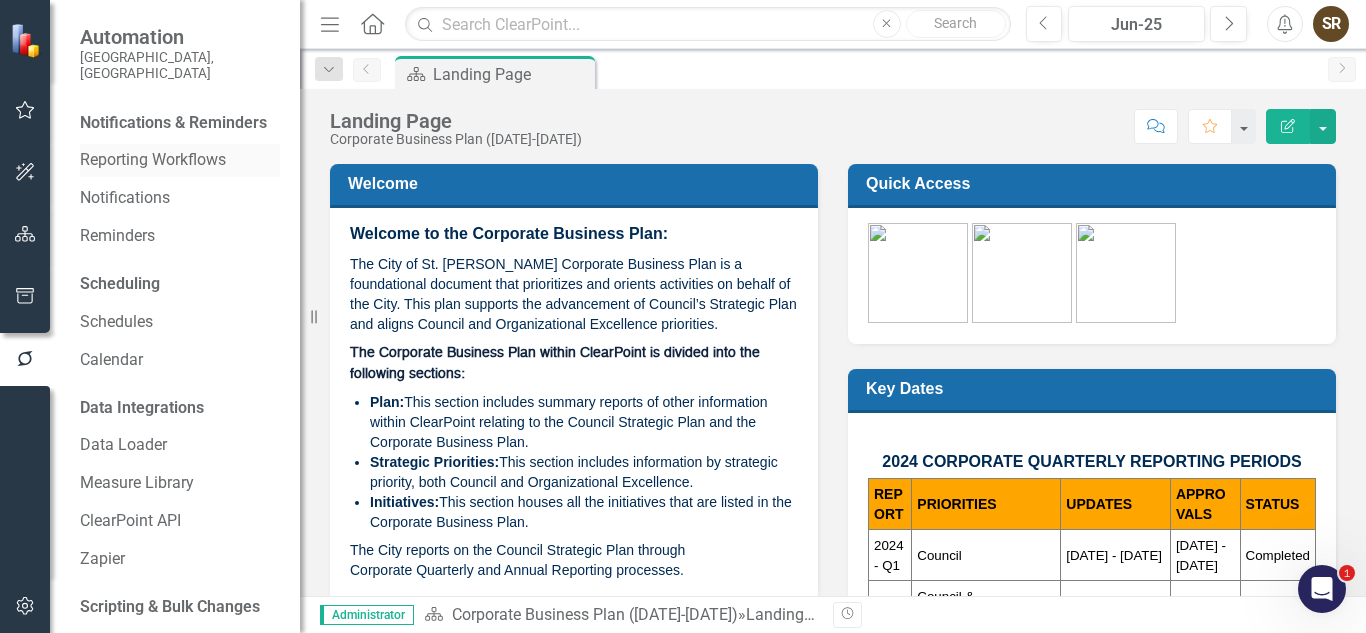 click on "Reporting Workflows" at bounding box center [180, 160] 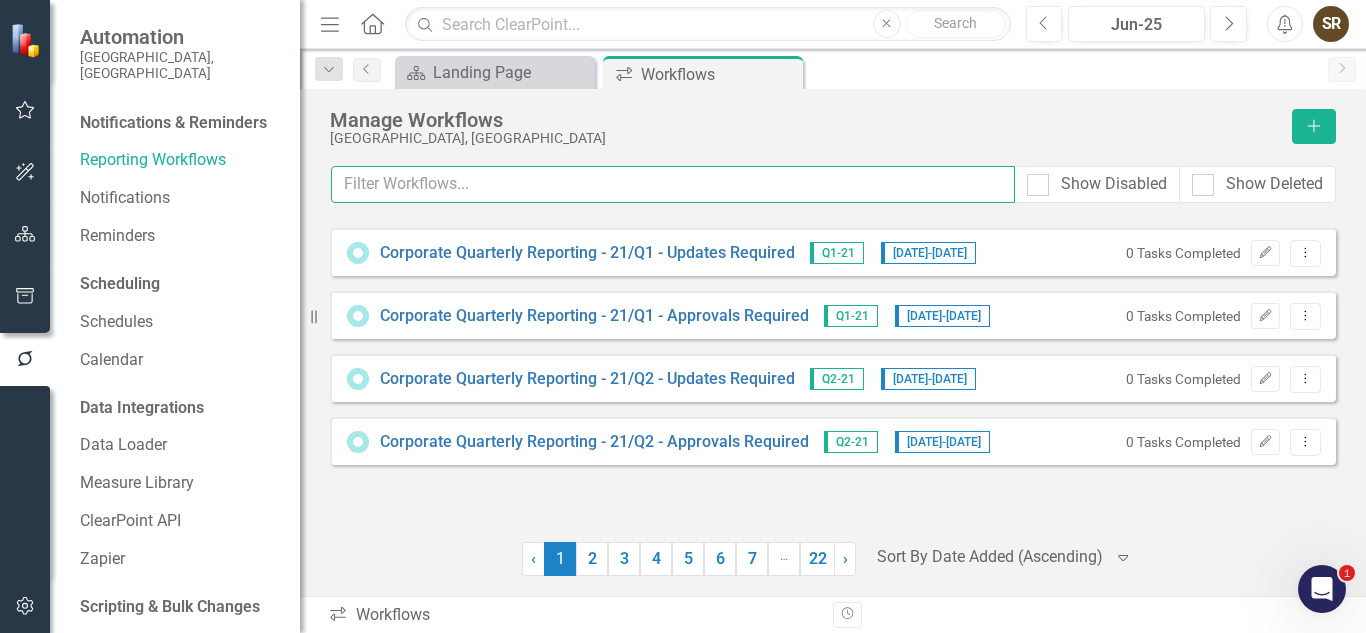 click at bounding box center (673, 184) 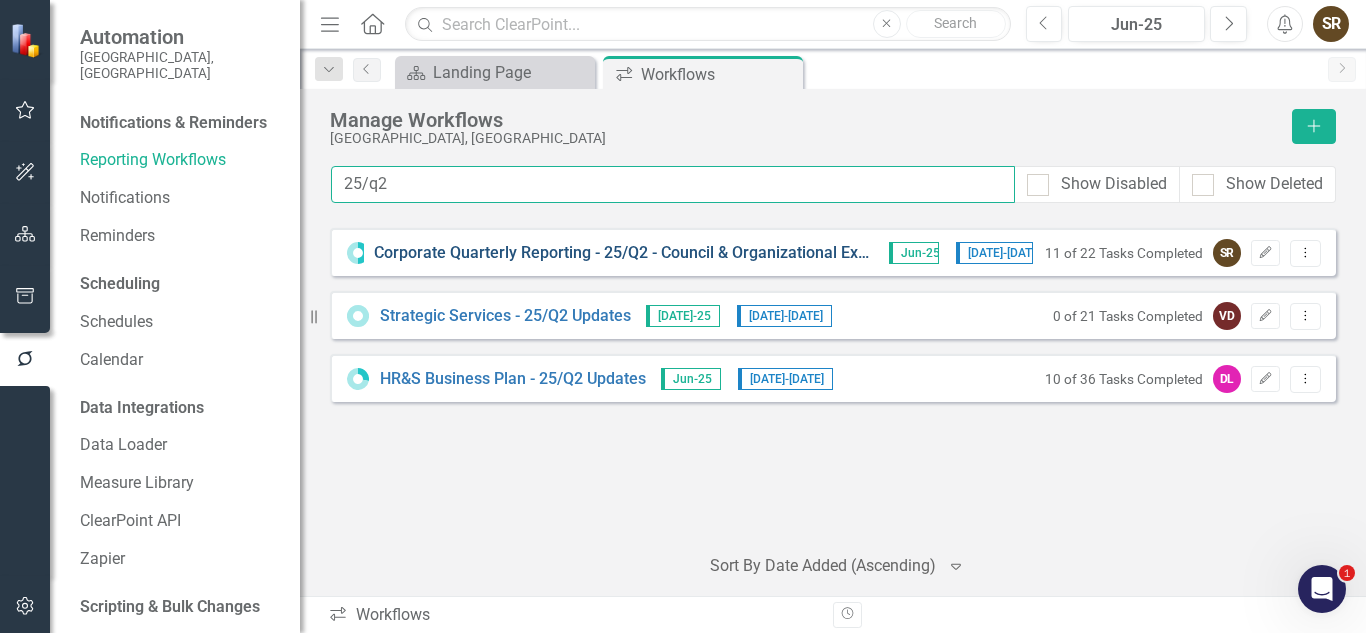 type on "25/q2" 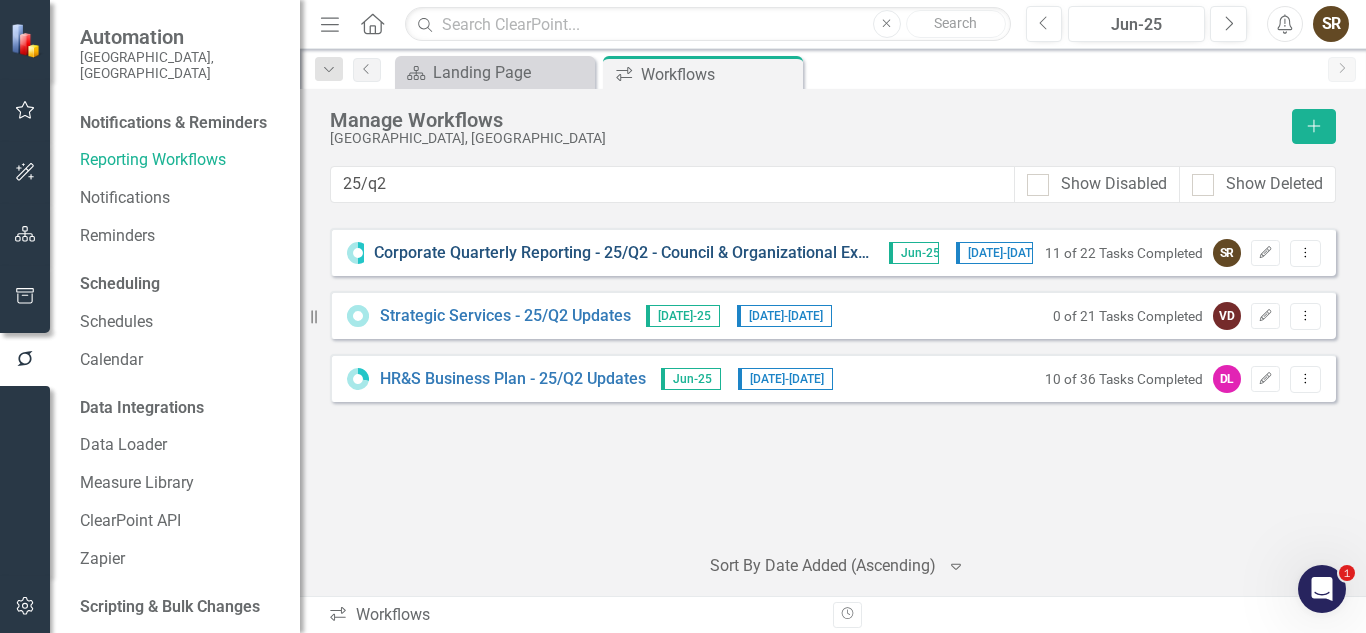 click on "Corporate Quarterly Reporting - 25/Q2 - Council & Organizational Excellence Priority Updates" at bounding box center [624, 253] 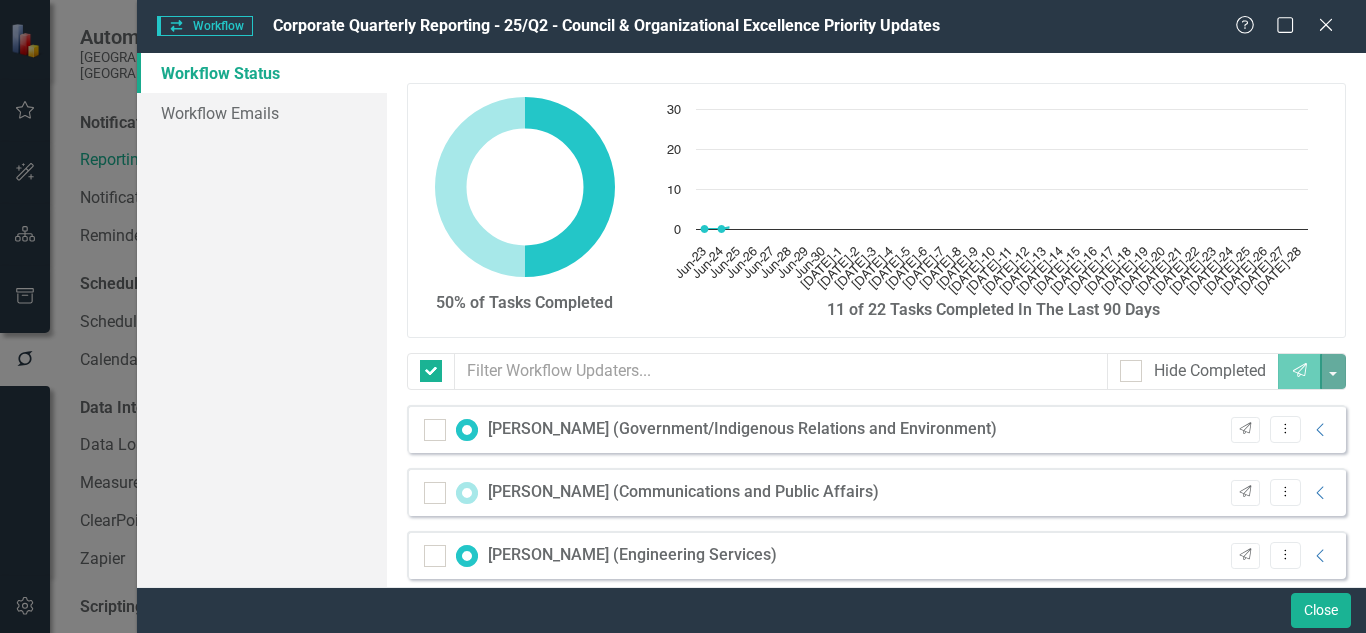 checkbox on "false" 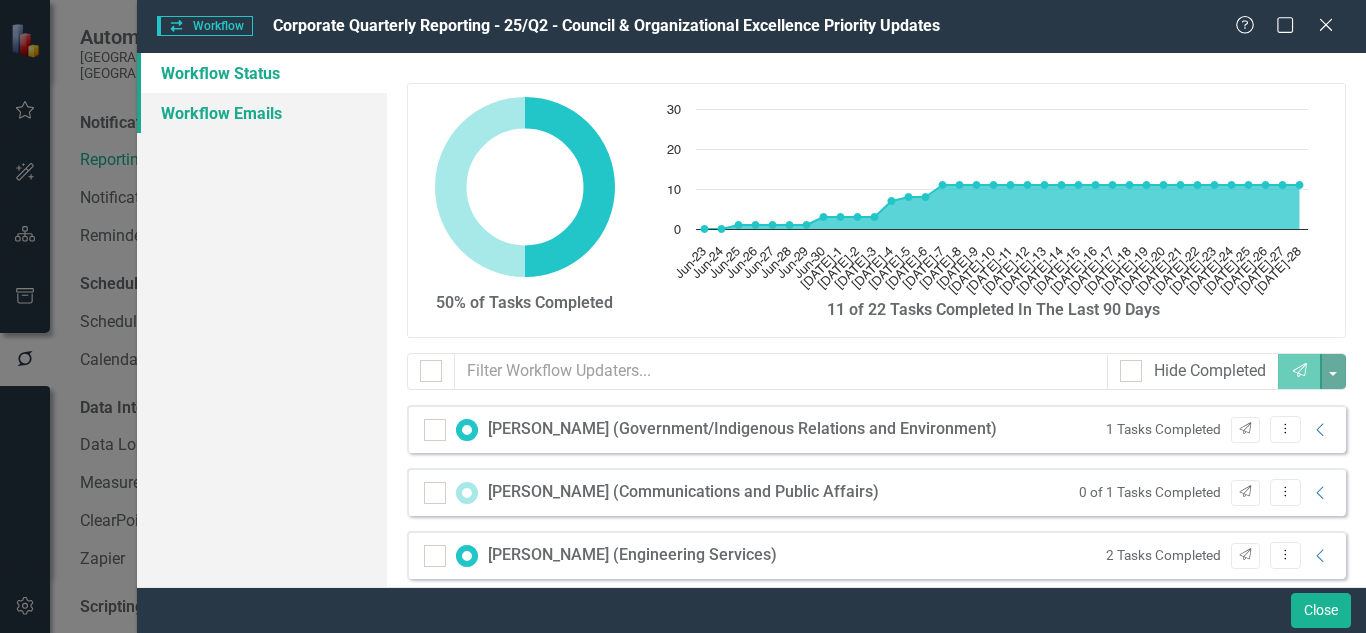 click on "Workflow Emails" at bounding box center (262, 113) 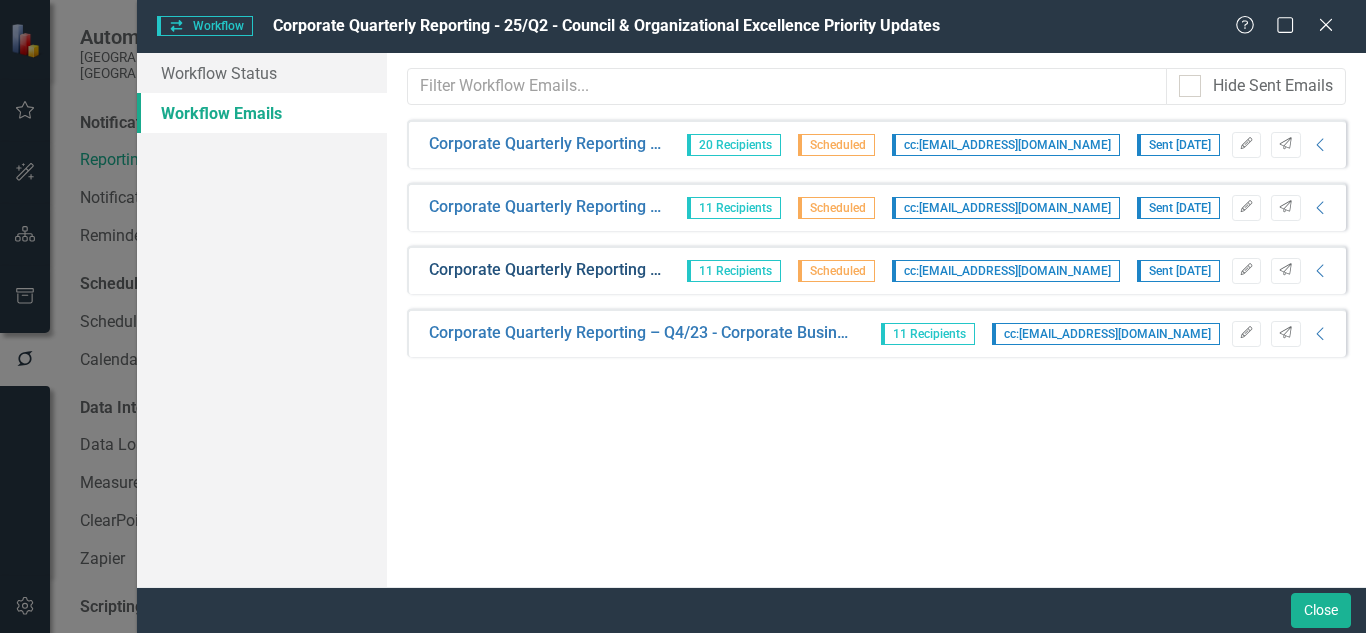 click on "Corporate Quarterly Reporting – Q2/25 - Corporate Business Plan Updates Required (2 days prior)" at bounding box center (545, 270) 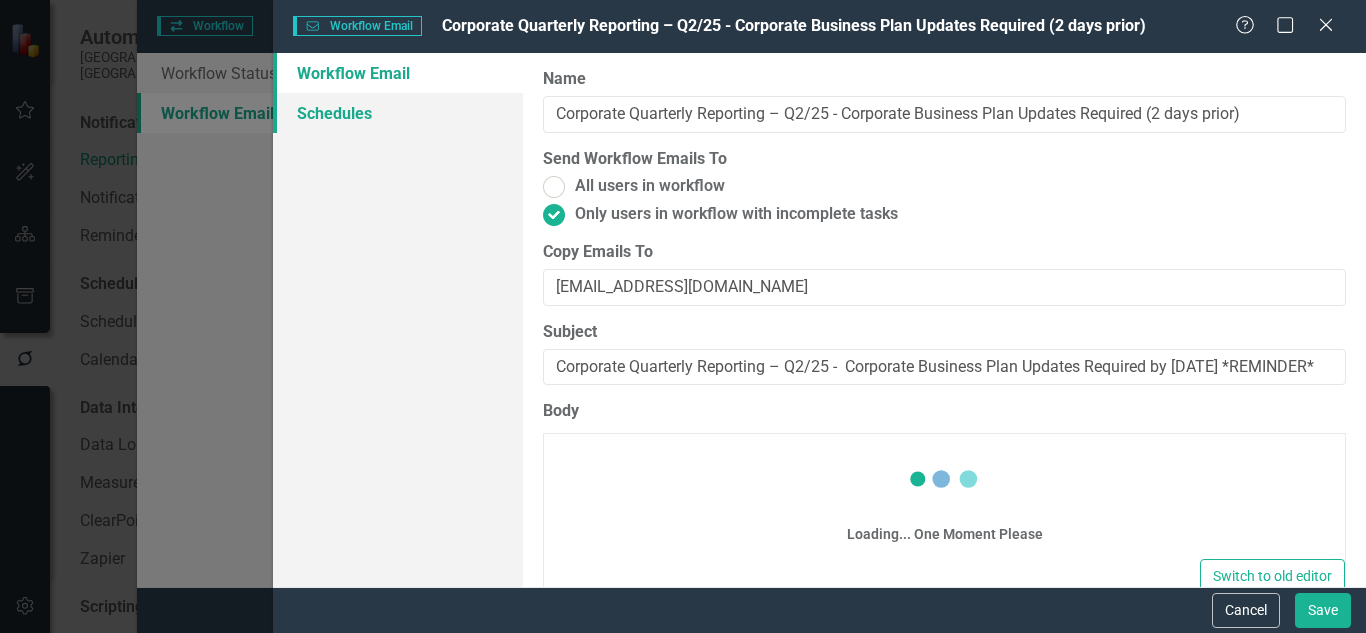 click on "Schedules" at bounding box center (398, 113) 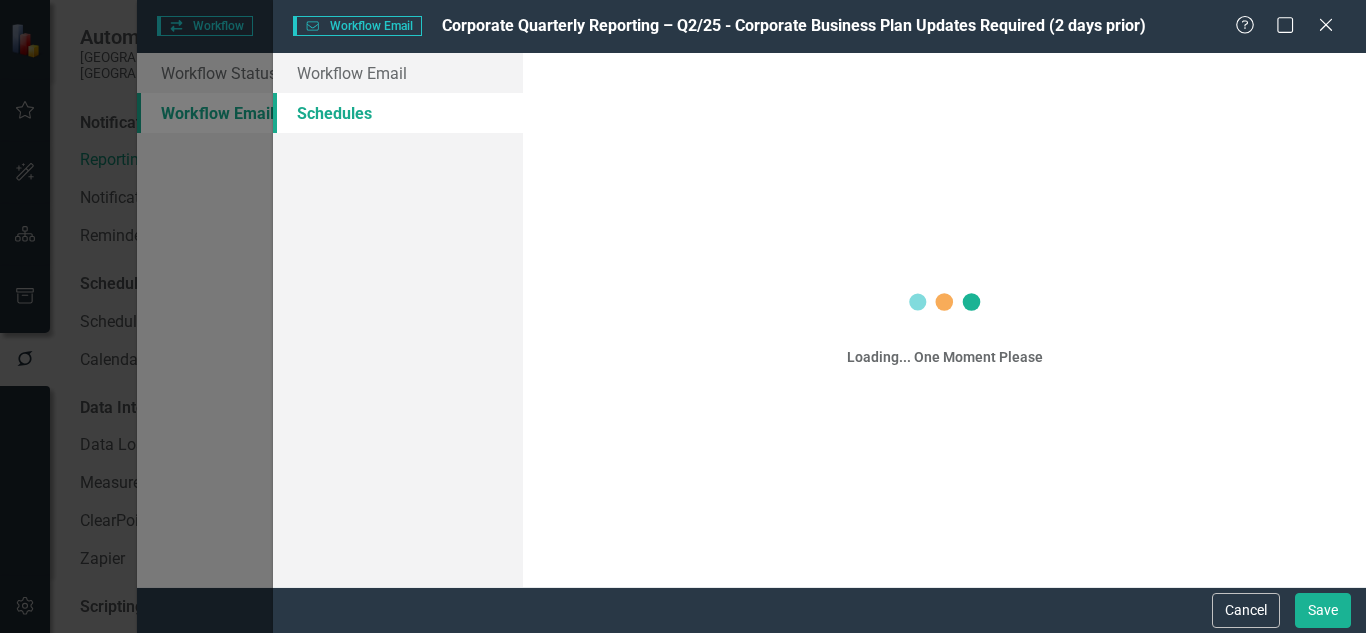 scroll, scrollTop: 0, scrollLeft: 0, axis: both 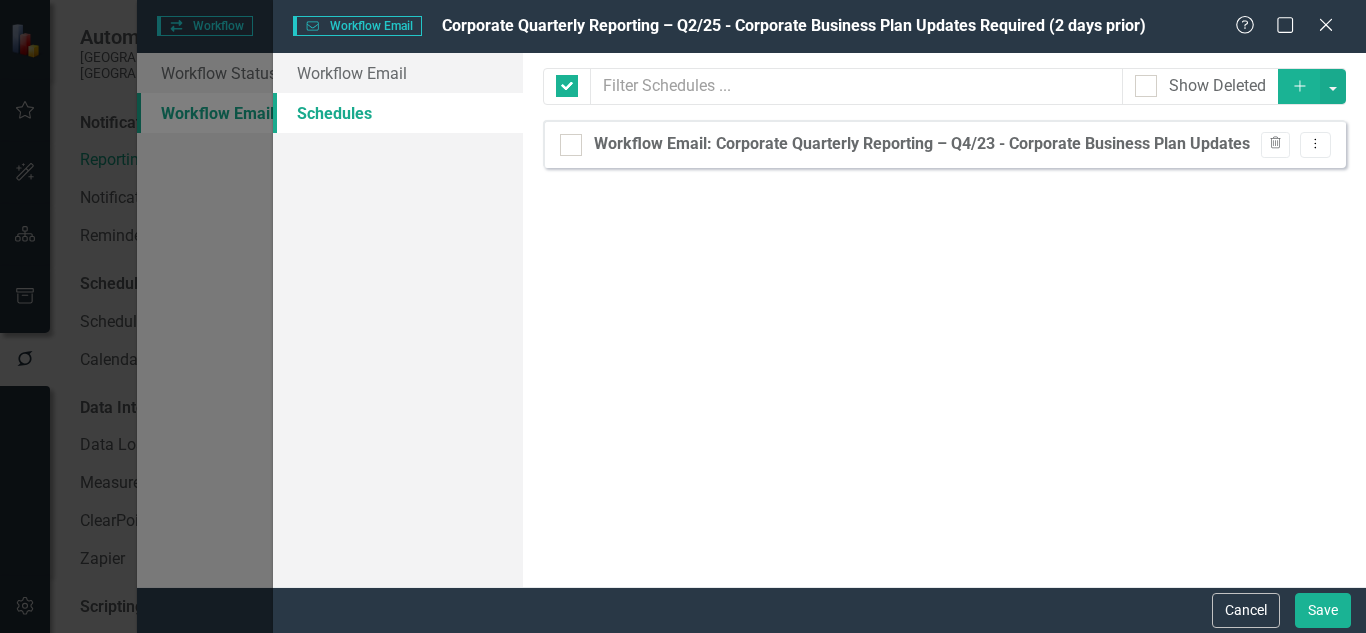 checkbox on "false" 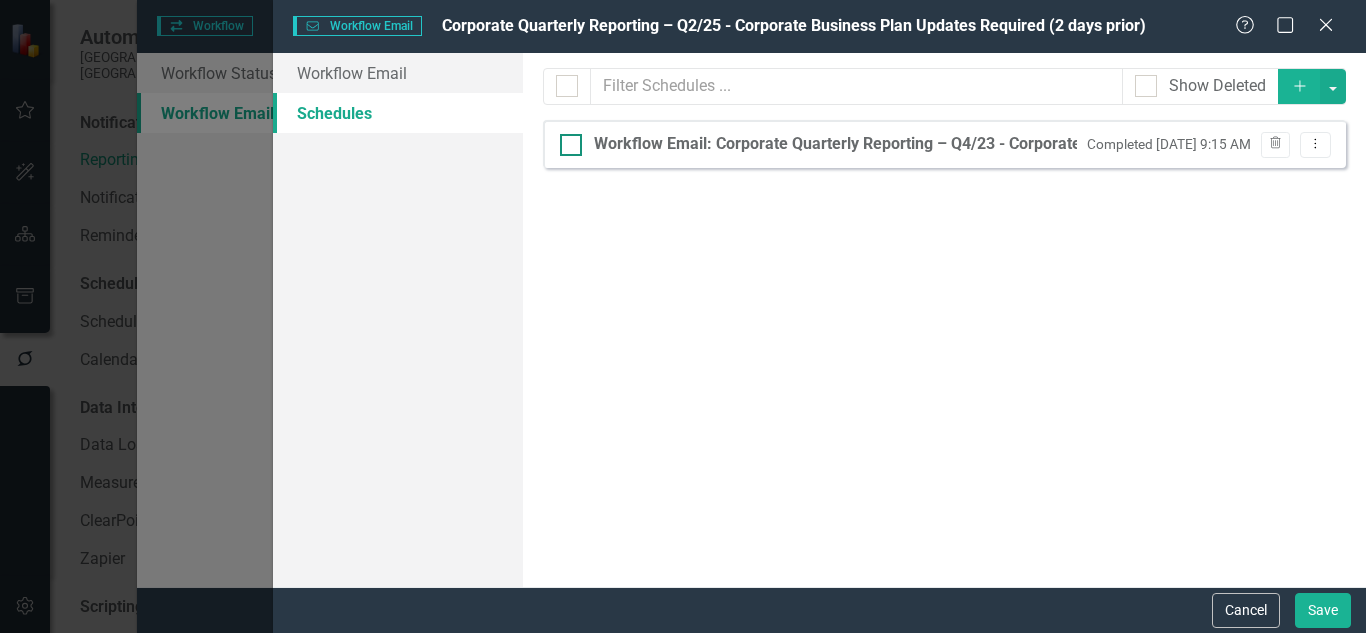 click on "Workflow Email: Corporate Quarterly Reporting – Q4/23 - Corporate Business Plan Updates Required (2 days prior)" at bounding box center [1007, 144] 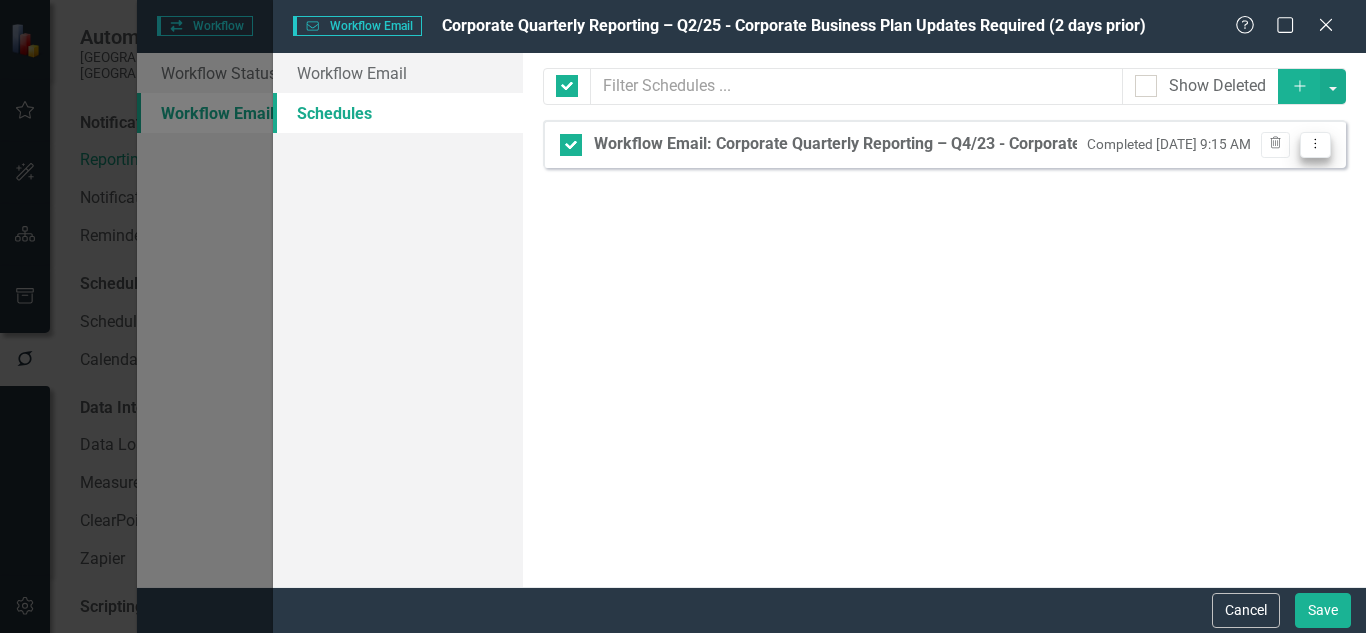 click on "Dropdown Menu" 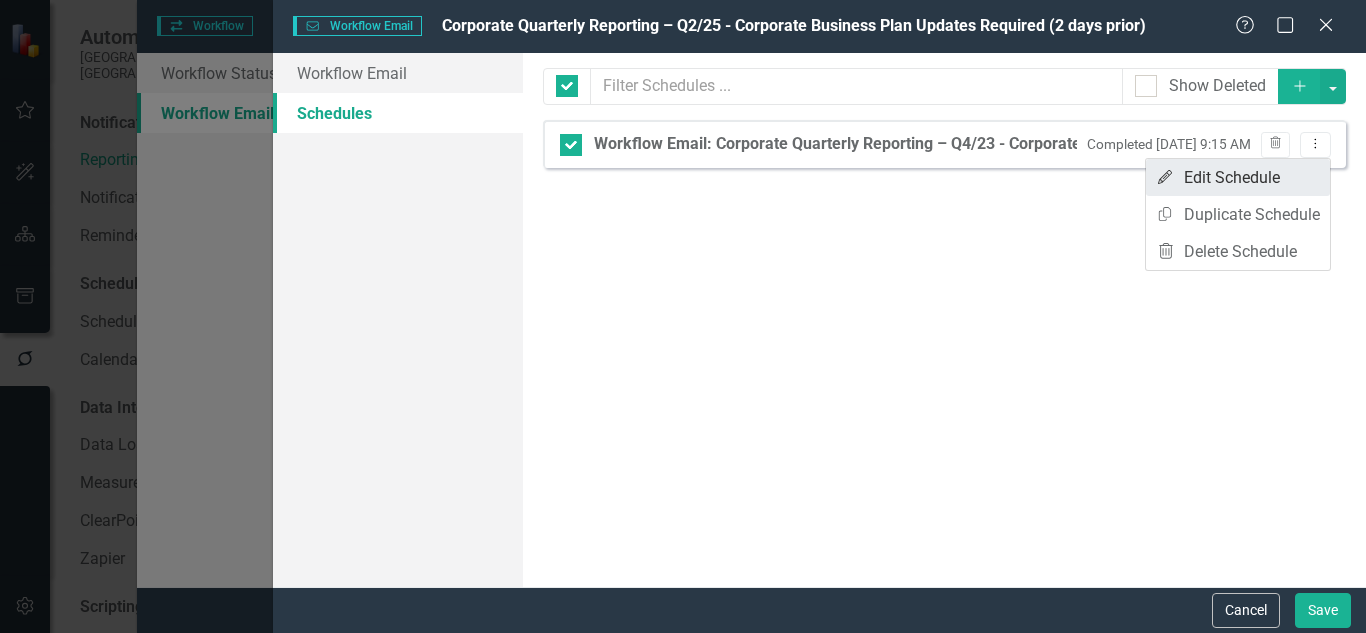 click on "Edit Edit Schedule" at bounding box center (1238, 177) 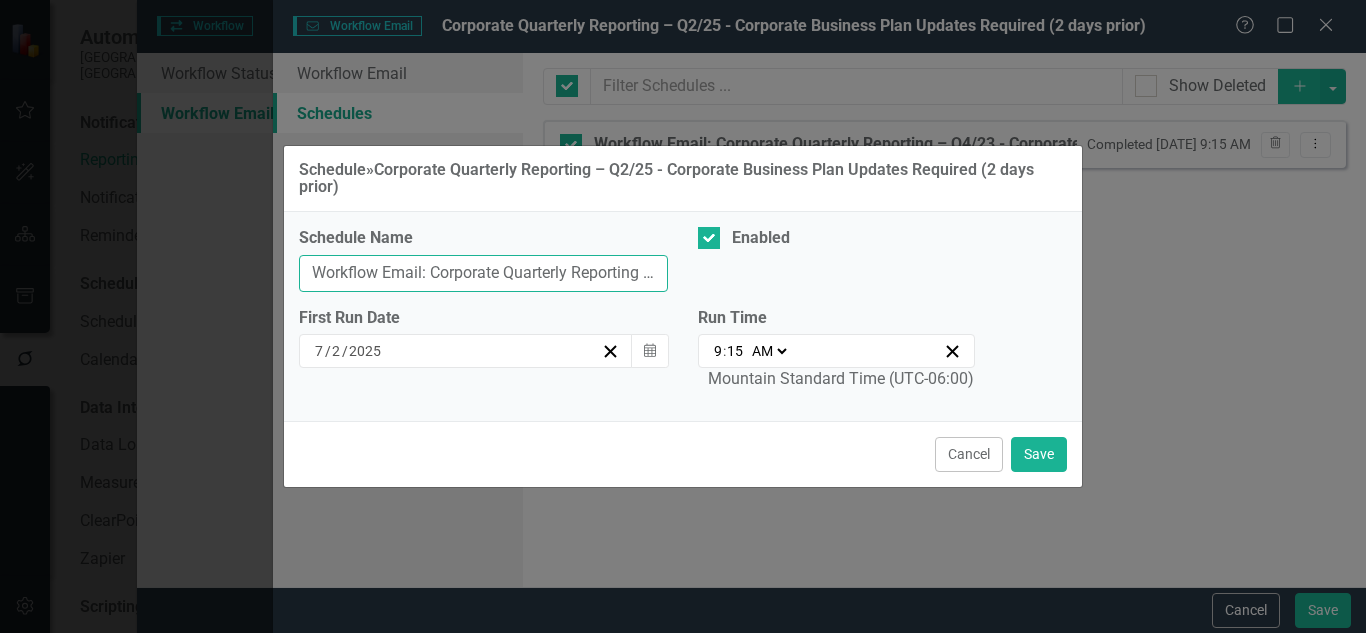 click on "Workflow Email: Corporate Quarterly Reporting – Q4/23 - Corporate Business Plan Updates Required (2 days prior)" at bounding box center (483, 273) 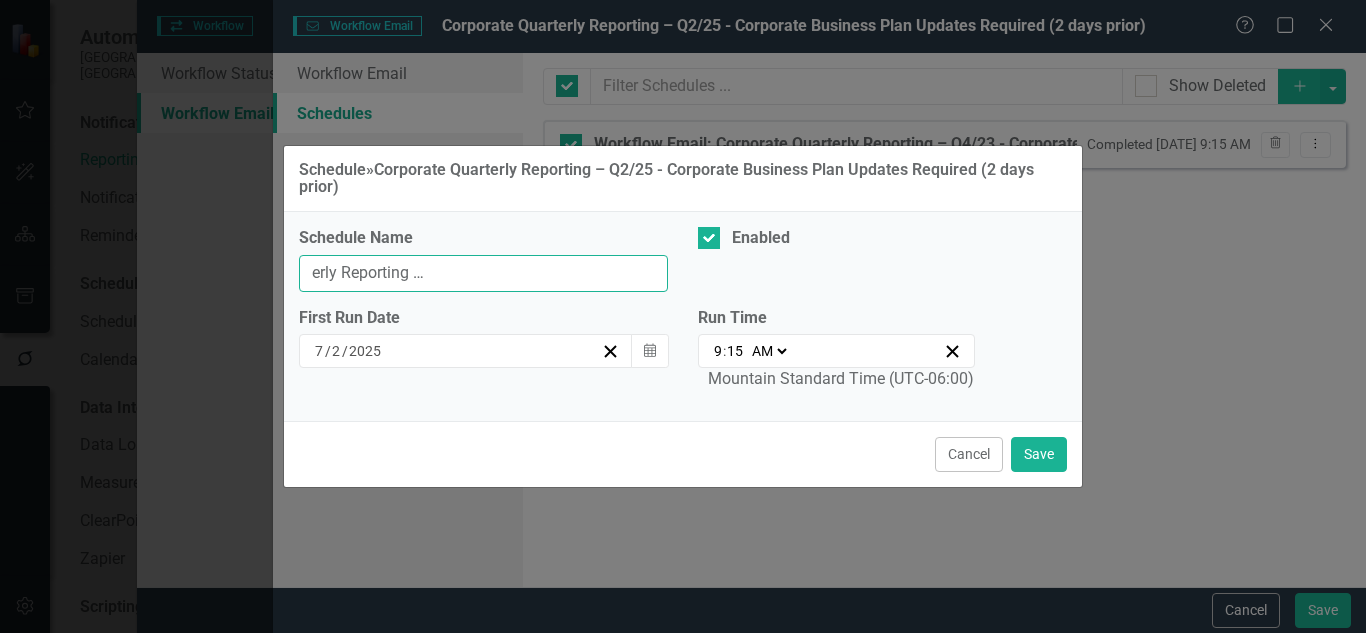 scroll, scrollTop: 0, scrollLeft: 239, axis: horizontal 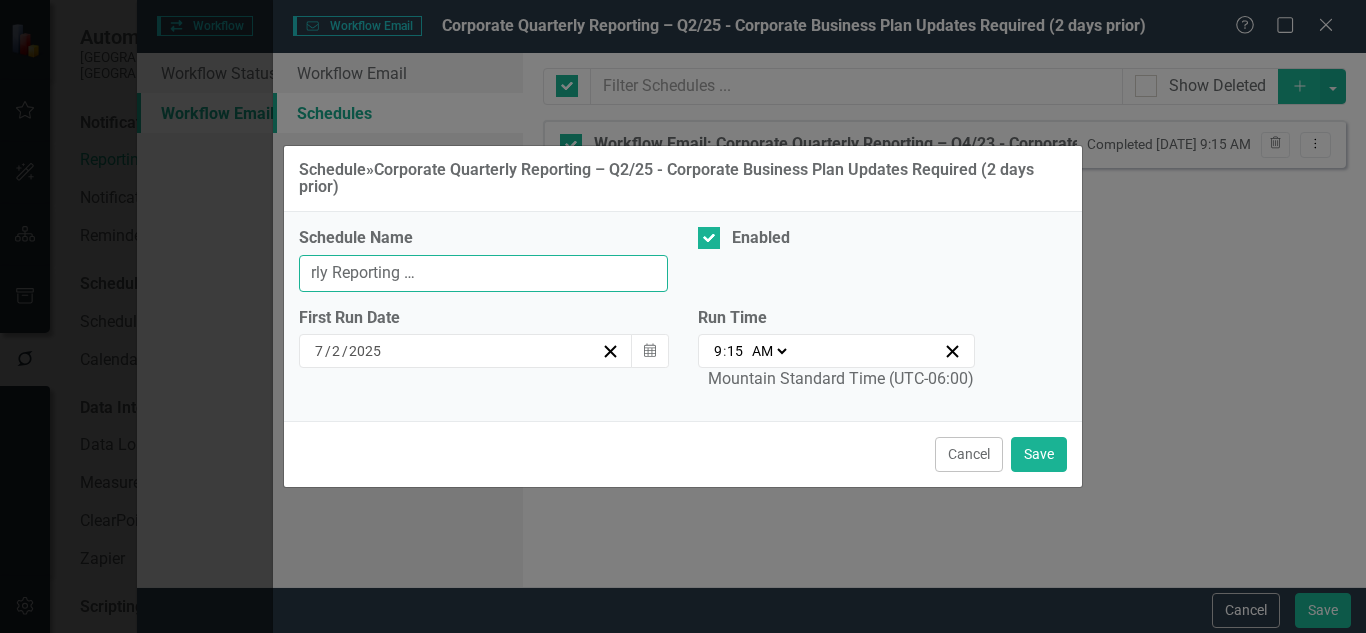 click on "Workflow Email: Corporate Quarterly Reporting – Q4/23 - Corporate Business Plan Updates Required (2 days prior)" at bounding box center (483, 273) 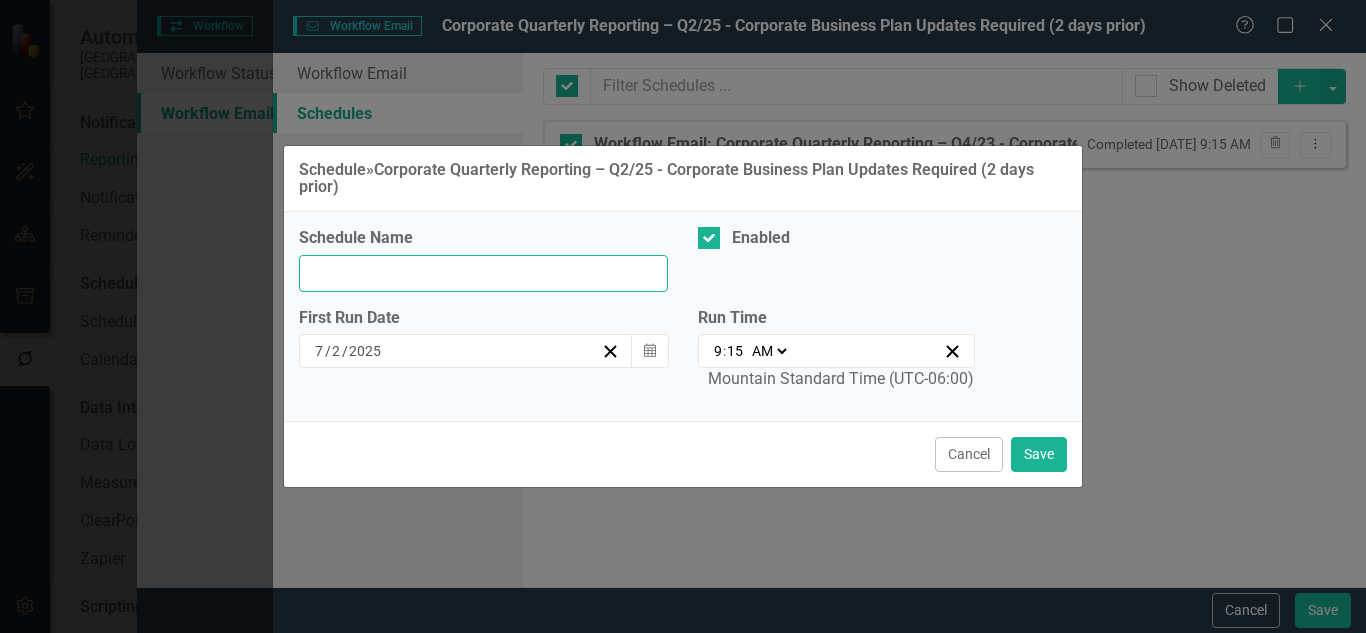 scroll, scrollTop: 0, scrollLeft: 466, axis: horizontal 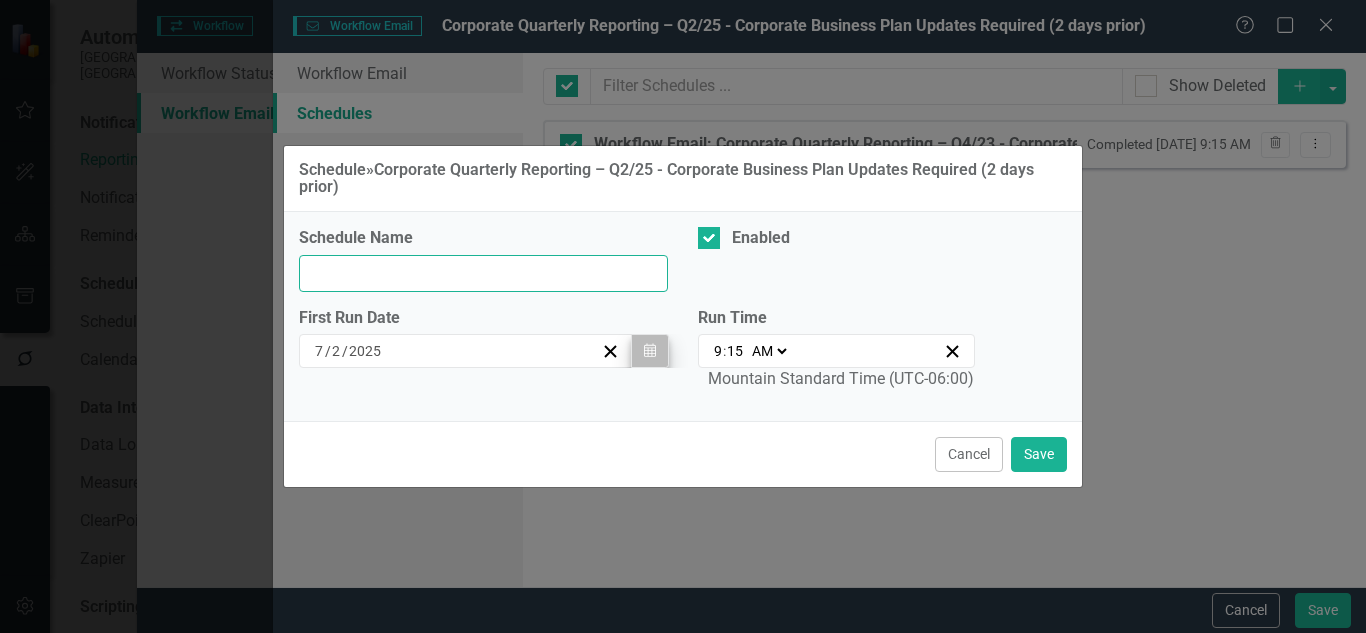 type on "Workflow Email: Corporate Quarterly Reporting – Q2/25 - Corporate Business Plan Updates Required (2 days prior)" 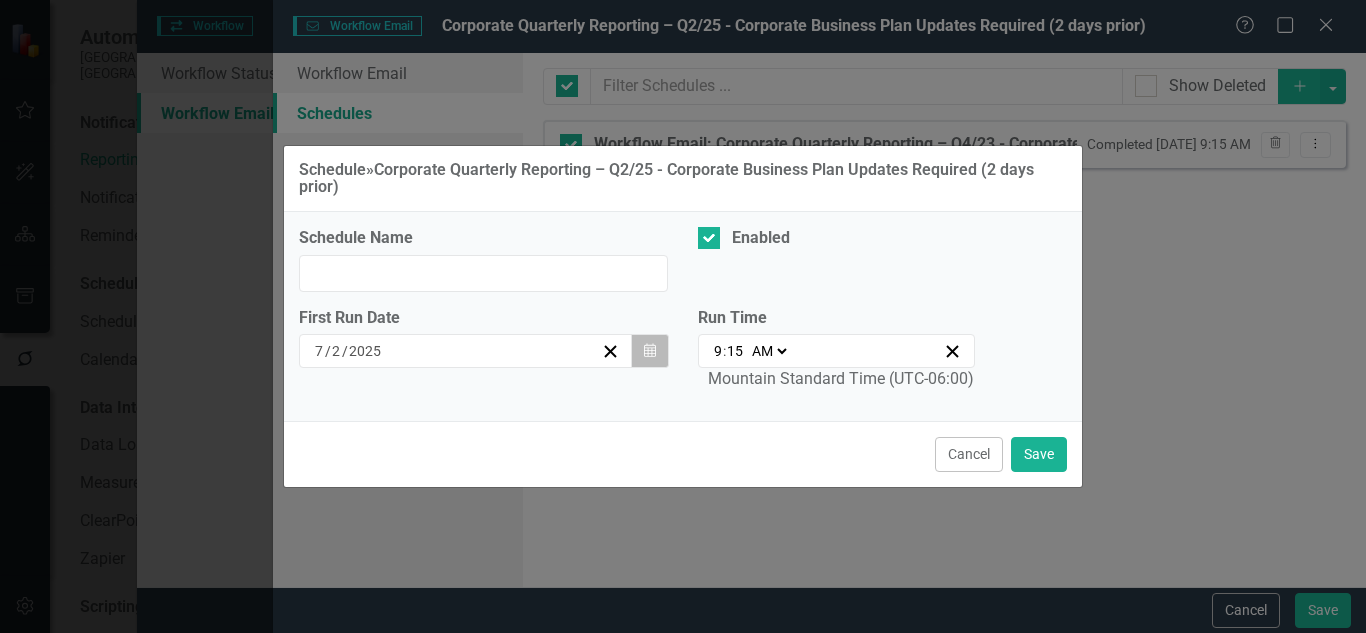 scroll, scrollTop: 0, scrollLeft: 0, axis: both 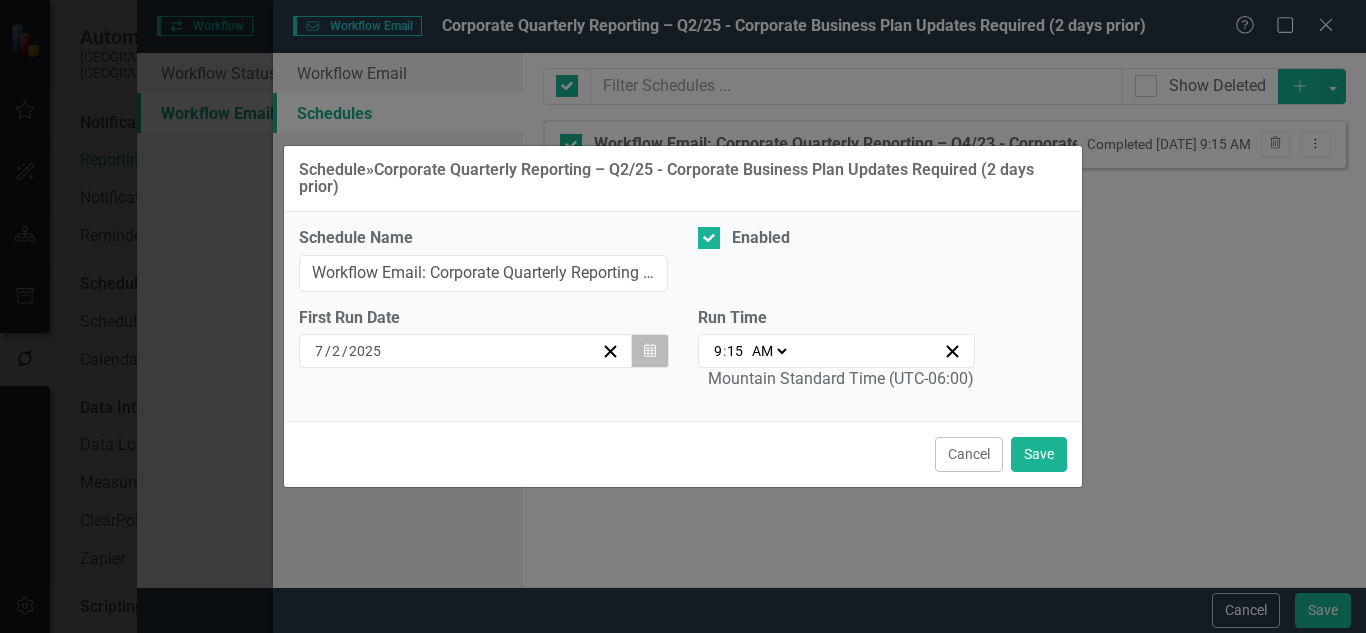 click on "Calendar" 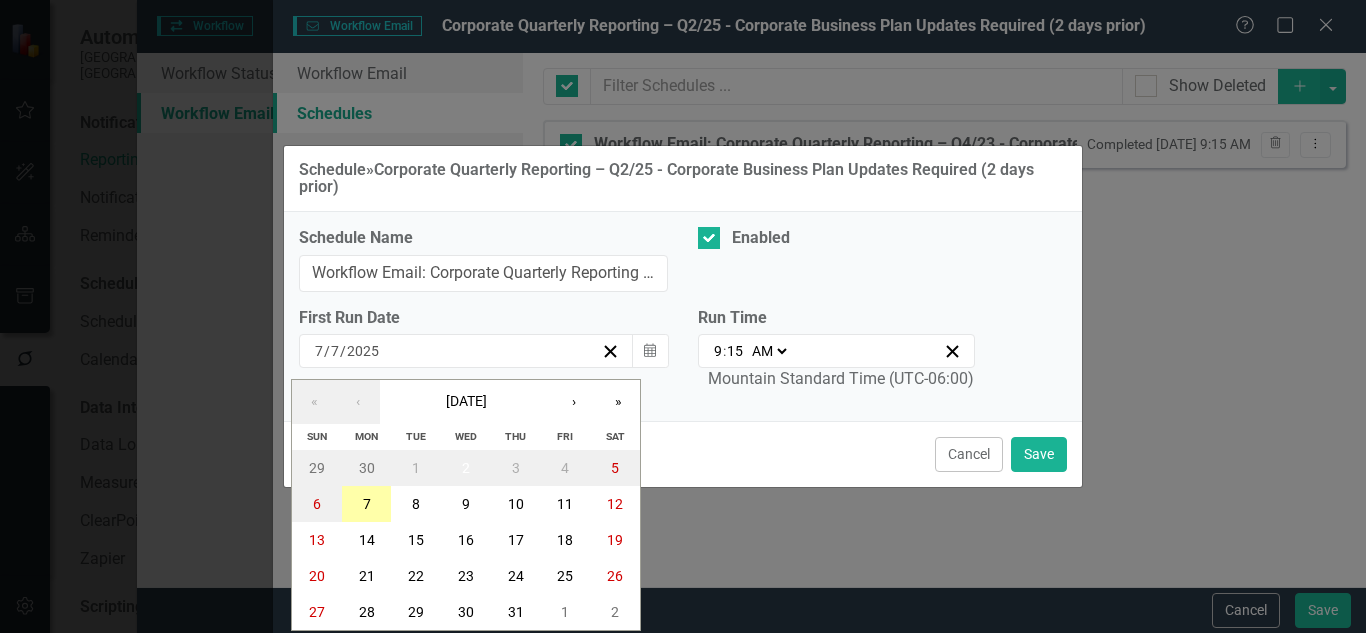 click on "7" at bounding box center (367, 504) 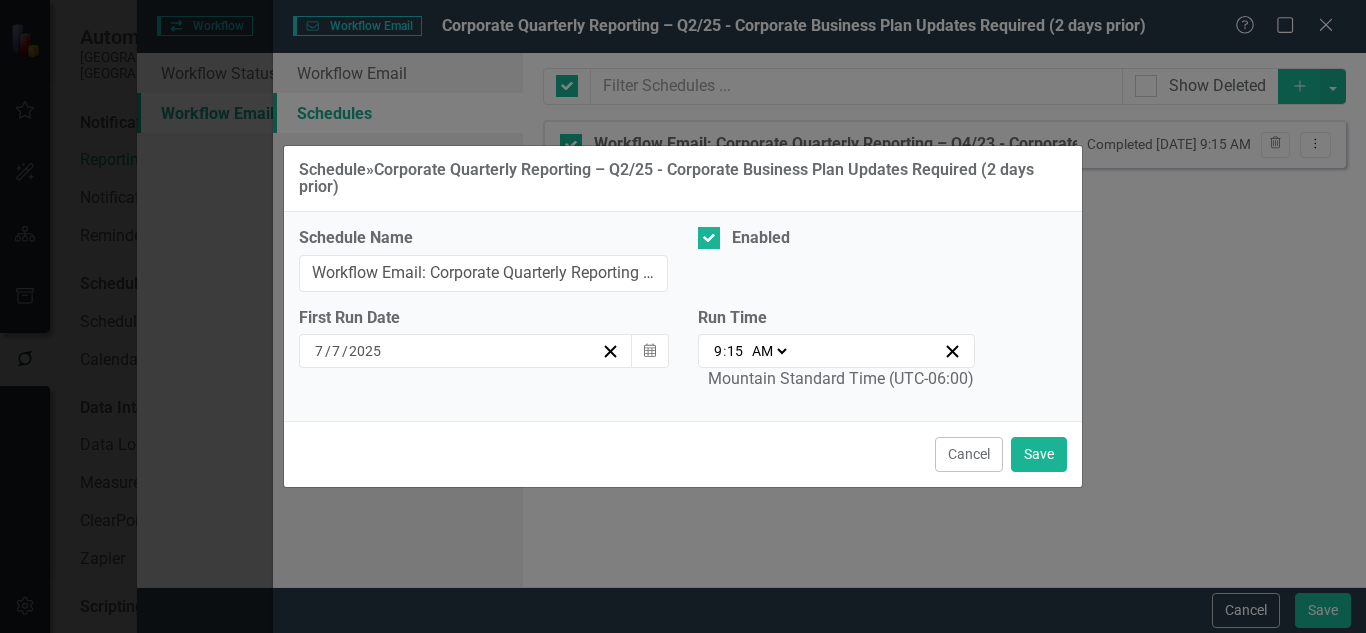 click on "AM PM" at bounding box center [768, 351] 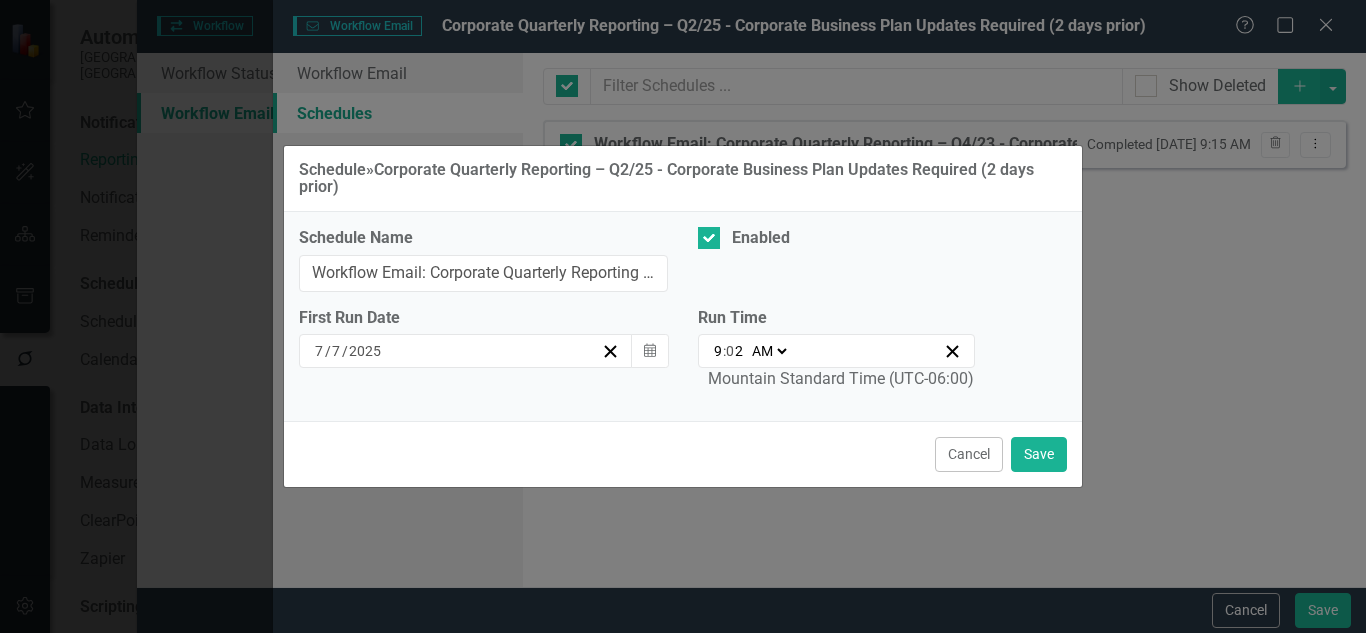 type on "20" 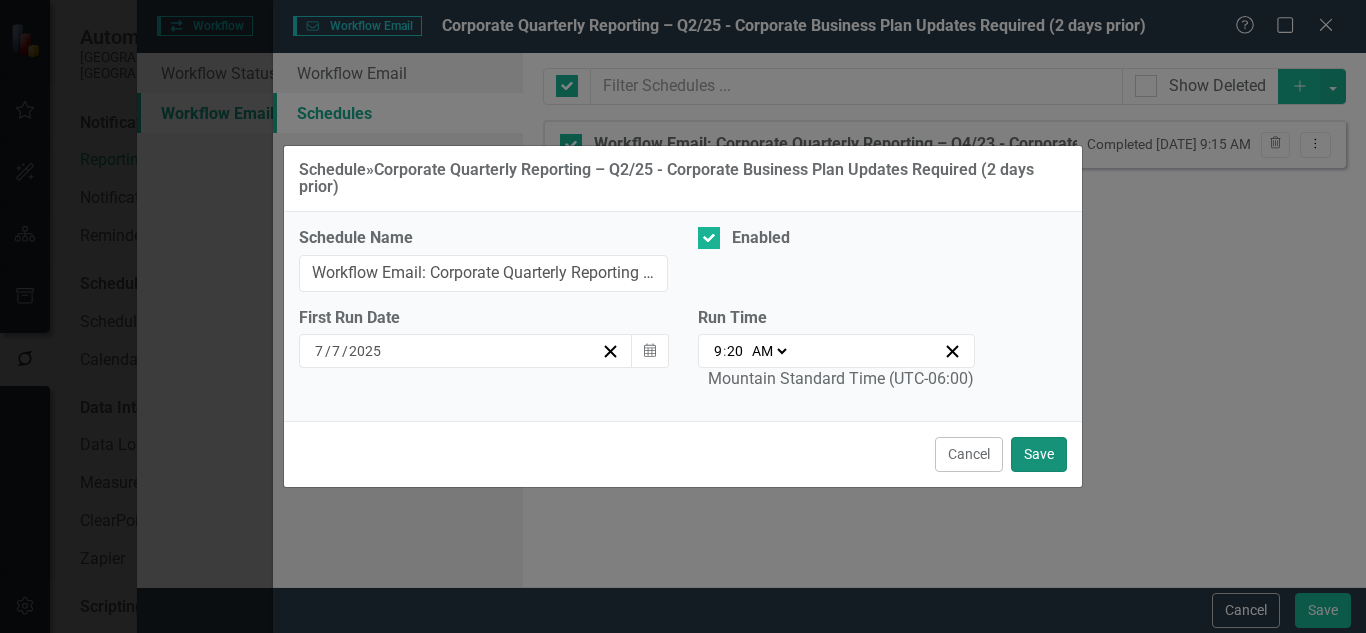 type on "09:15" 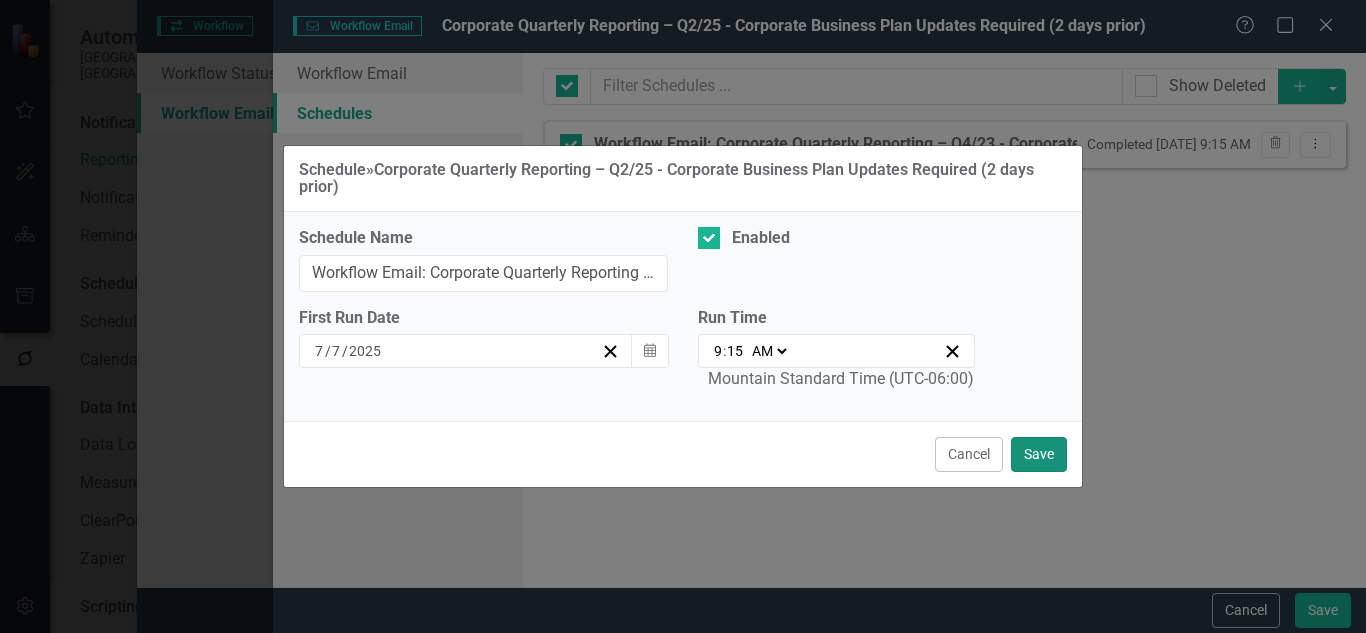 click on "Save" at bounding box center [1039, 454] 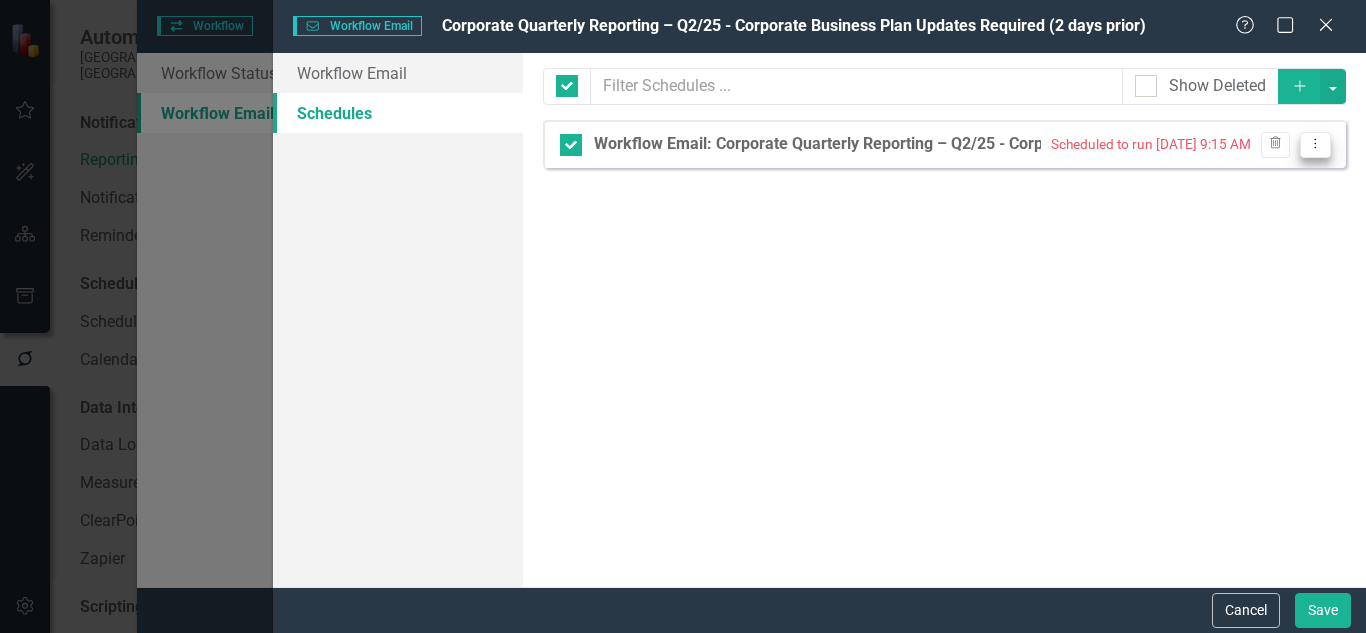 click on "Dropdown Menu" 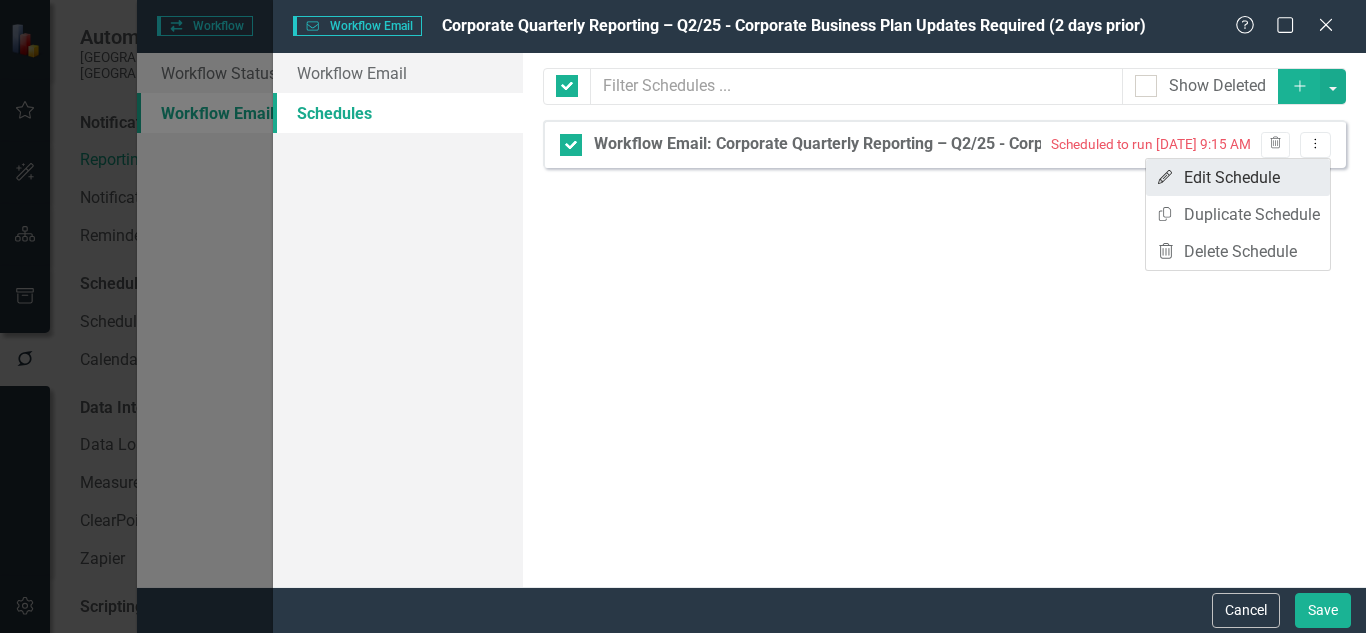 click on "Edit Edit Schedule" at bounding box center [1238, 177] 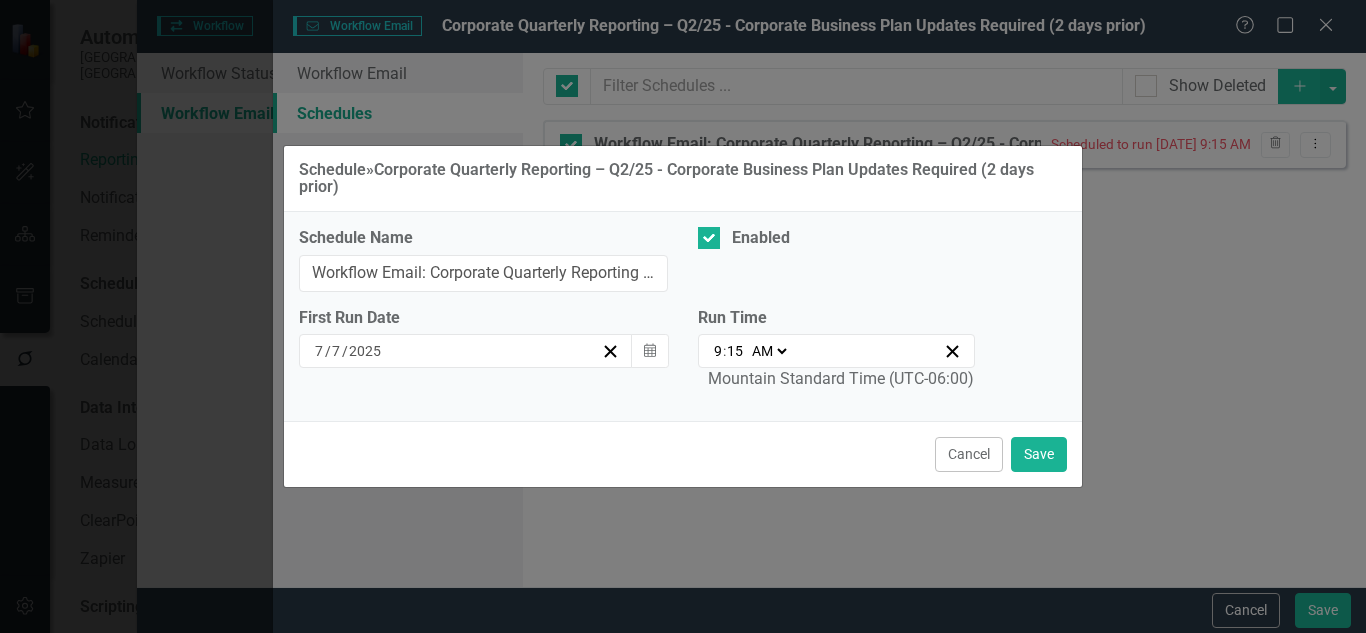 click on "15" at bounding box center (735, 351) 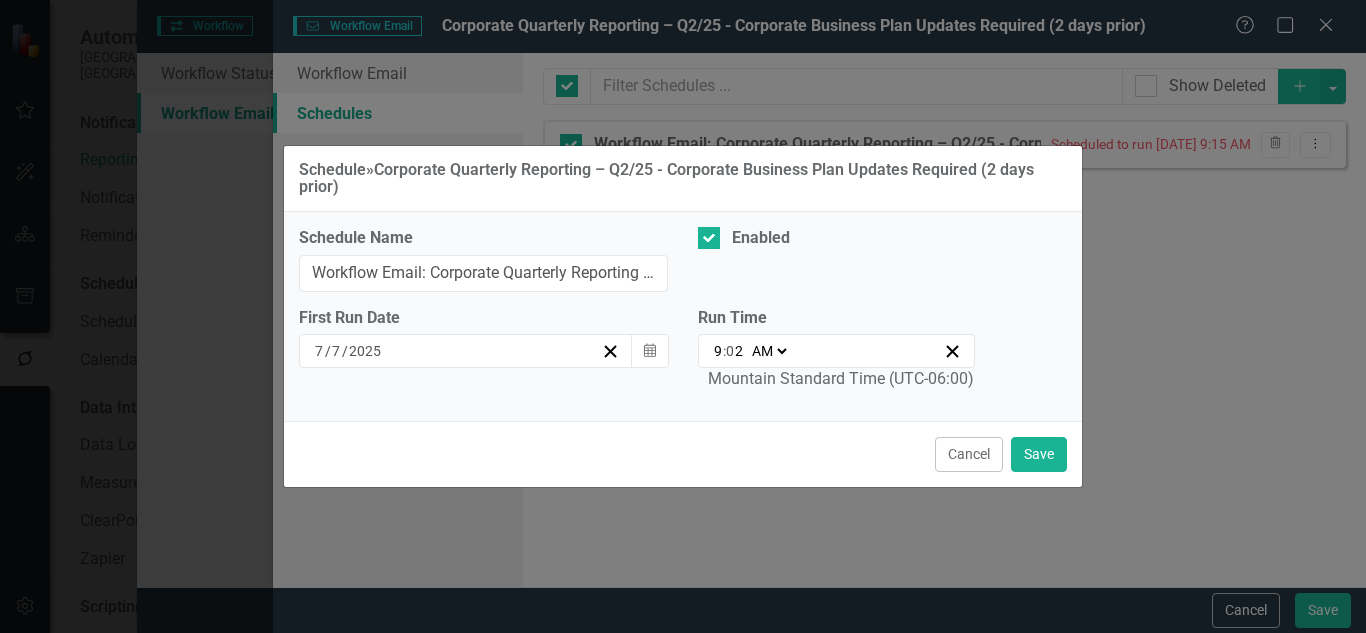 type on "09:20" 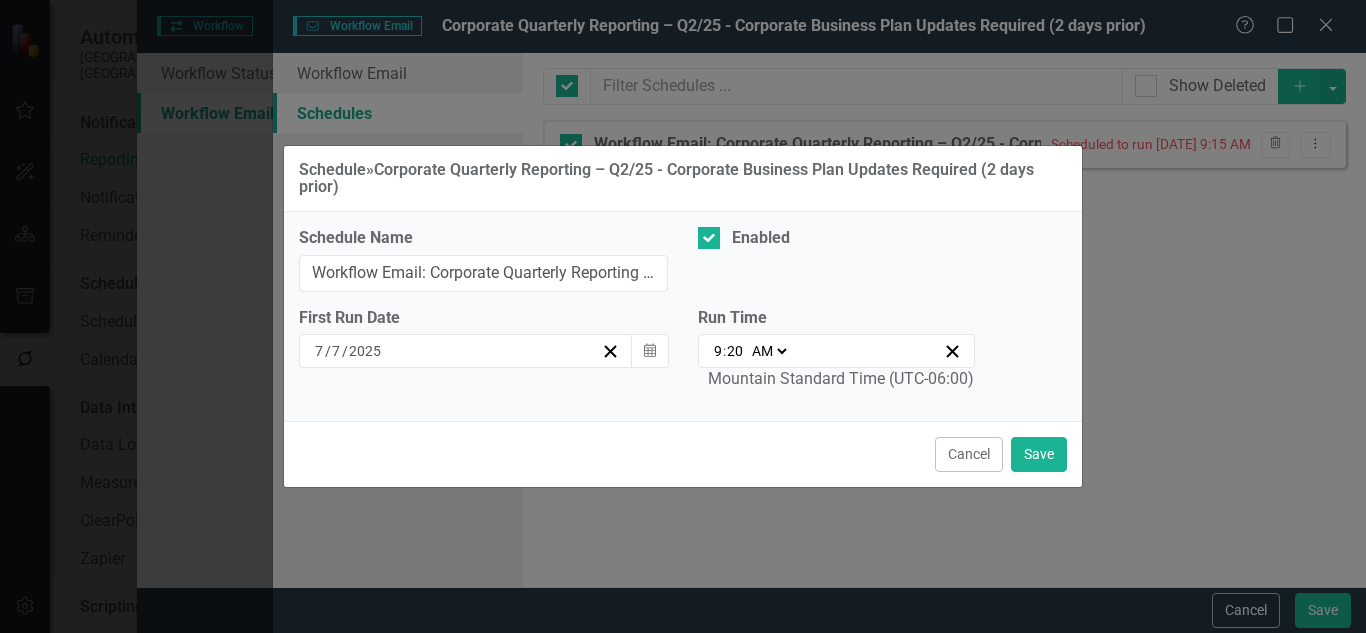type on "09:15" 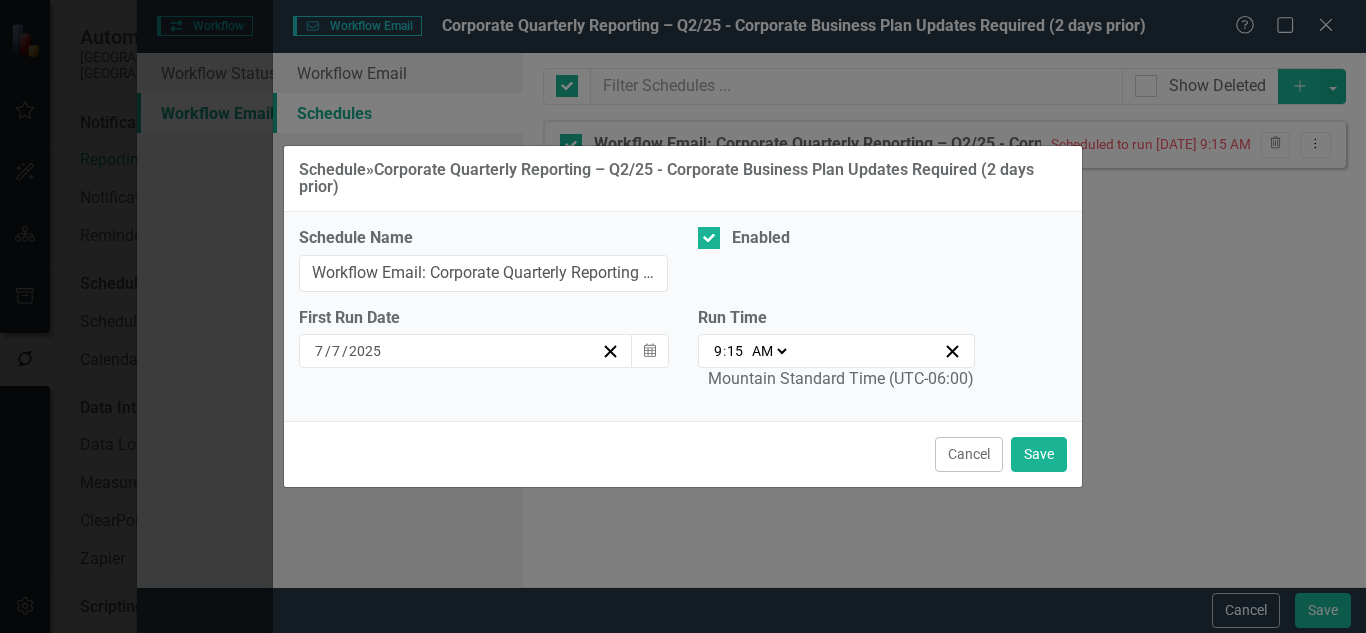 click on "Run Time 09:15 9 : 15   AM PM Mountain Standard Time (UTC-06:00)" at bounding box center (882, 357) 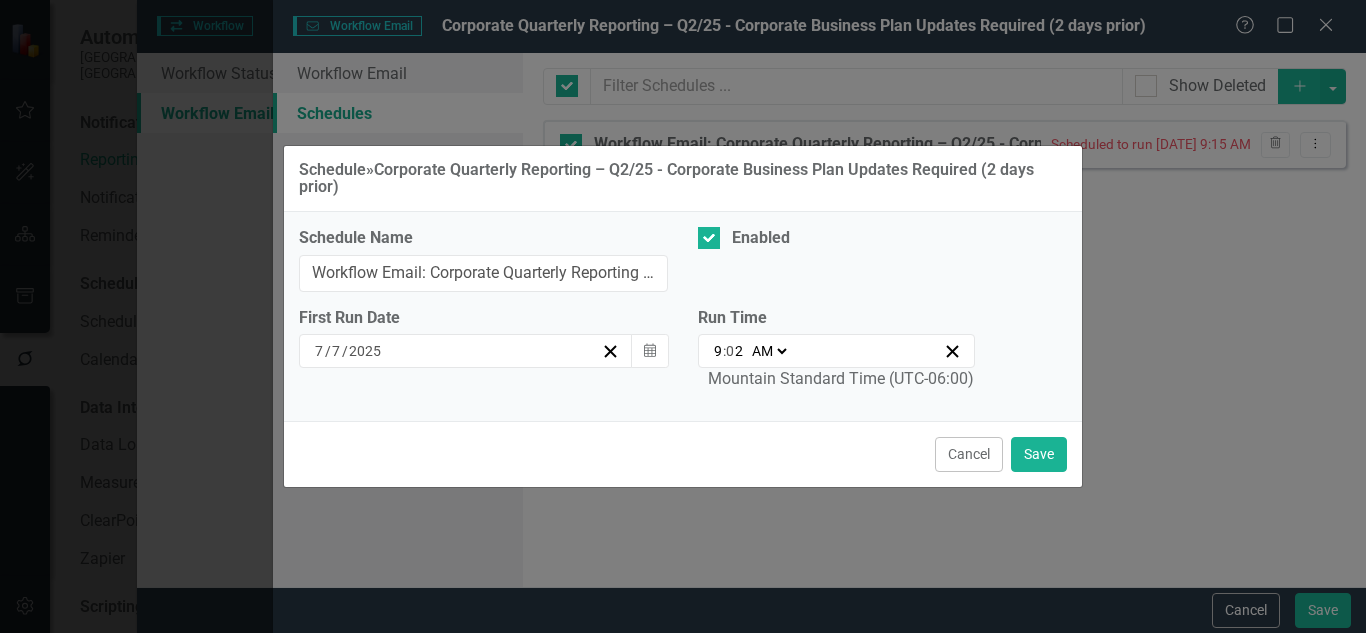 type on "09:25" 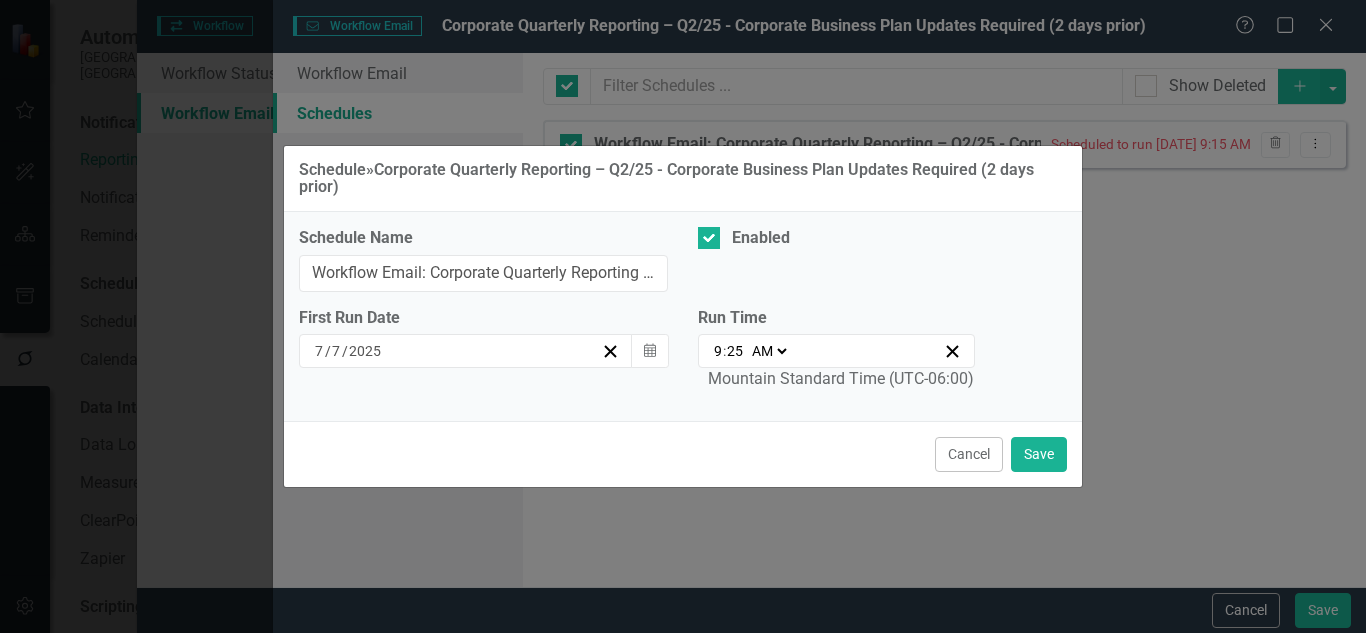 type on "30" 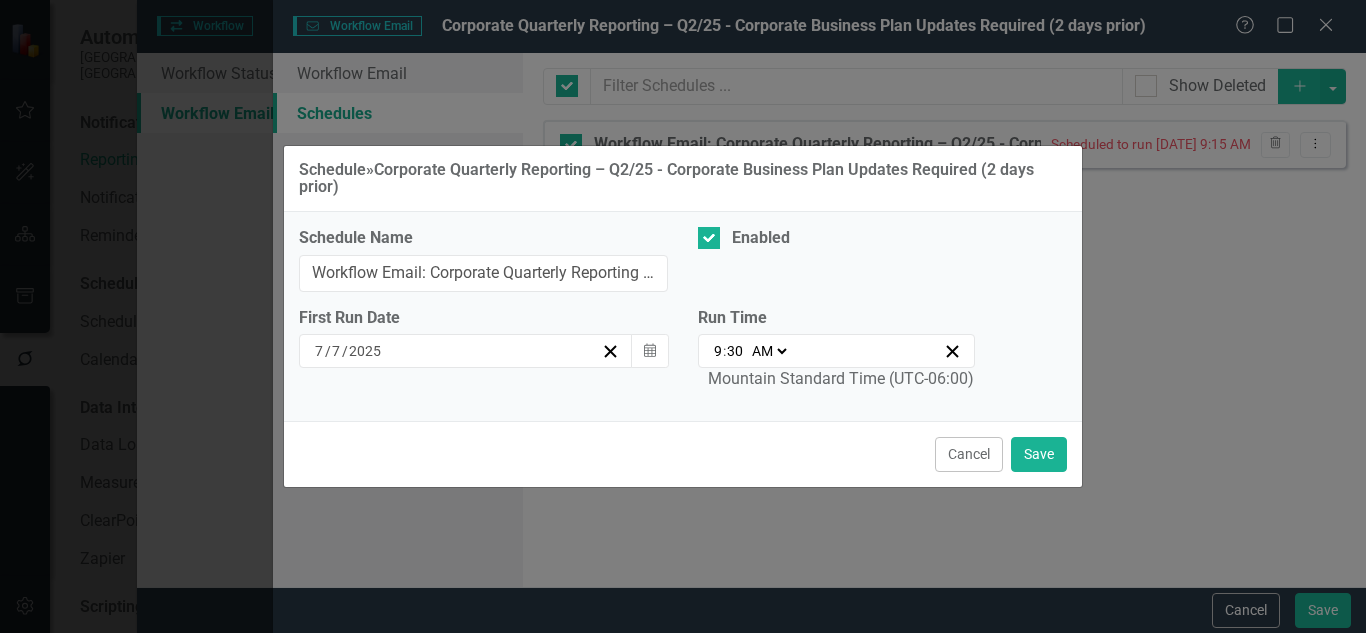 type on "09:30" 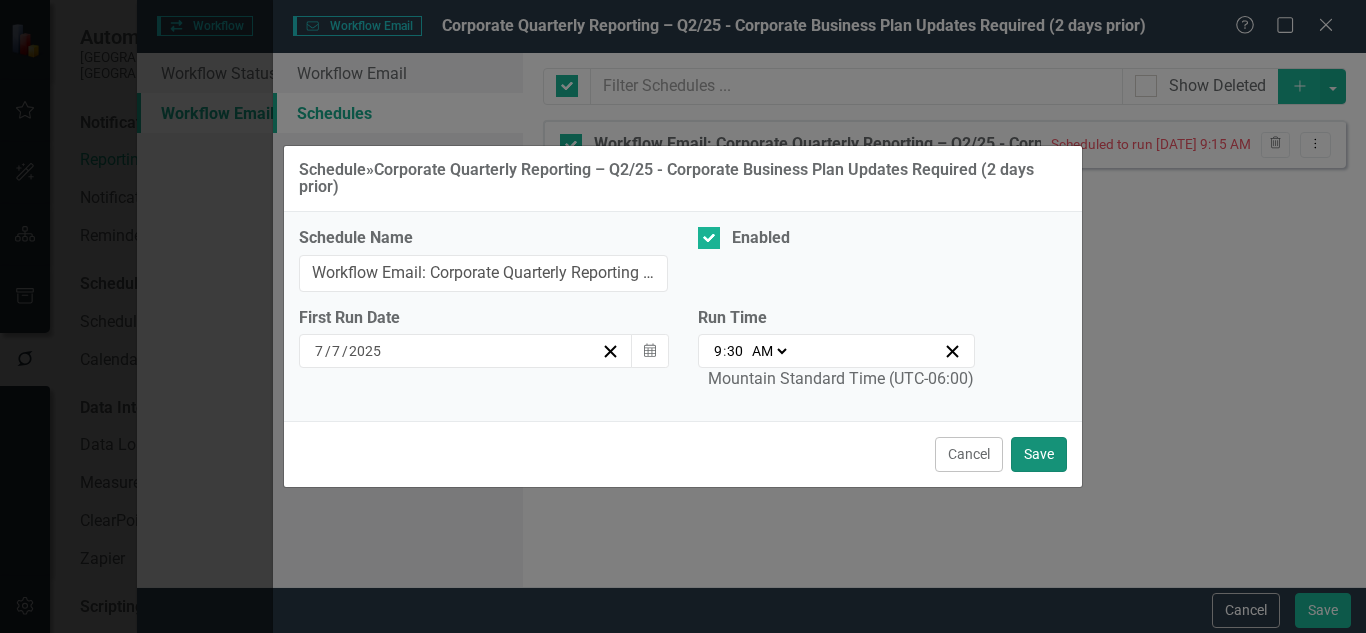click on "Save" at bounding box center (1039, 454) 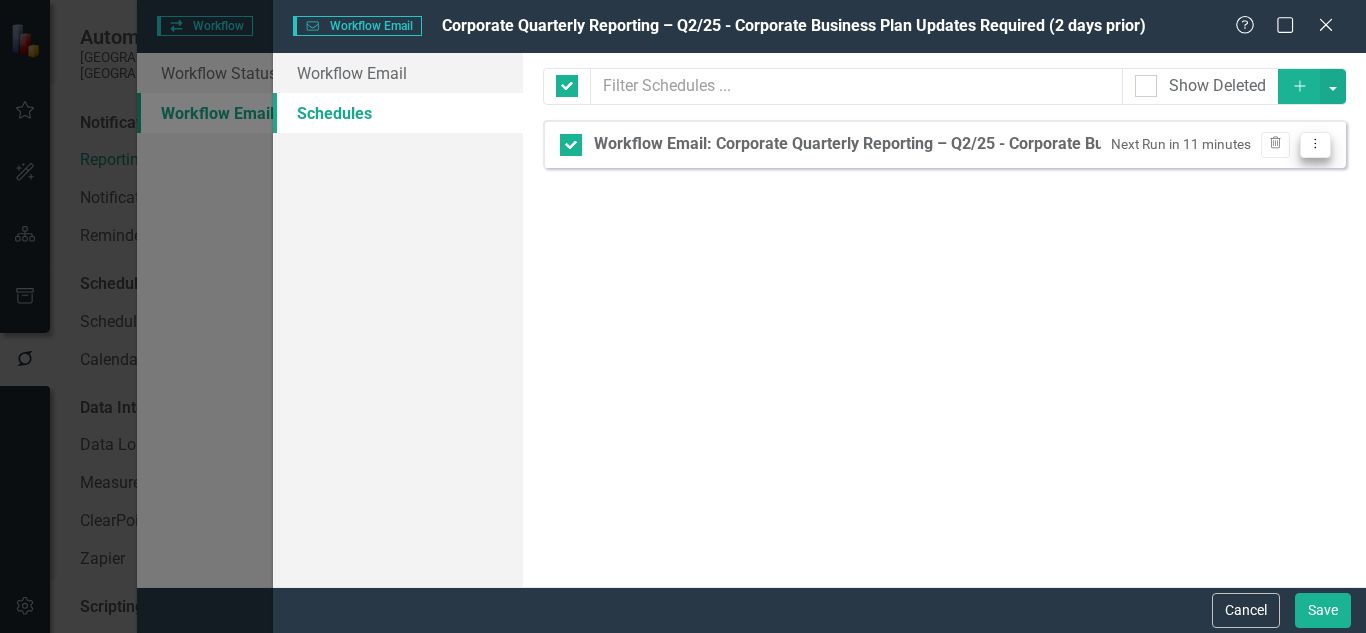 click on "Dropdown Menu" 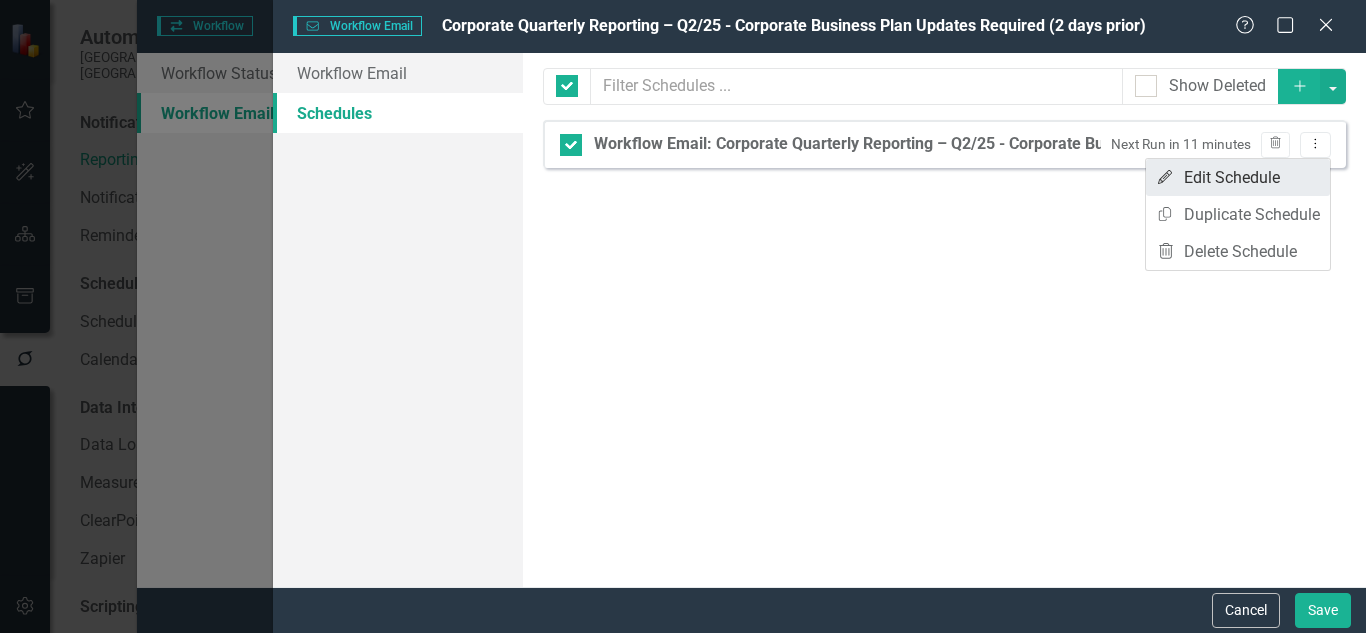 click on "Edit Edit Schedule" at bounding box center (1238, 177) 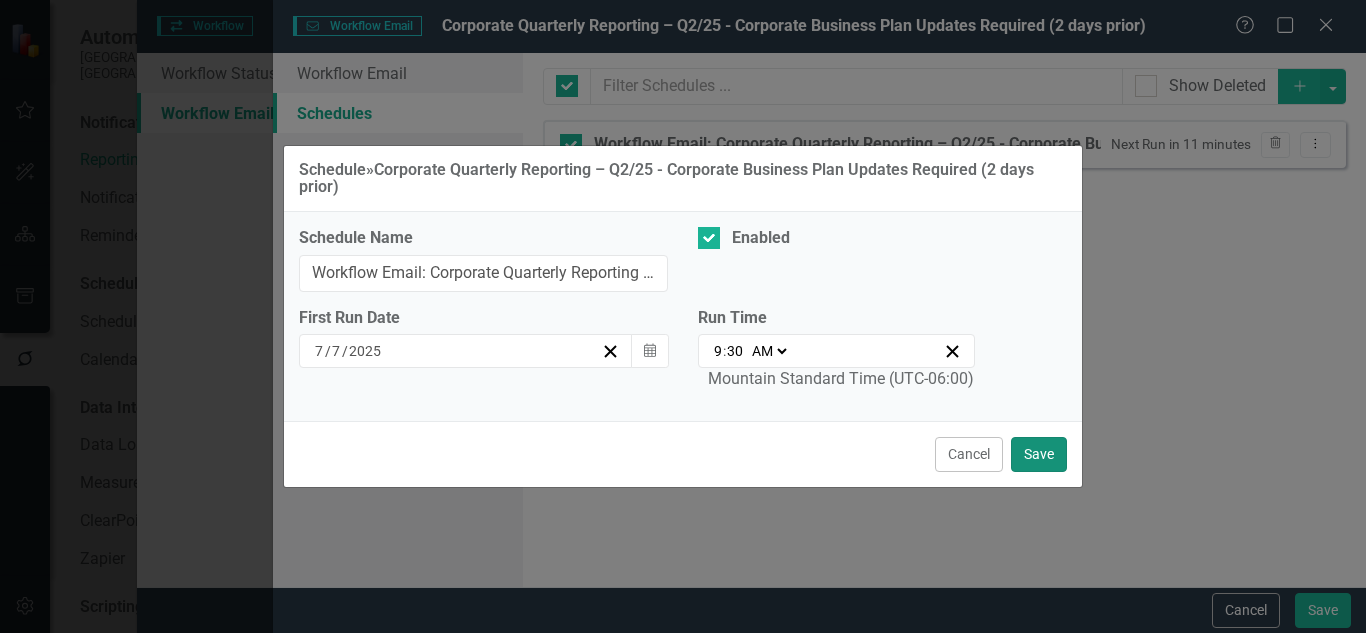 click on "Save" at bounding box center (1039, 454) 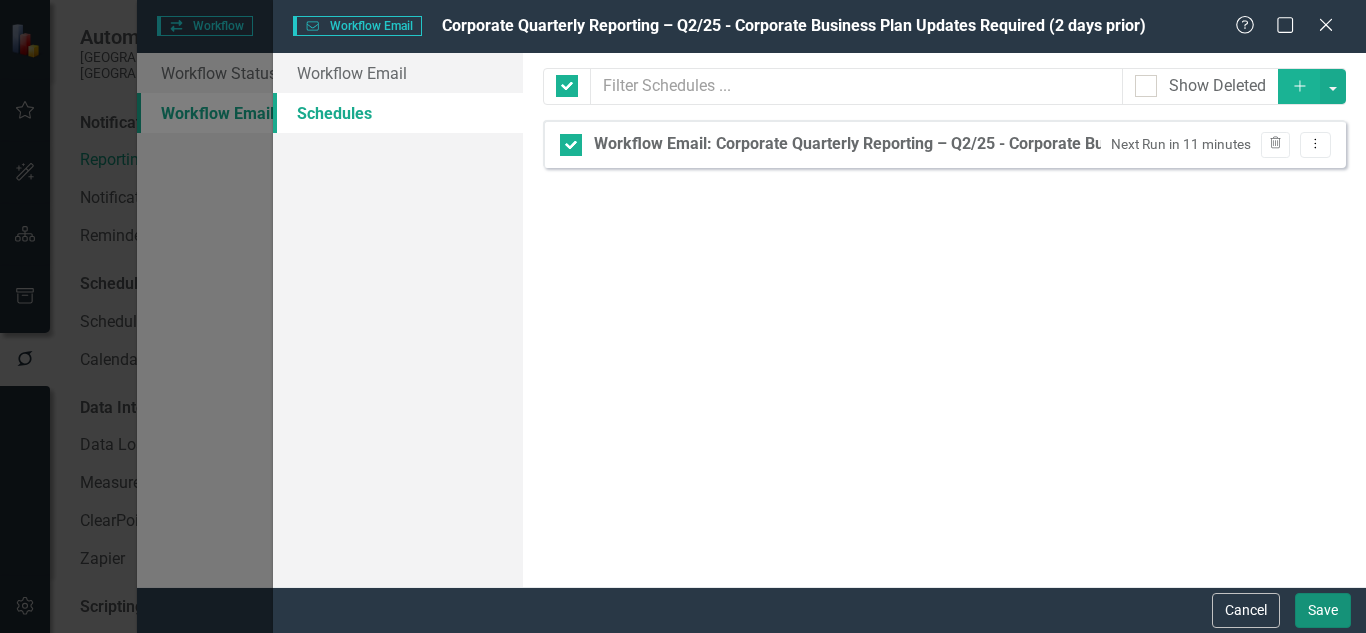 click on "Save" at bounding box center (1323, 610) 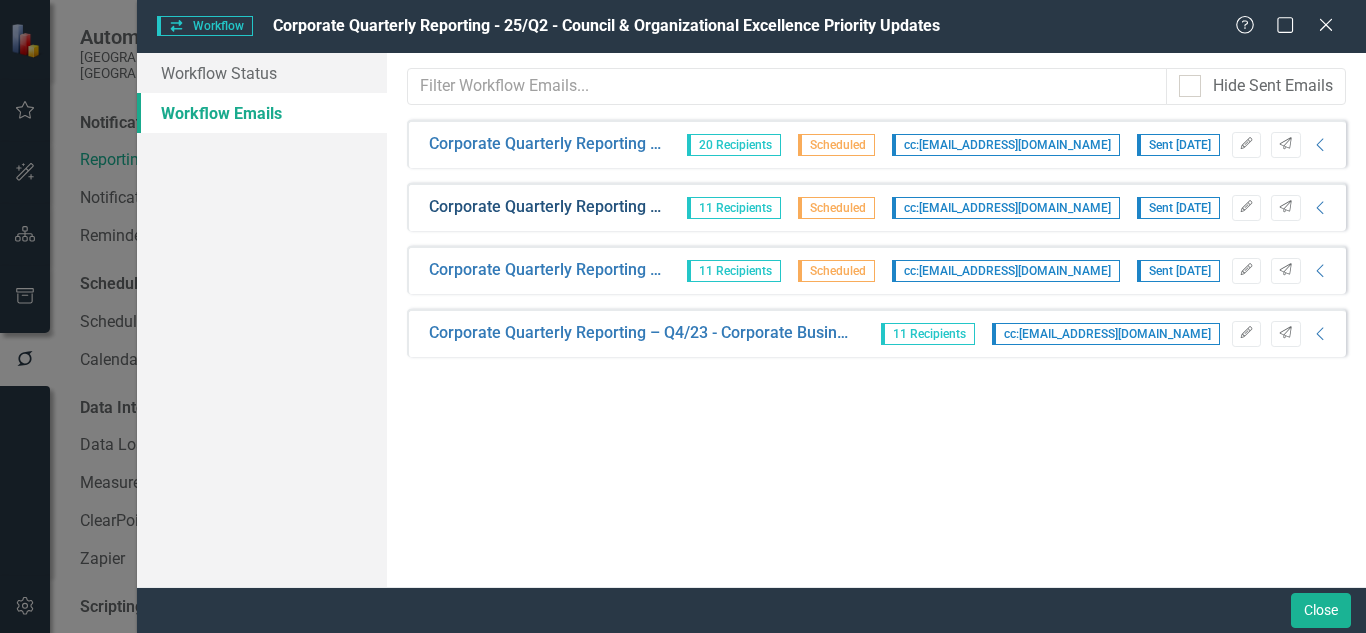 click on "Corporate Quarterly Reporting – Q4/23 - Corporate Business Plan Updates Required (due date)" at bounding box center [545, 207] 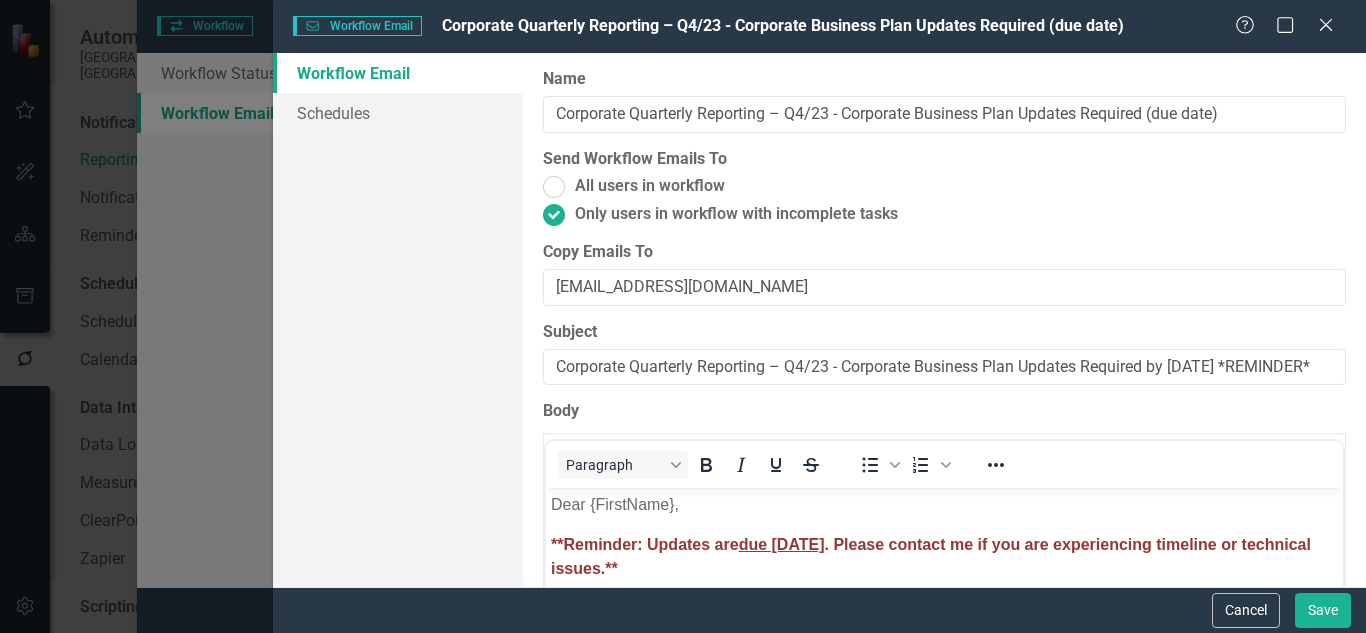 scroll, scrollTop: 0, scrollLeft: 0, axis: both 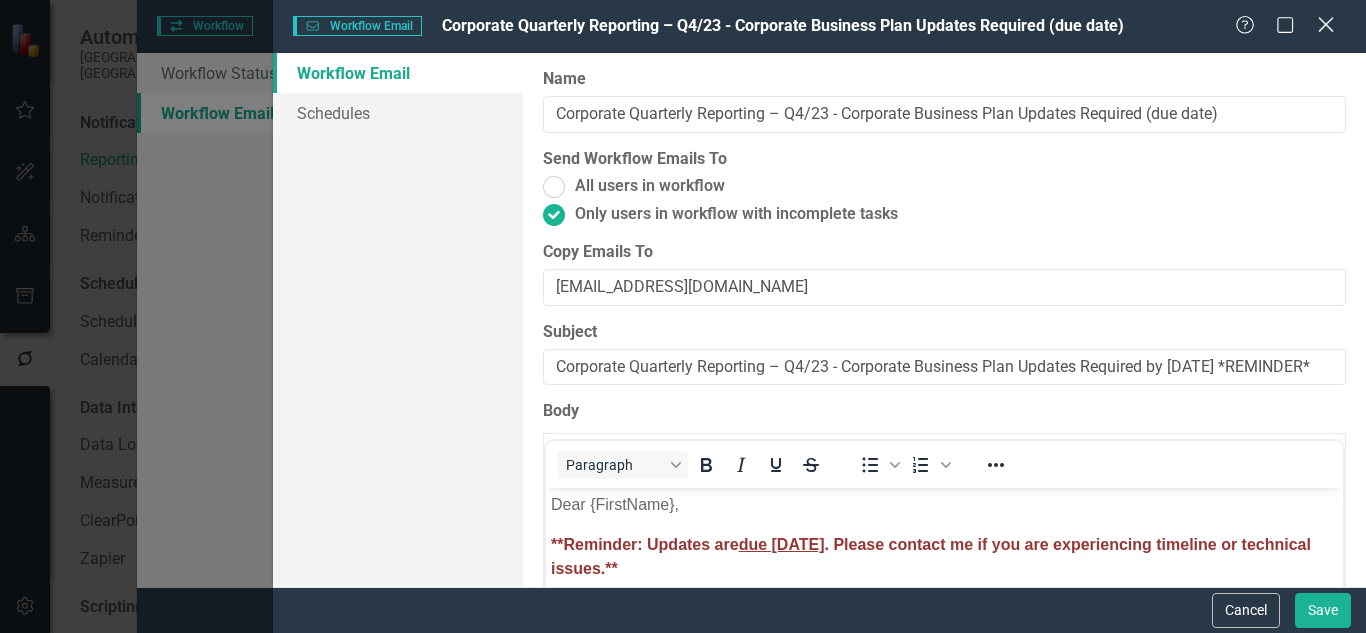 click on "Close" 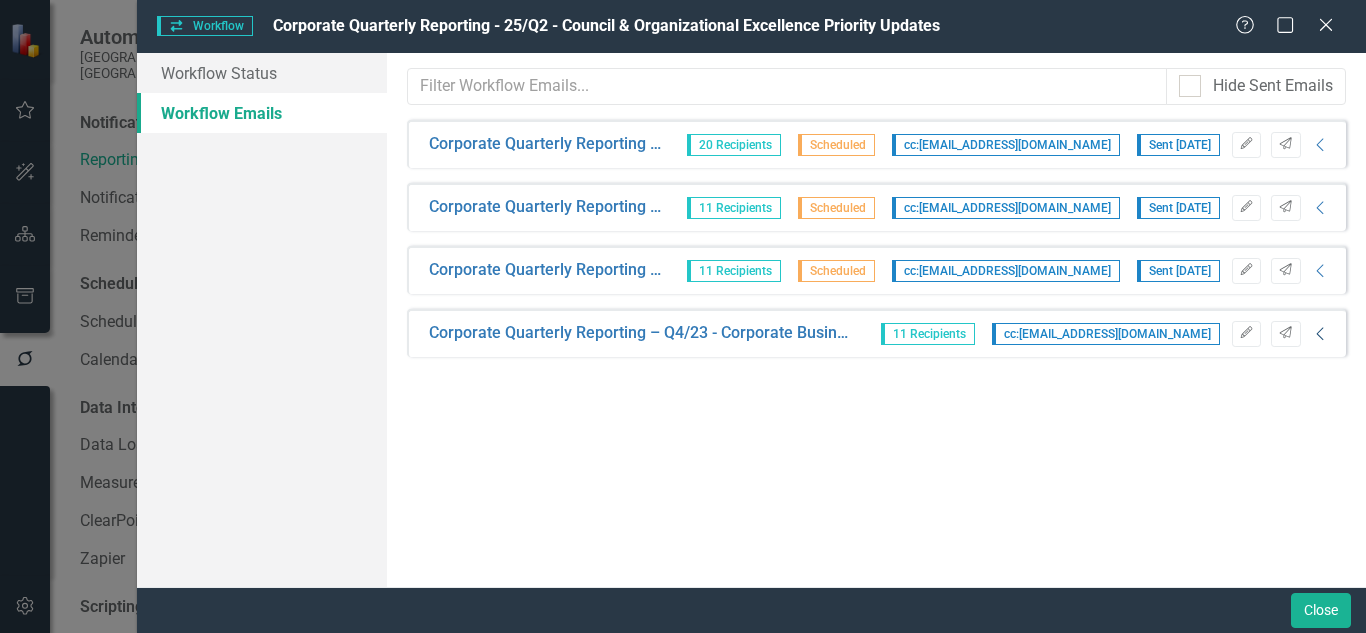 click on "Collapse" 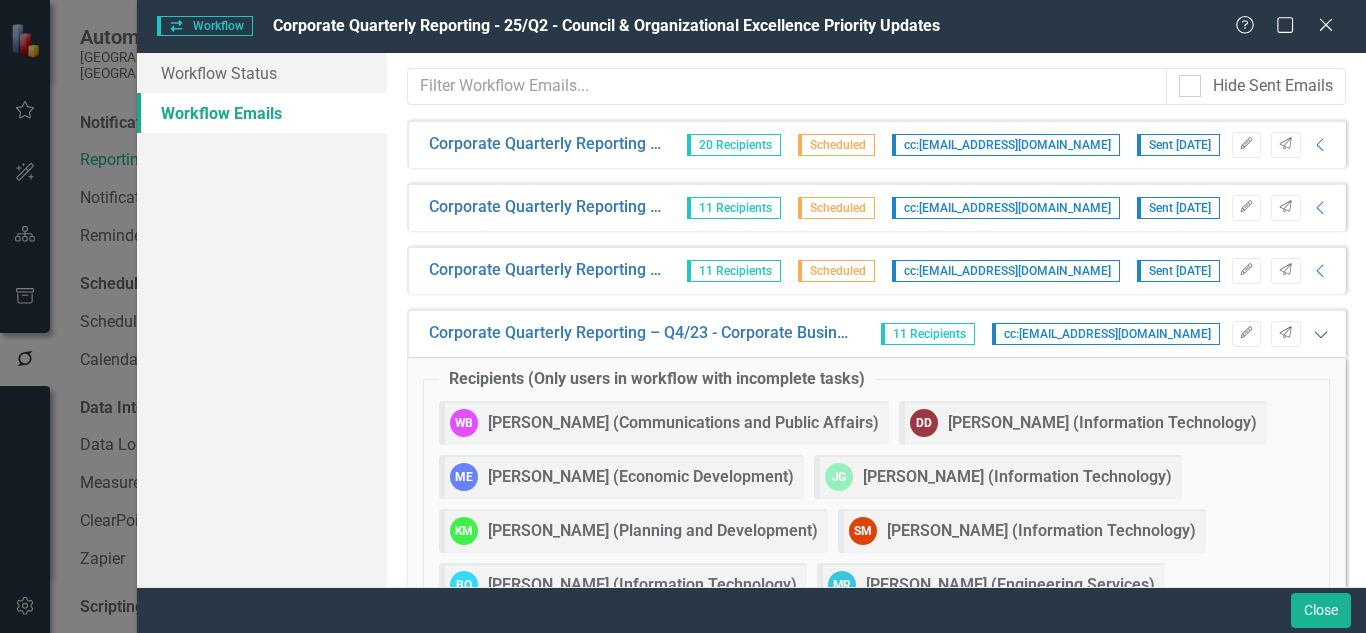 click on "Expanded" 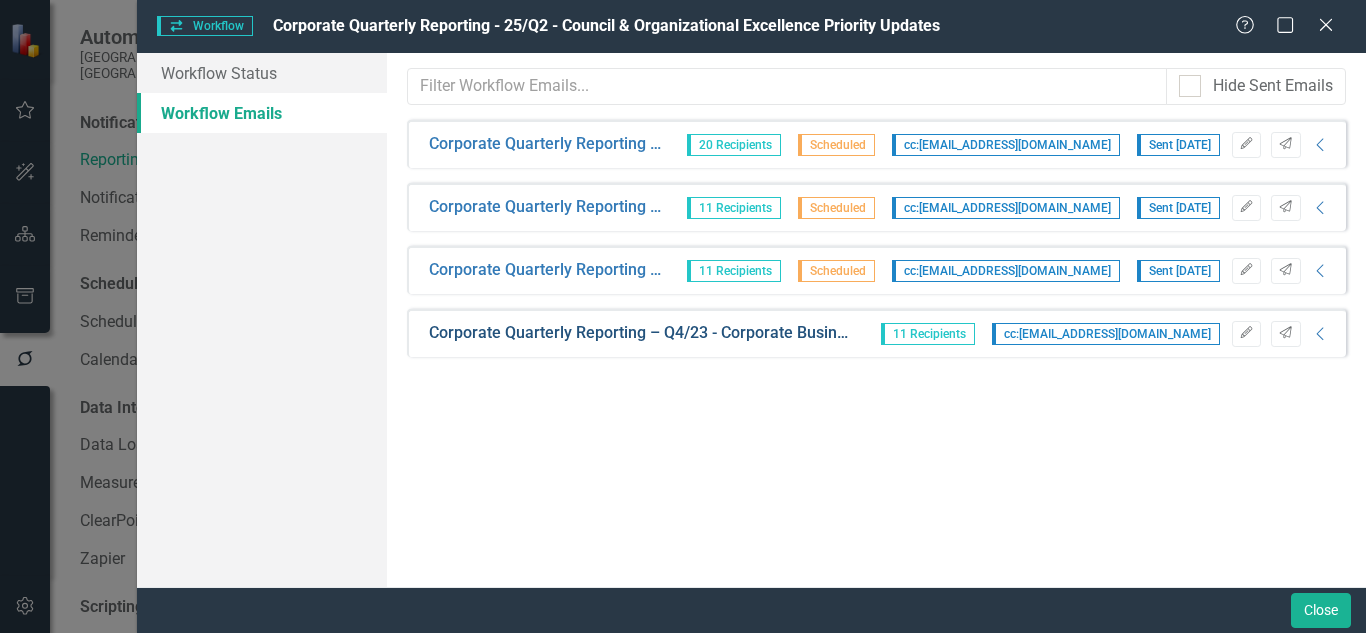 click on "Corporate Quarterly Reporting – Q4/23 - Corporate Business Plan Updates Required (Past Due)" at bounding box center [642, 333] 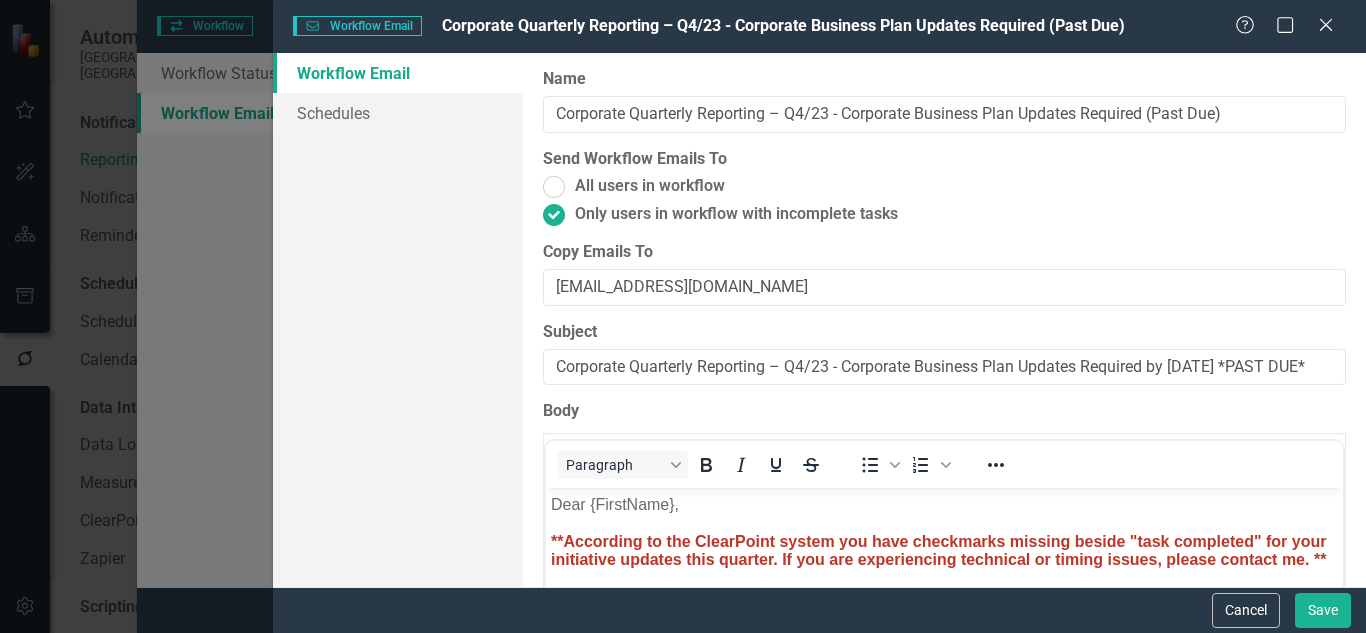 scroll, scrollTop: 0, scrollLeft: 0, axis: both 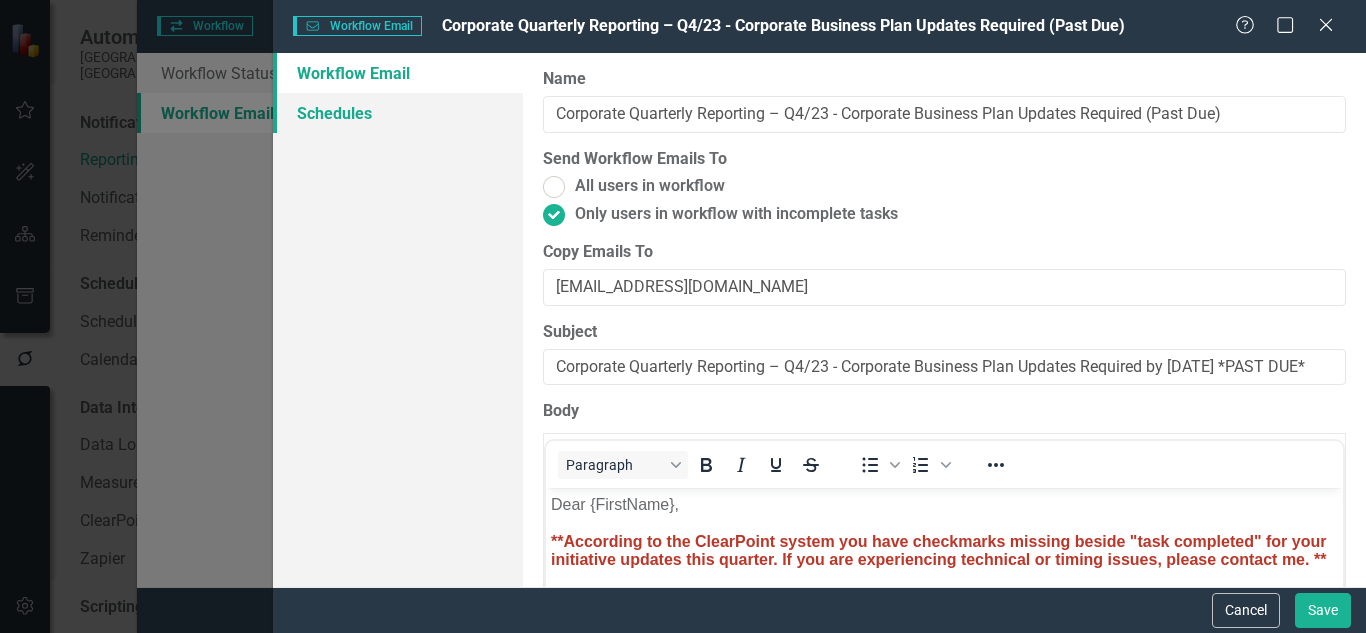 click on "Schedules" at bounding box center (398, 113) 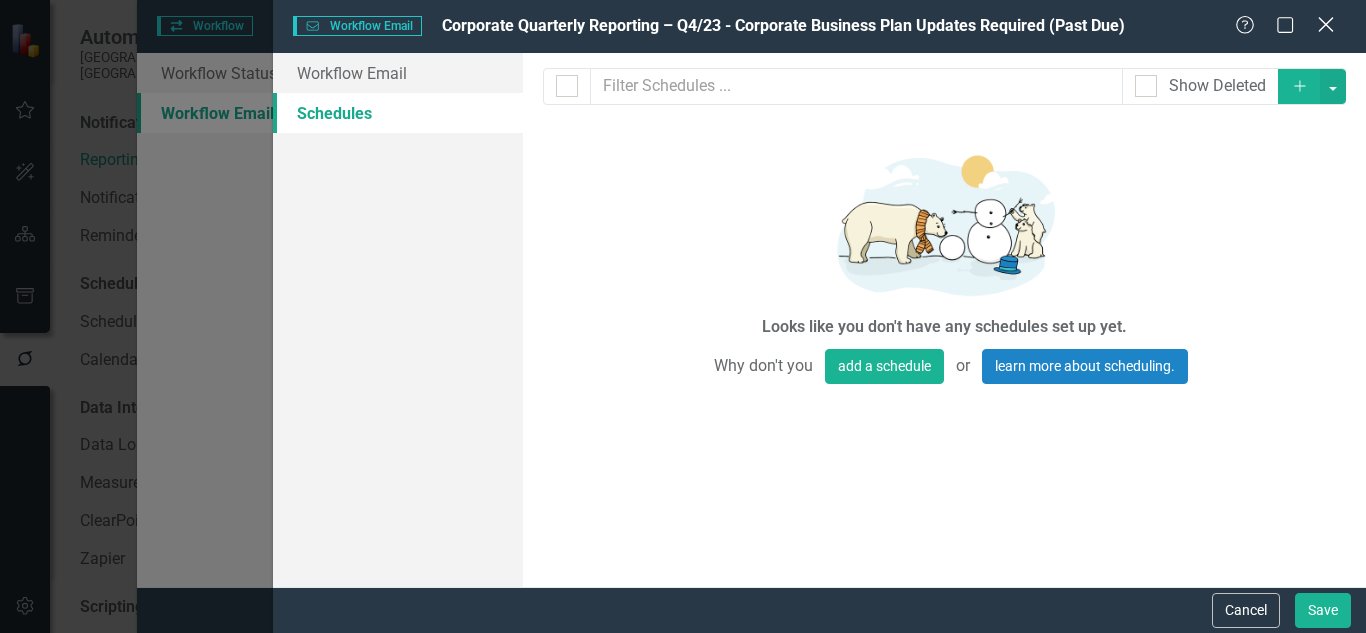 click on "Close" 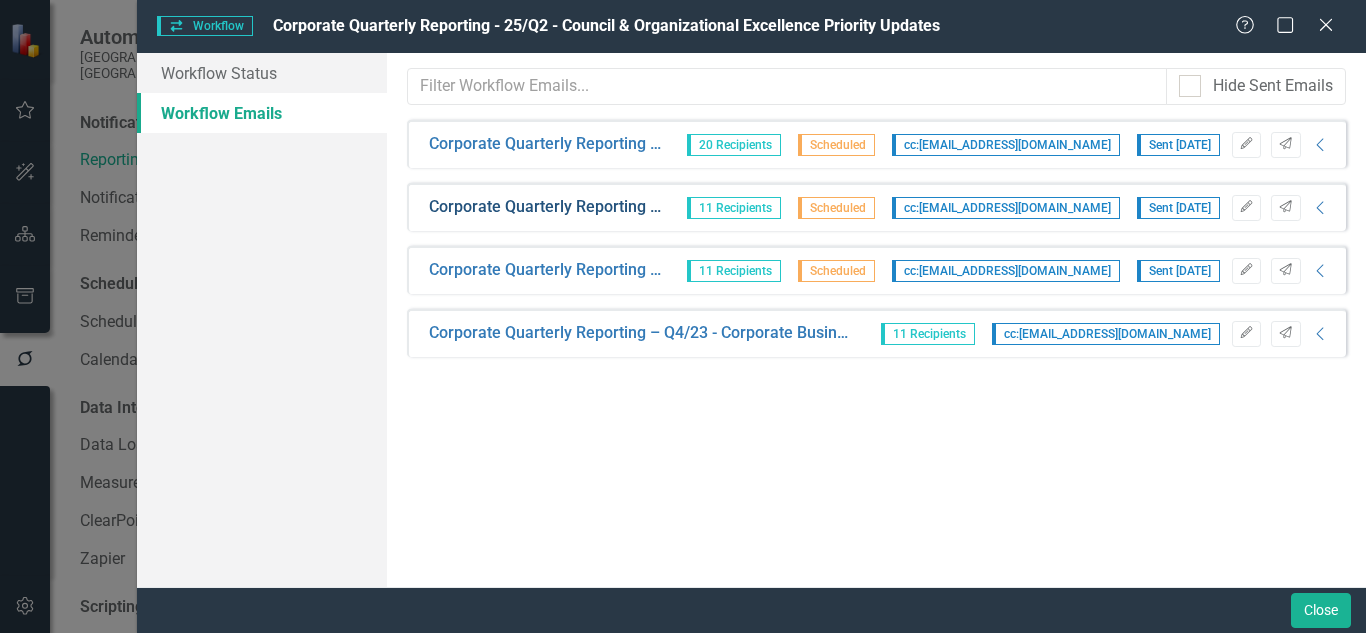 click on "Corporate Quarterly Reporting – Q4/23 - Corporate Business Plan Updates Required (due date)" at bounding box center [545, 207] 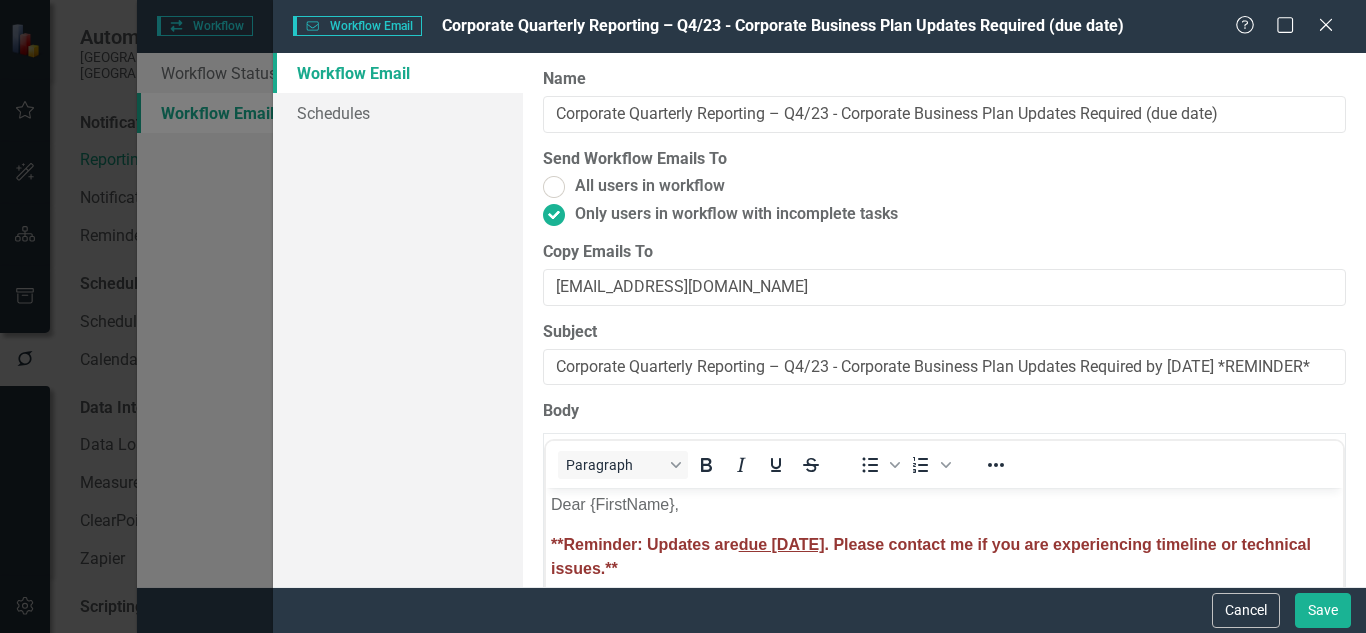 scroll, scrollTop: 0, scrollLeft: 0, axis: both 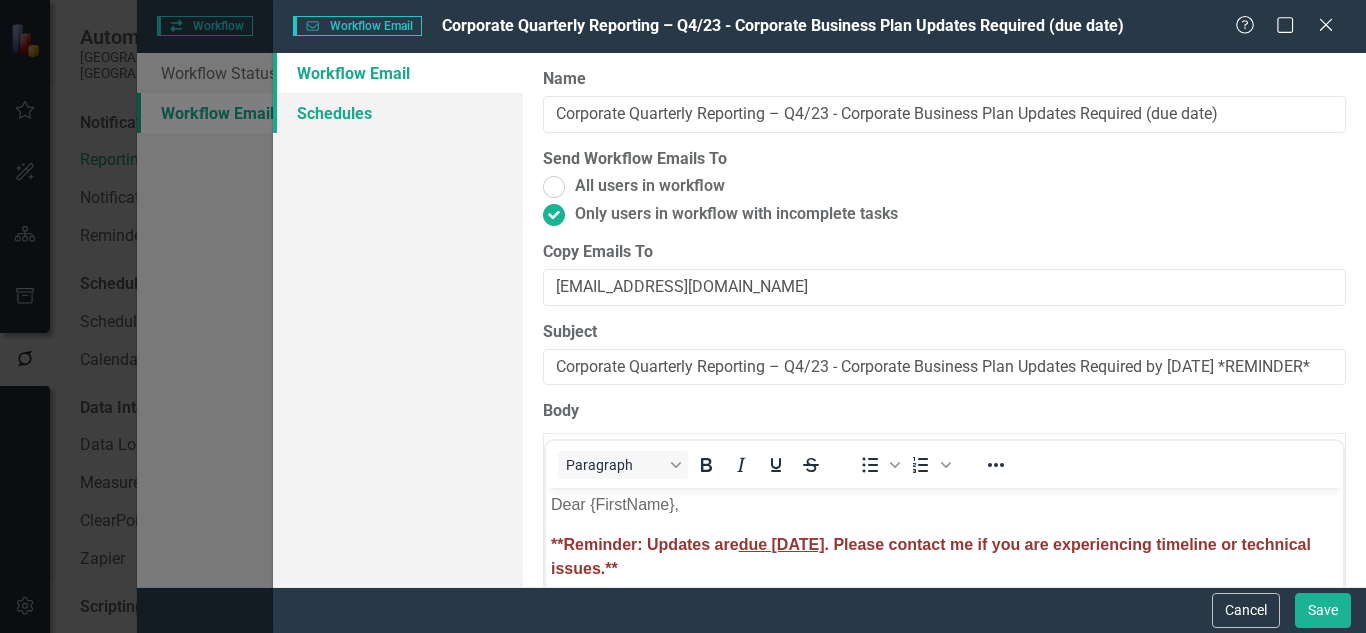 click on "Schedules" at bounding box center [398, 113] 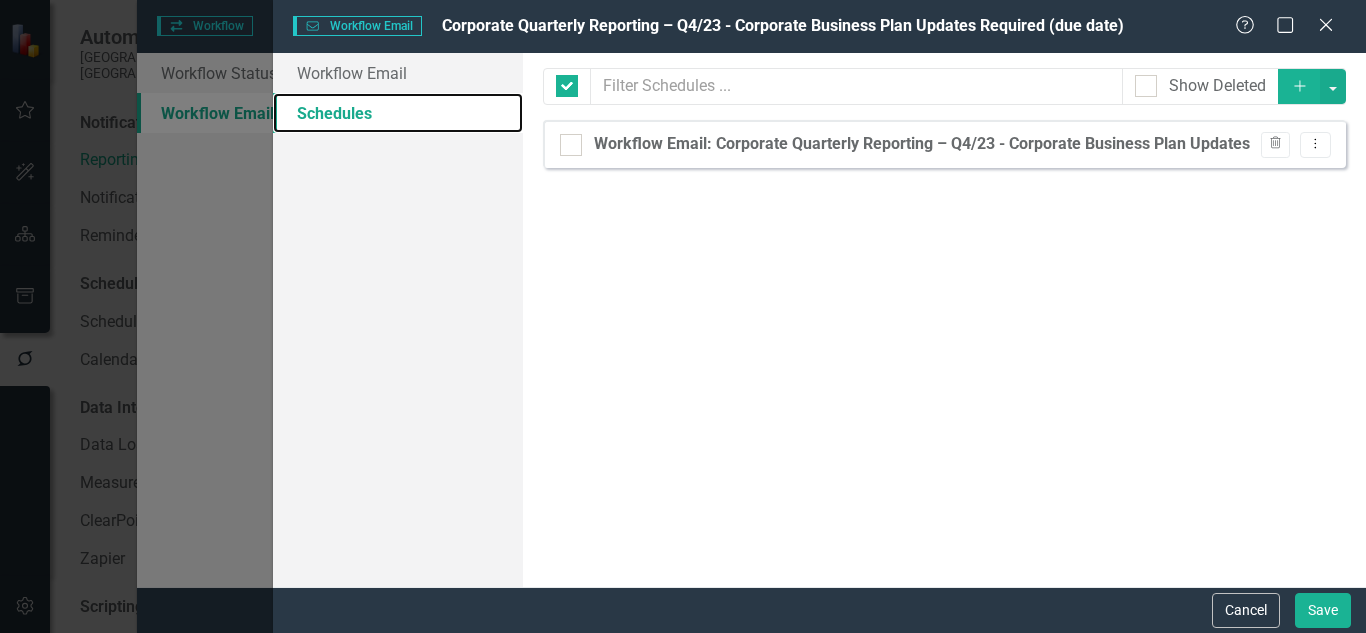 checkbox on "false" 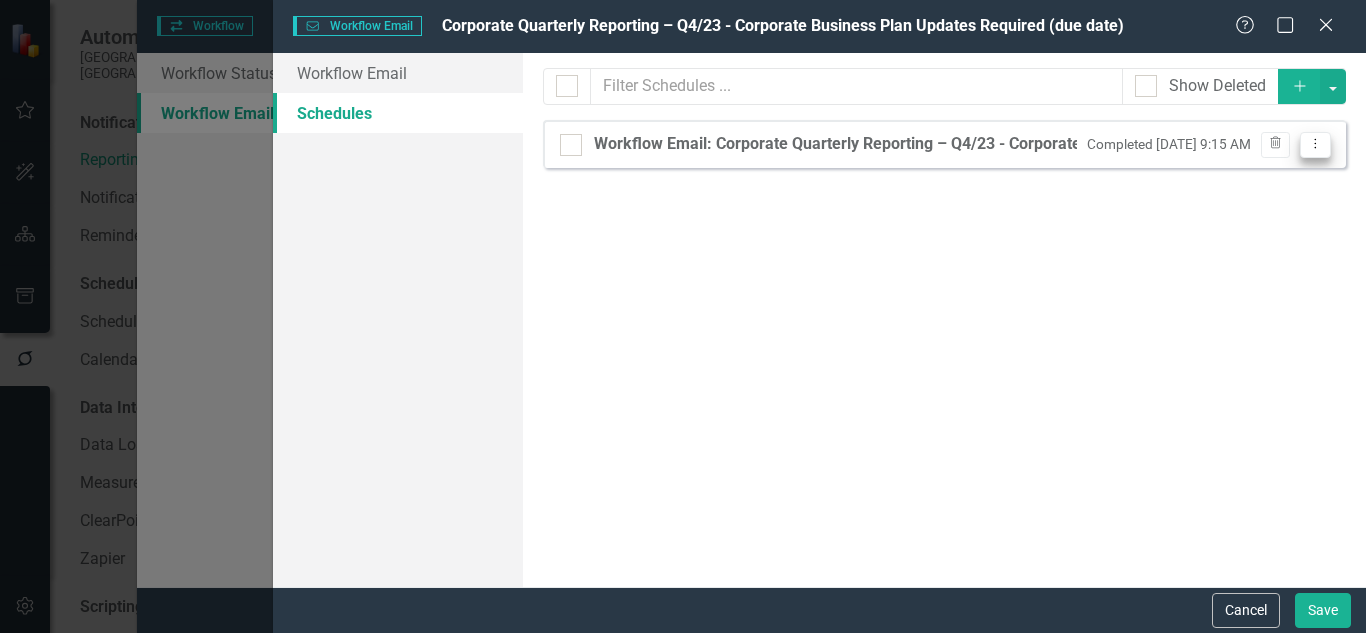 click on "Dropdown Menu" at bounding box center (1315, 145) 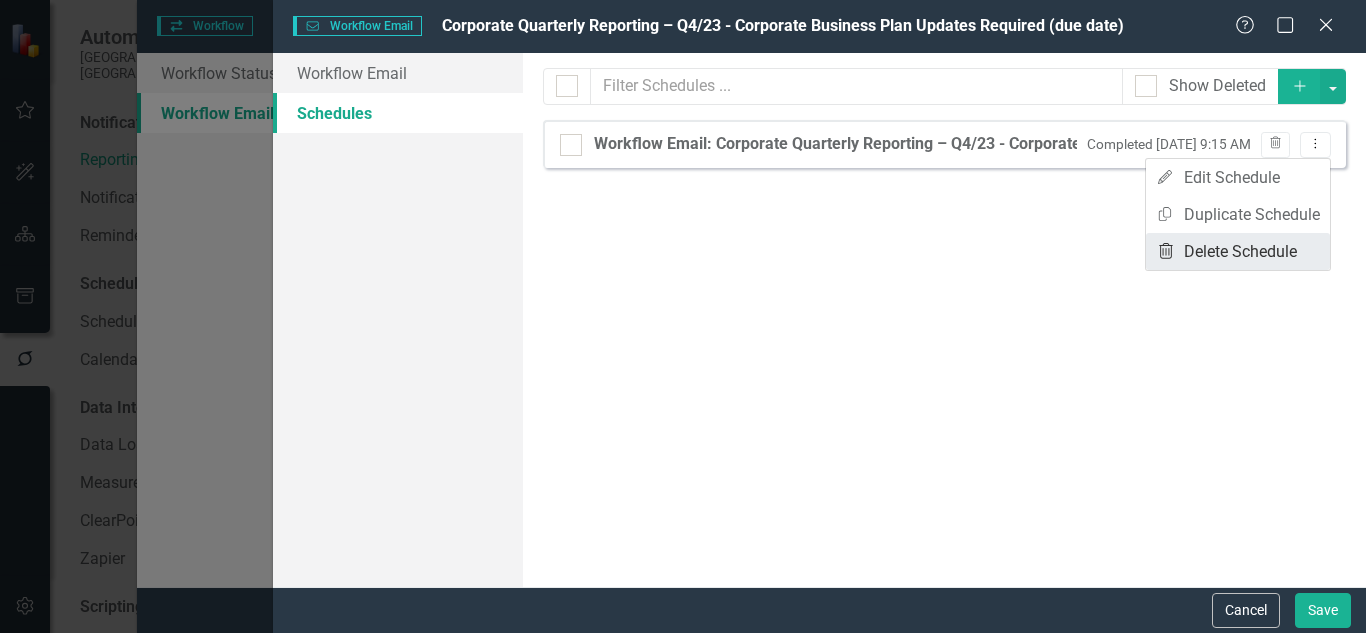 click on "Trash Delete Schedule" at bounding box center (1238, 251) 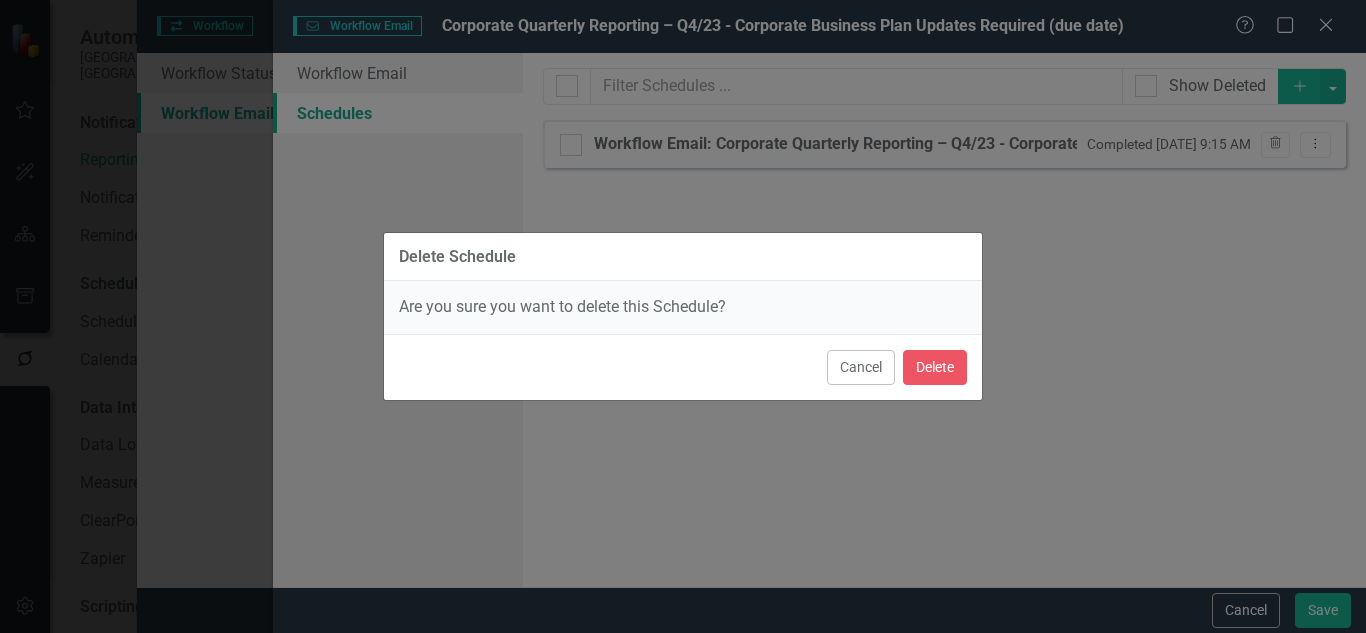 click on "Delete Schedule Are you sure you want to delete this Schedule? Cancel Delete" at bounding box center [683, 316] 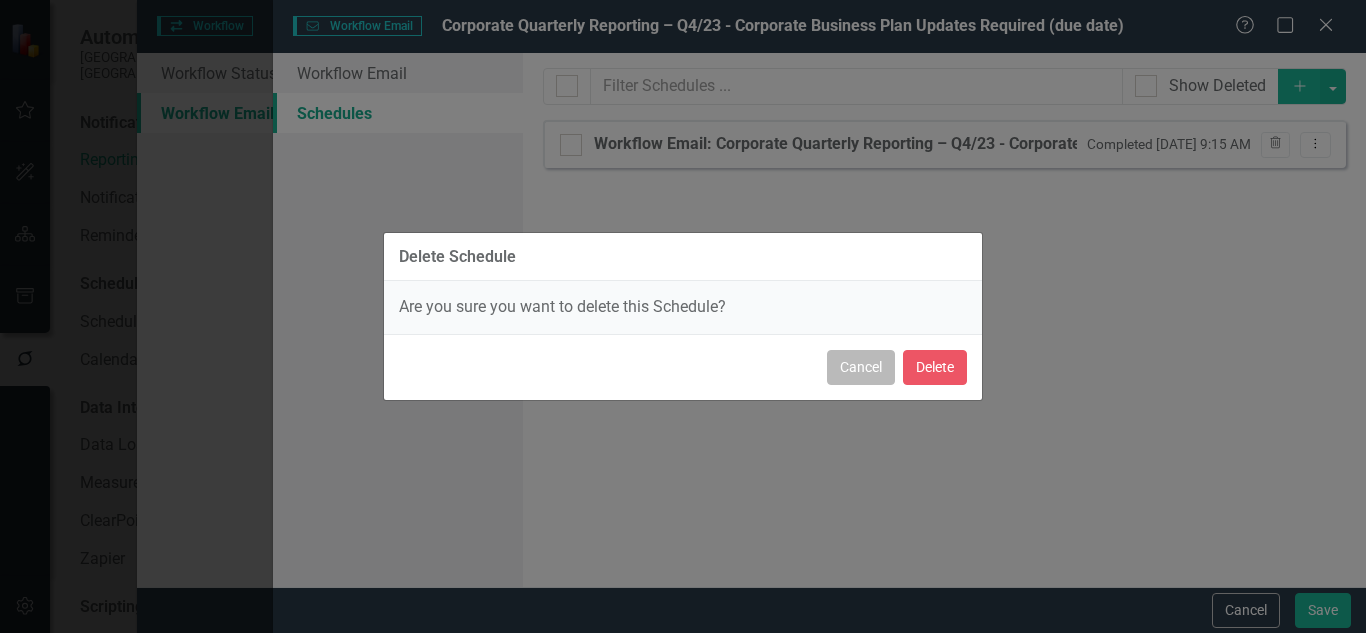 click on "Cancel" at bounding box center [861, 367] 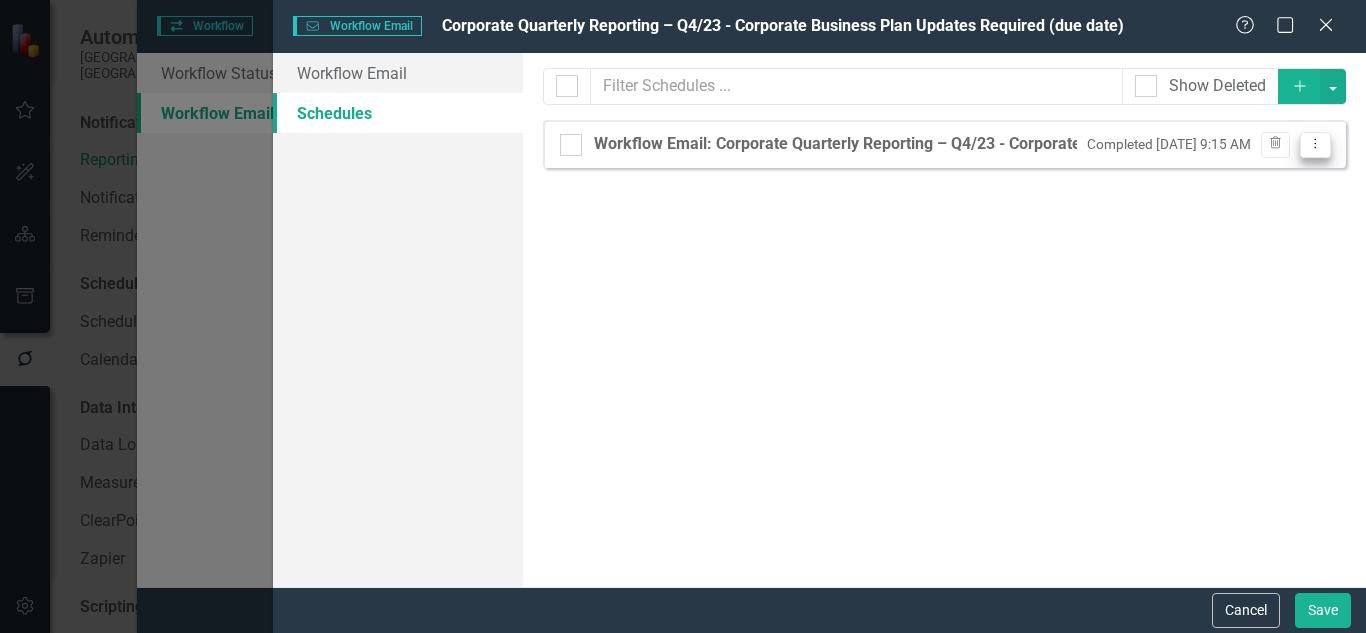 click on "Dropdown Menu" 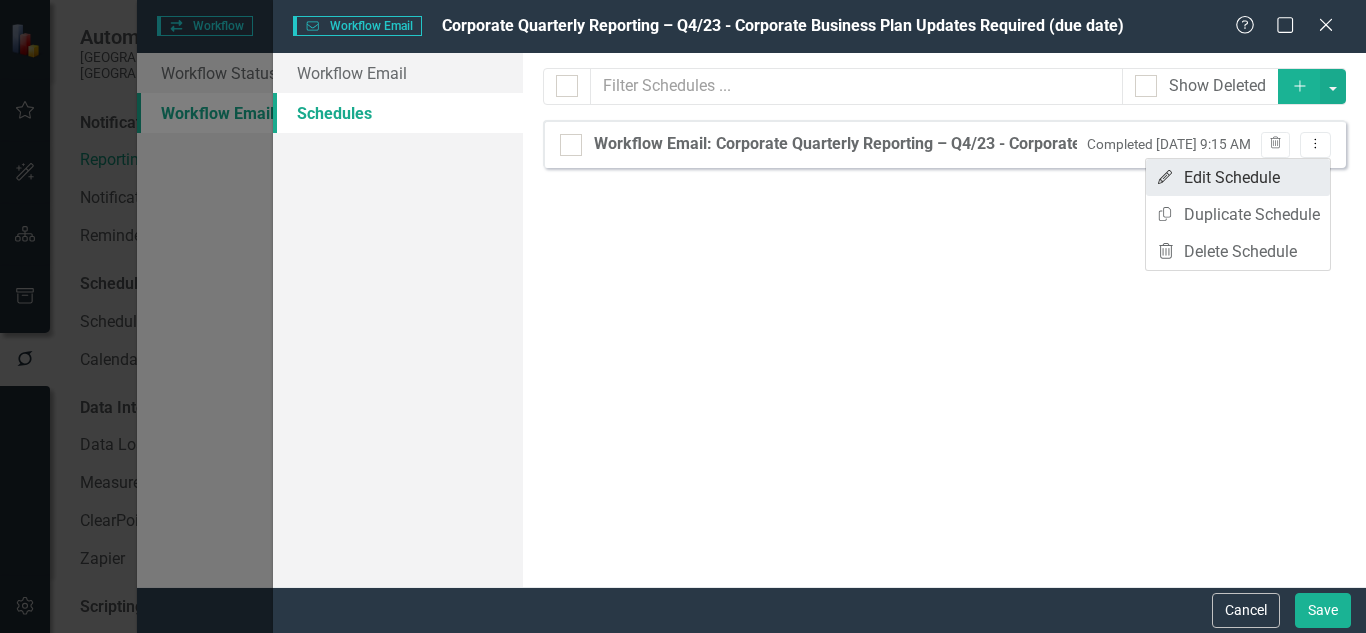 click on "Edit Edit Schedule" at bounding box center (1238, 177) 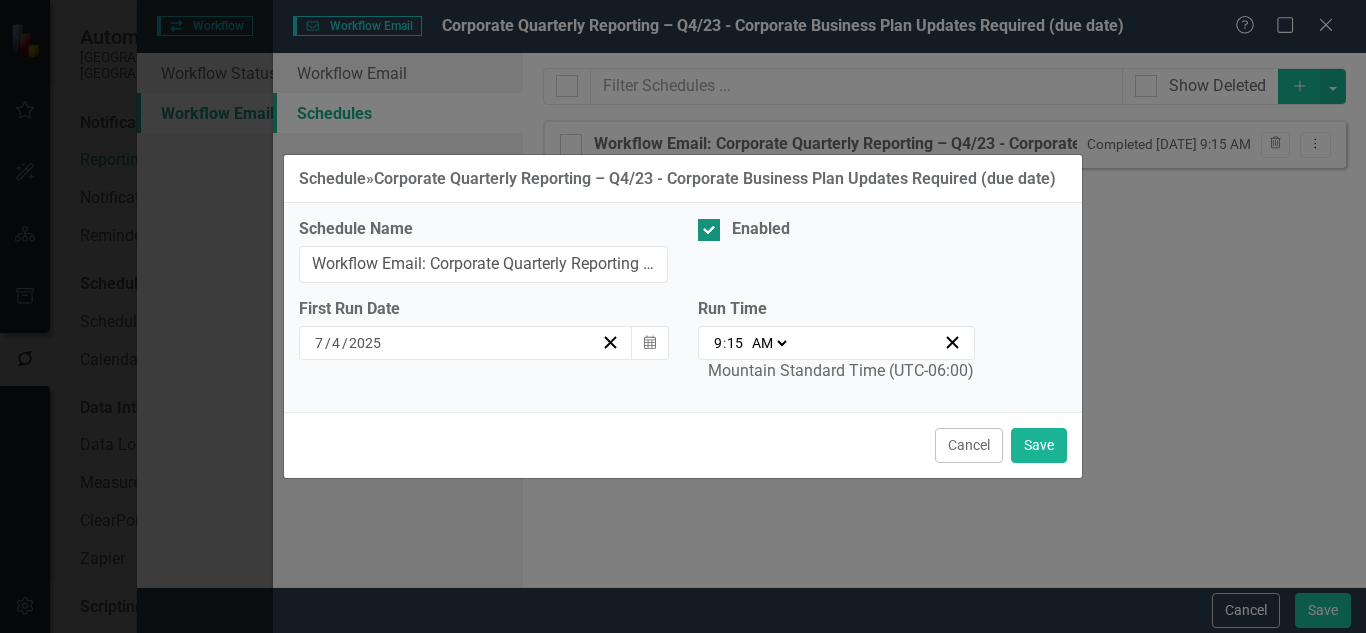 click on "Enabled" at bounding box center (704, 225) 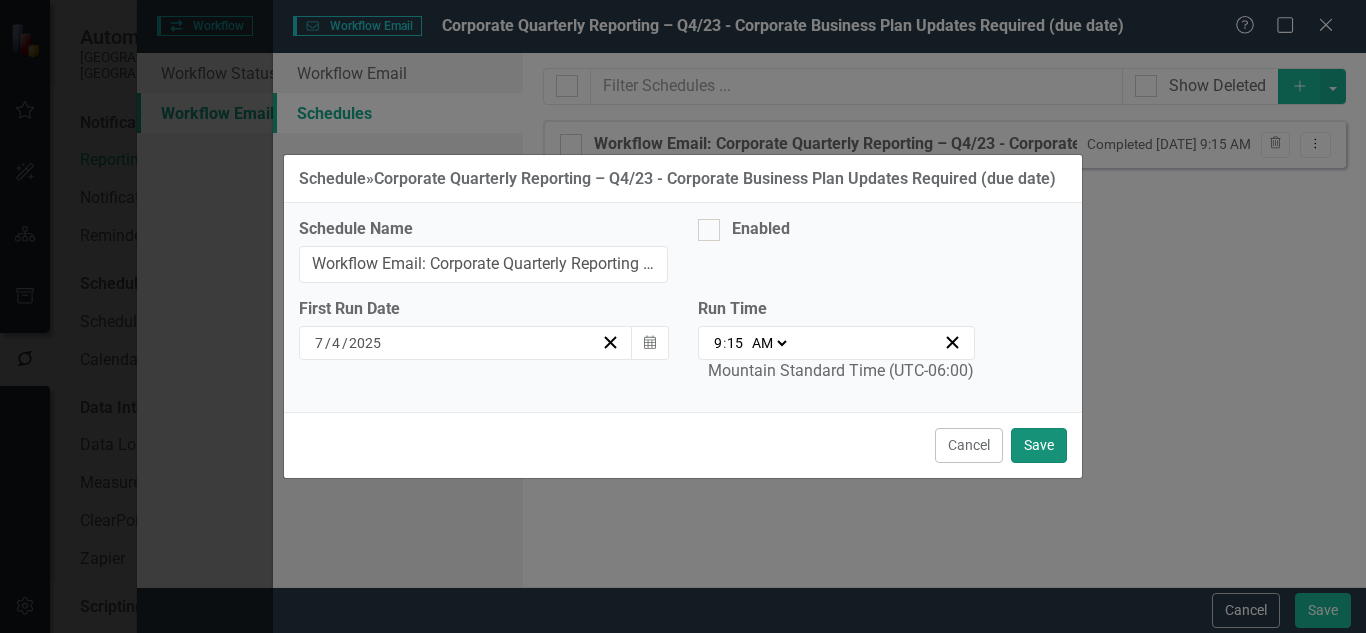 click on "Save" at bounding box center [1039, 445] 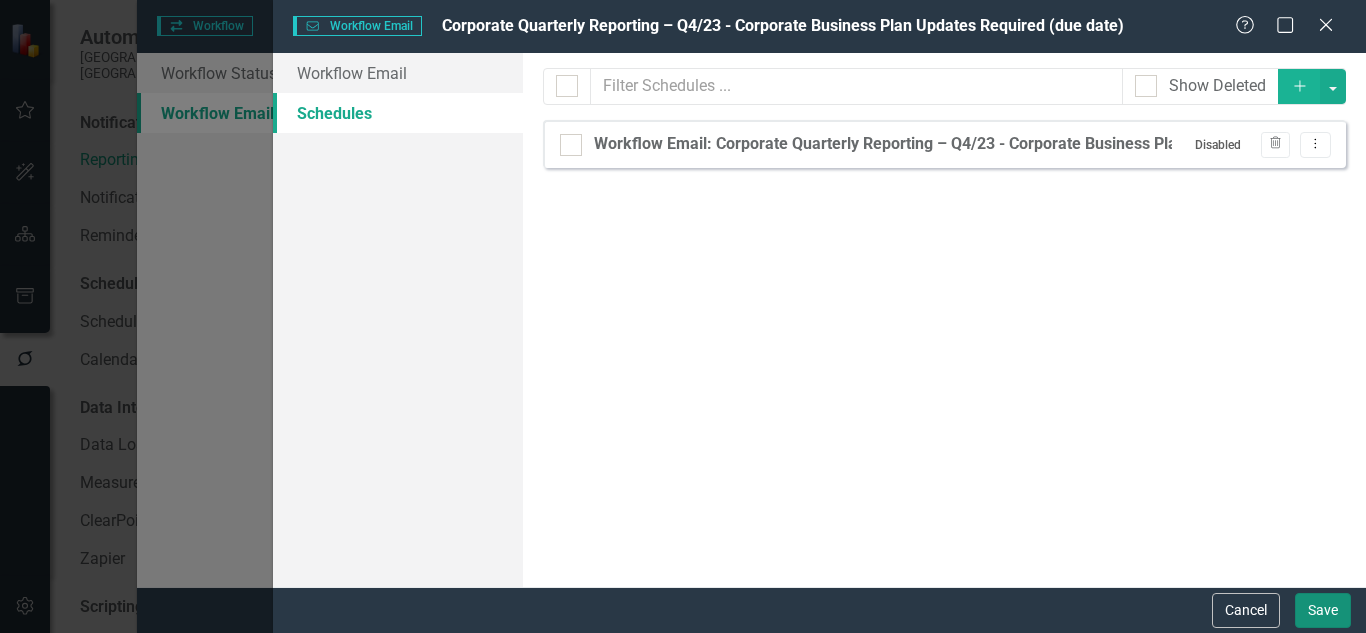 click on "Save" at bounding box center (1323, 610) 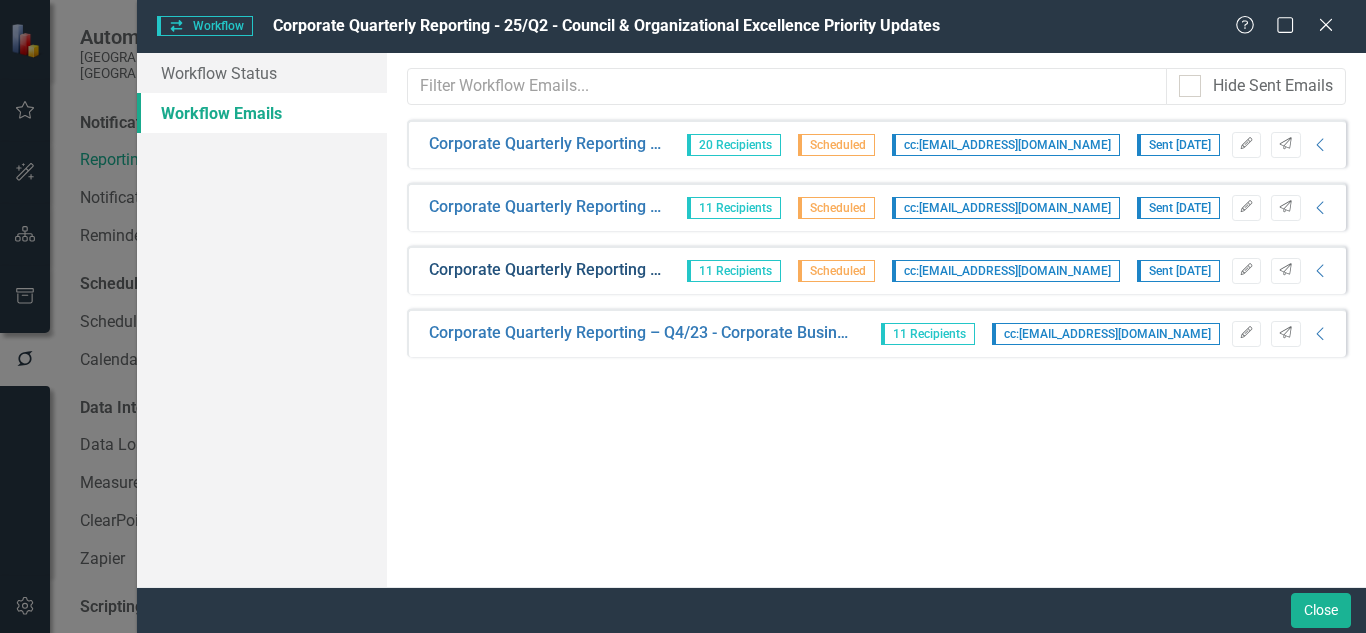 click on "Corporate Quarterly Reporting – Q2/25 - Corporate Business Plan Updates Required (2 days prior)" at bounding box center (545, 270) 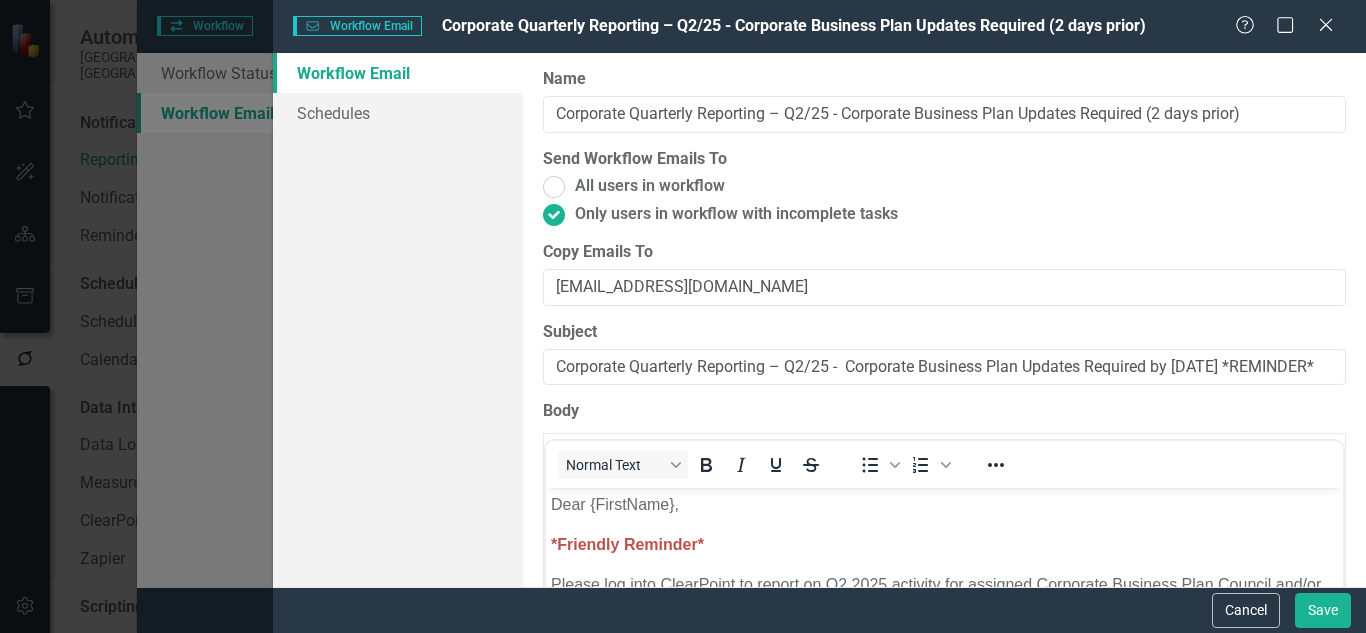 scroll, scrollTop: 0, scrollLeft: 0, axis: both 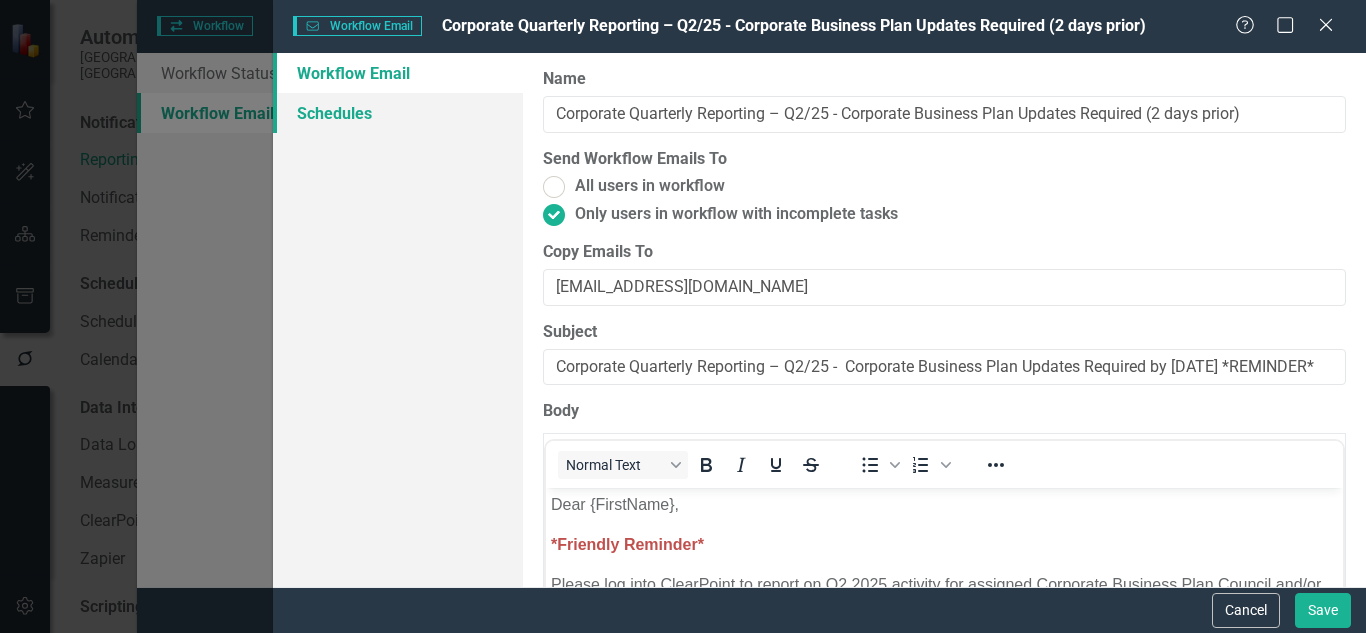click on "Schedules" at bounding box center [398, 113] 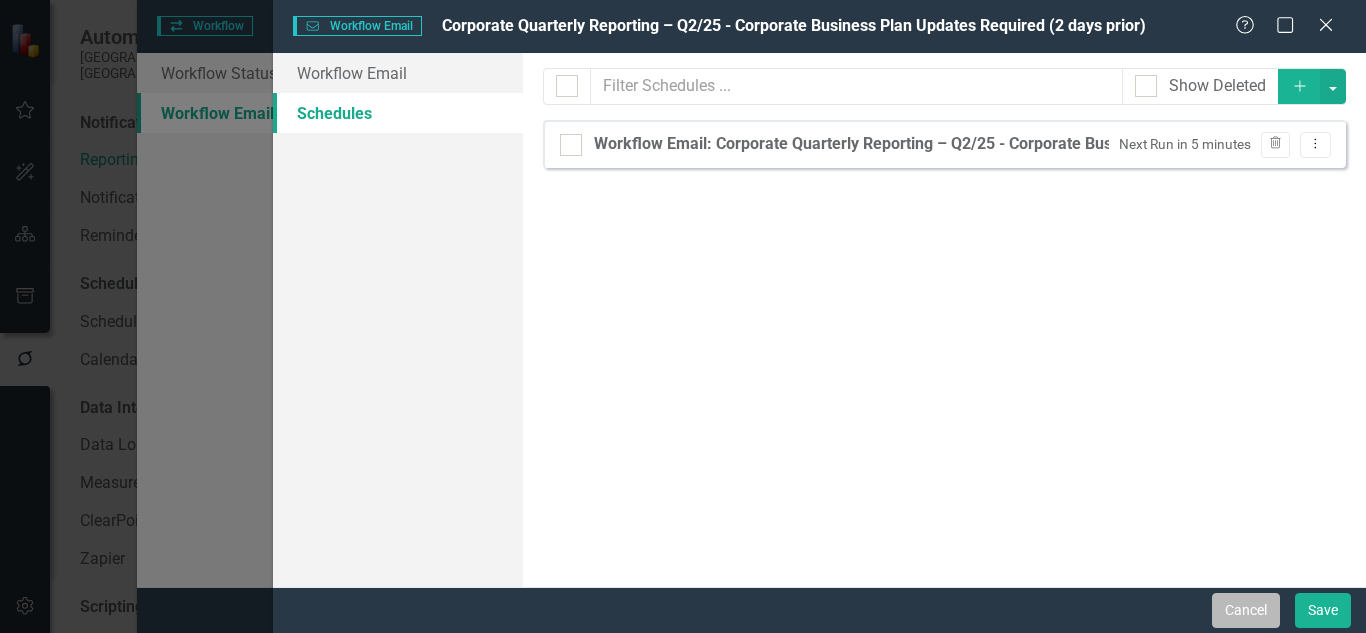 click on "Cancel" at bounding box center [1246, 610] 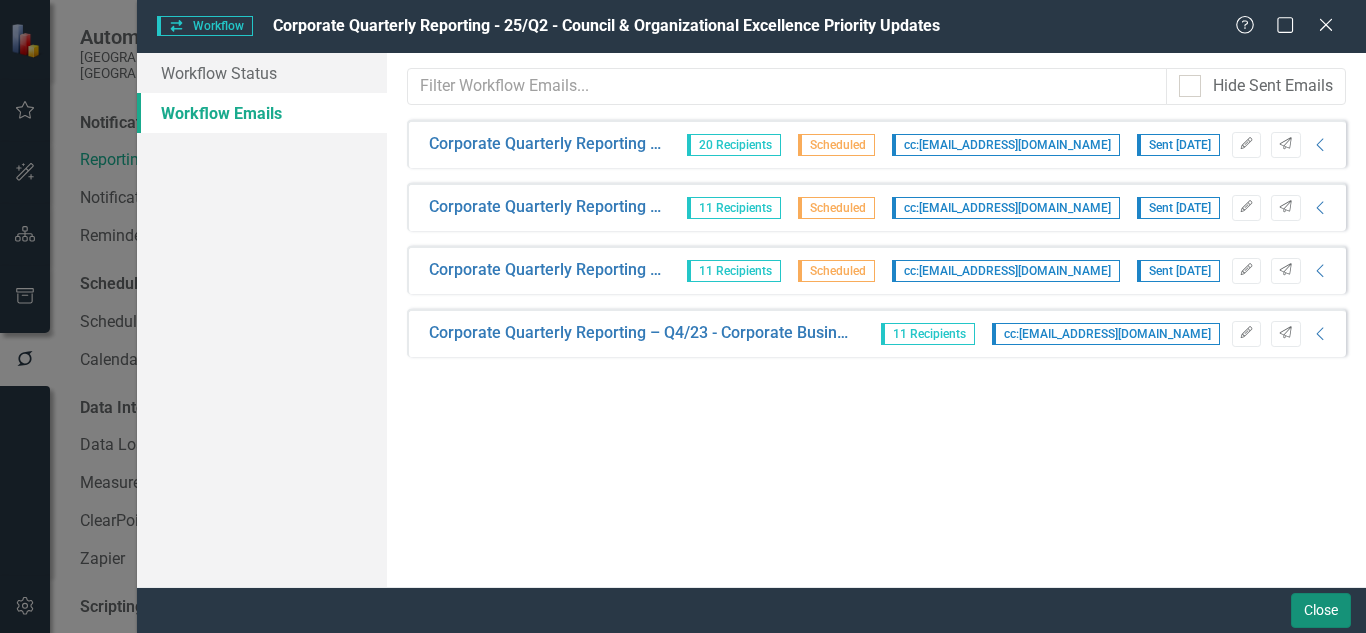 click on "Close" at bounding box center [1321, 610] 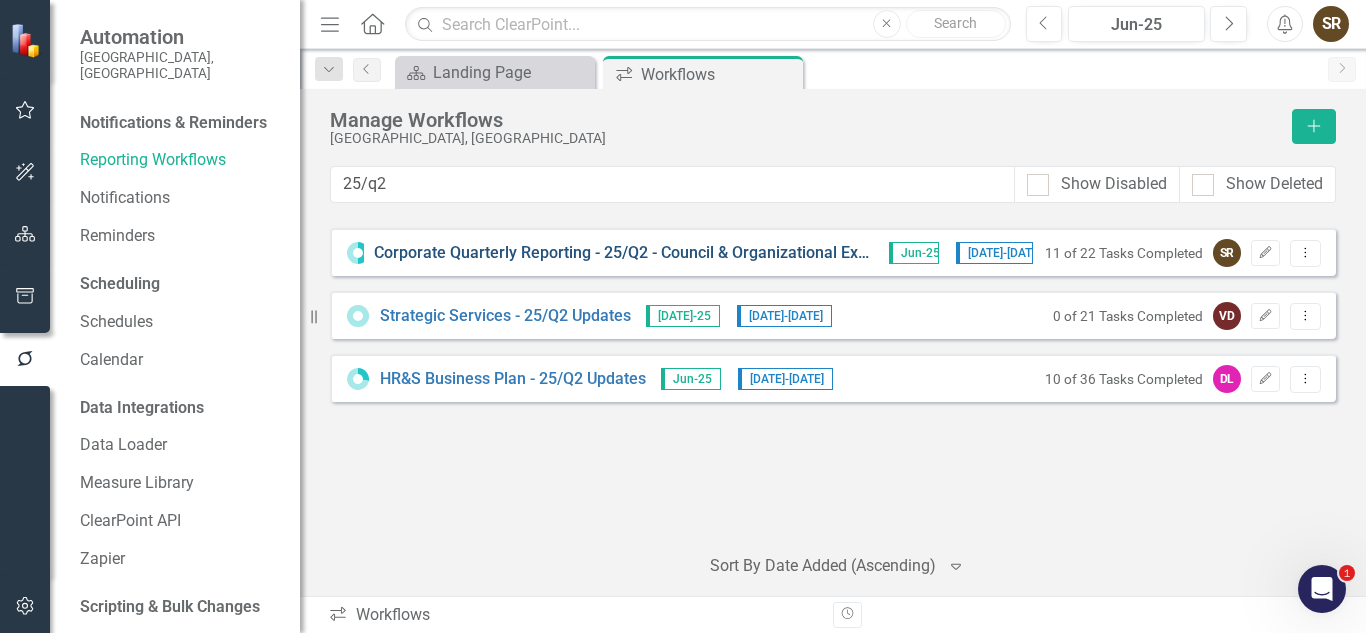 click on "Corporate Quarterly Reporting - 25/Q2 - Council & Organizational Excellence Priority Updates" at bounding box center (624, 253) 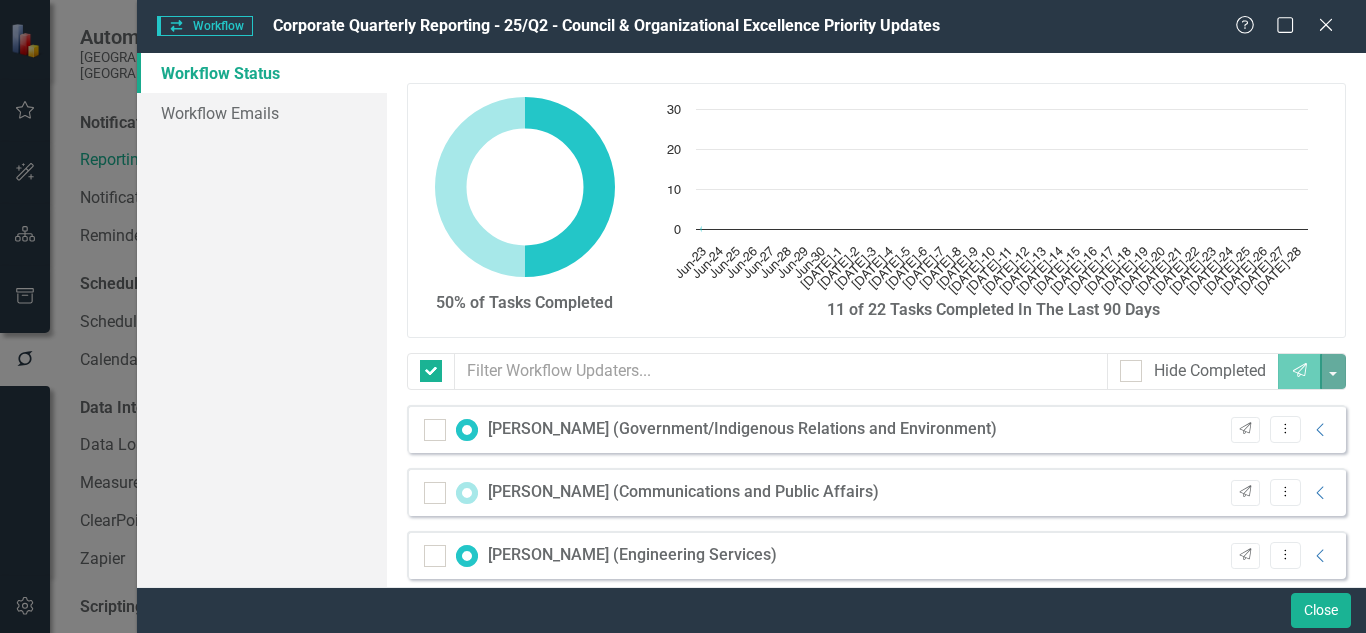 checkbox on "false" 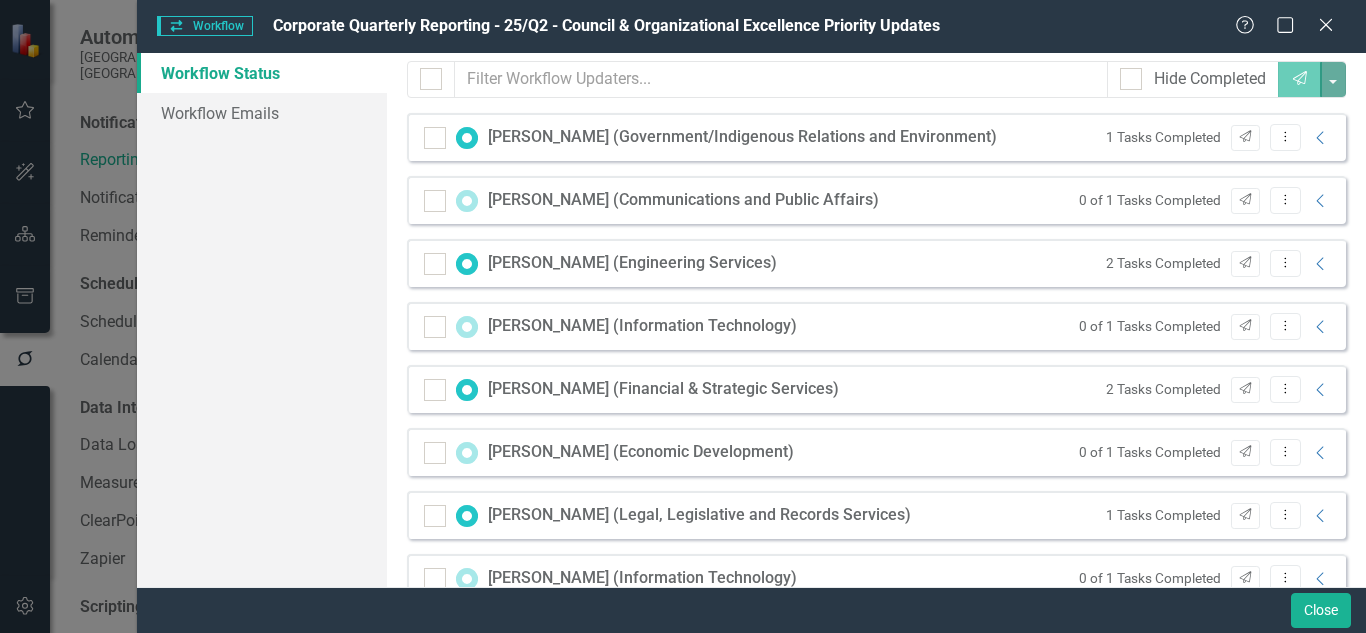 scroll, scrollTop: 295, scrollLeft: 0, axis: vertical 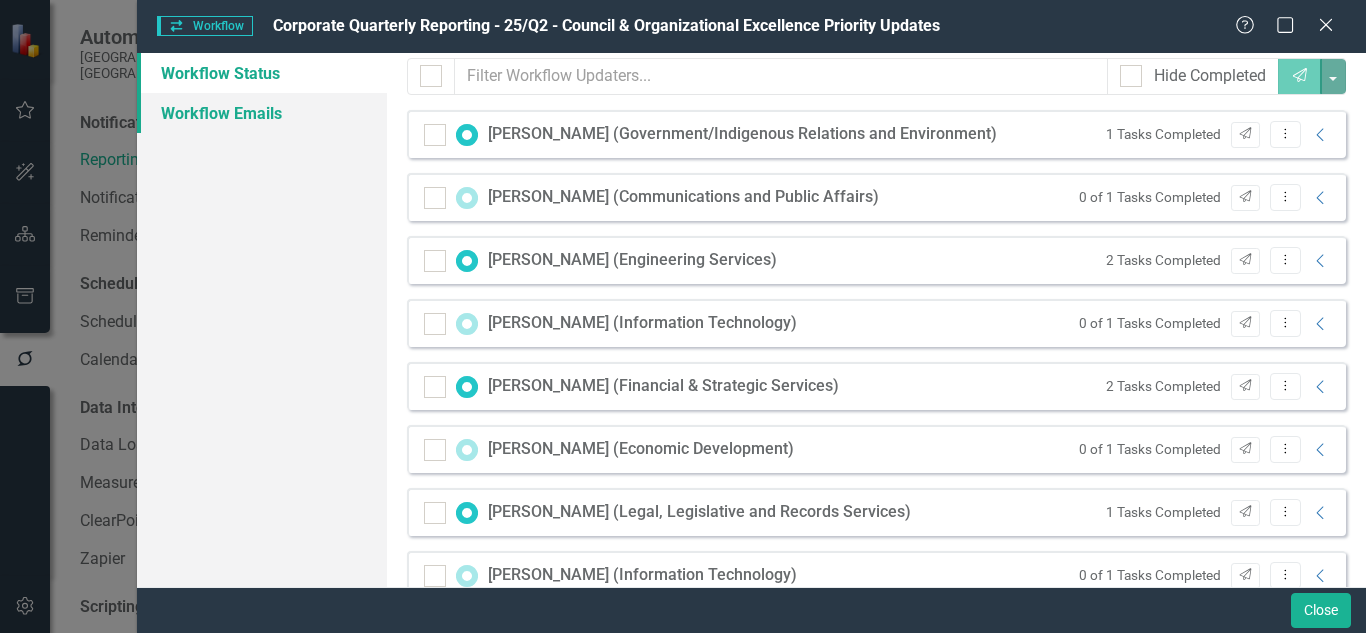 click on "Workflow Emails" at bounding box center (262, 113) 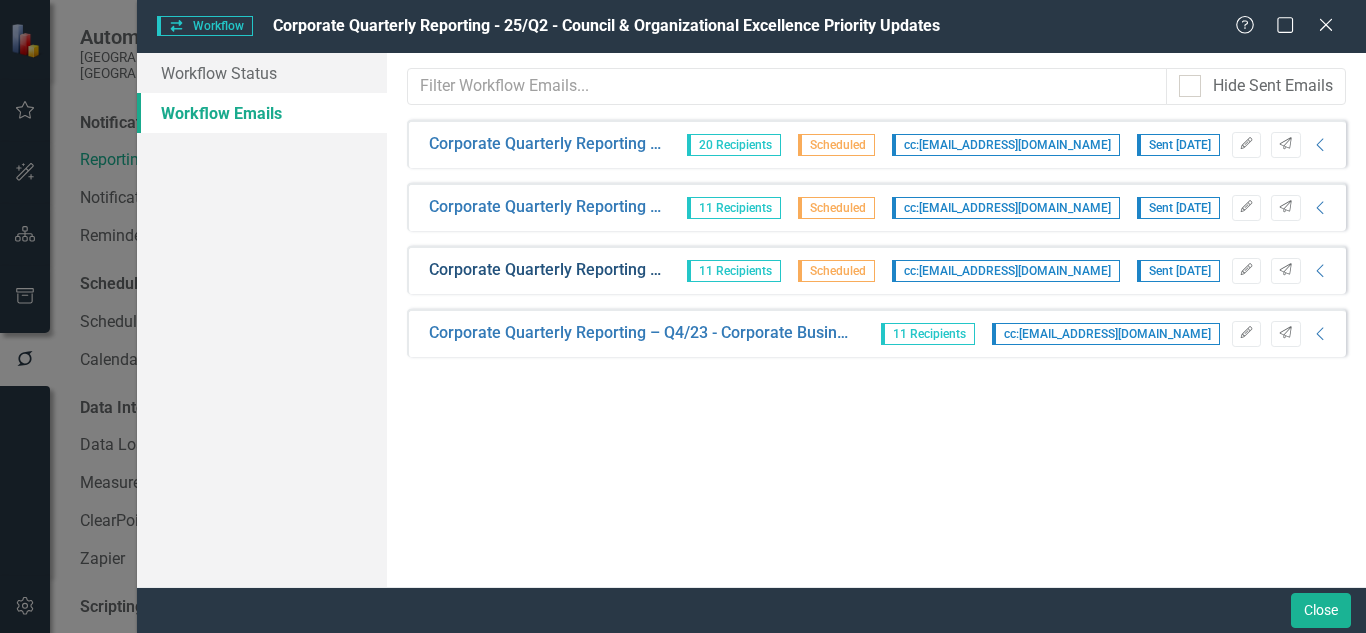 click on "Corporate Quarterly Reporting – Q2/25 - Corporate Business Plan Updates Required (2 days prior)" at bounding box center (545, 270) 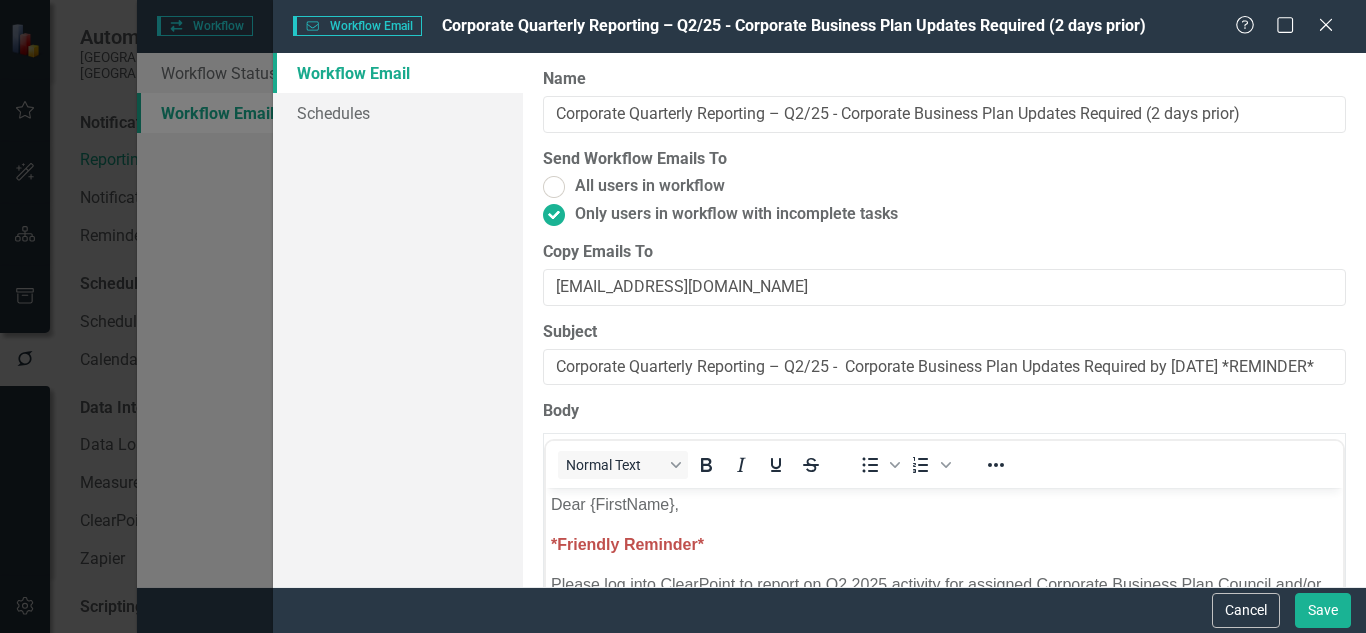scroll, scrollTop: 0, scrollLeft: 0, axis: both 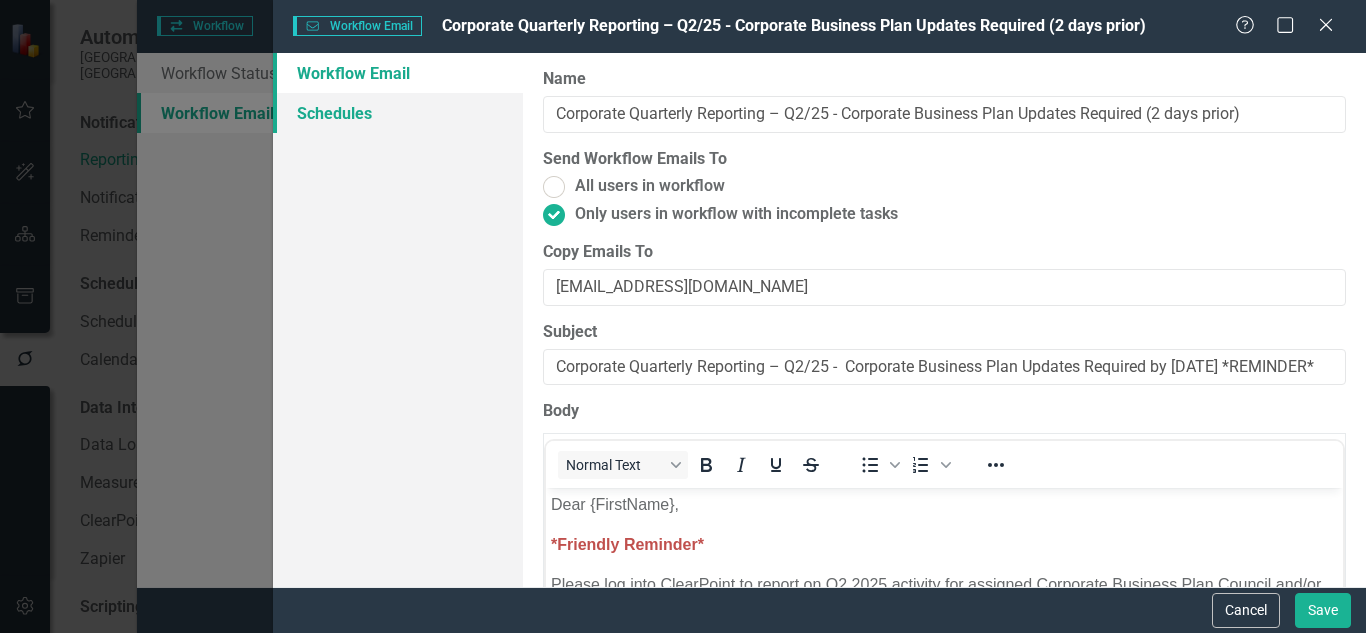 click on "Schedules" at bounding box center (398, 113) 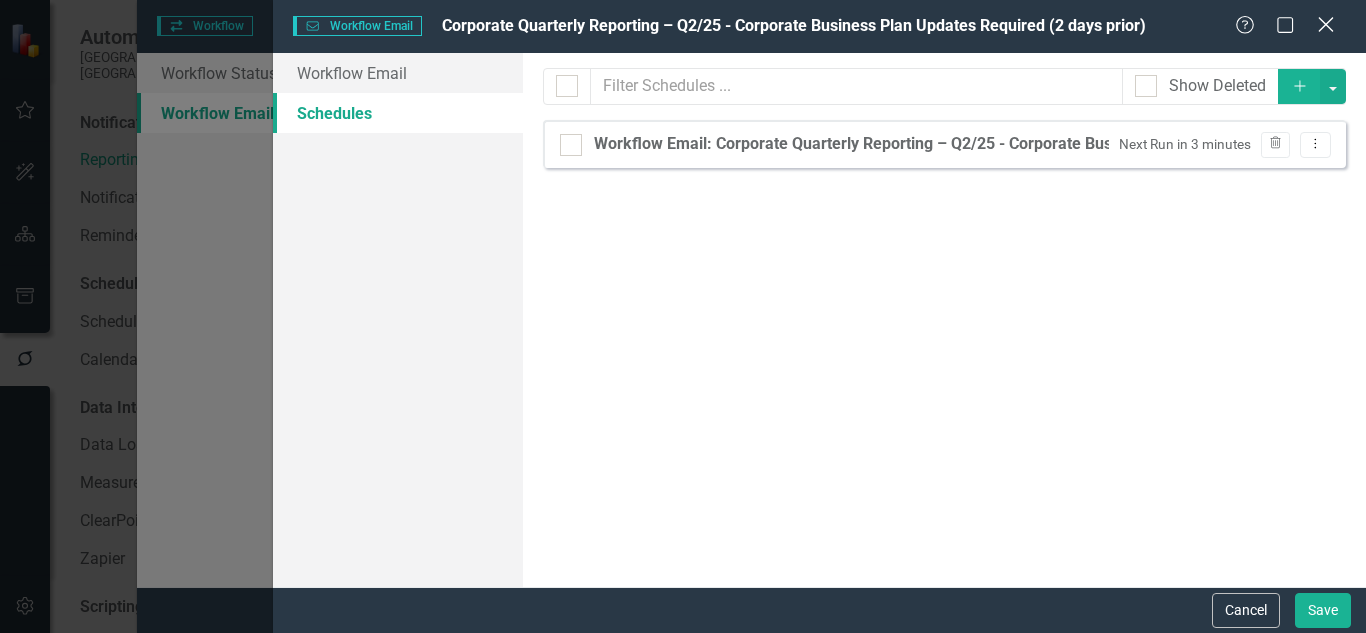 click on "Close" 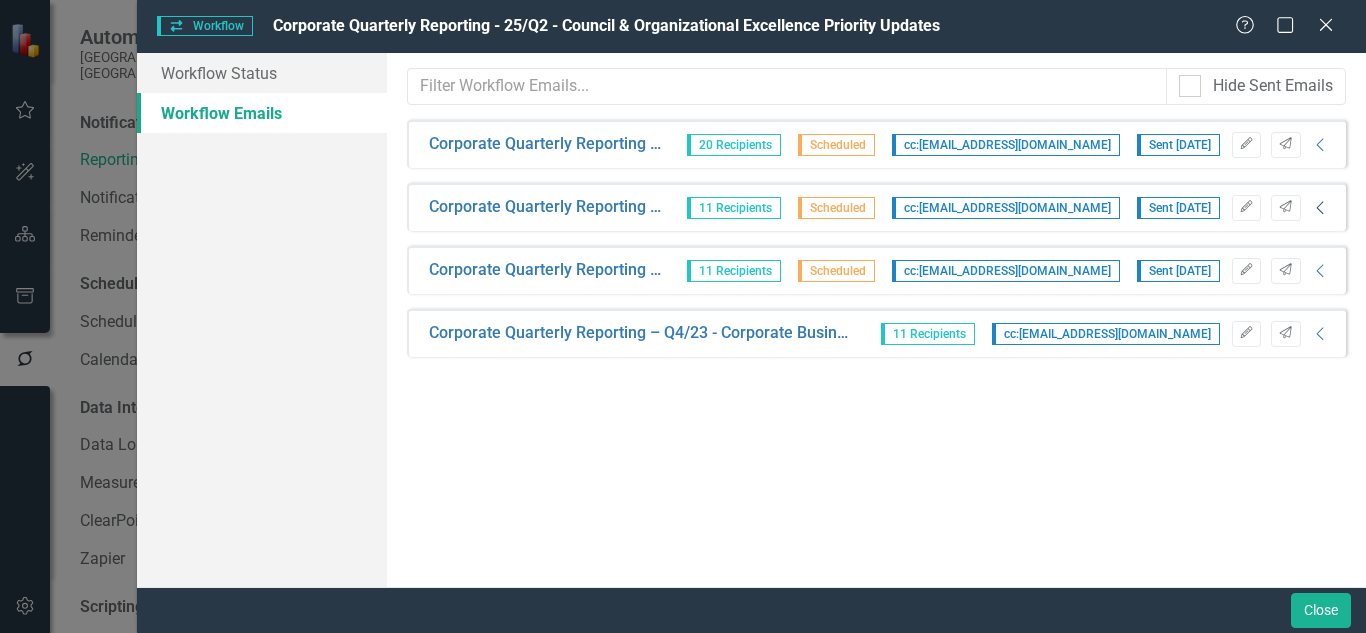 click on "Collapse" 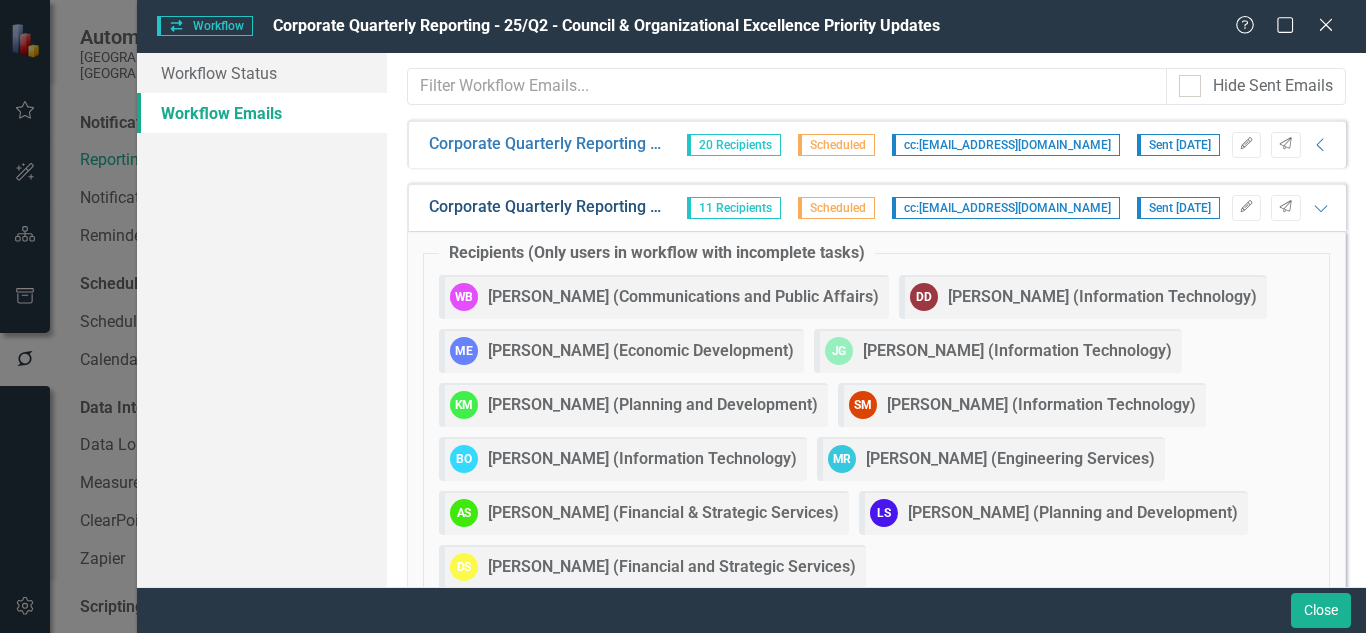 click on "Corporate Quarterly Reporting – Q4/23 - Corporate Business Plan Updates Required (due date)" at bounding box center (545, 207) 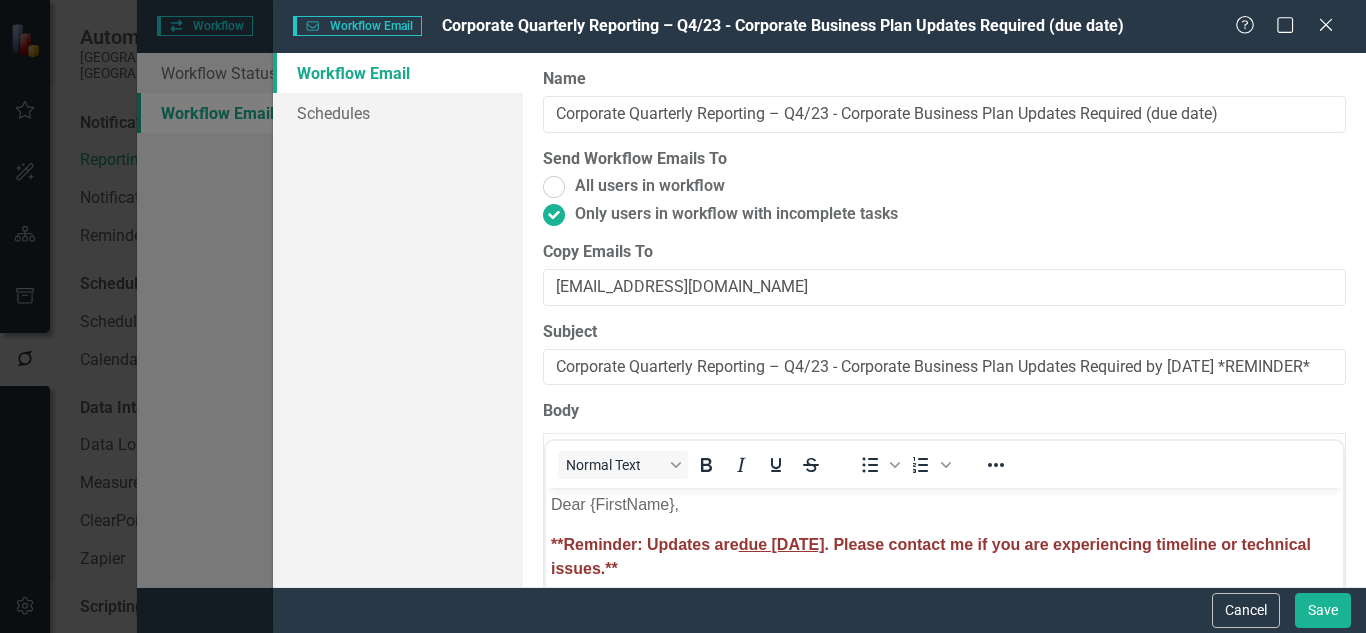 scroll, scrollTop: 0, scrollLeft: 0, axis: both 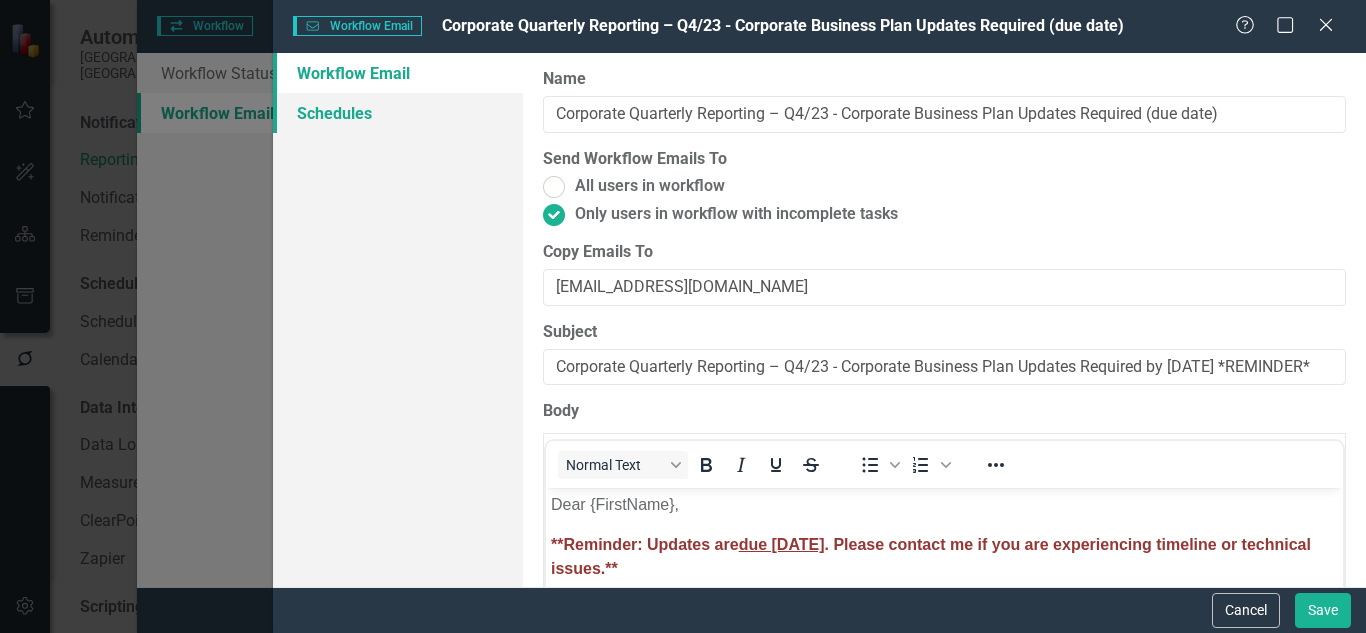 click on "Schedules" at bounding box center [398, 113] 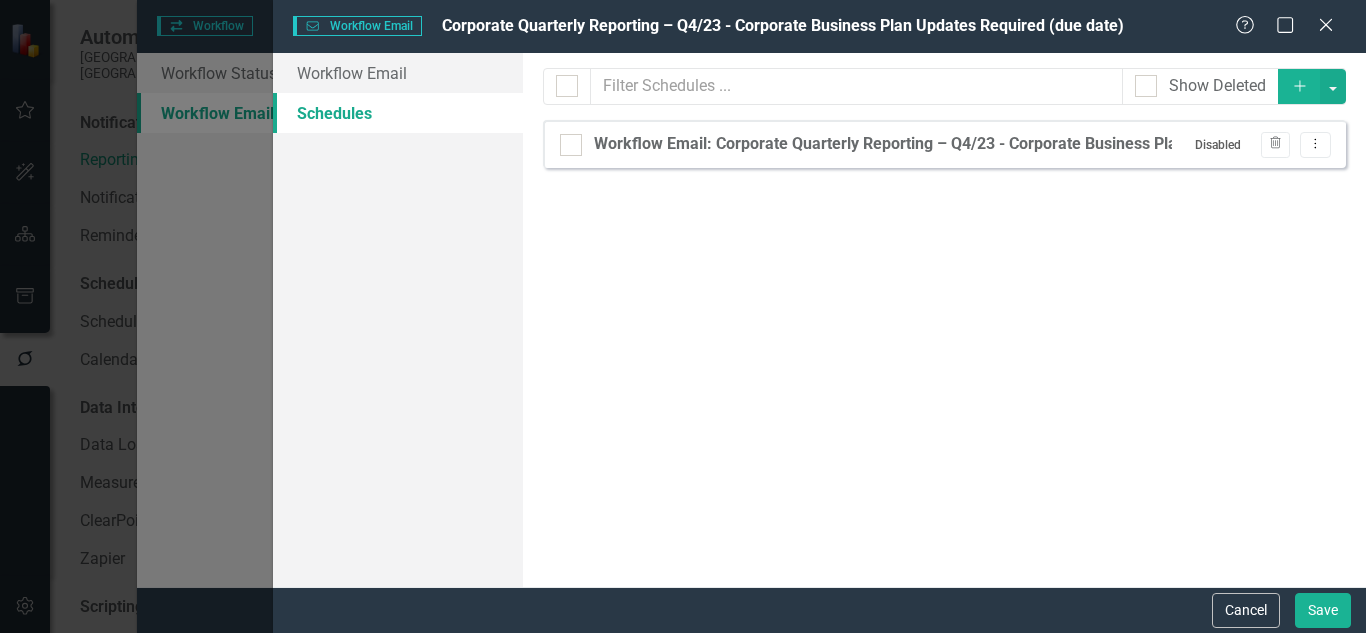 click on "Cancel" at bounding box center (1246, 610) 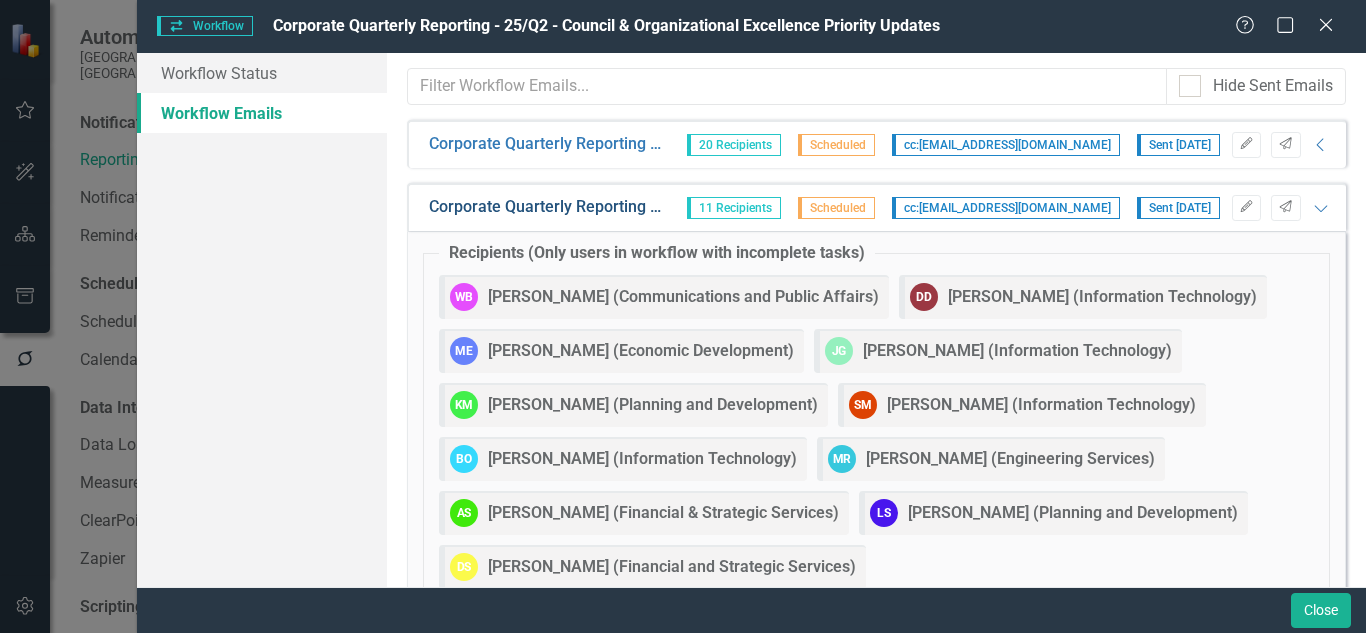 click on "Corporate Quarterly Reporting – Q4/23 - Corporate Business Plan Updates Required (due date)" at bounding box center [545, 207] 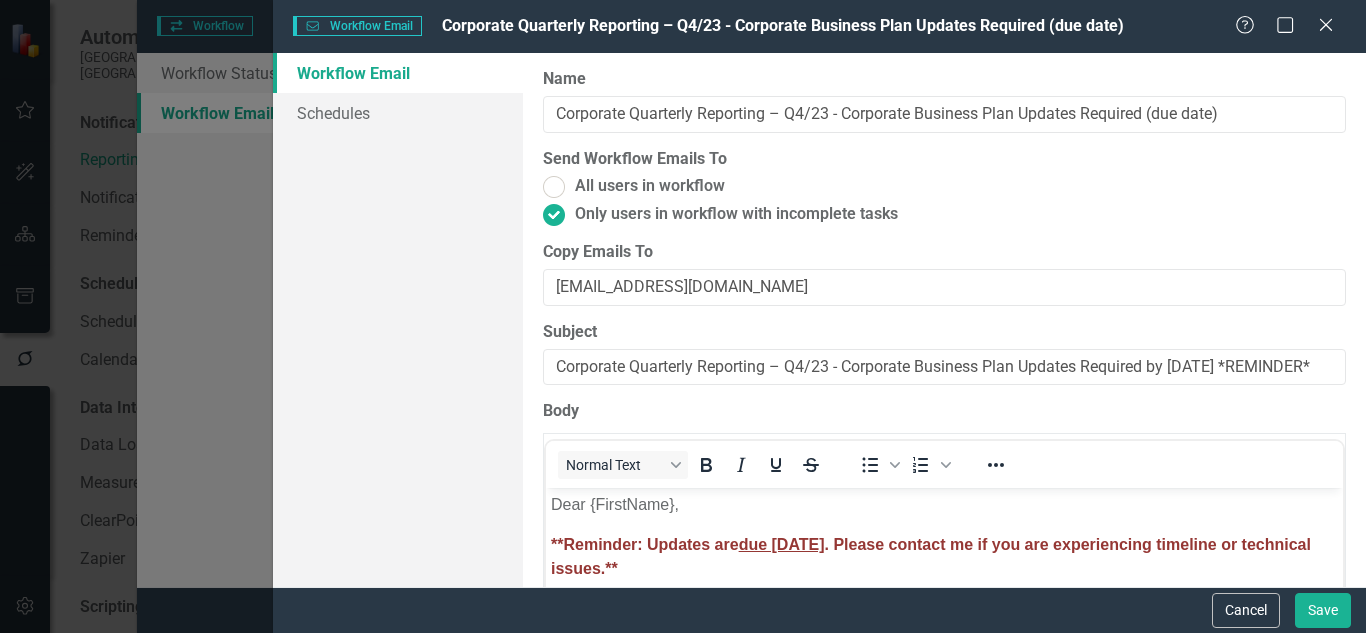 scroll, scrollTop: 0, scrollLeft: 0, axis: both 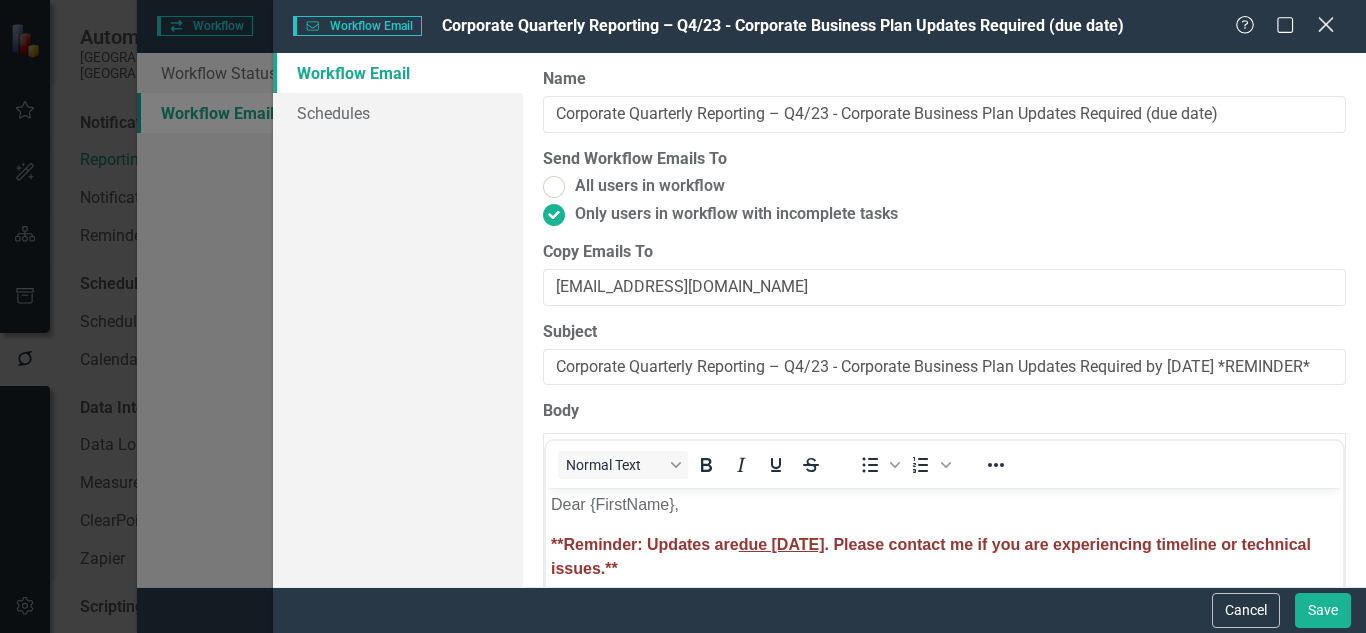 click on "Close" 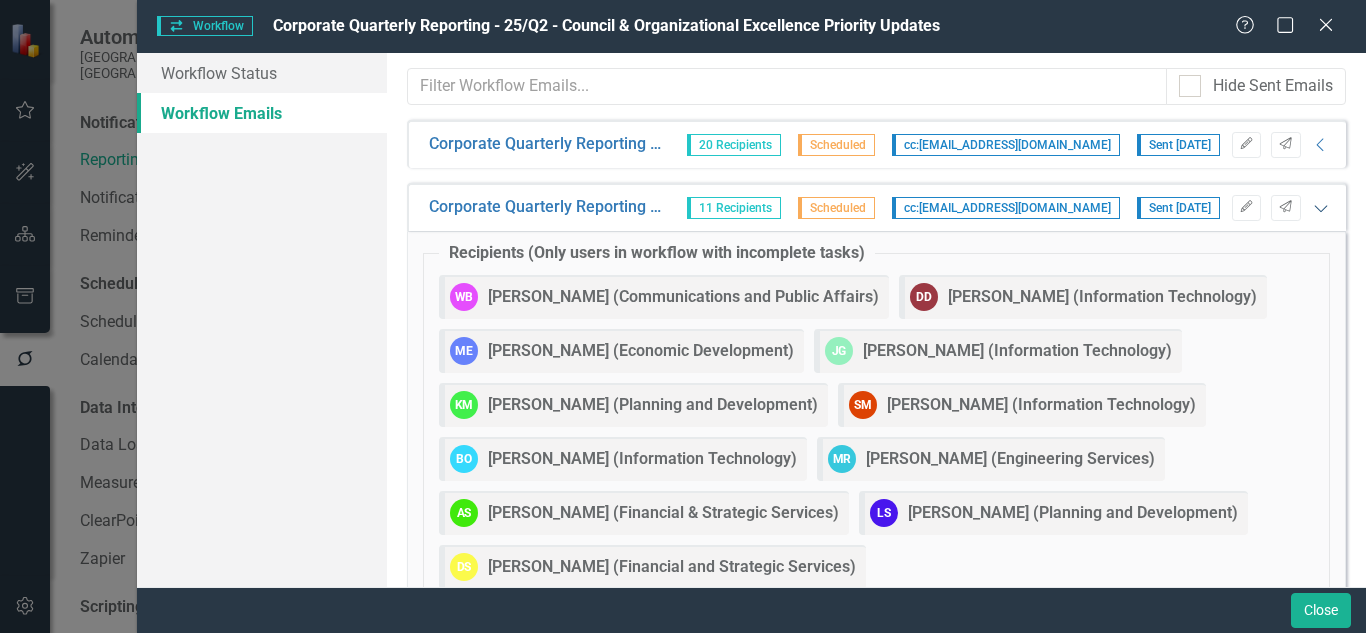 click 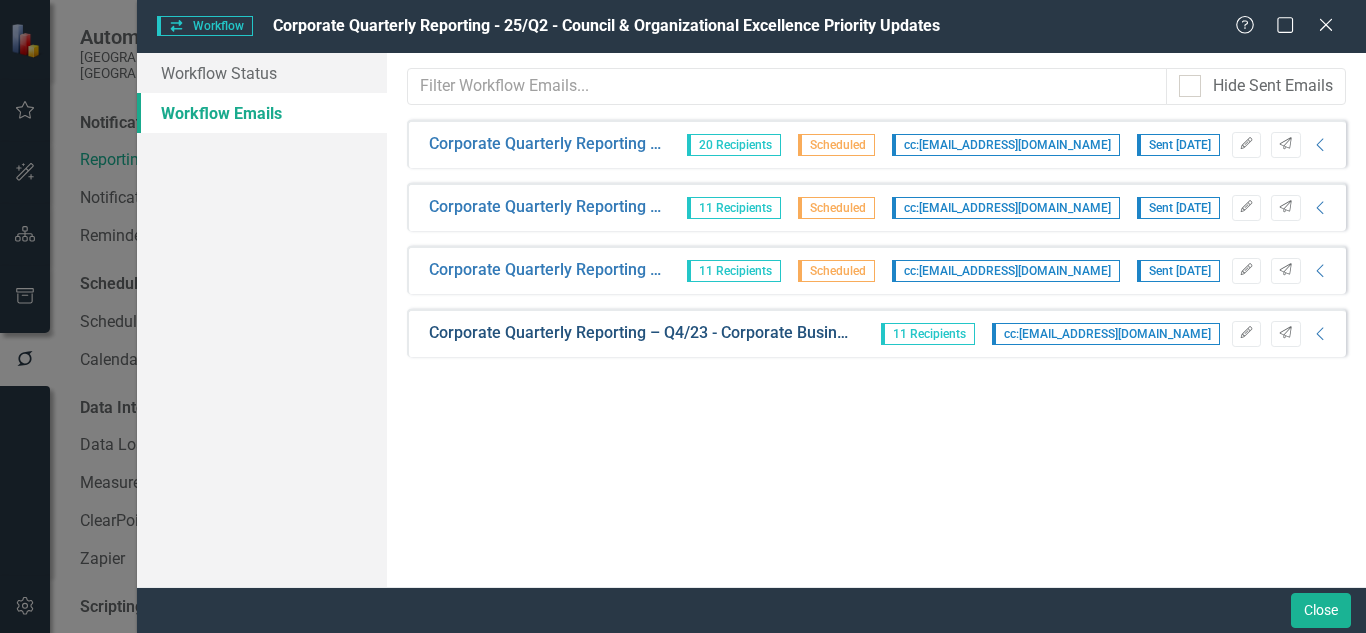 click on "Corporate Quarterly Reporting – Q4/23 - Corporate Business Plan Updates Required (Past Due)" at bounding box center (642, 333) 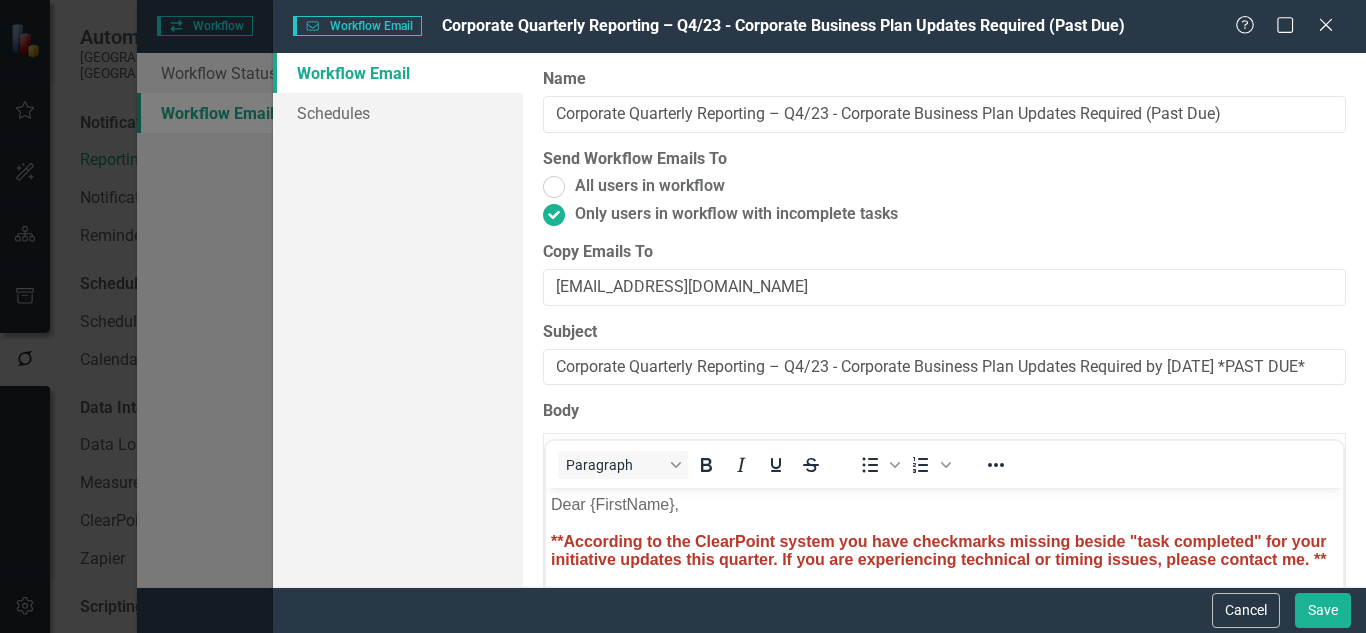 scroll, scrollTop: 0, scrollLeft: 0, axis: both 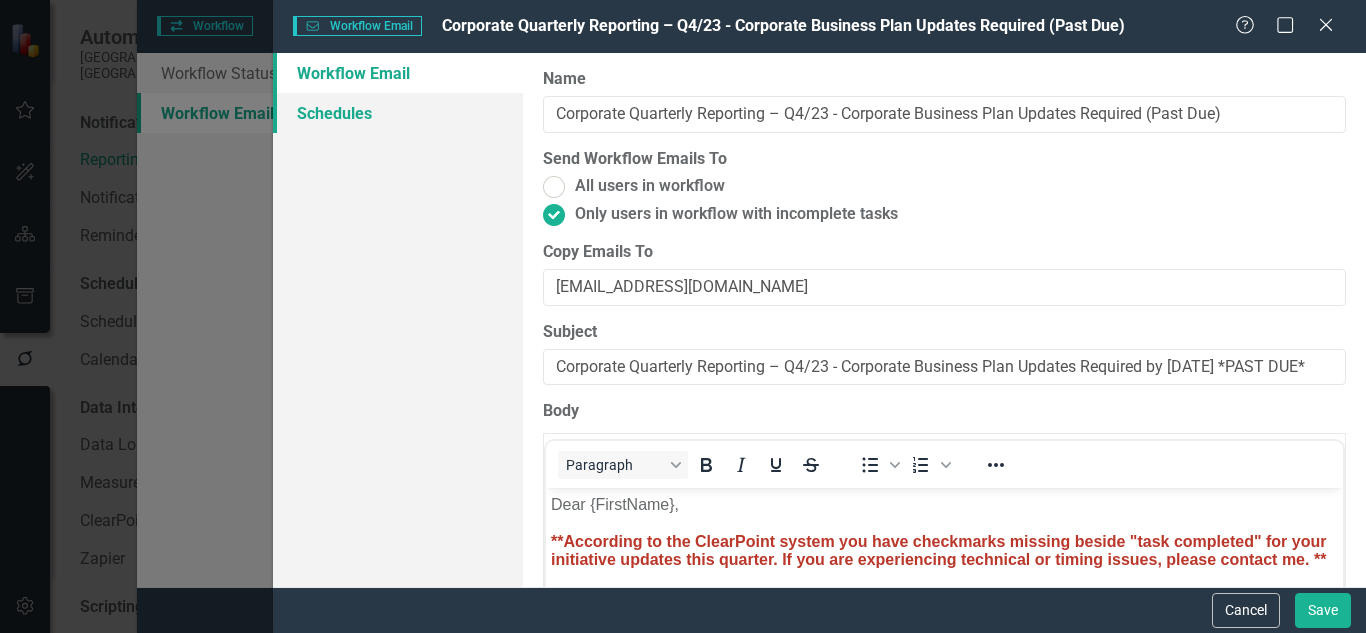 click on "Schedules" at bounding box center [398, 113] 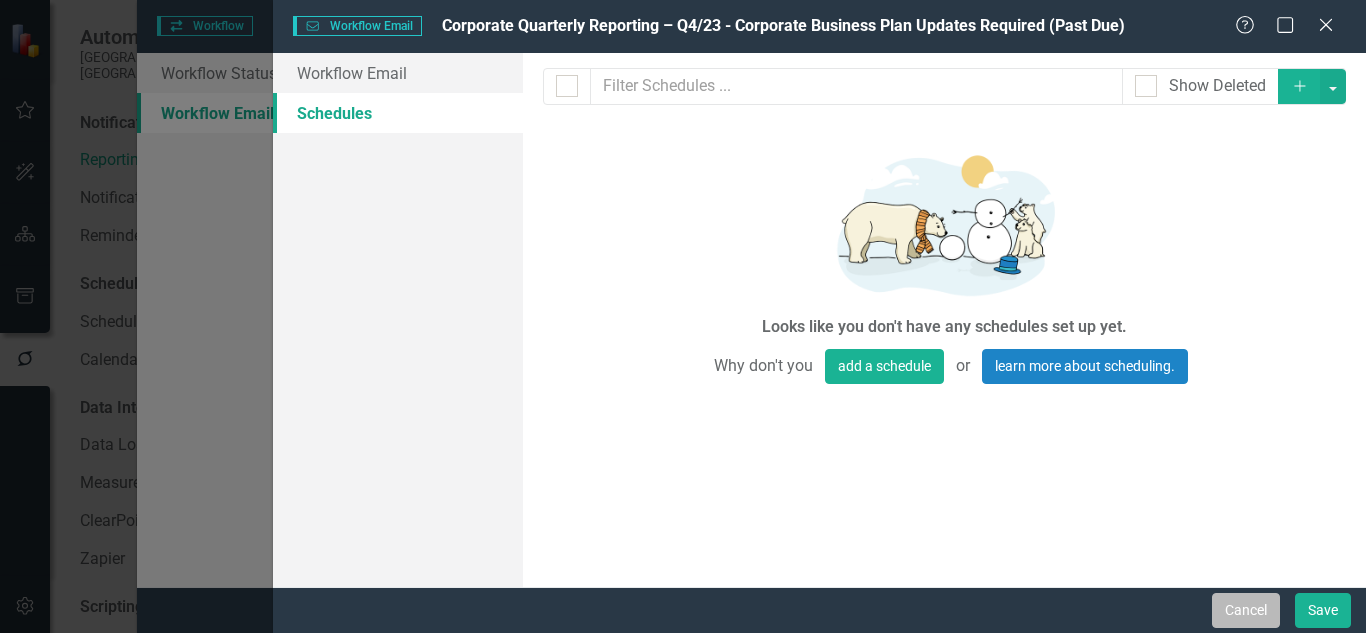 click on "Cancel" at bounding box center (1246, 610) 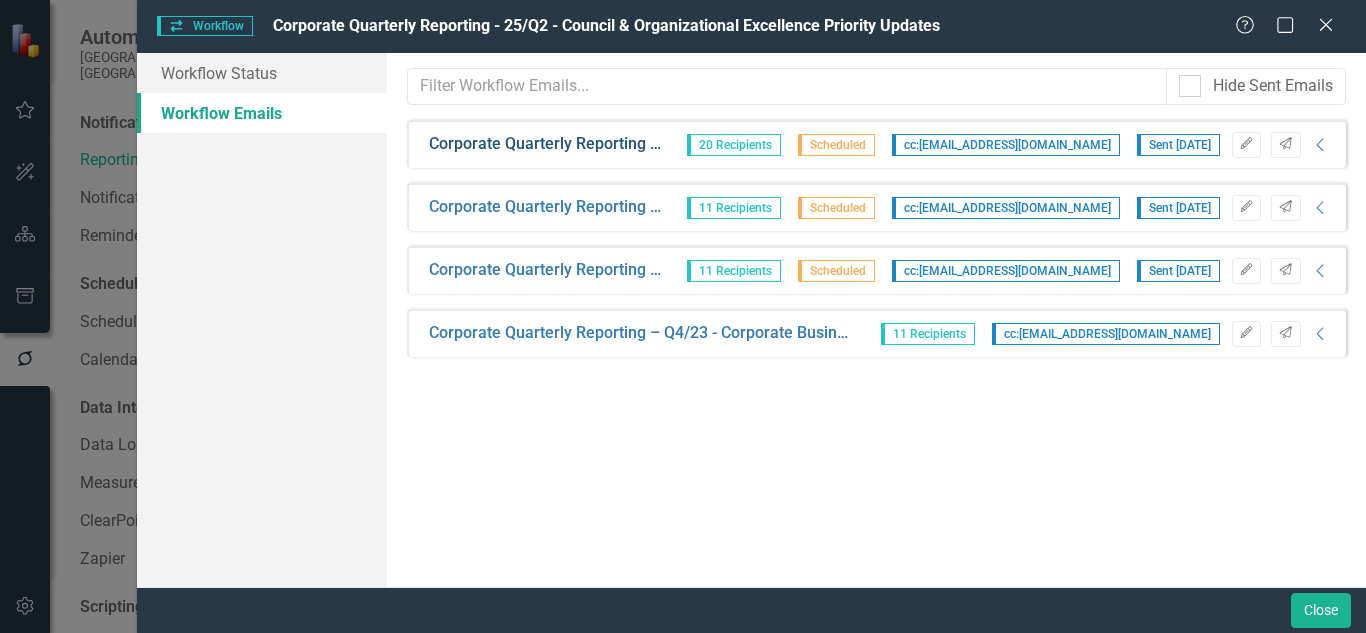 click on "Corporate Quarterly Reporting – Q2/25 - Corporate Business Plan Updates Required (Request)" at bounding box center (545, 144) 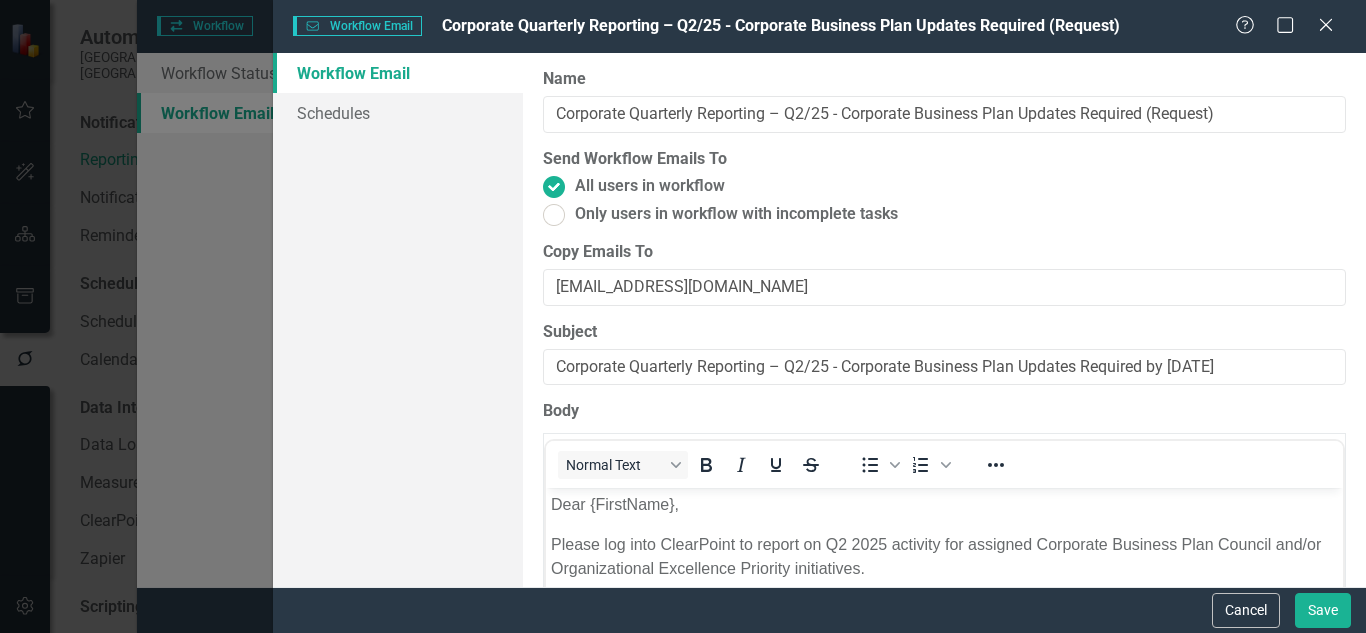 scroll, scrollTop: 0, scrollLeft: 0, axis: both 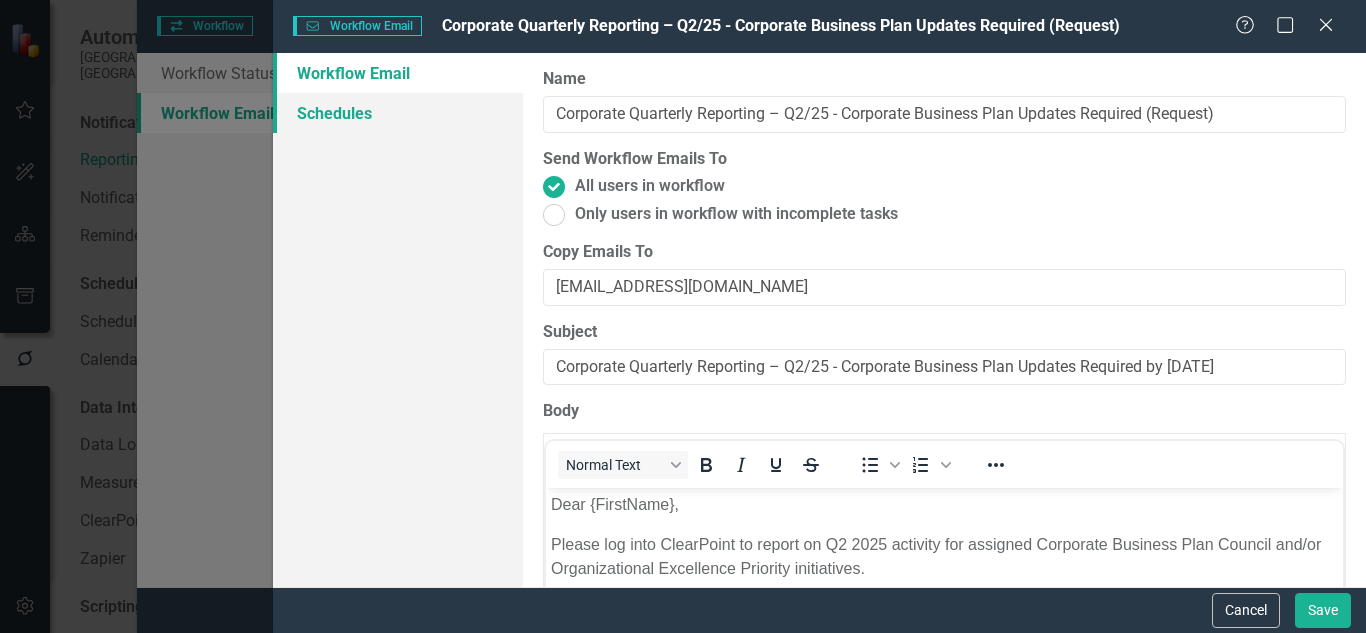 click on "Schedules" at bounding box center [398, 113] 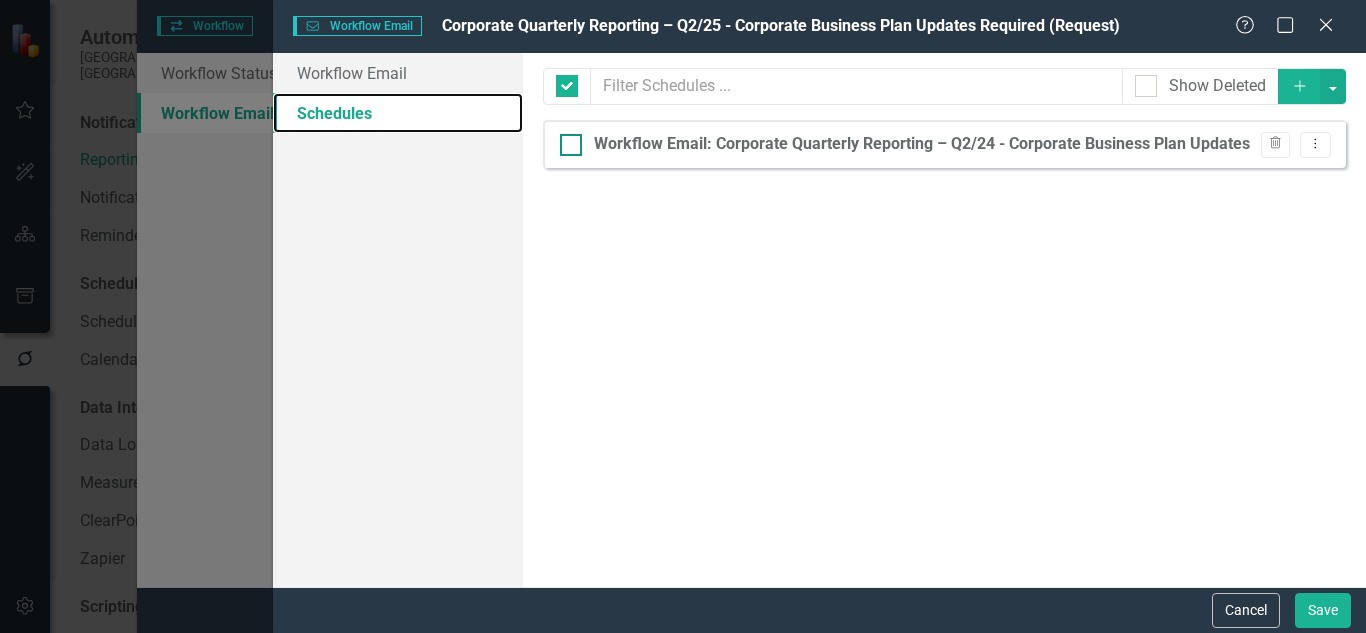 checkbox on "false" 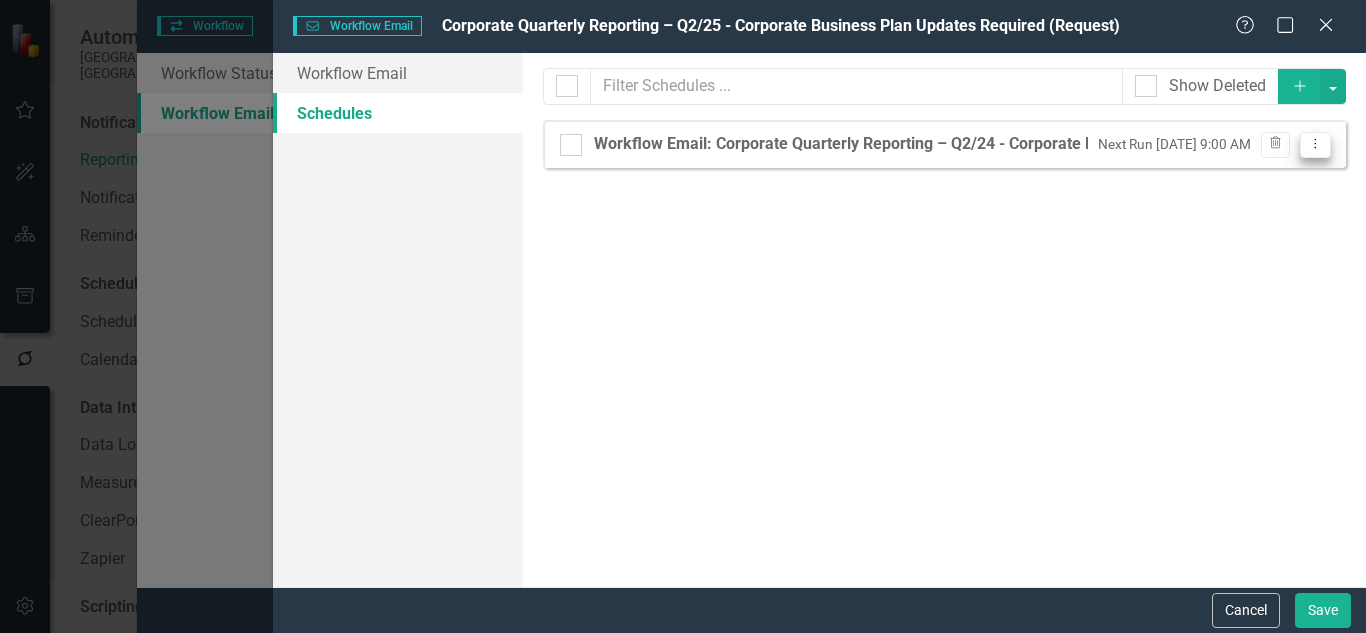 click on "Dropdown Menu" 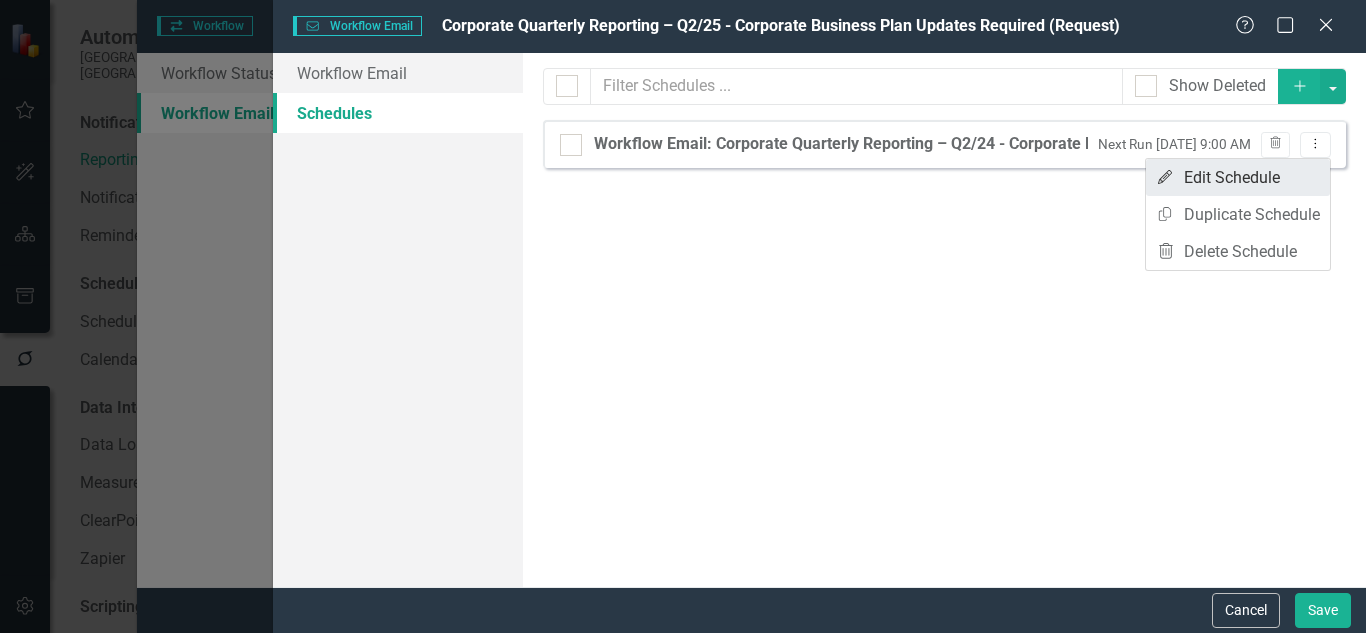 click on "Edit Edit Schedule" 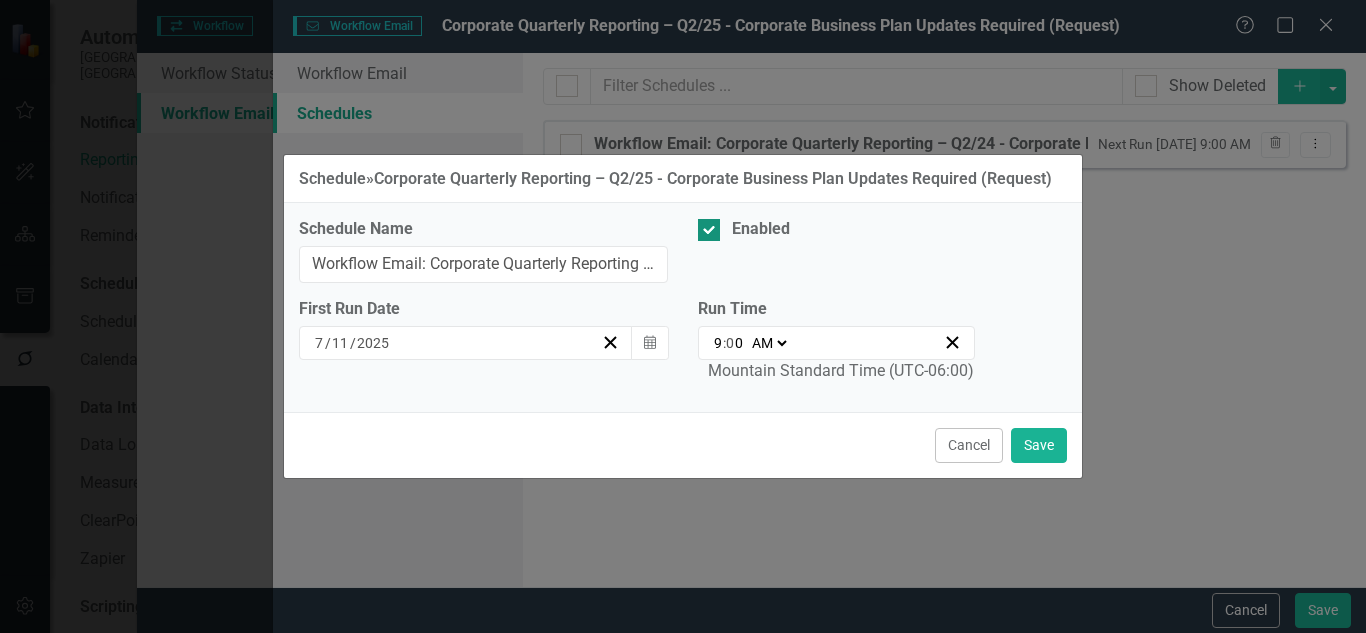 click on "Enabled" 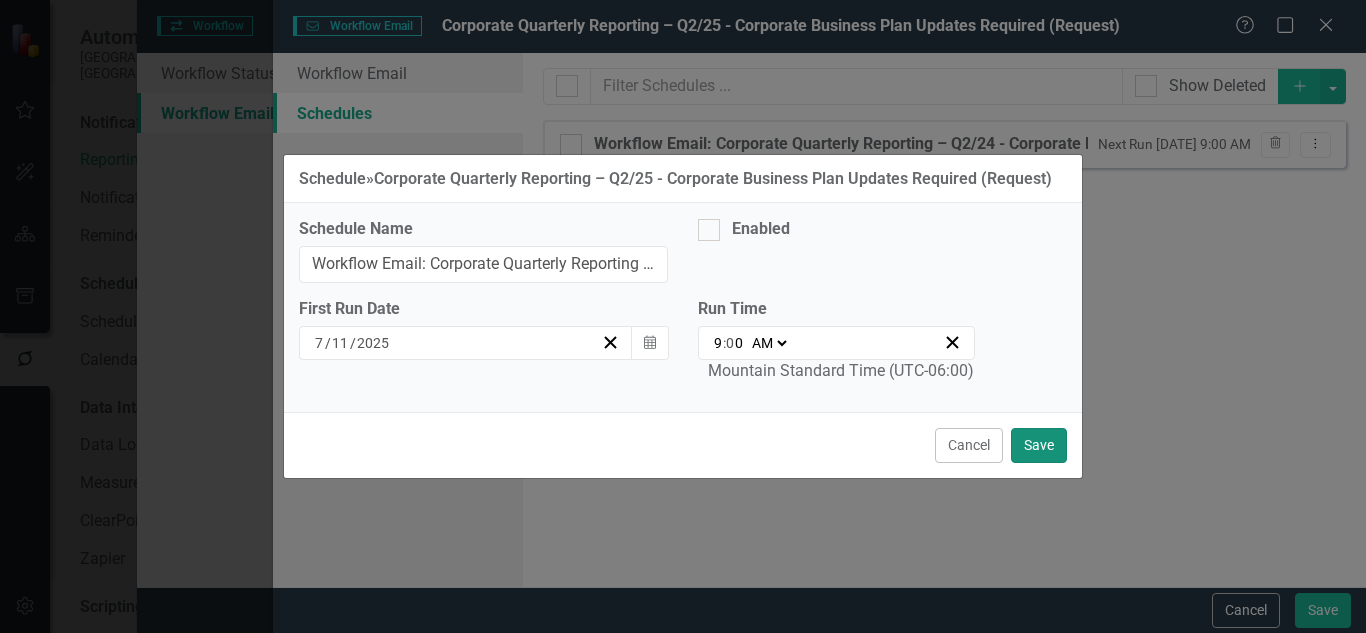 click on "Save" 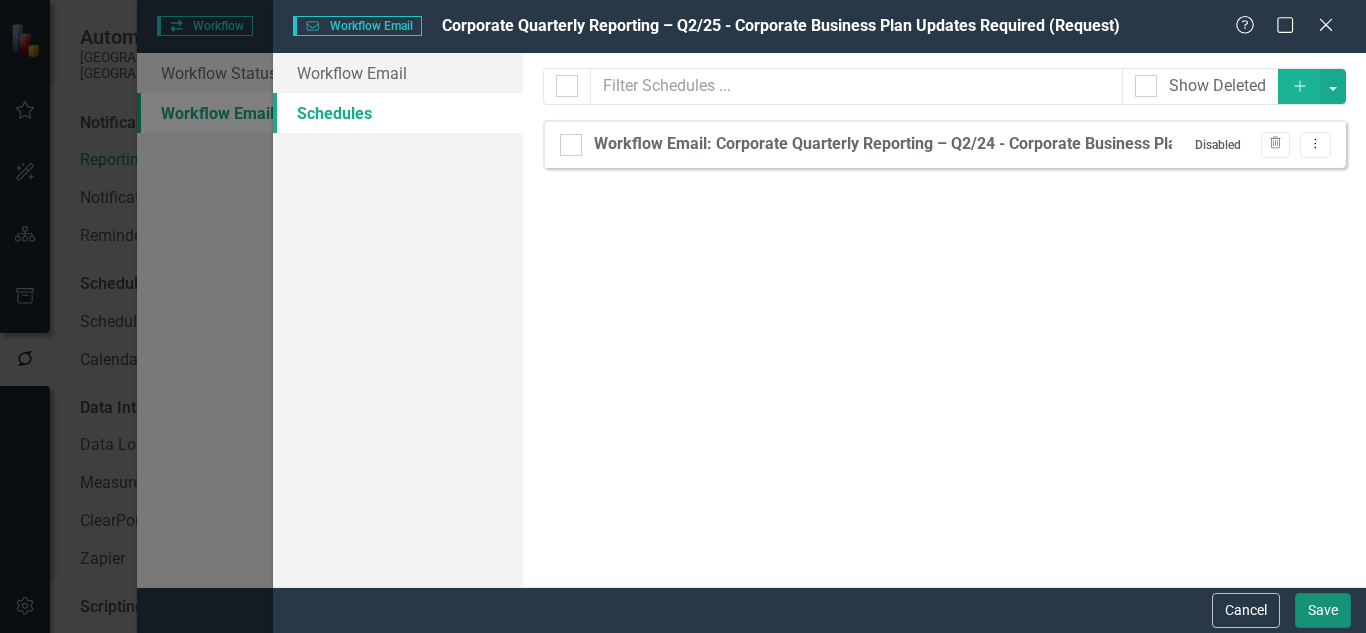 click on "Save" 